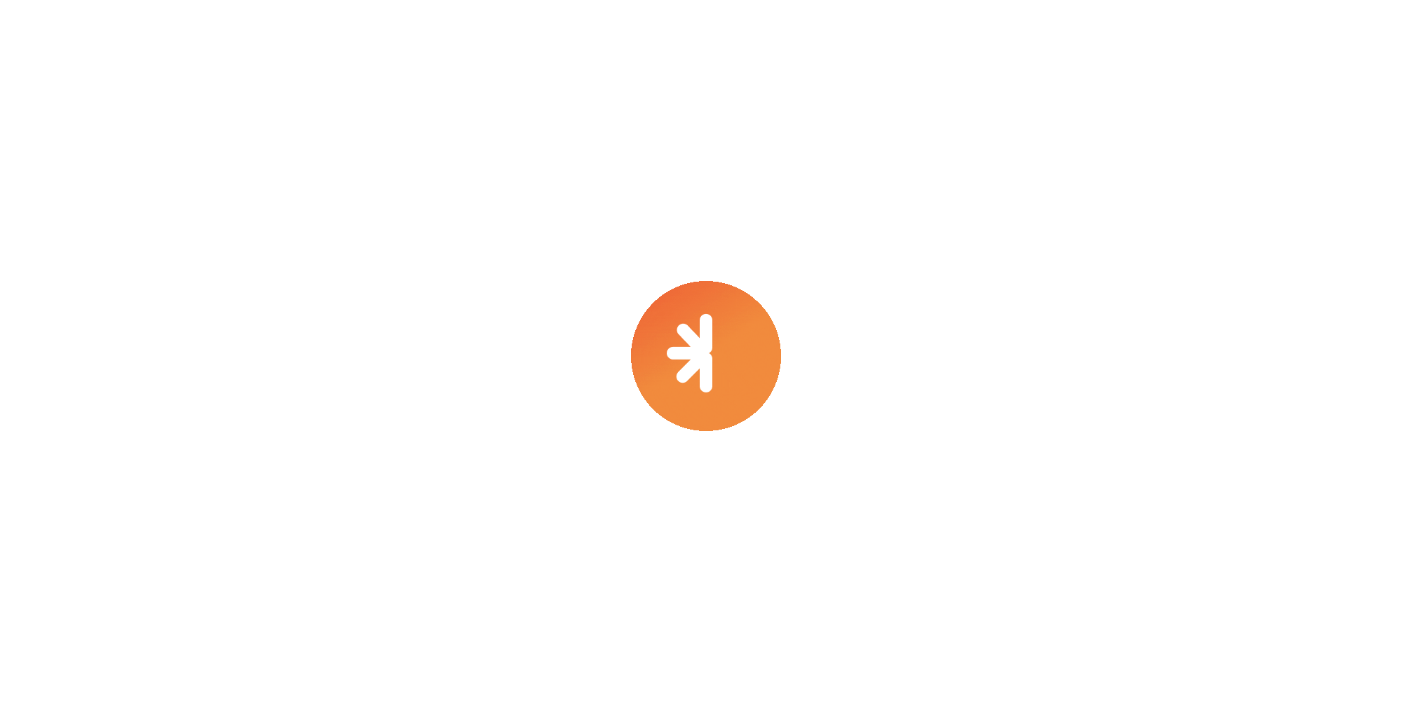 scroll, scrollTop: 0, scrollLeft: 0, axis: both 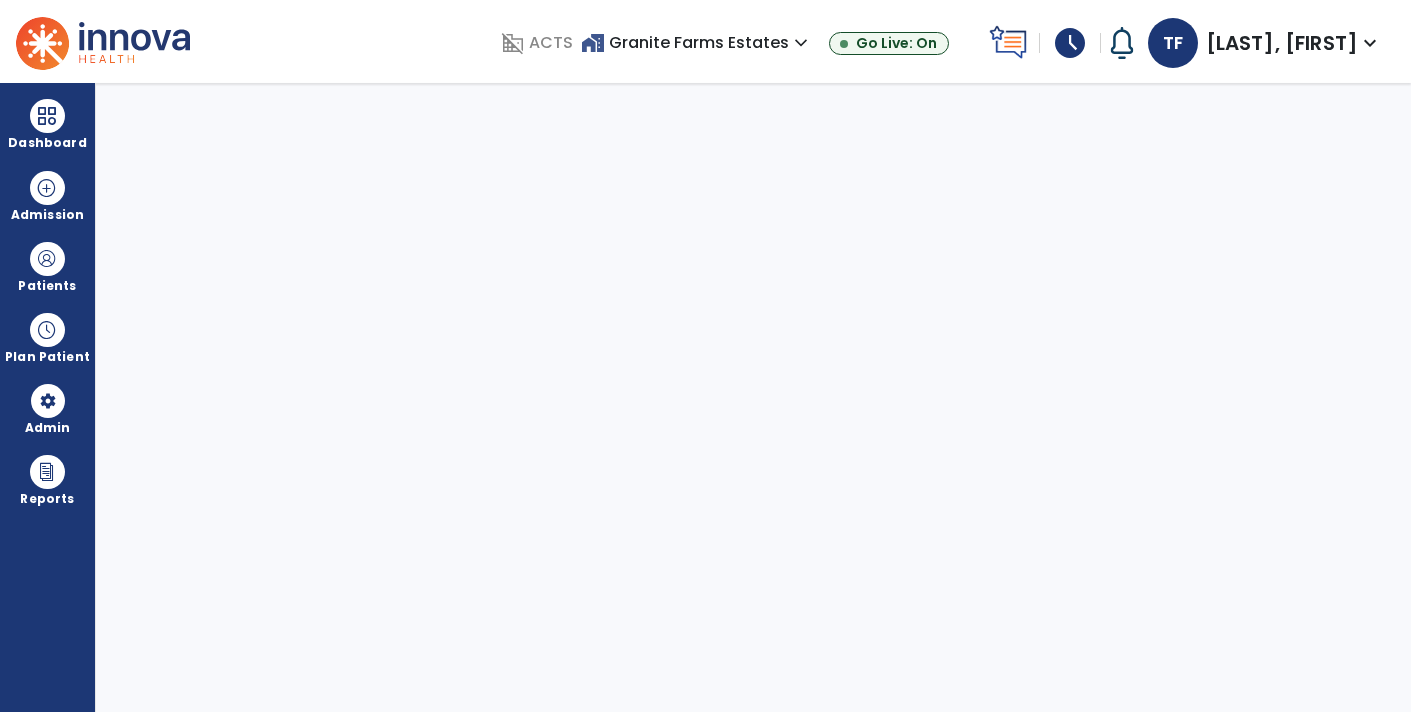 select on "****" 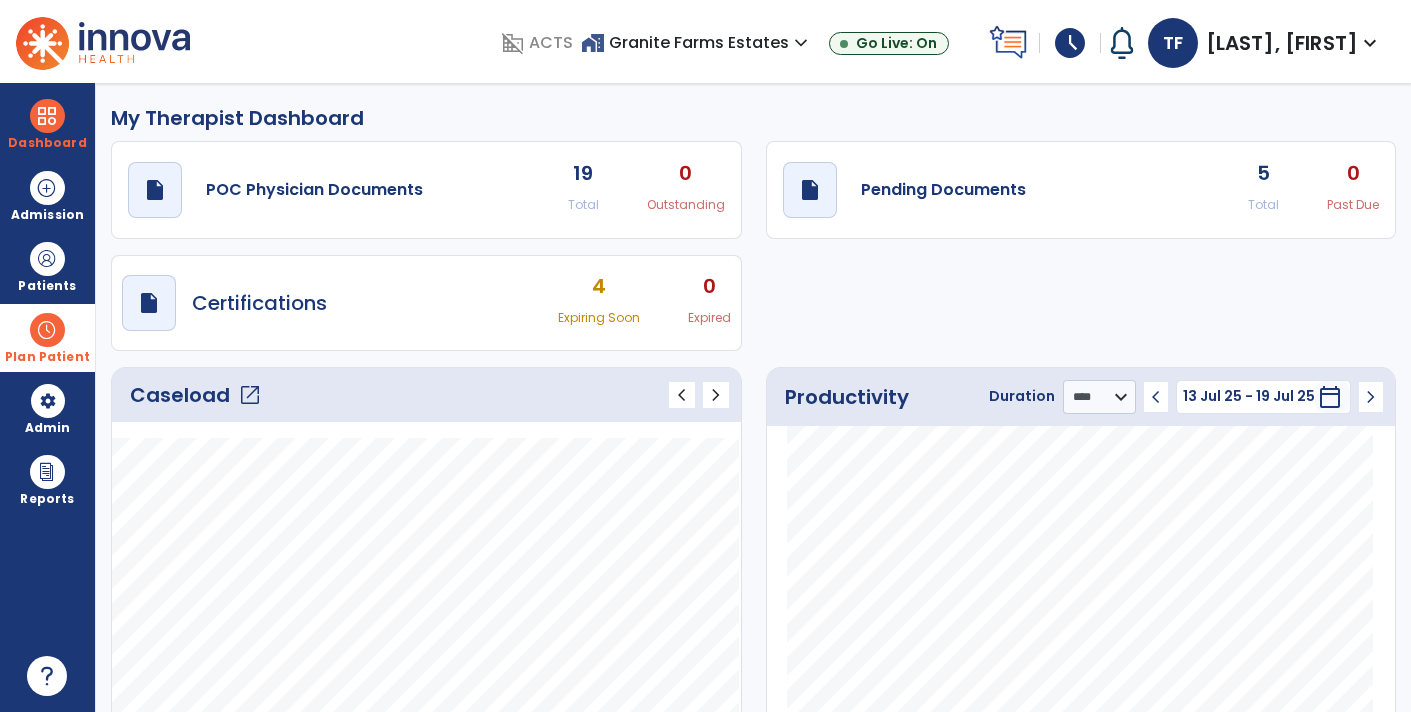 click on "Plan Patient" at bounding box center [47, 266] 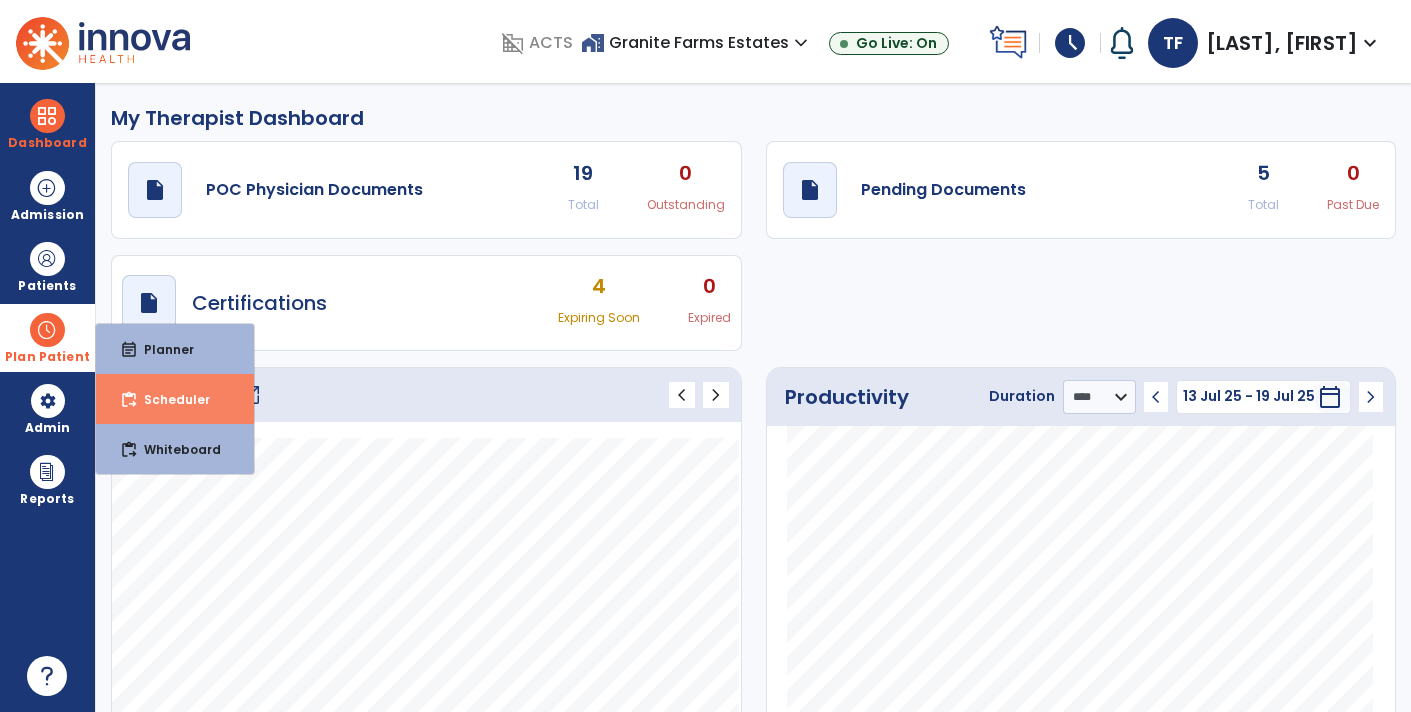 click on "Scheduler" at bounding box center (169, 399) 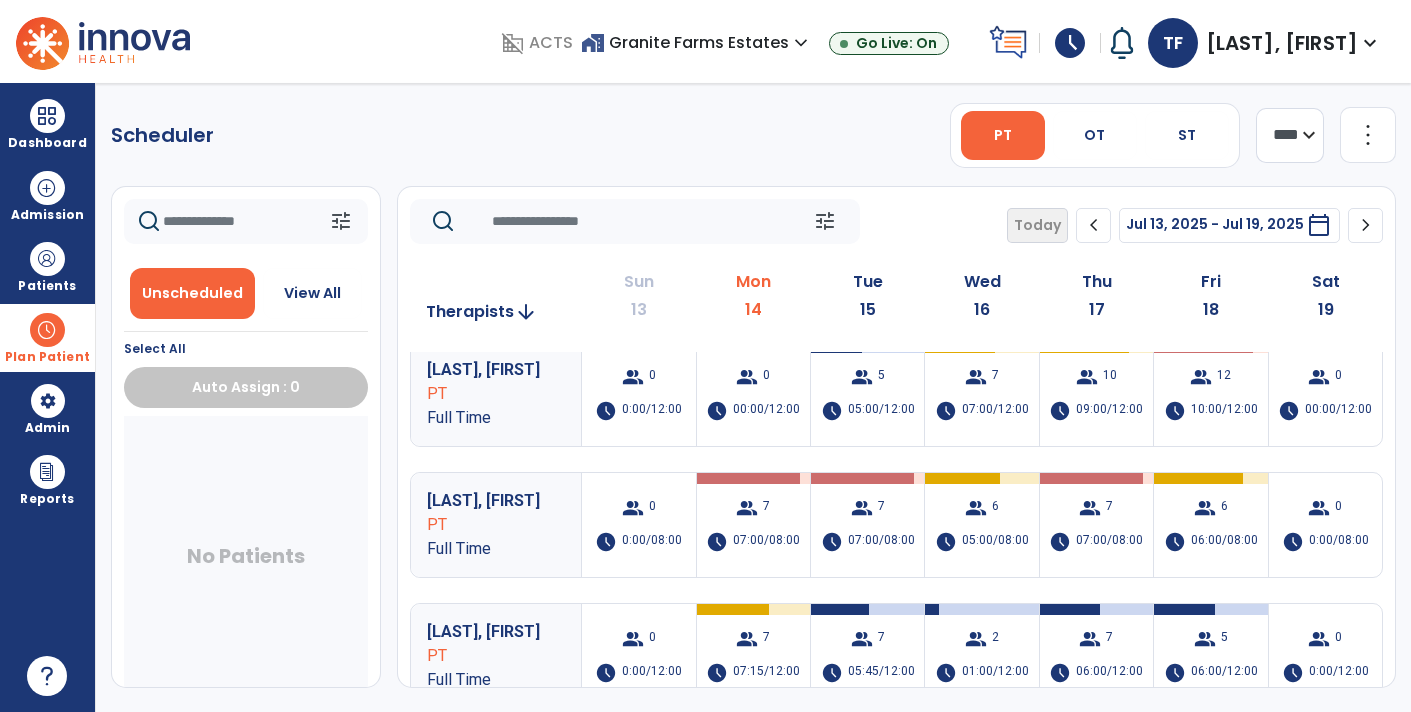 scroll, scrollTop: 19, scrollLeft: 0, axis: vertical 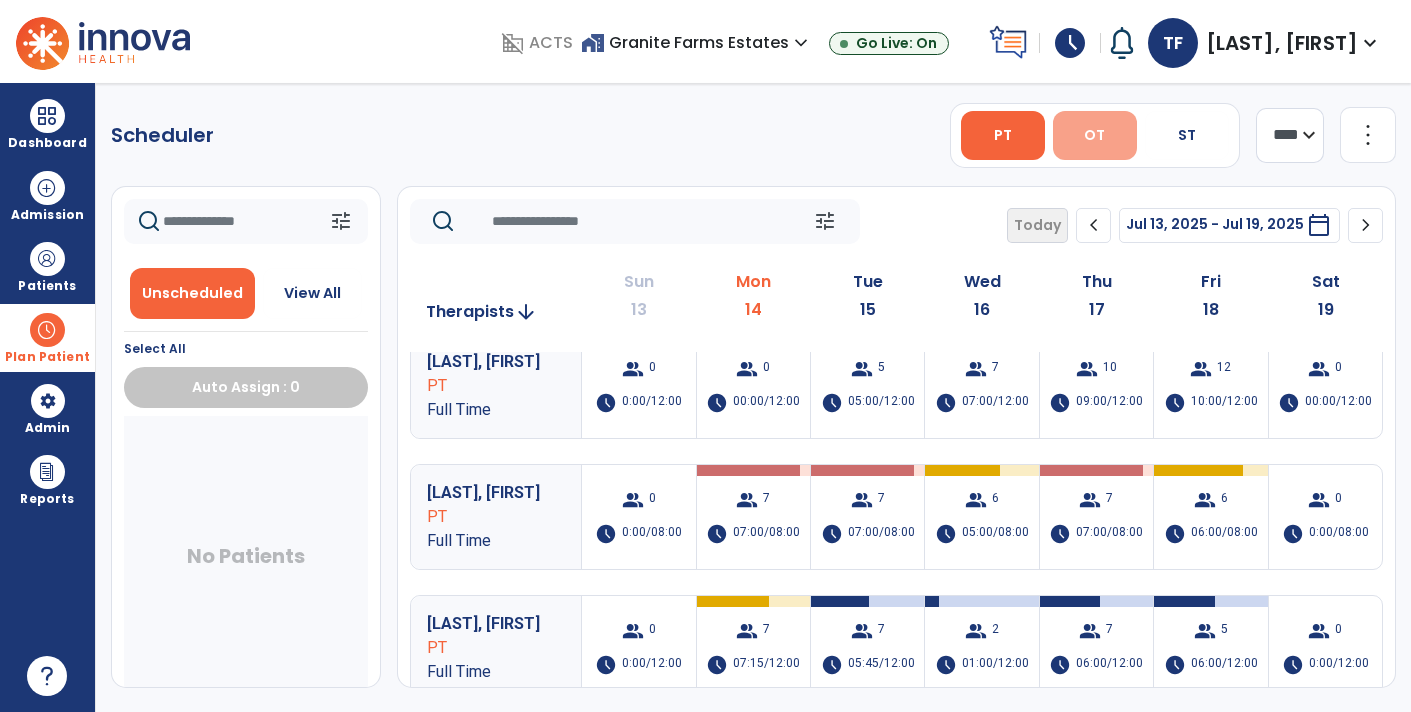 click on "OT" at bounding box center (1094, 135) 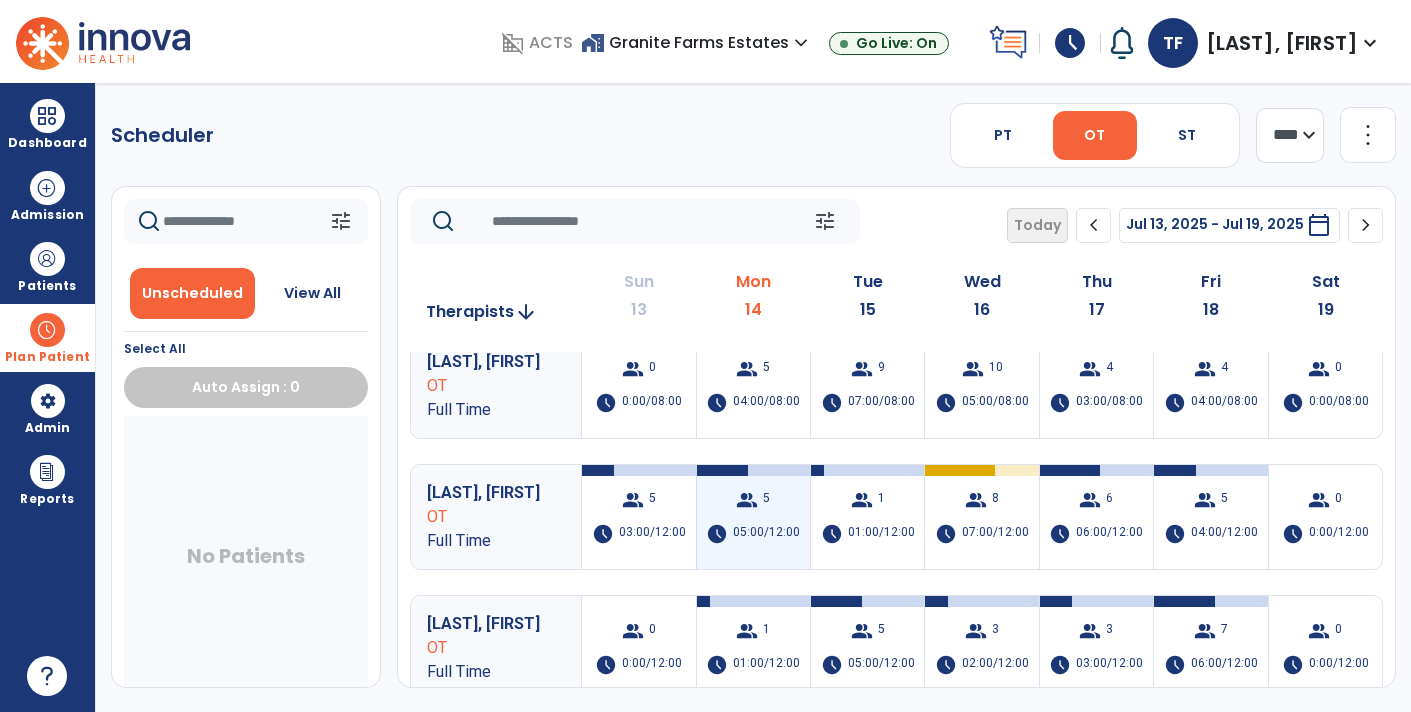 scroll, scrollTop: 0, scrollLeft: 0, axis: both 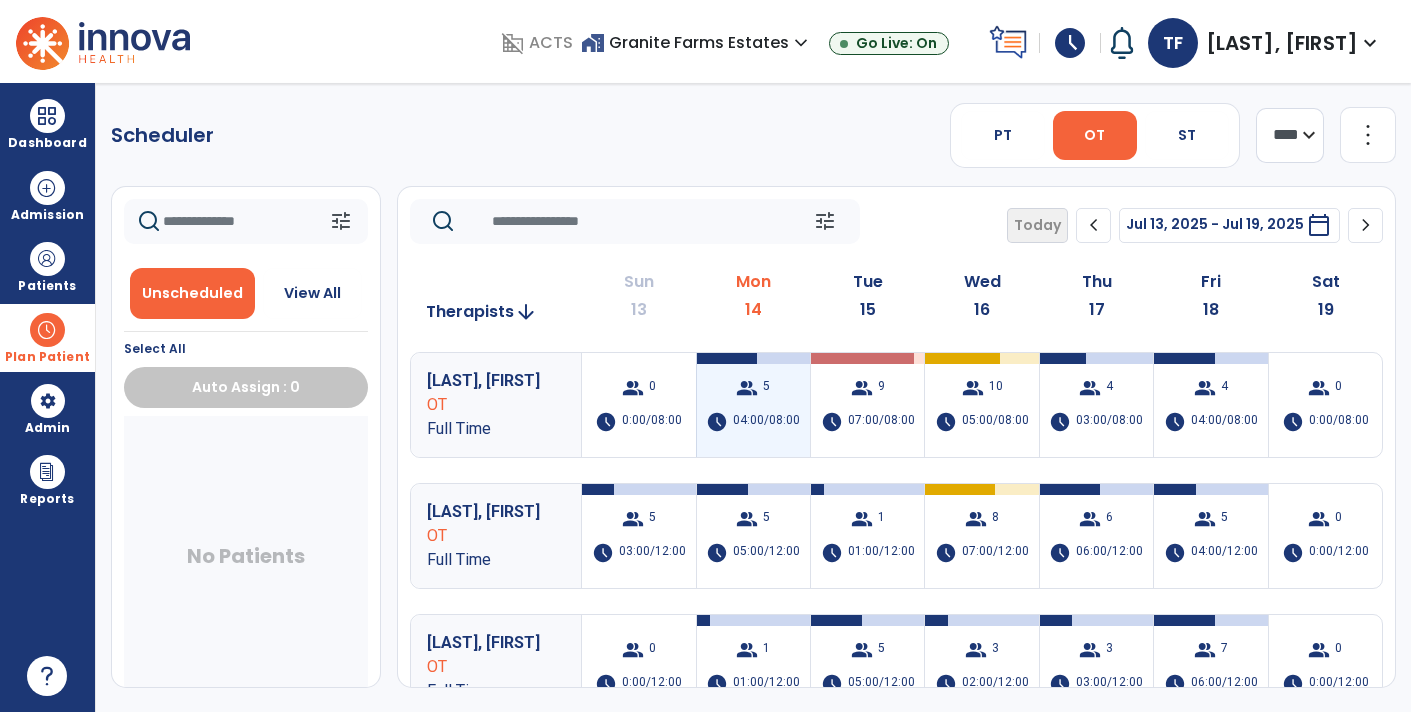 click on "group  5  schedule  04:00/08:00" at bounding box center (753, 405) 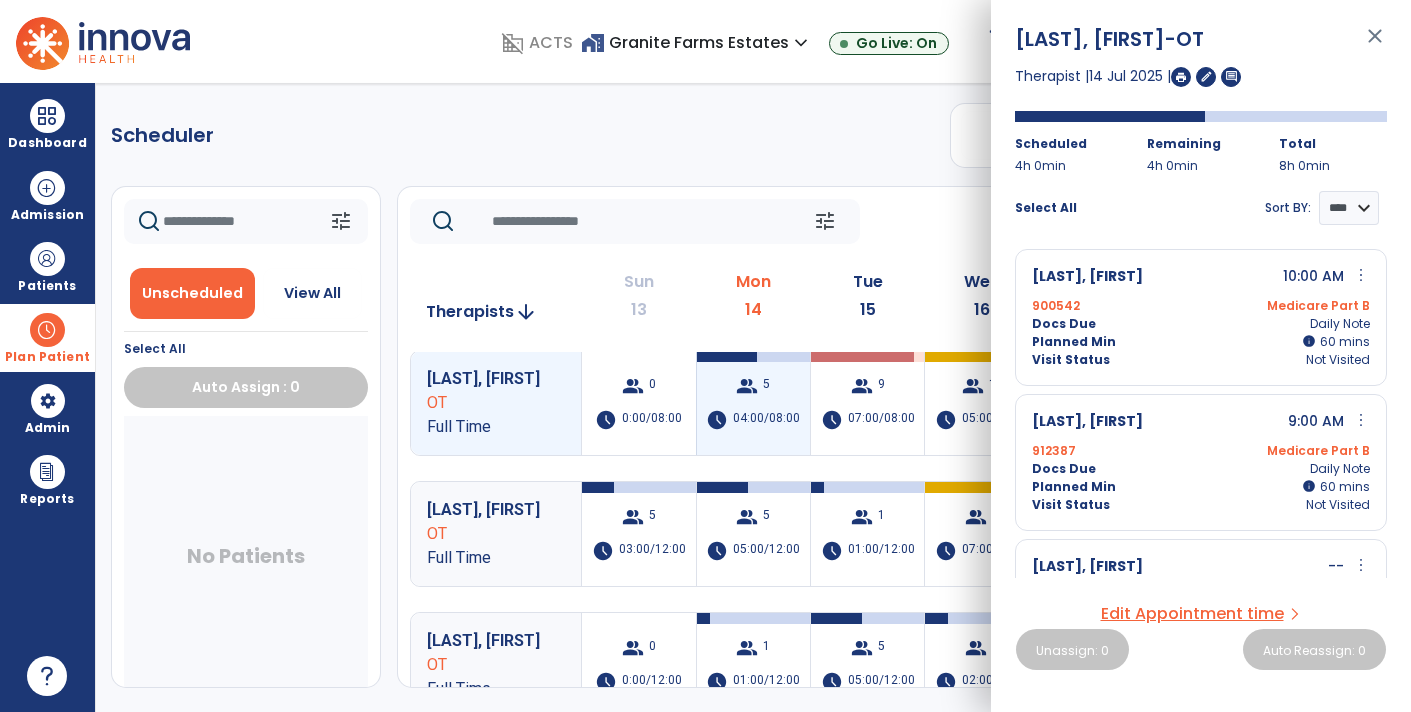 scroll, scrollTop: 0, scrollLeft: 0, axis: both 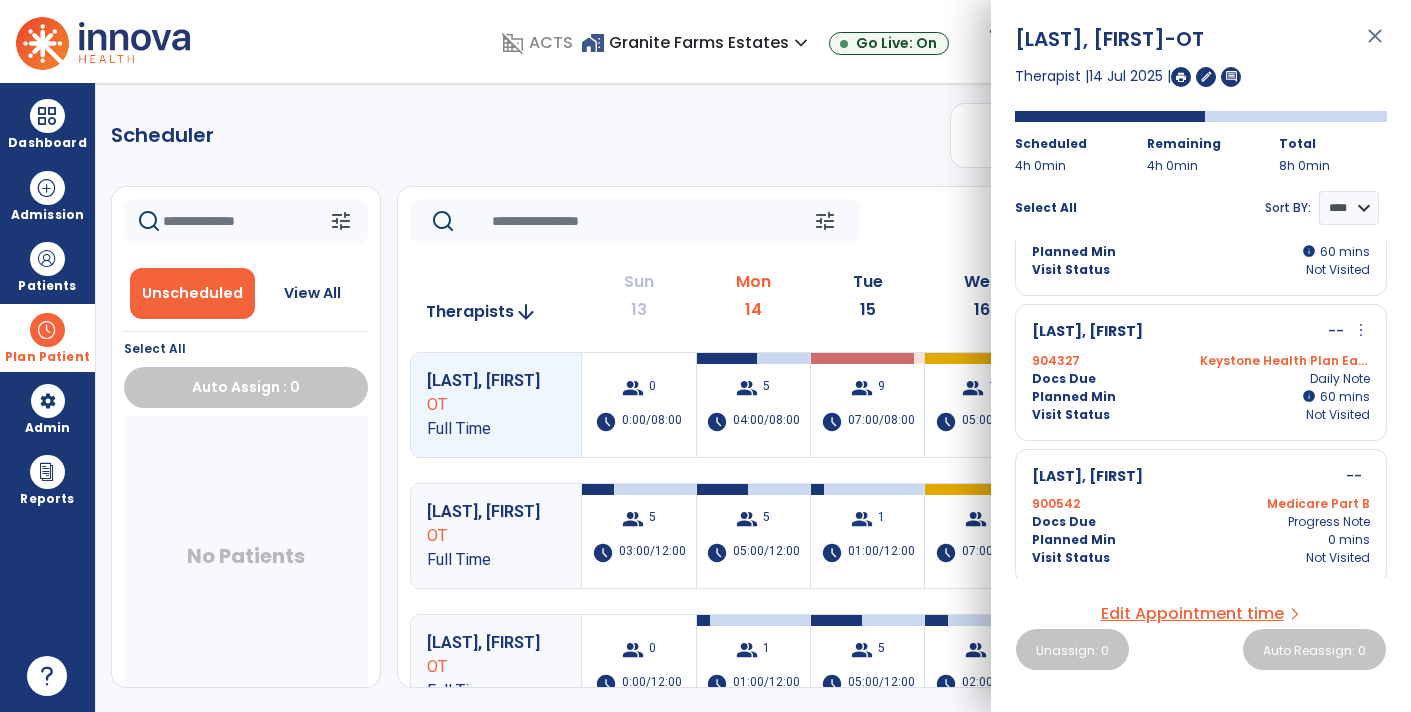 click at bounding box center (47, 330) 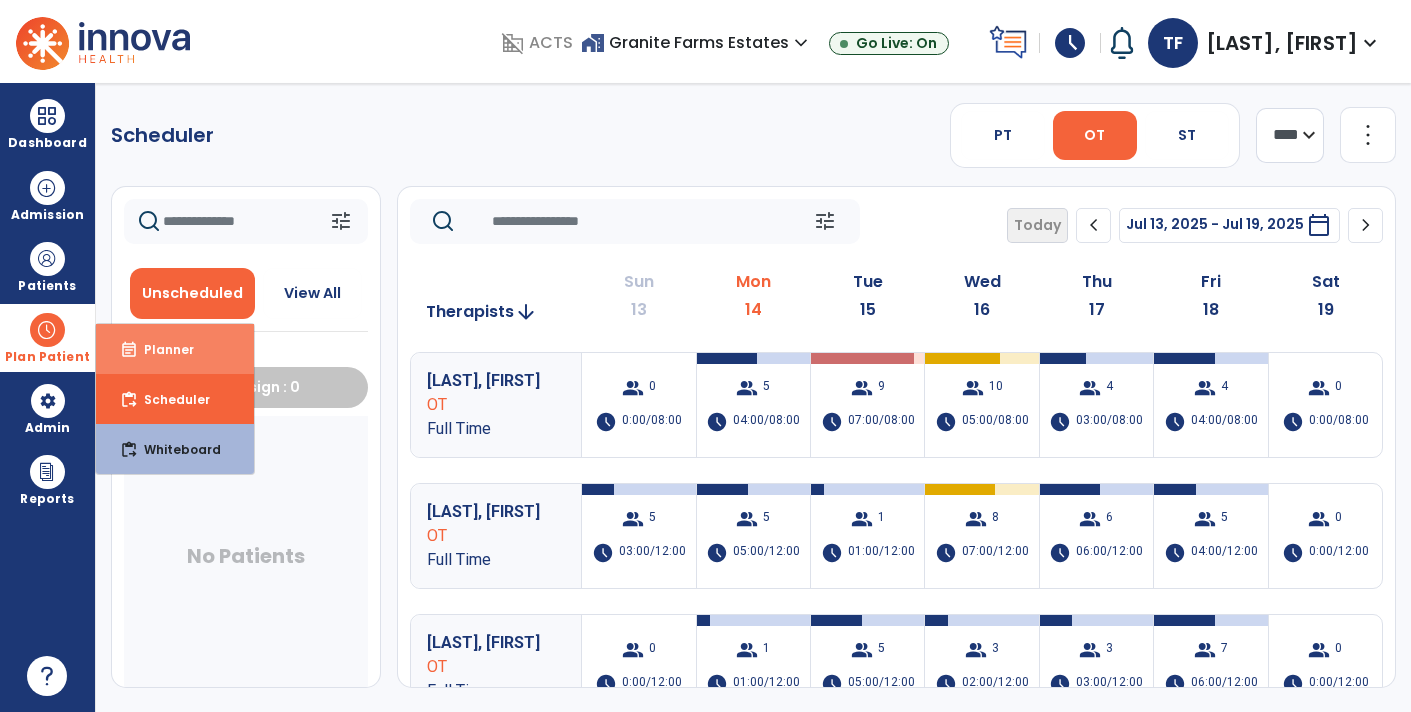 click on "event_note  Planner" at bounding box center [175, 349] 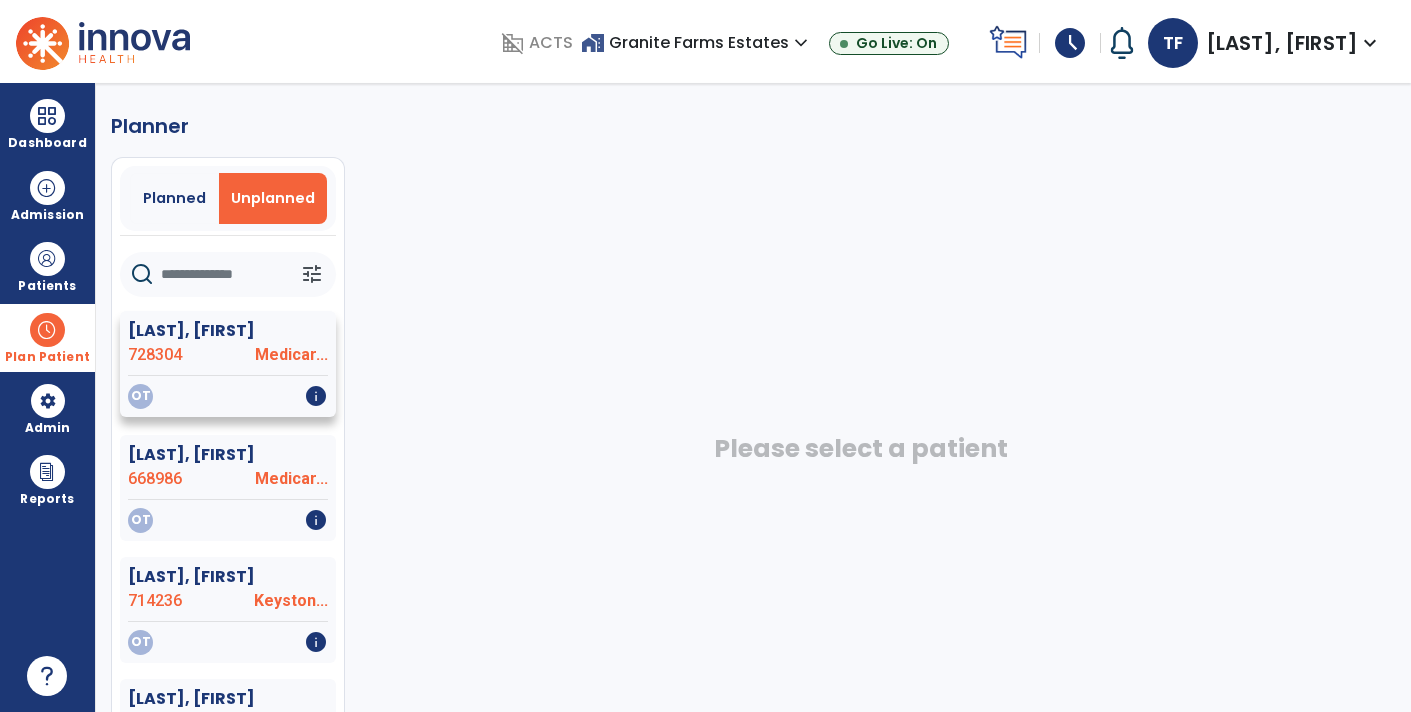 click on "[LAST],  [FIRST]" 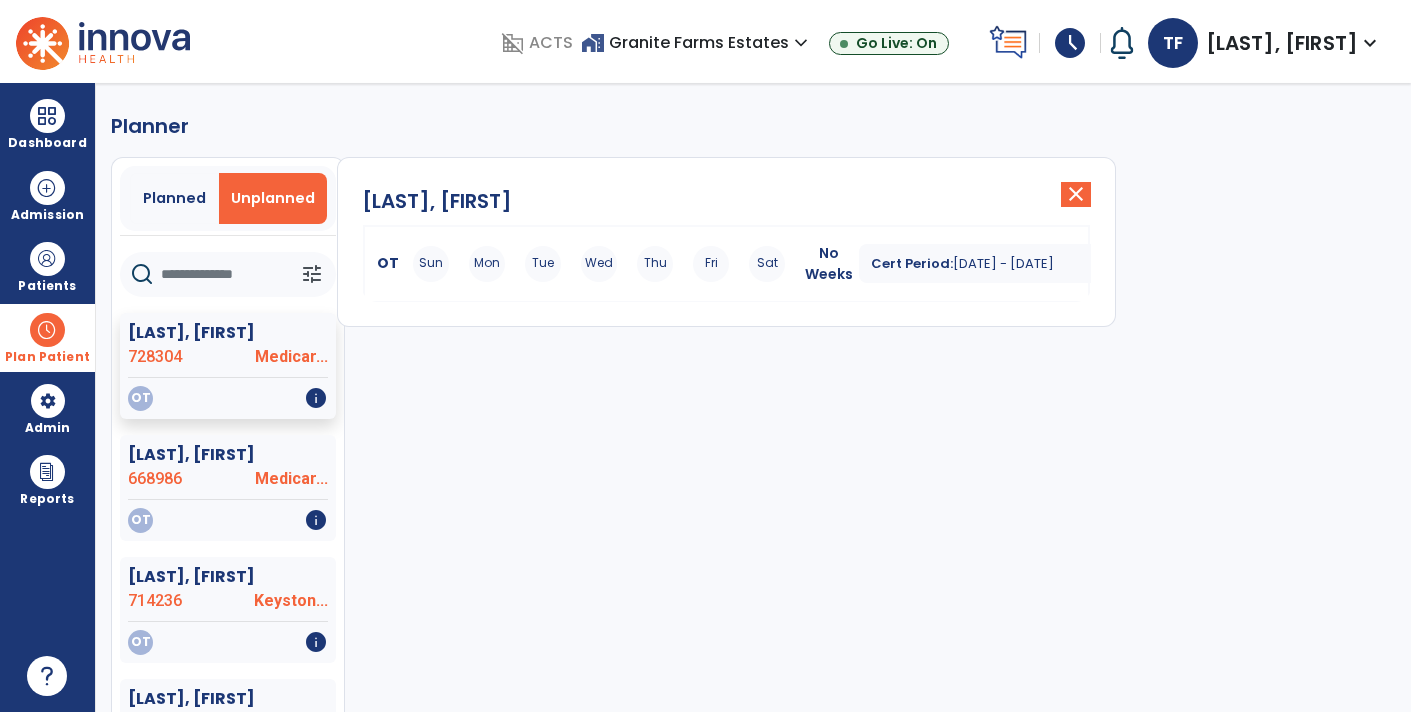 click on "Mon" at bounding box center [487, 264] 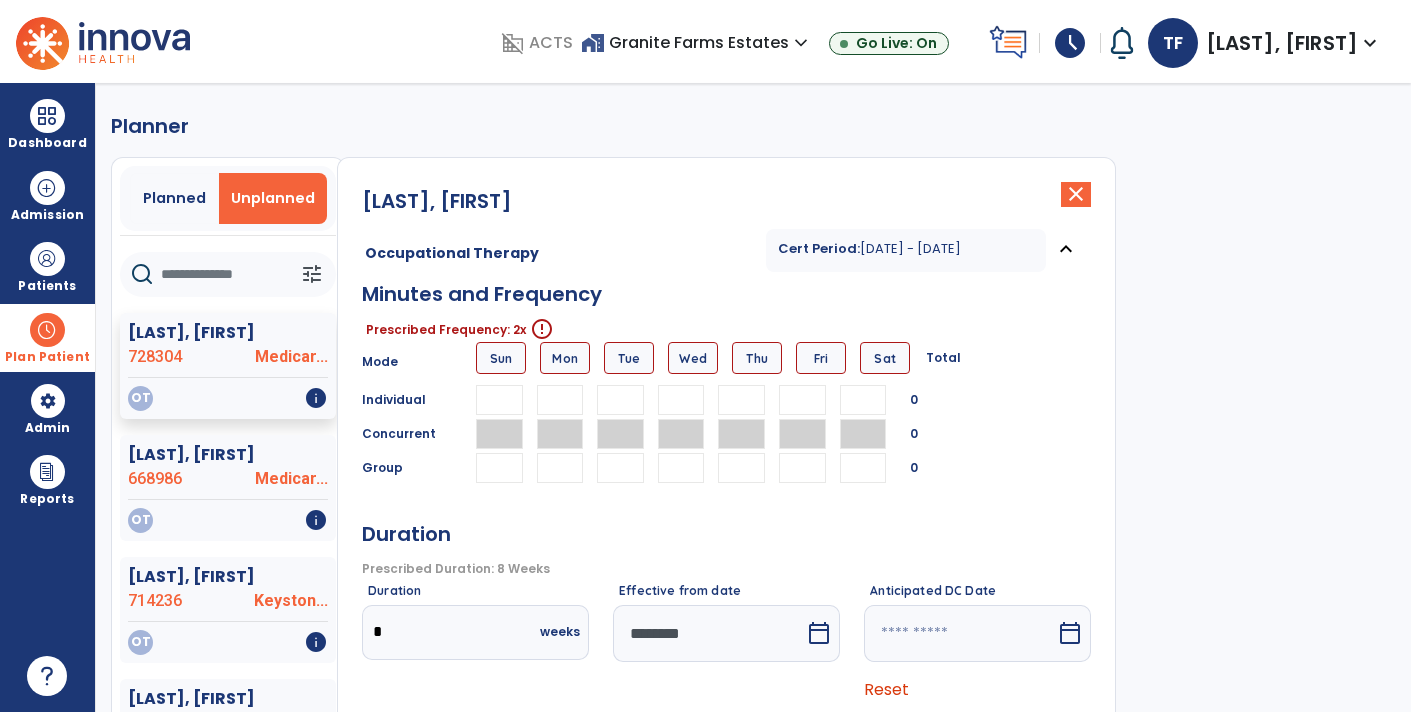 click at bounding box center [560, 400] 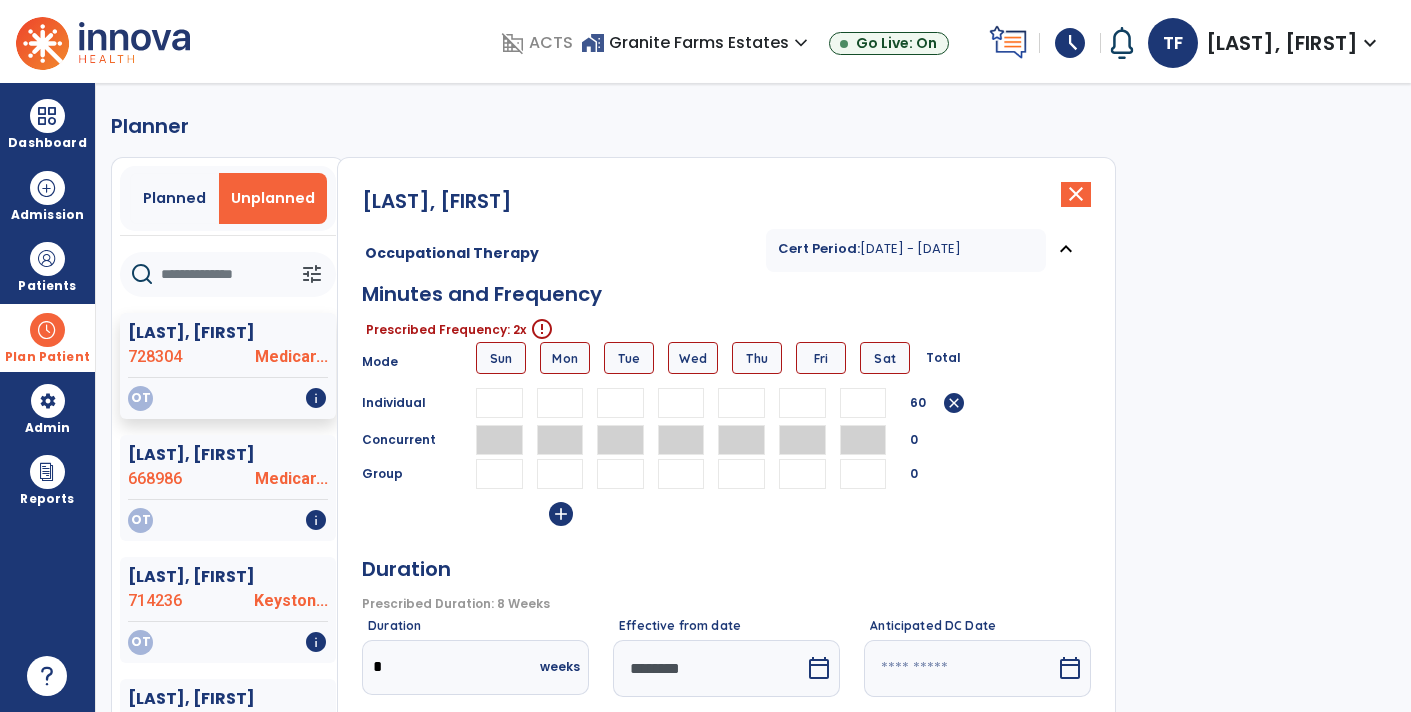 type on "**" 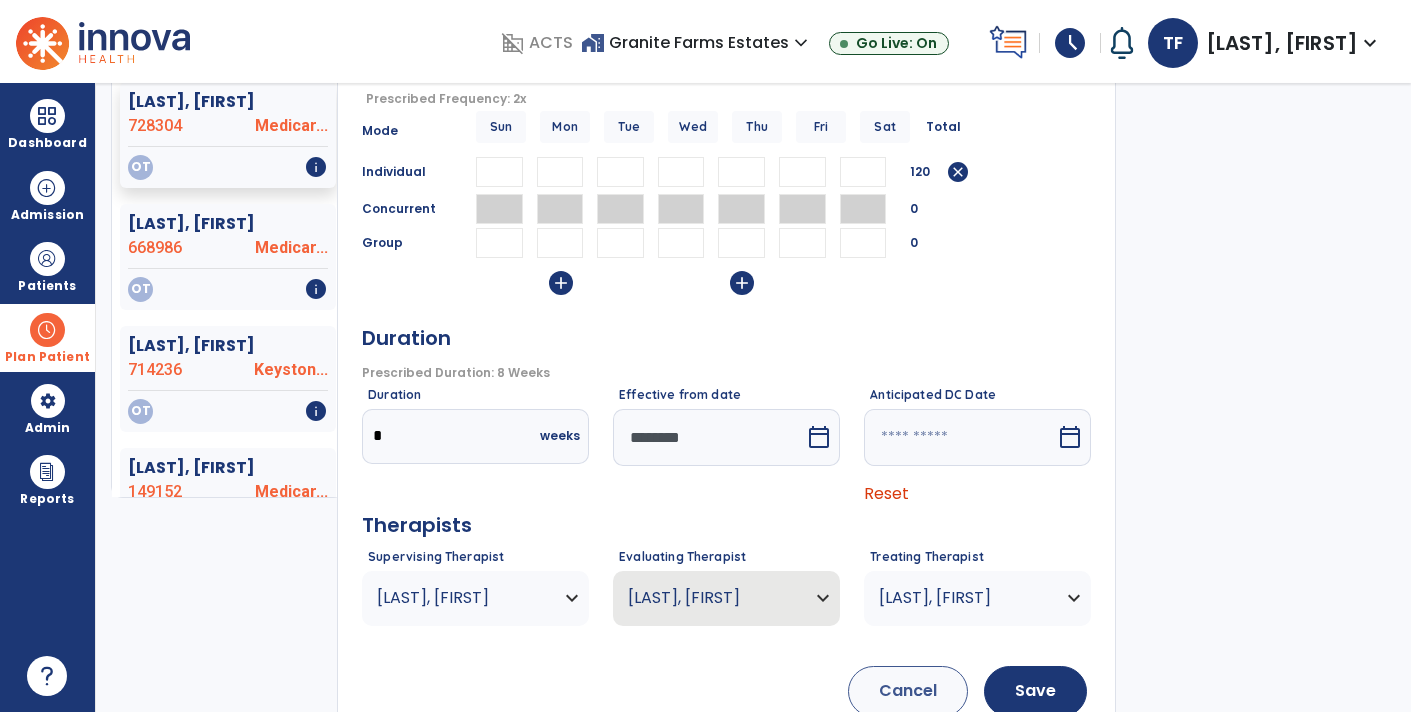 scroll, scrollTop: 235, scrollLeft: 0, axis: vertical 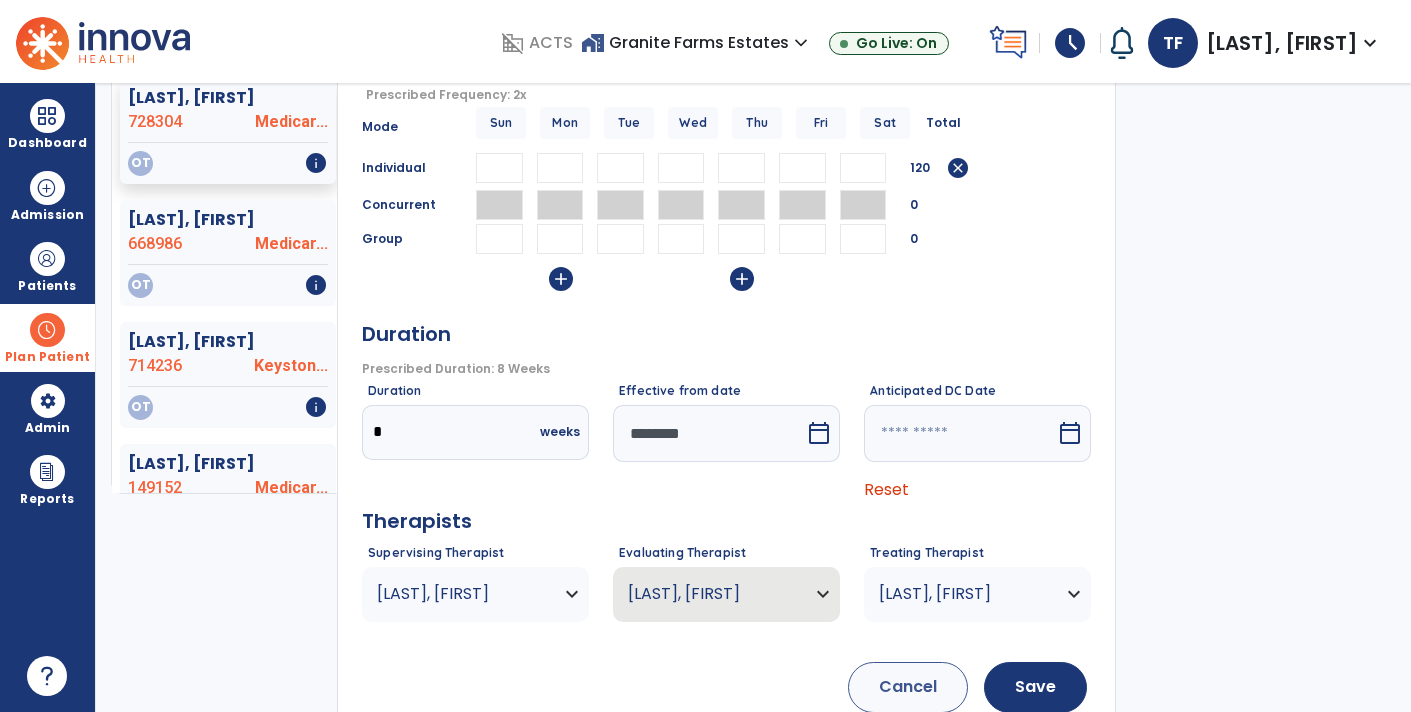 type on "**" 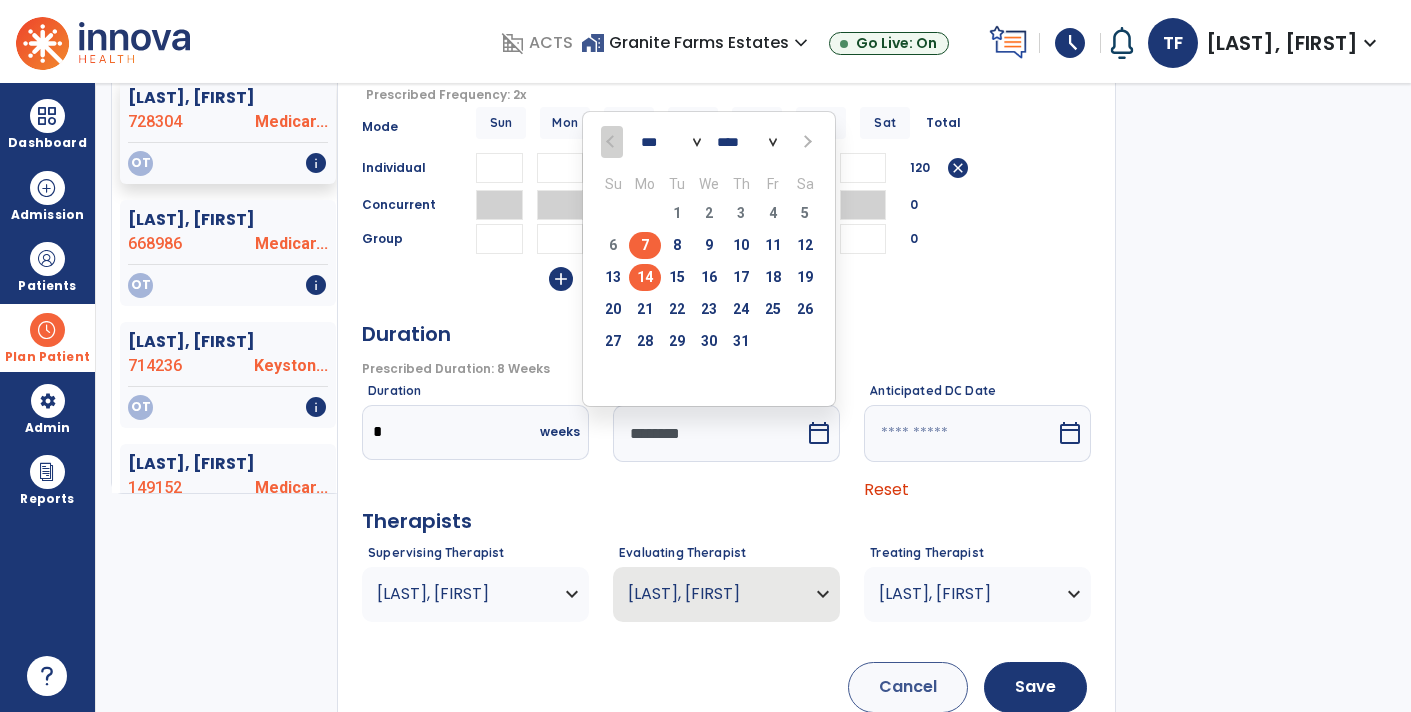 click on "14" at bounding box center [645, 277] 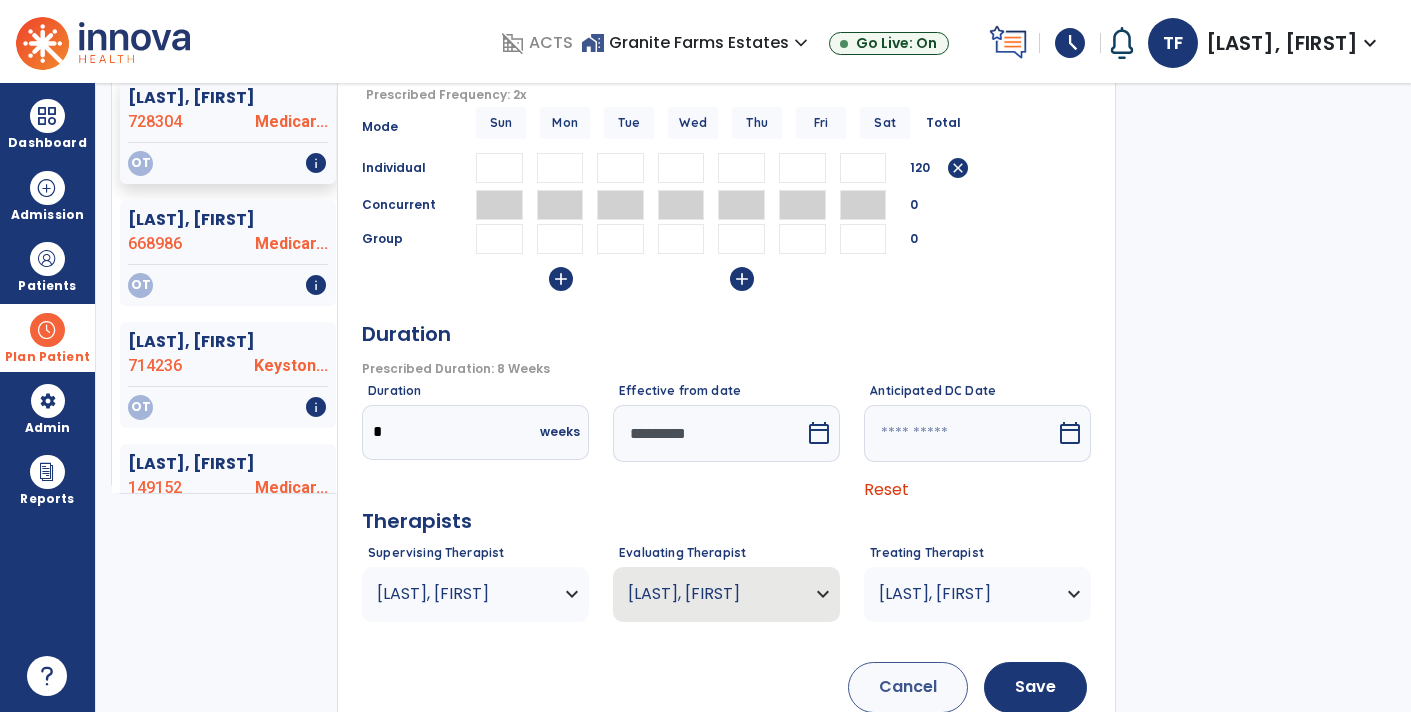 scroll, scrollTop: 279, scrollLeft: 0, axis: vertical 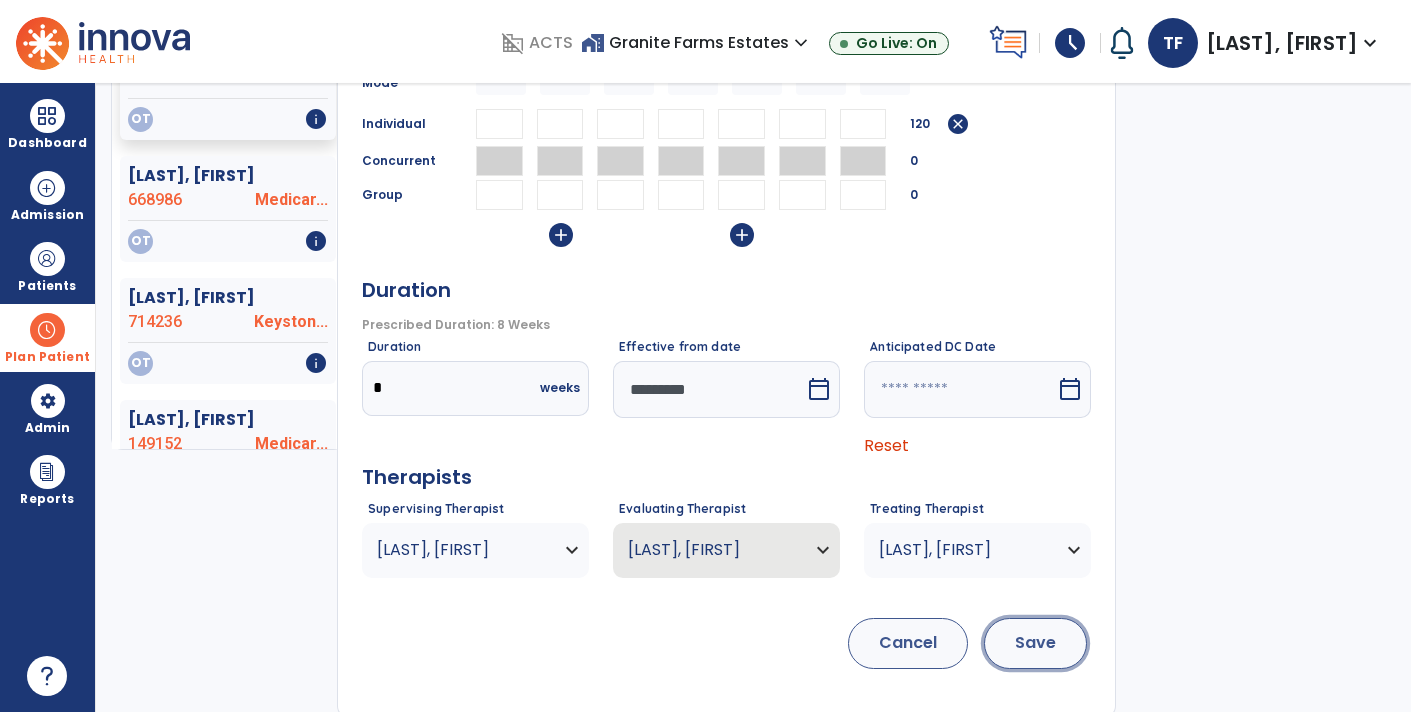click on "Save" at bounding box center (1035, 643) 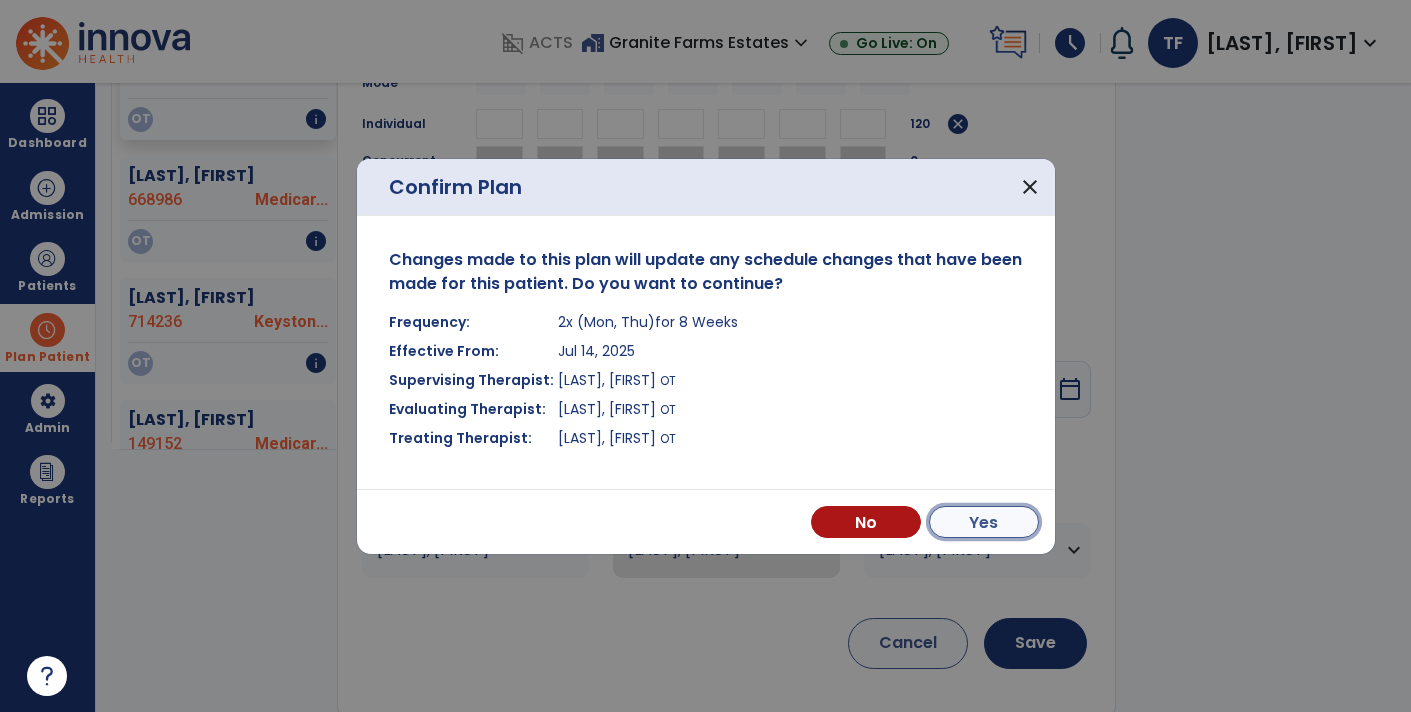 click on "Yes" at bounding box center (984, 522) 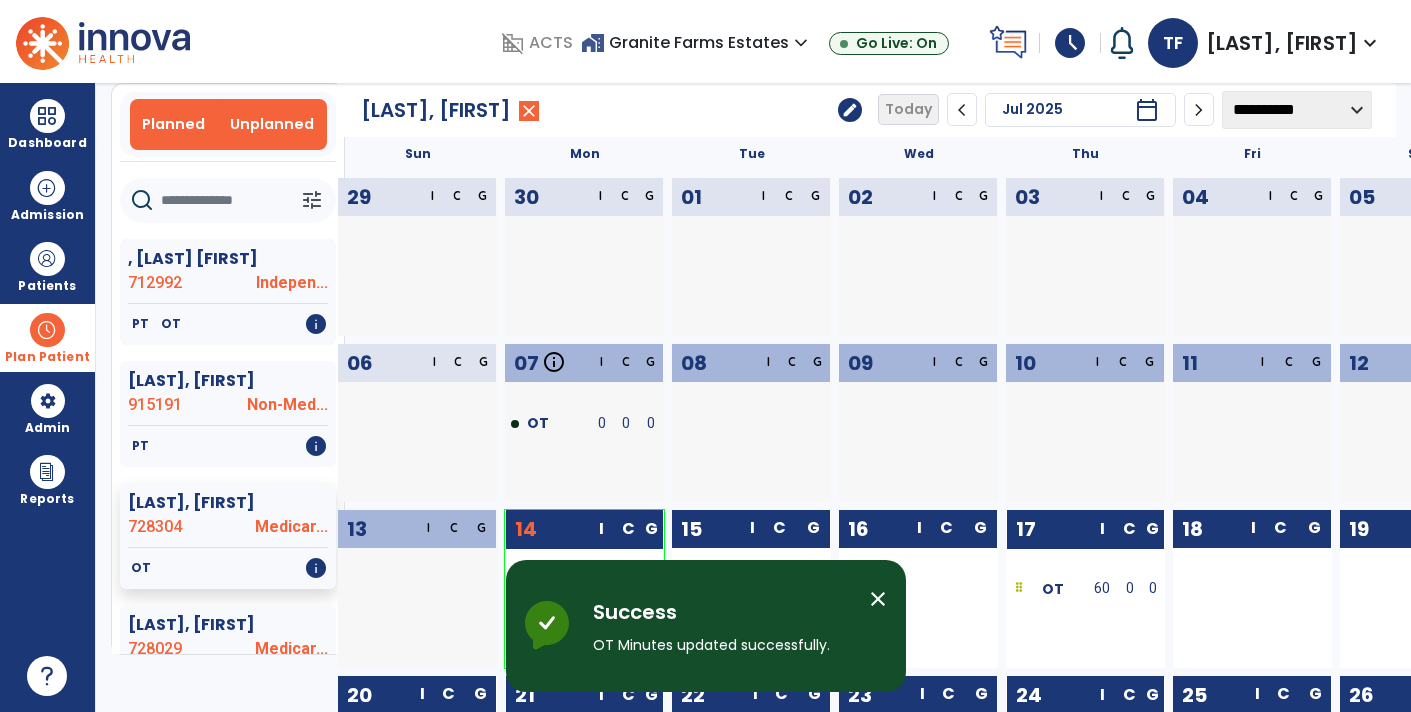 click on "Unplanned" at bounding box center [272, 124] 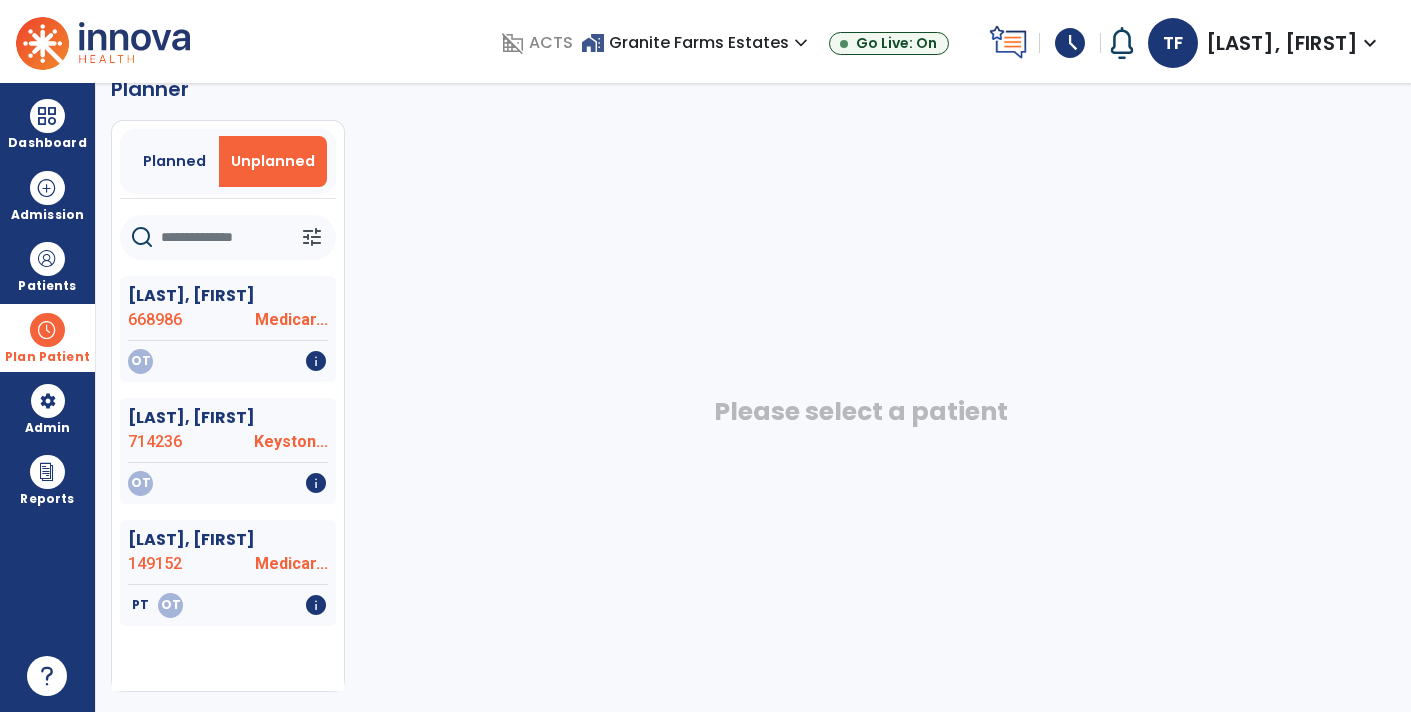 scroll, scrollTop: 36, scrollLeft: 0, axis: vertical 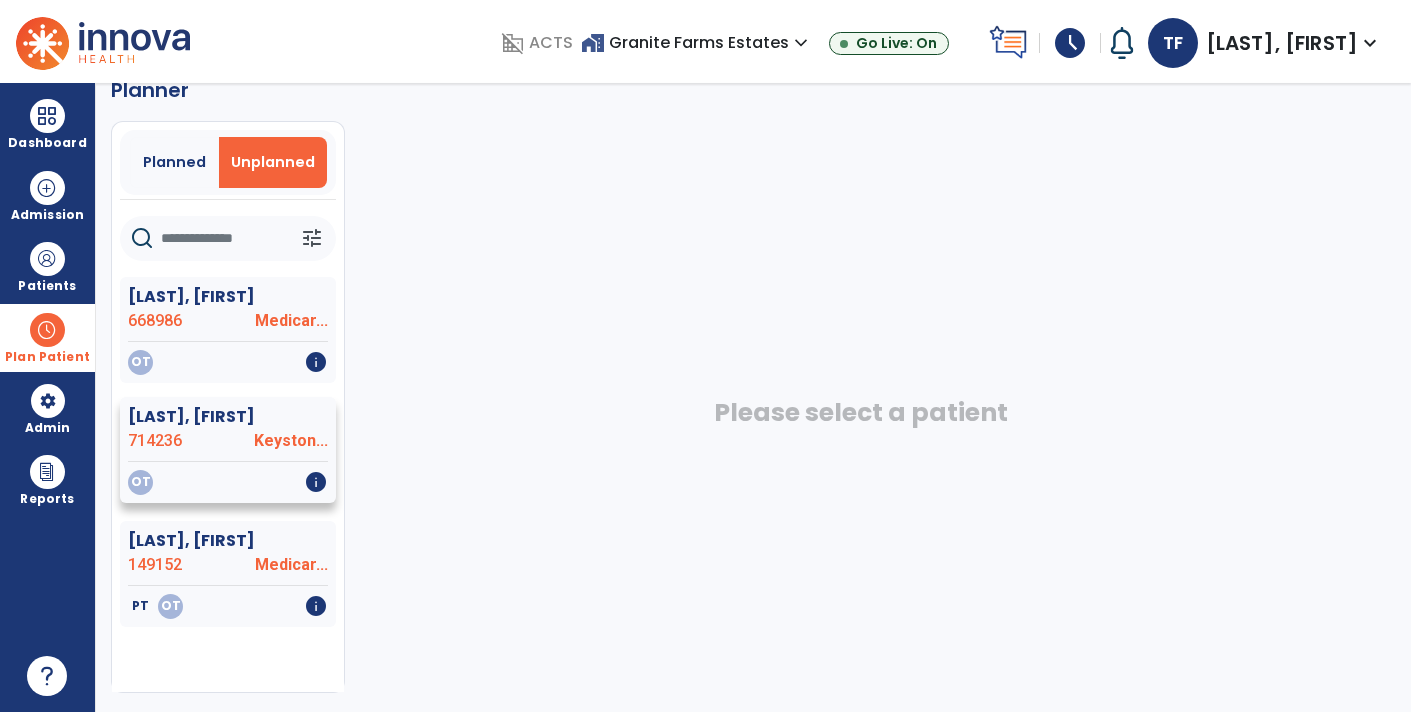 click on "Keyston..." 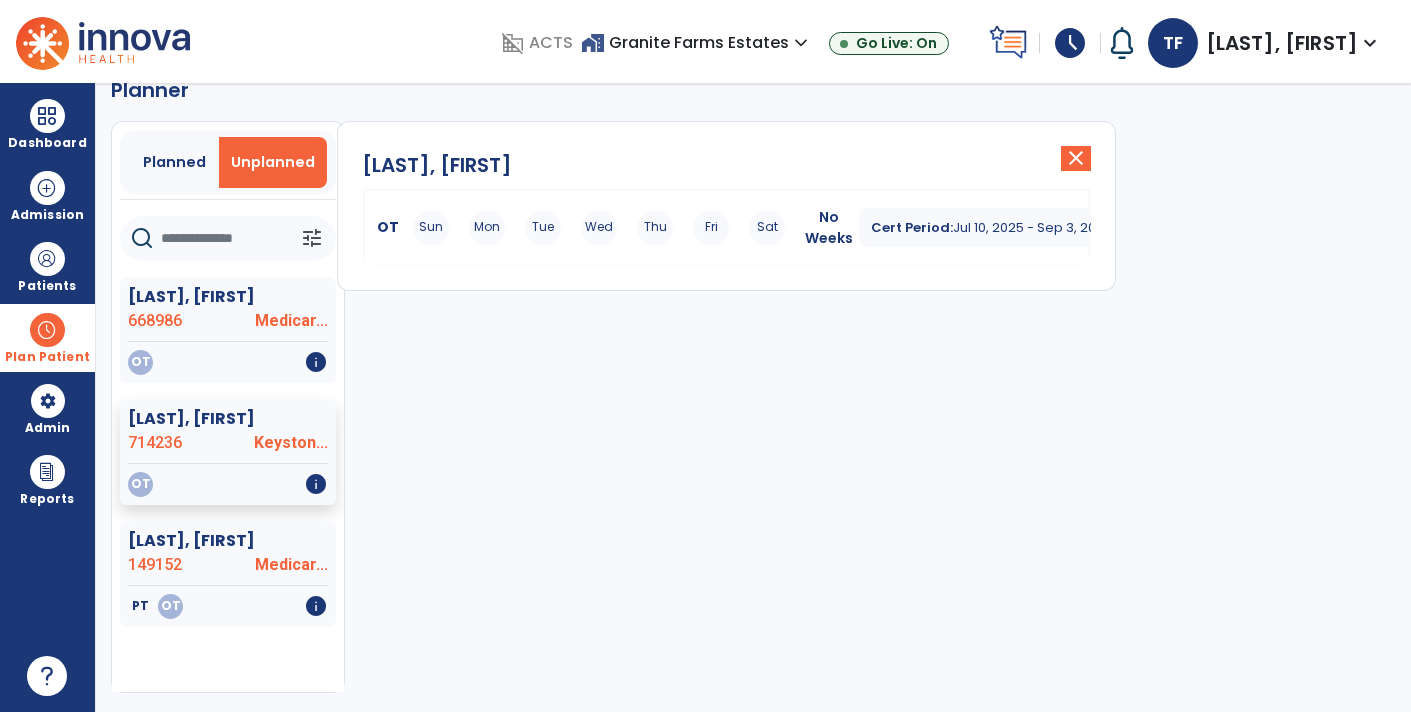 click on "Wed" at bounding box center (599, 228) 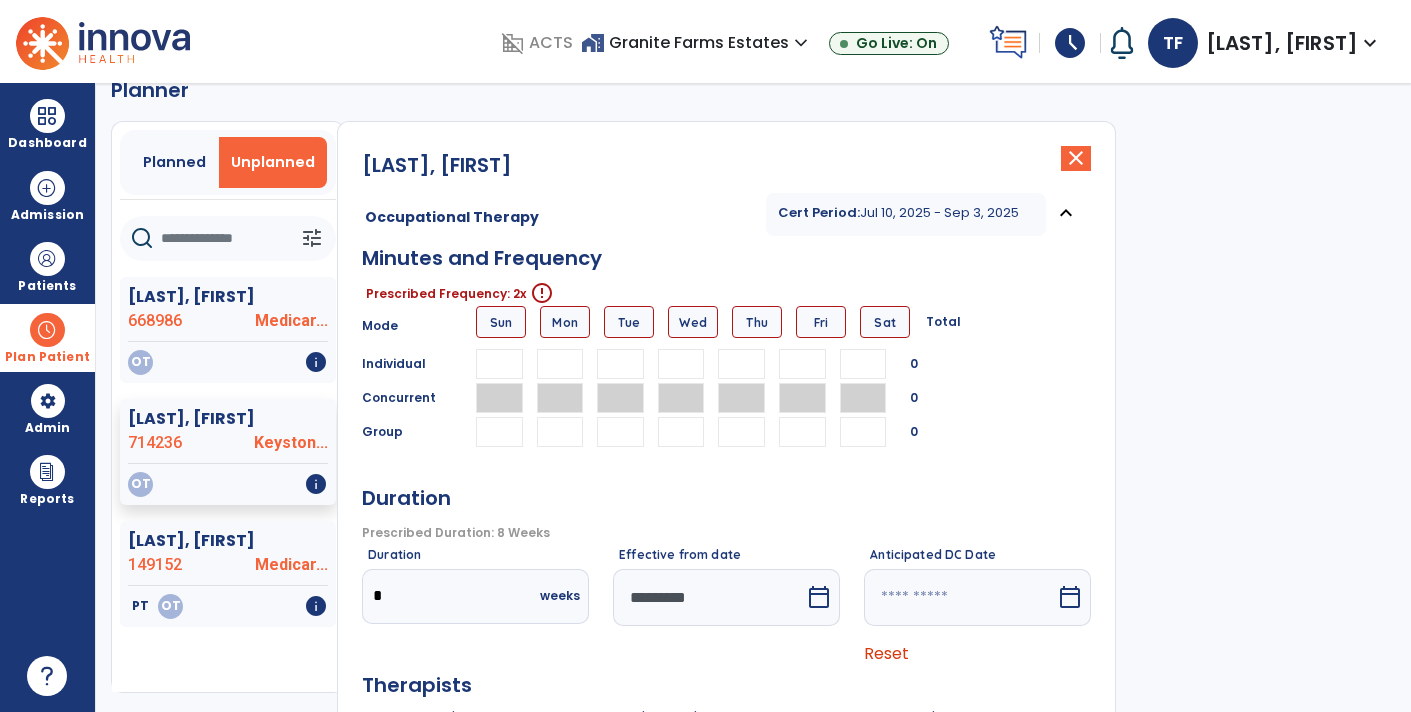 click at bounding box center [681, 364] 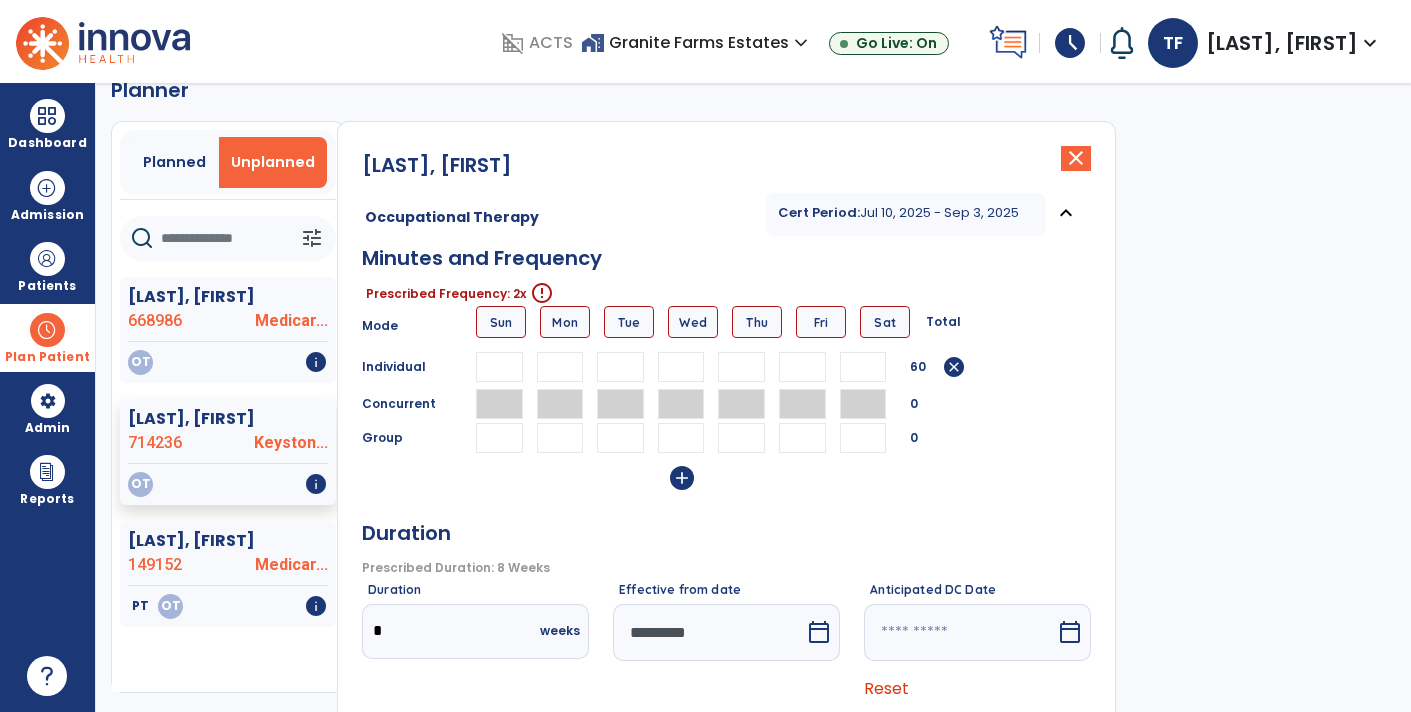 type on "**" 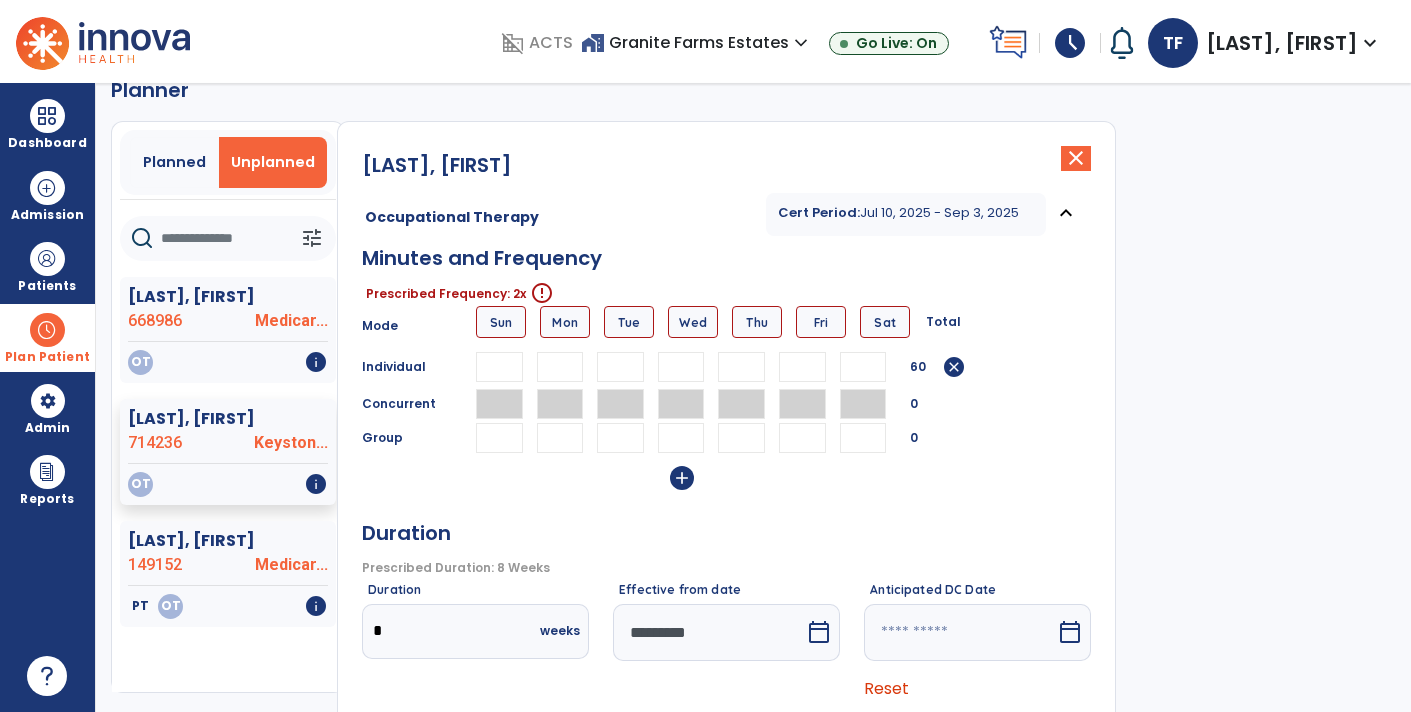 click at bounding box center (802, 367) 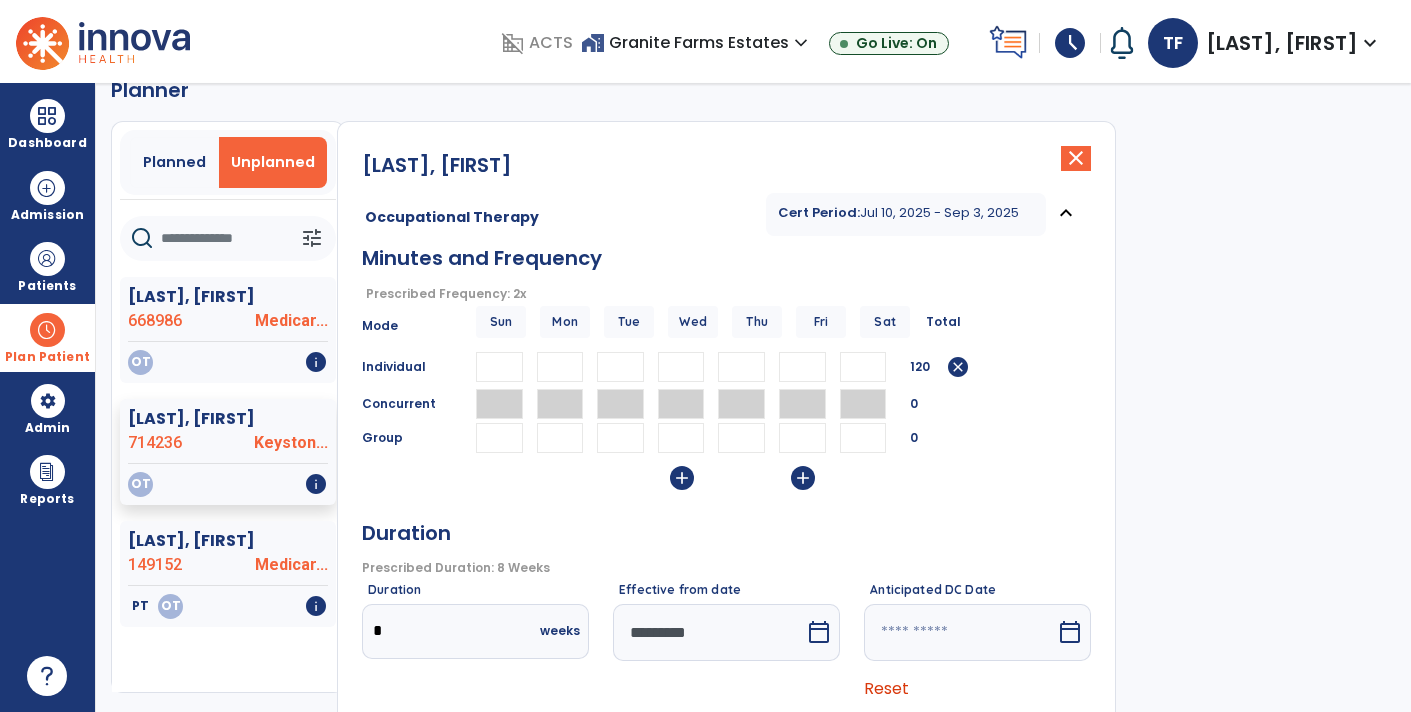type on "**" 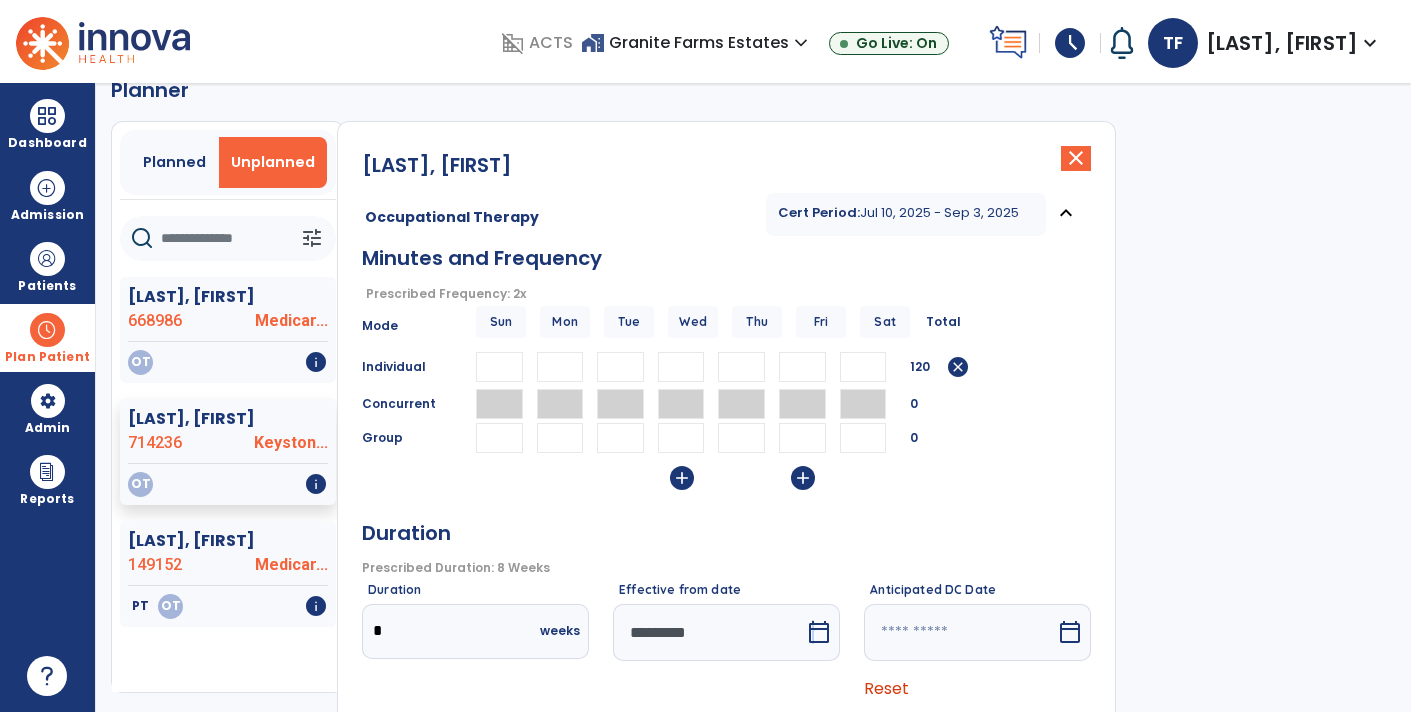 click on "calendar_today" at bounding box center [819, 632] 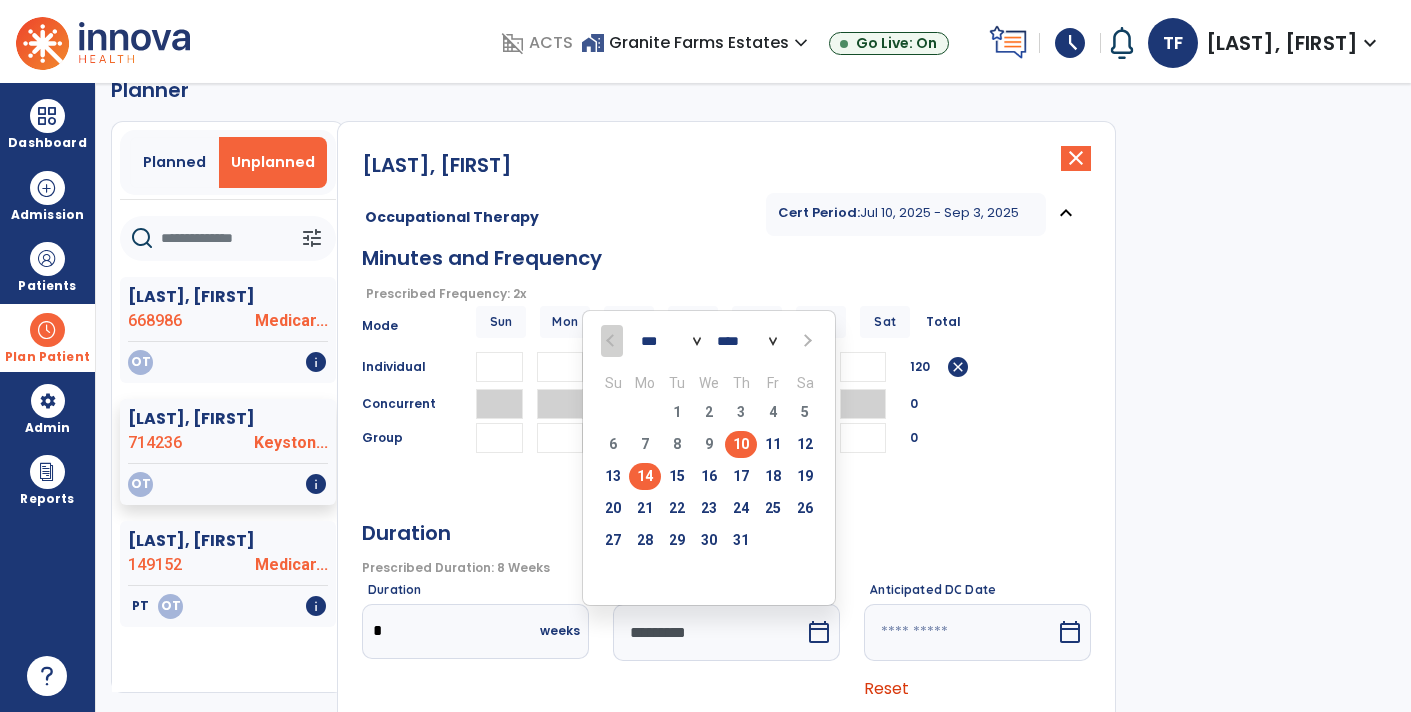 click on "14" at bounding box center (645, 476) 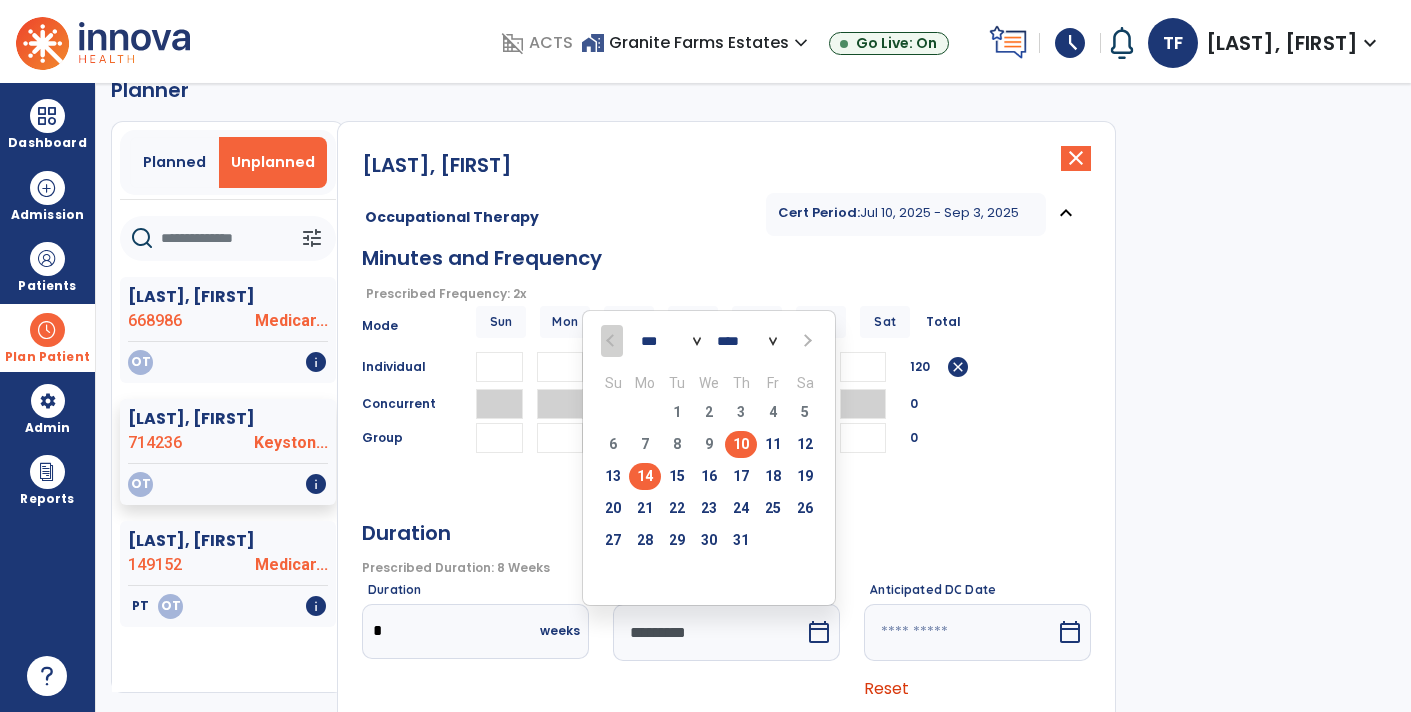 type on "*********" 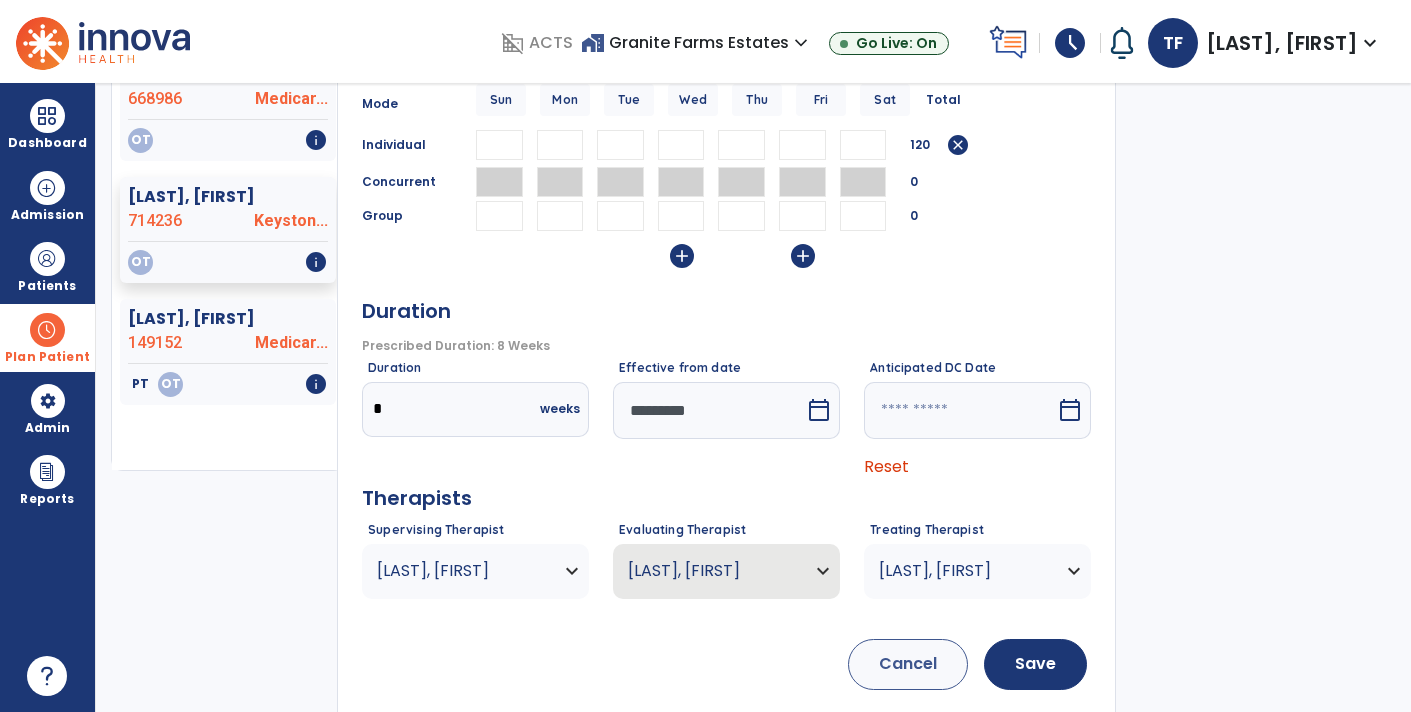 scroll, scrollTop: 261, scrollLeft: 0, axis: vertical 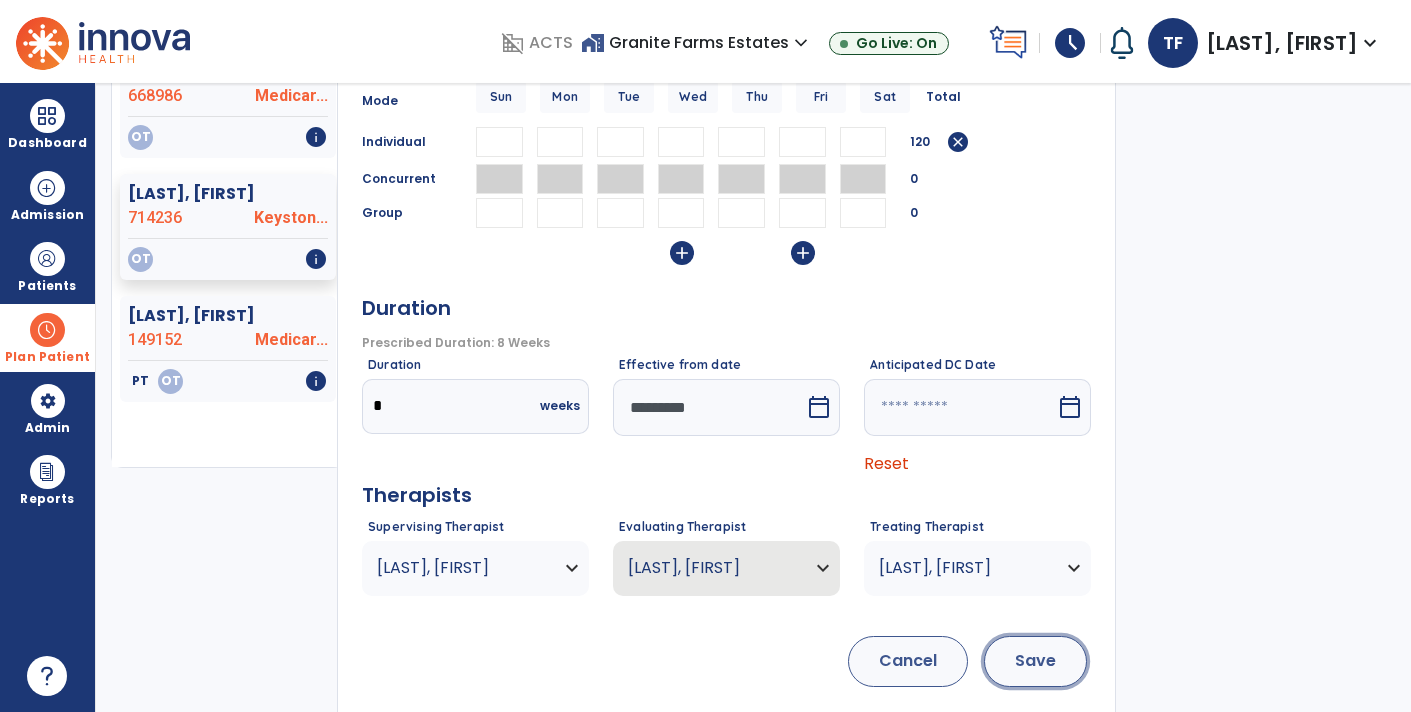 click on "Save" at bounding box center (1035, 661) 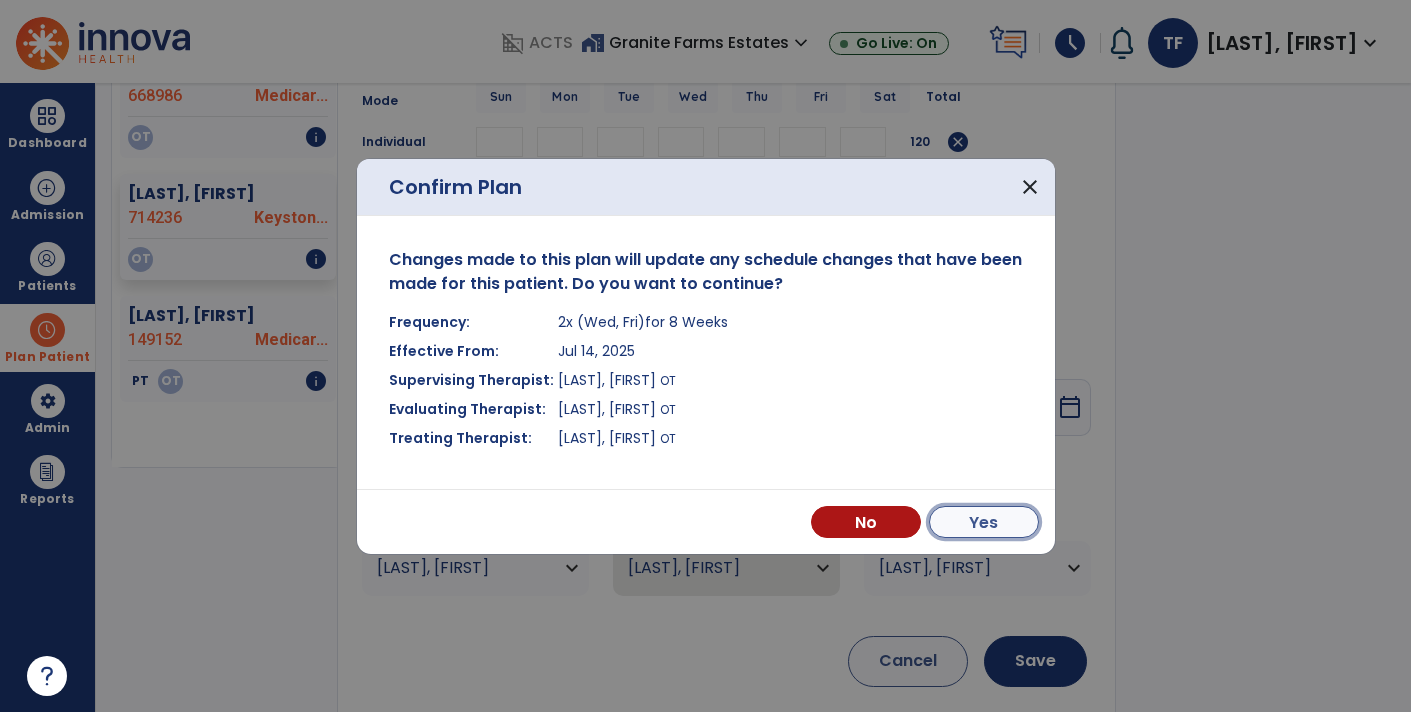 click on "Yes" at bounding box center [984, 522] 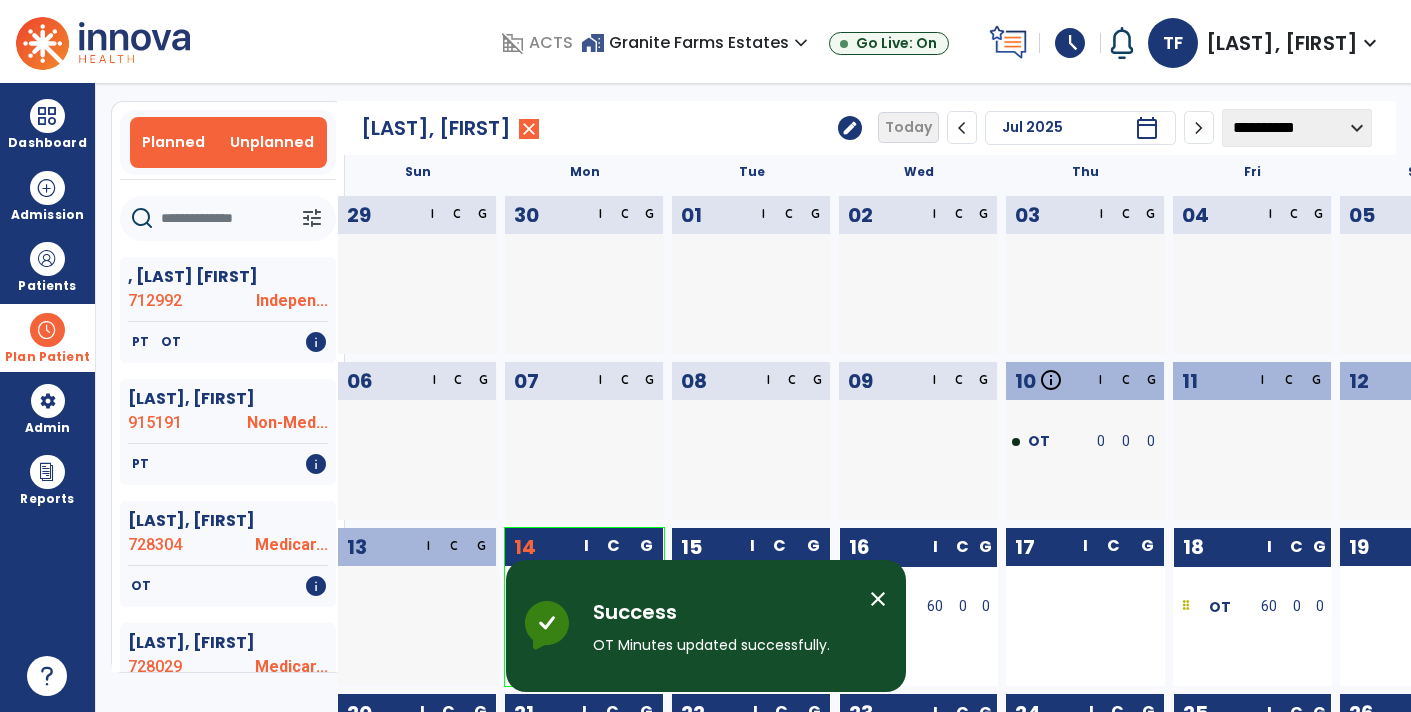 click on "Unplanned" at bounding box center [272, 142] 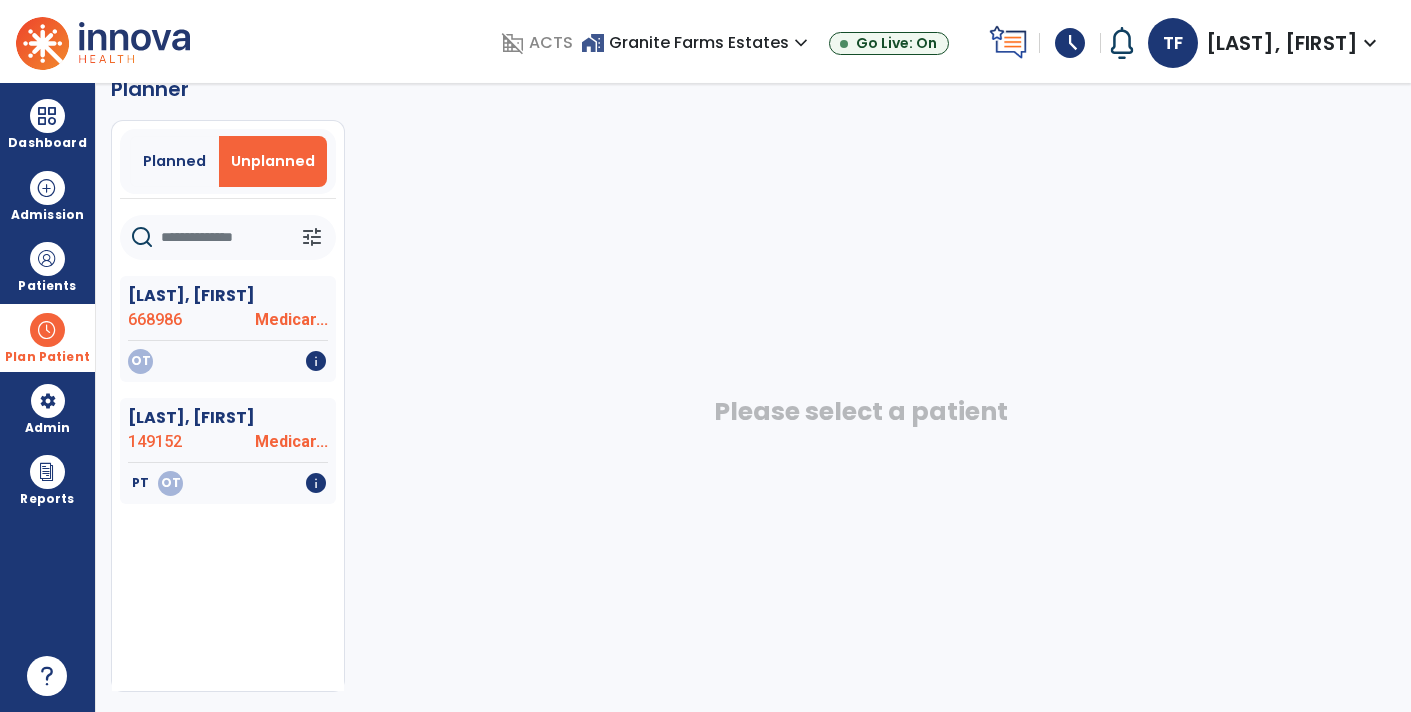 scroll, scrollTop: 36, scrollLeft: 0, axis: vertical 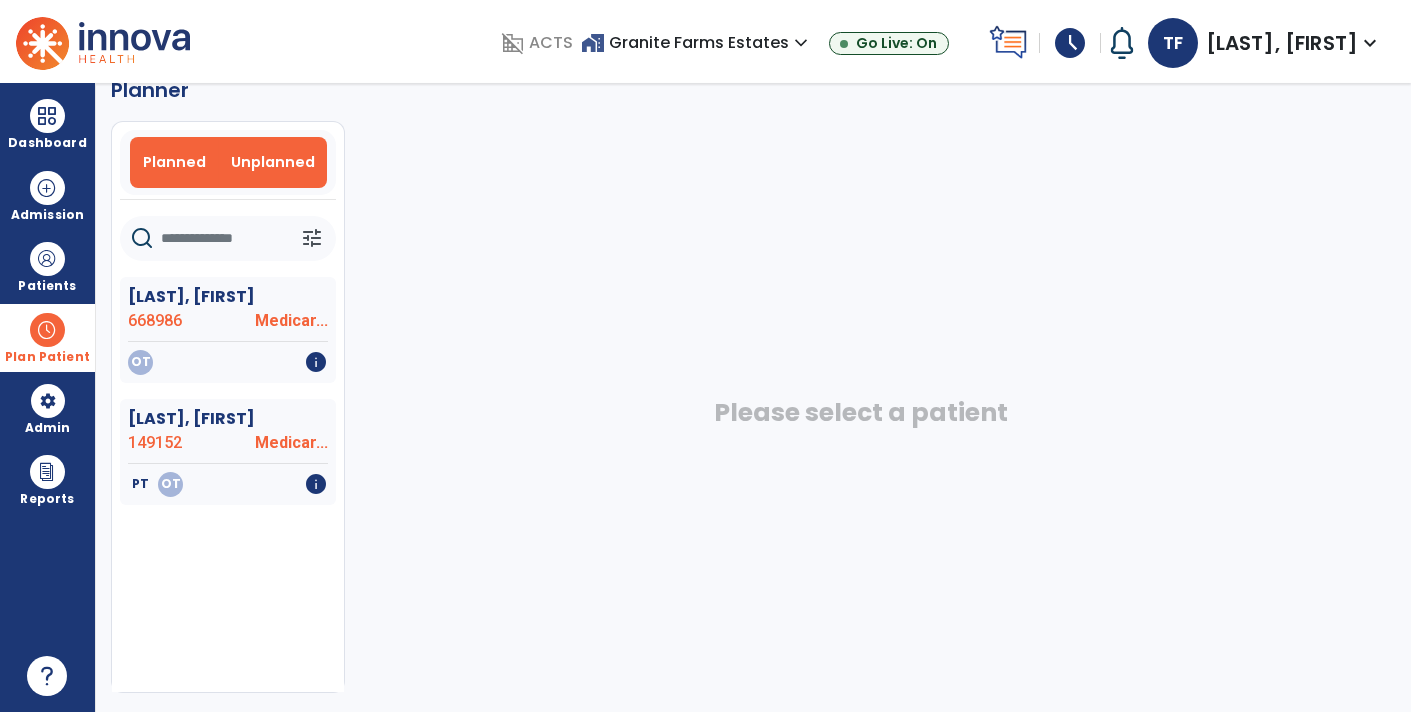 click on "Planned" at bounding box center (174, 162) 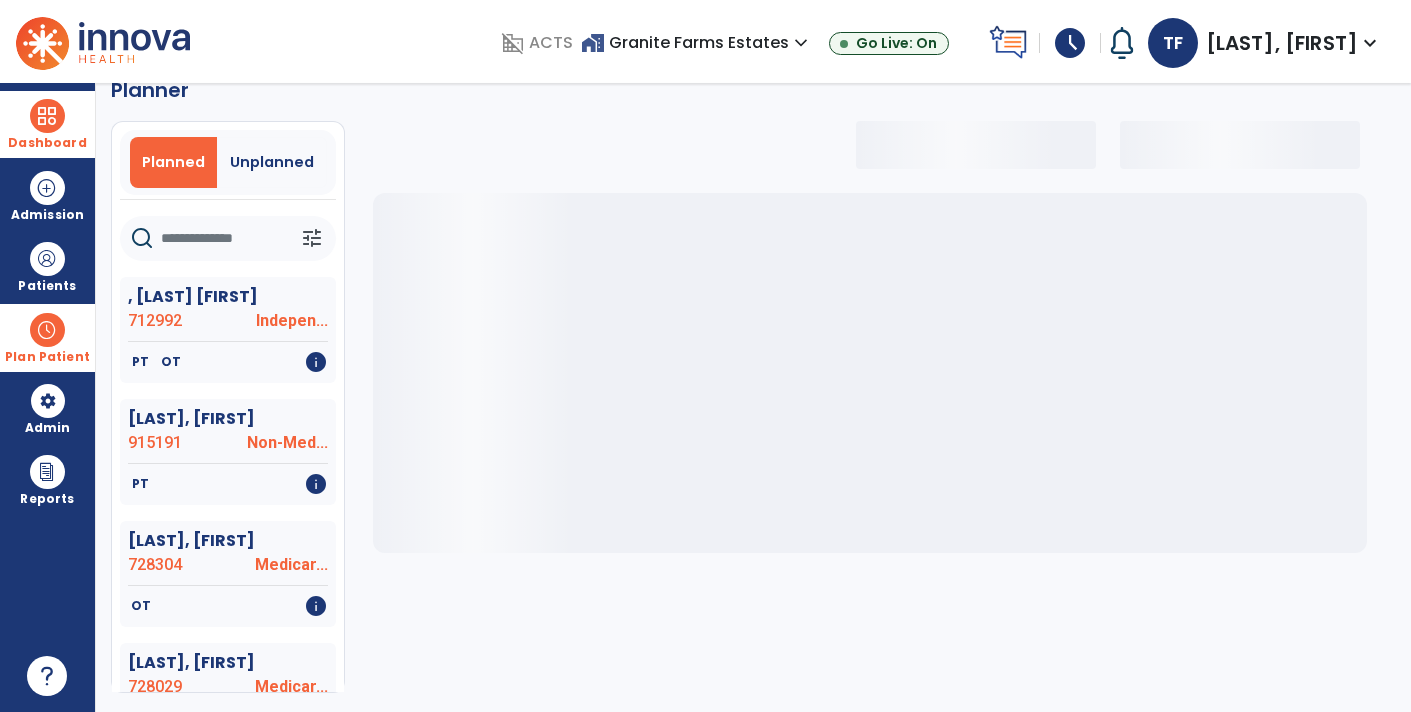 click on "Dashboard" at bounding box center [47, 143] 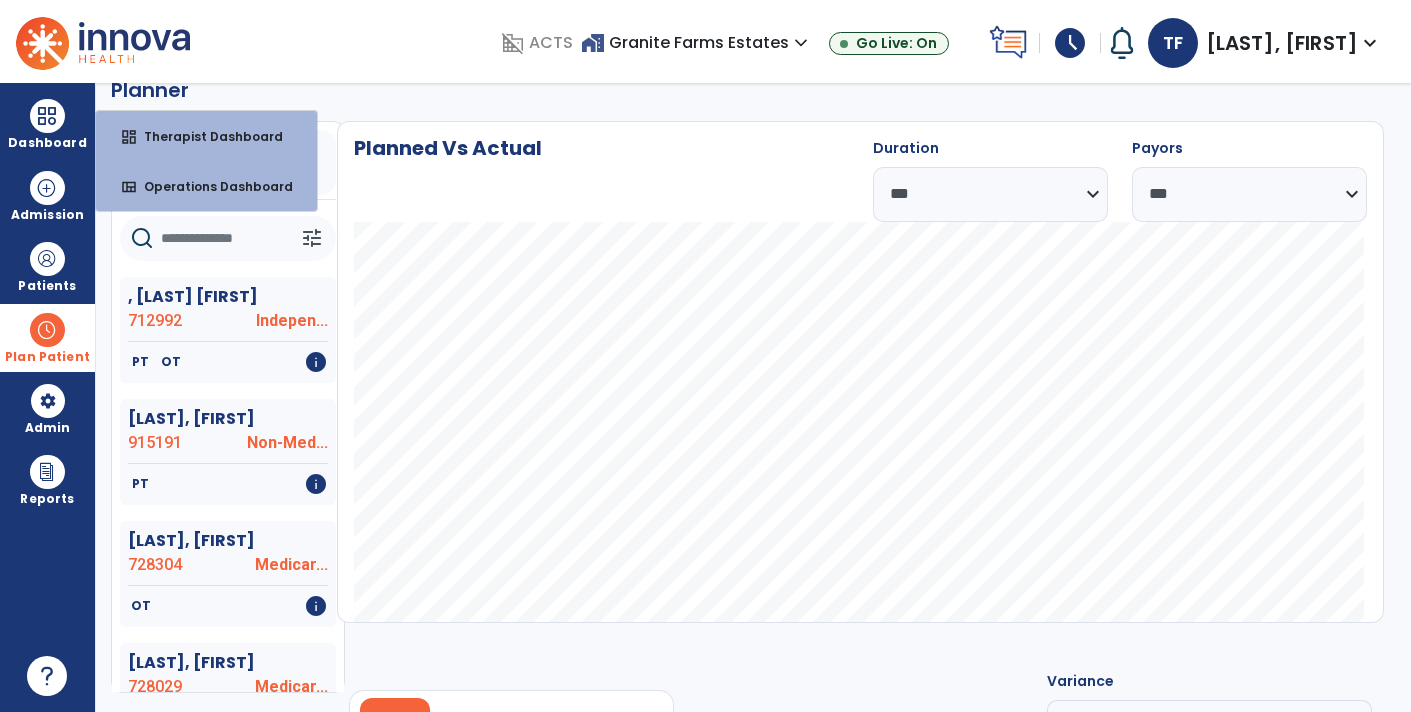 click on "Plan Patient" at bounding box center (47, 337) 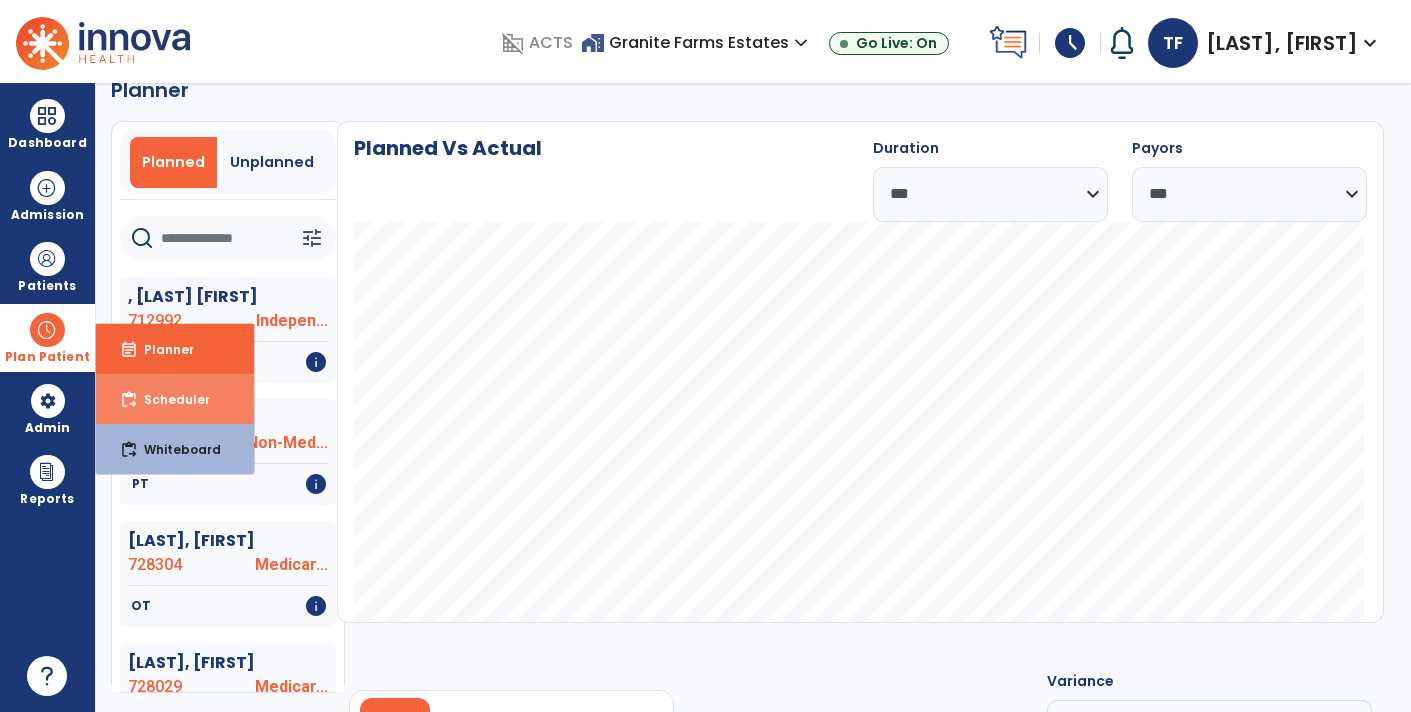 click on "Scheduler" at bounding box center (169, 399) 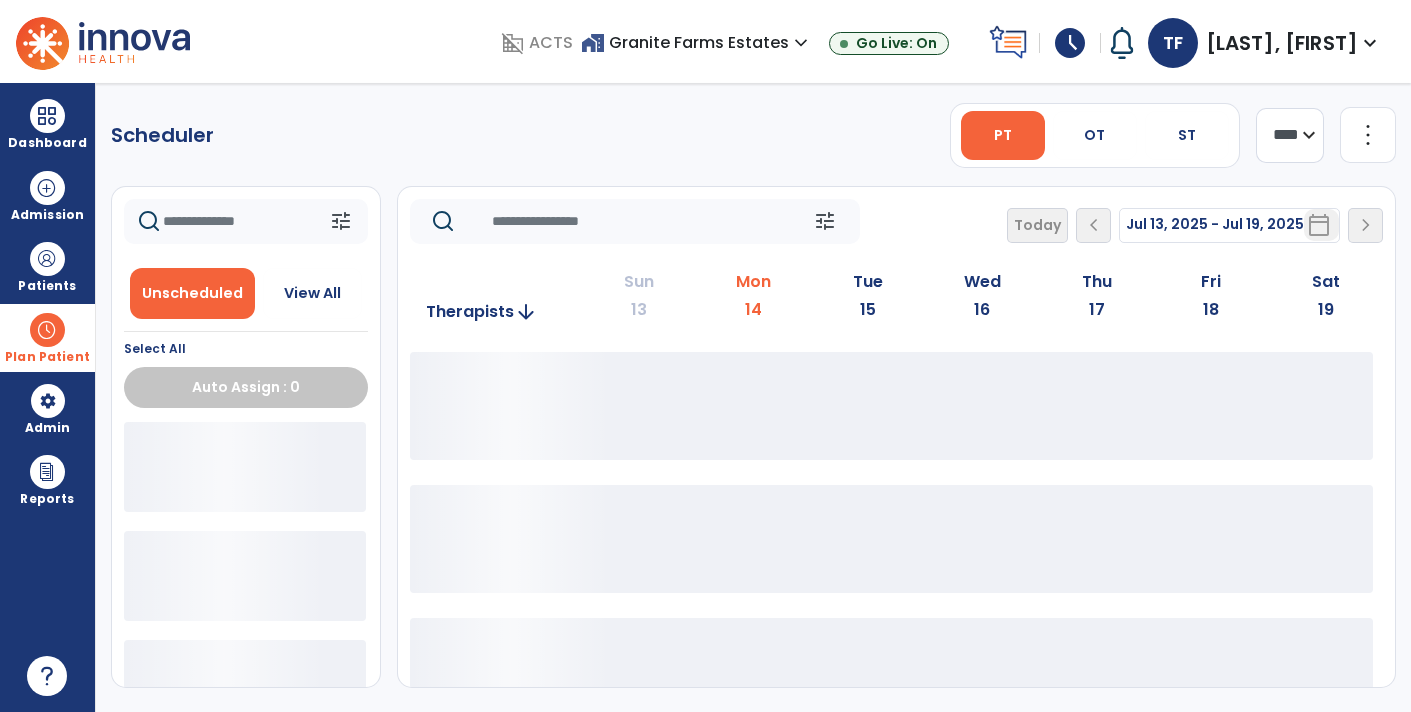 scroll, scrollTop: 0, scrollLeft: 0, axis: both 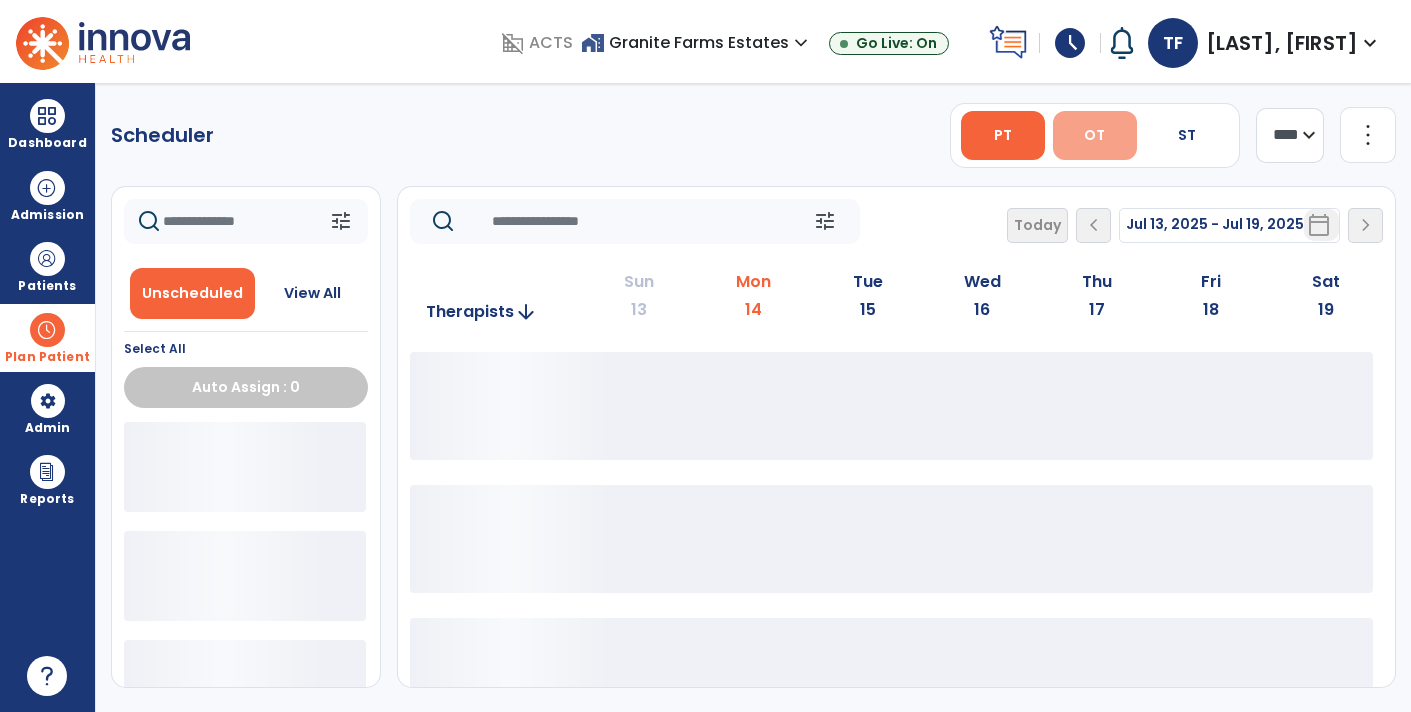 click on "OT" at bounding box center (1095, 135) 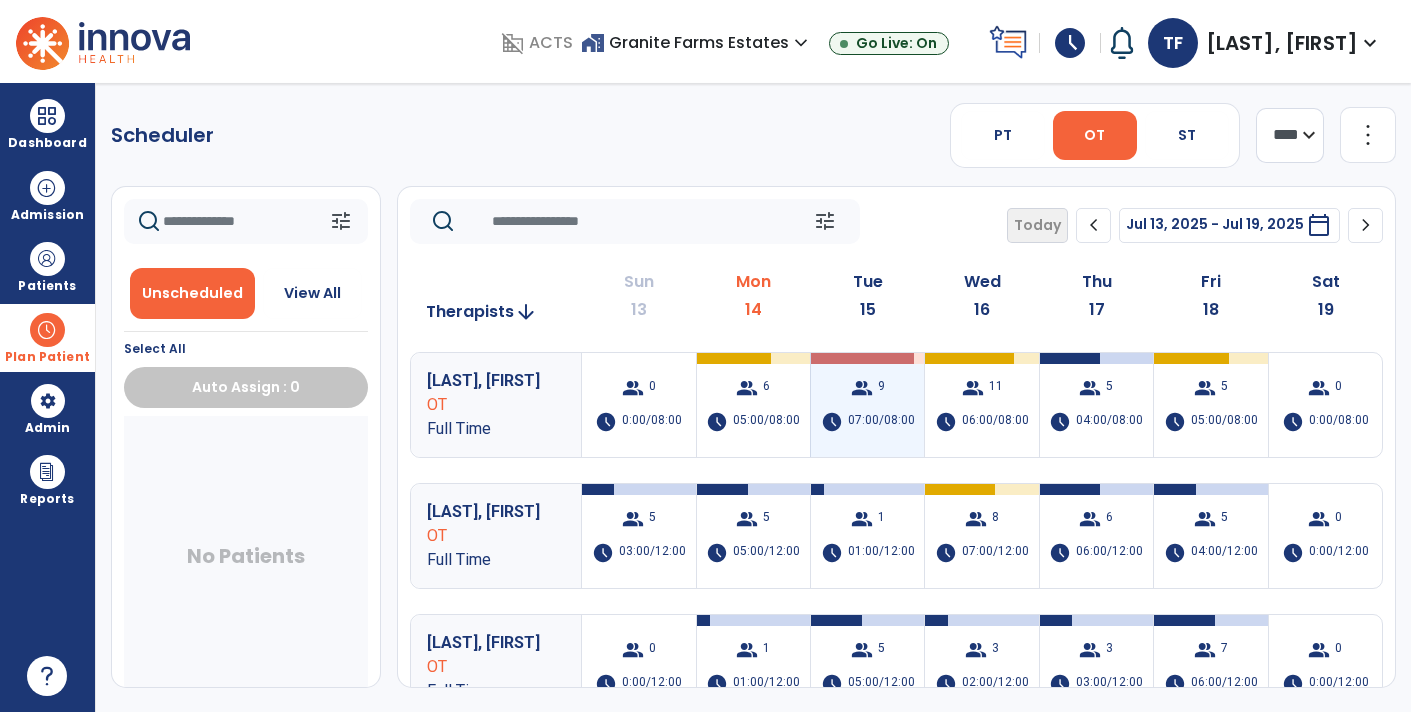 click on "07:00/08:00" at bounding box center [881, 422] 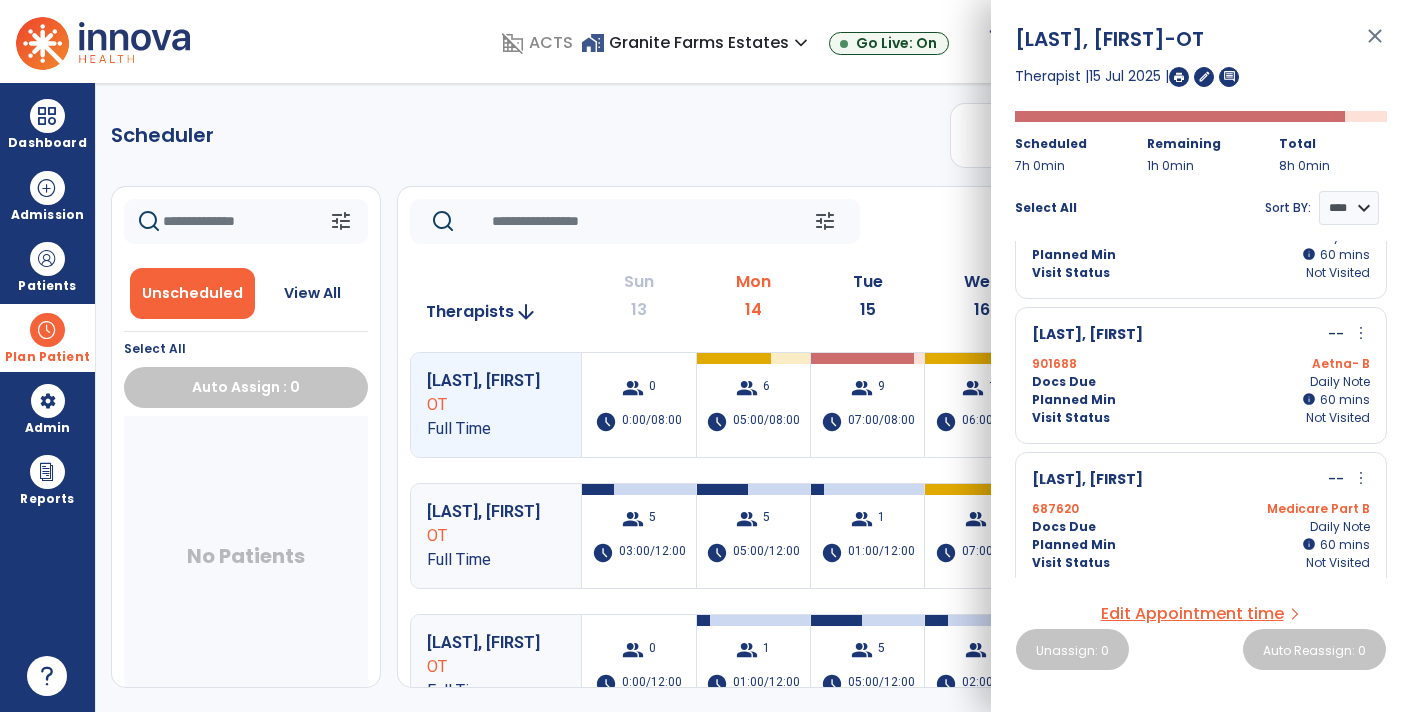 scroll, scrollTop: 91, scrollLeft: 0, axis: vertical 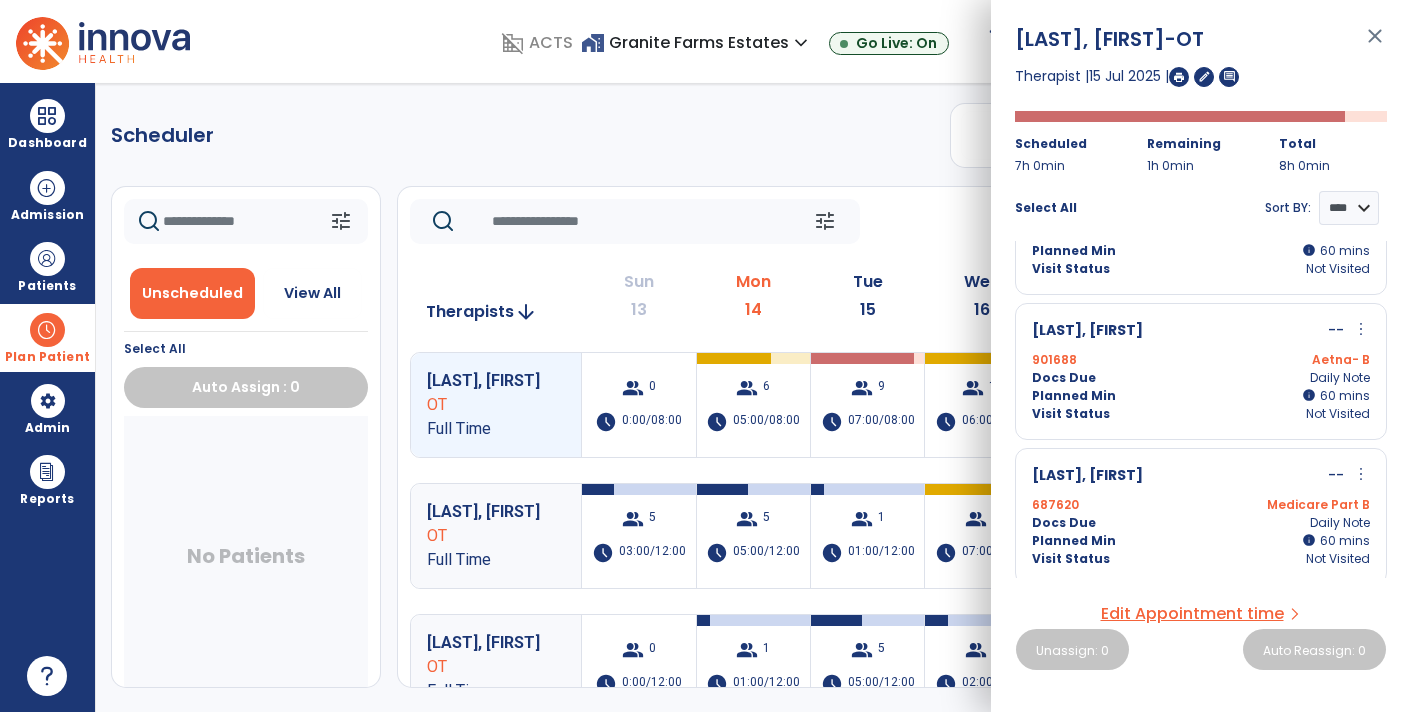 click on "more_vert" at bounding box center [1361, 329] 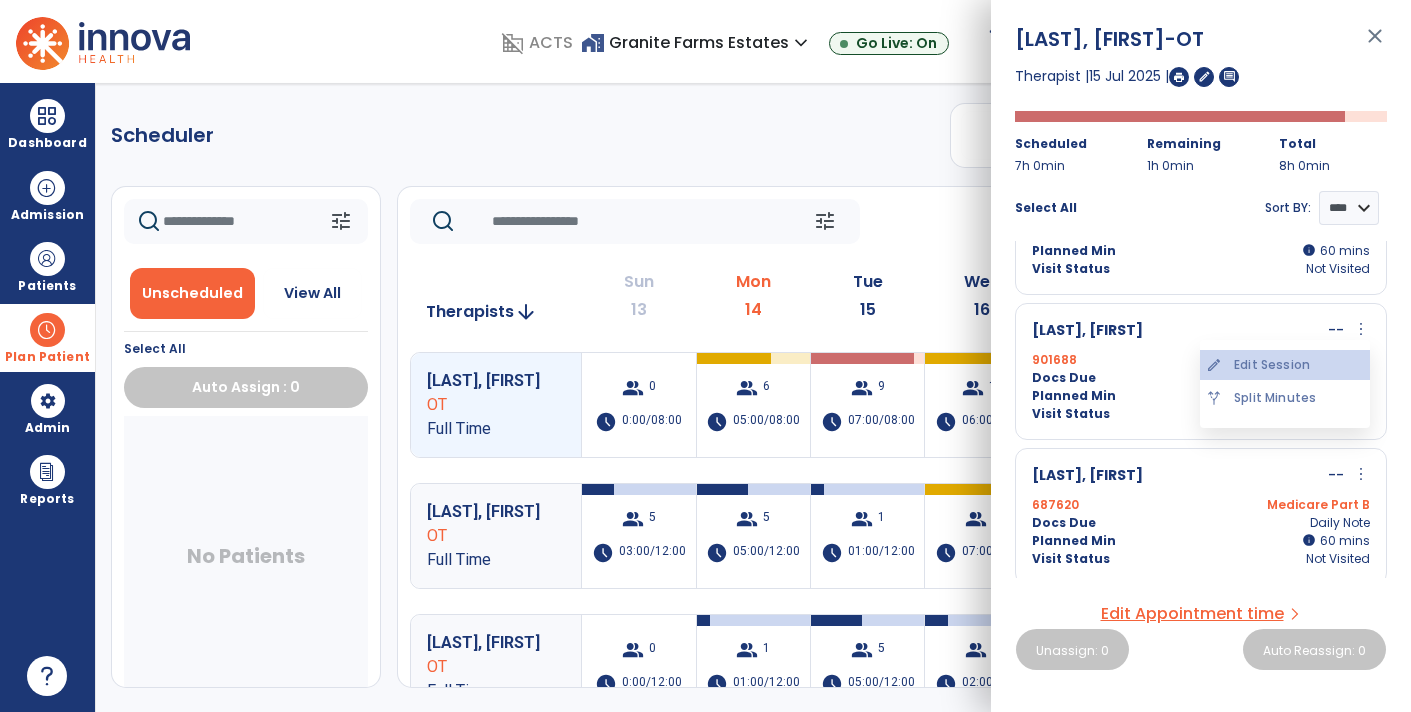 click on "edit   Edit Session" at bounding box center [1285, 365] 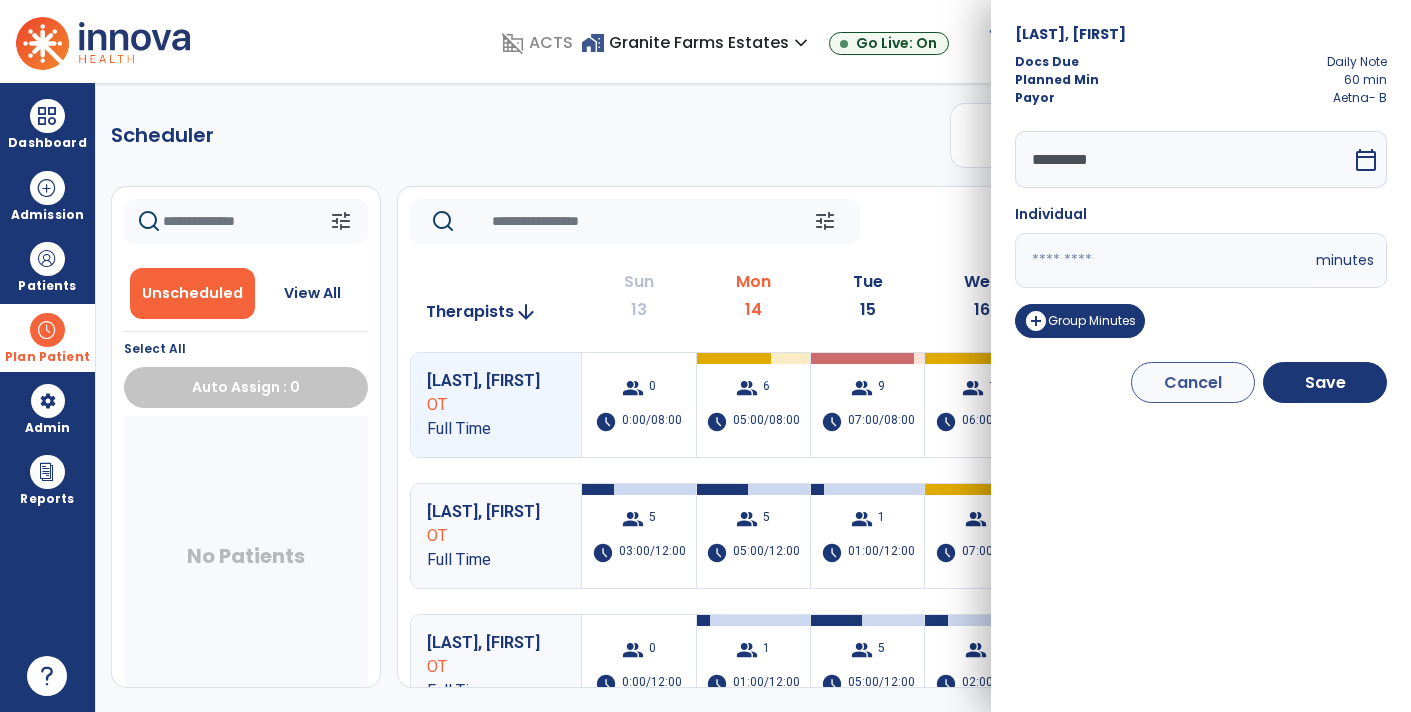 click on "*********" at bounding box center (1183, 159) 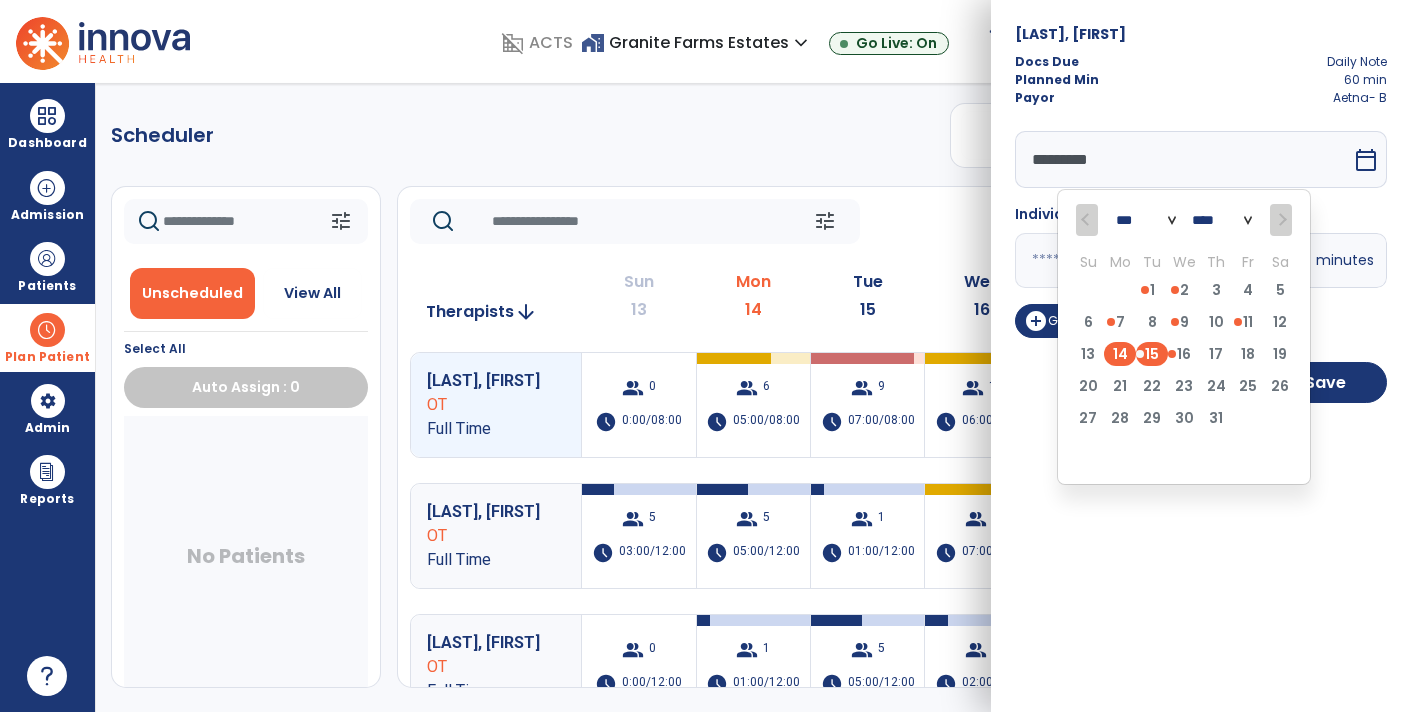 click on "14" at bounding box center (1120, 354) 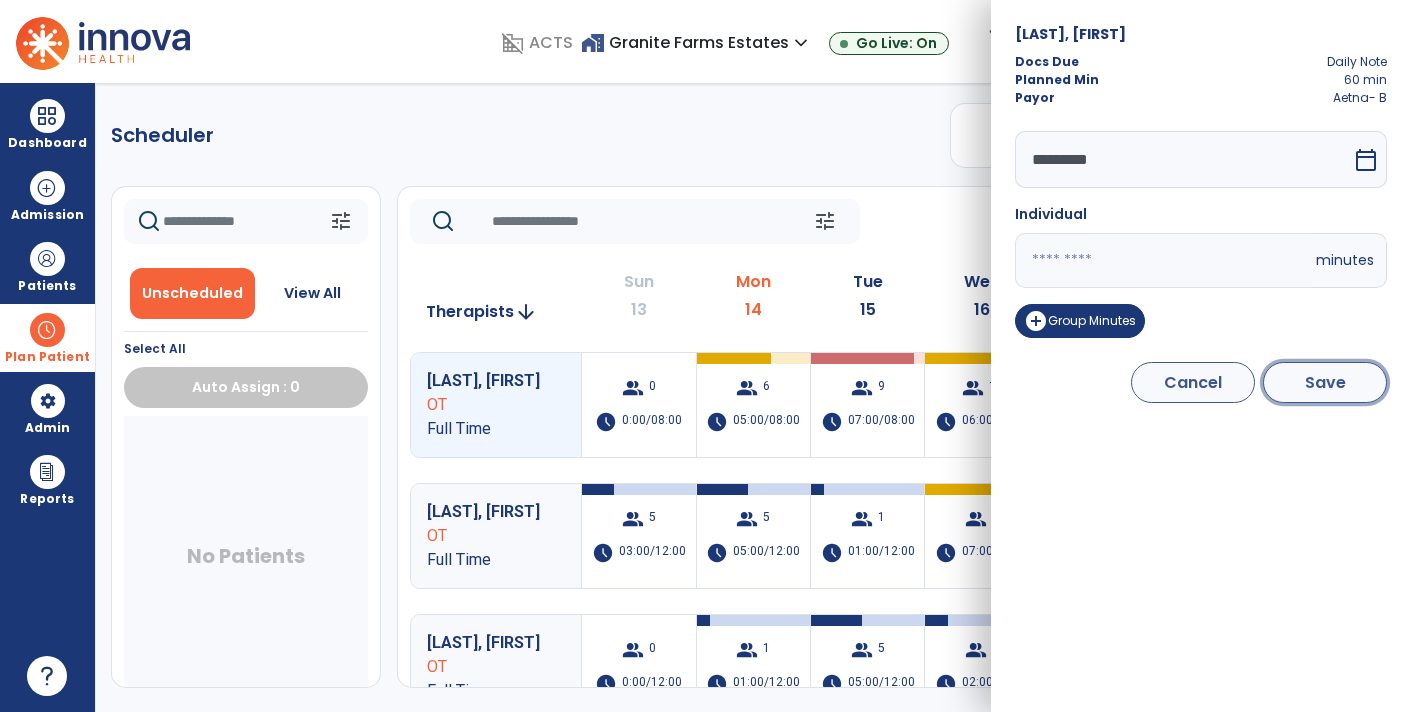 click on "Save" at bounding box center [1325, 382] 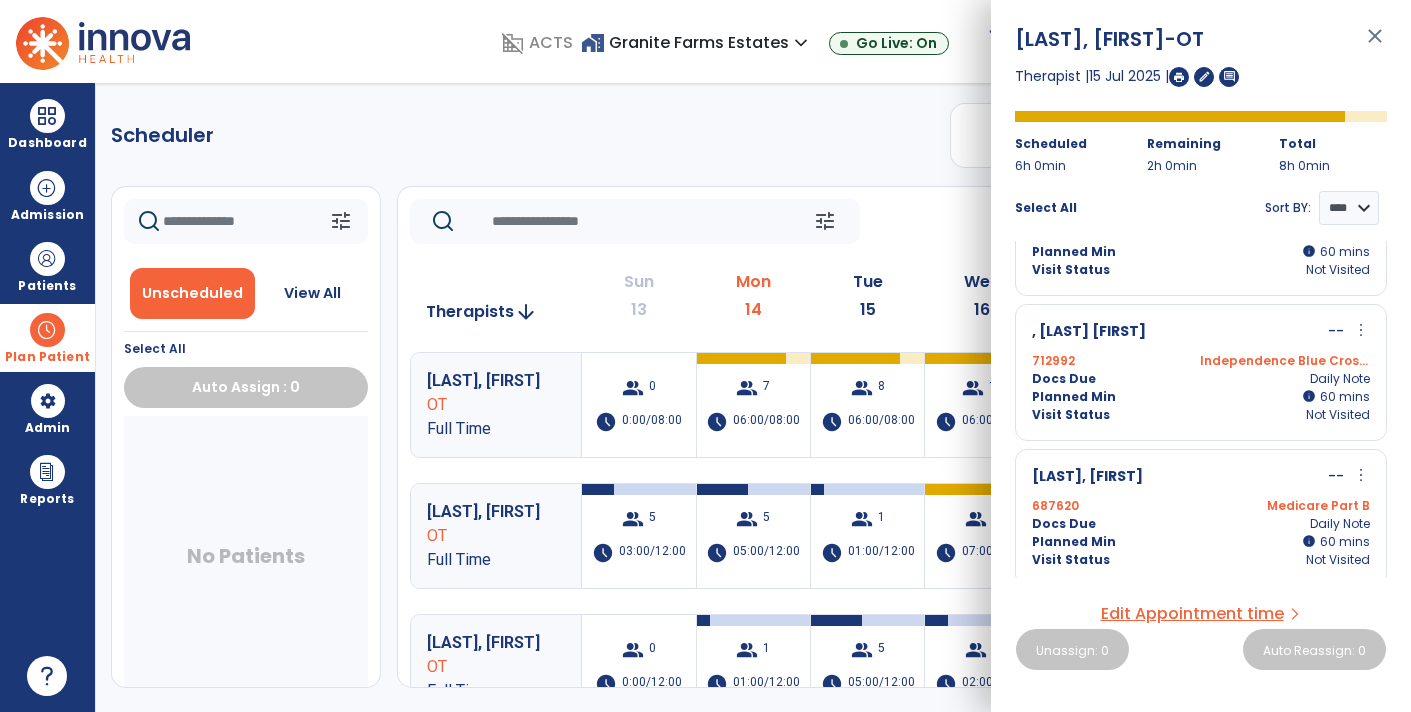 scroll, scrollTop: 118, scrollLeft: 0, axis: vertical 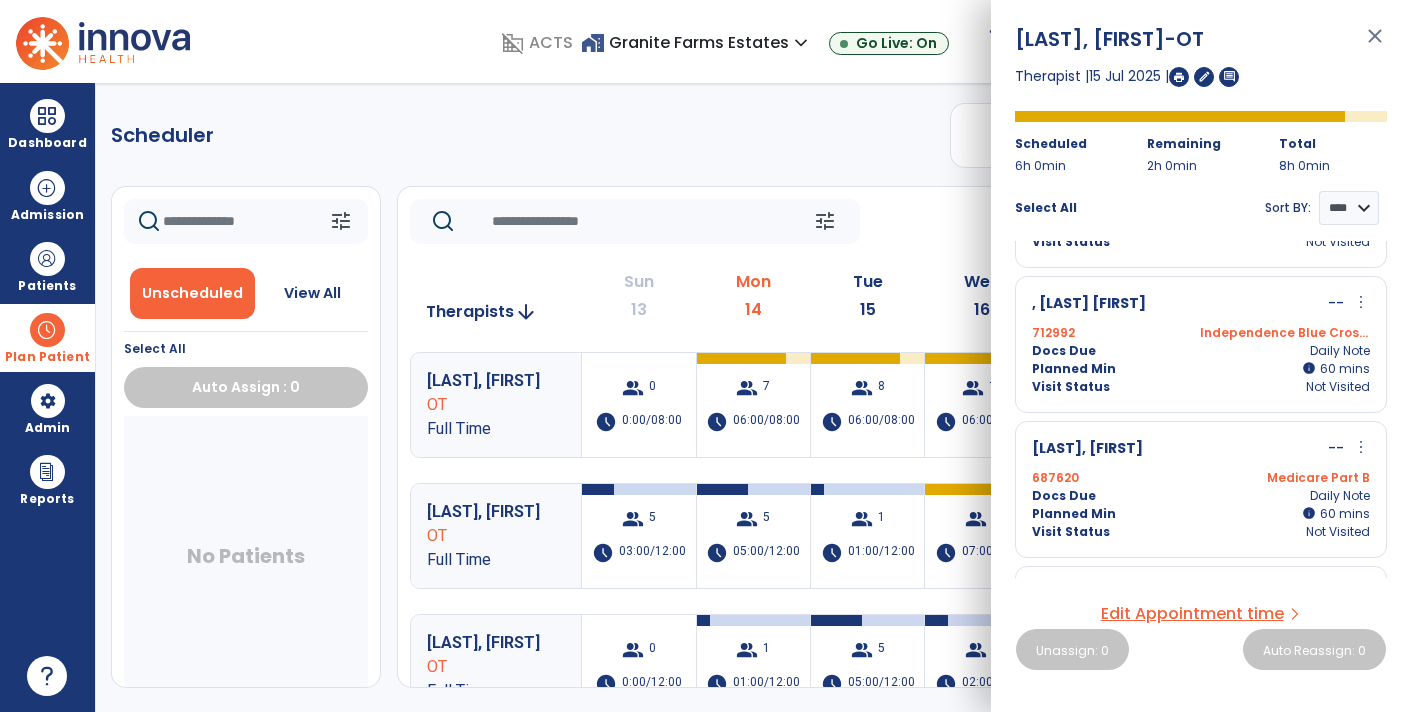 click on "more_vert" at bounding box center [1361, 447] 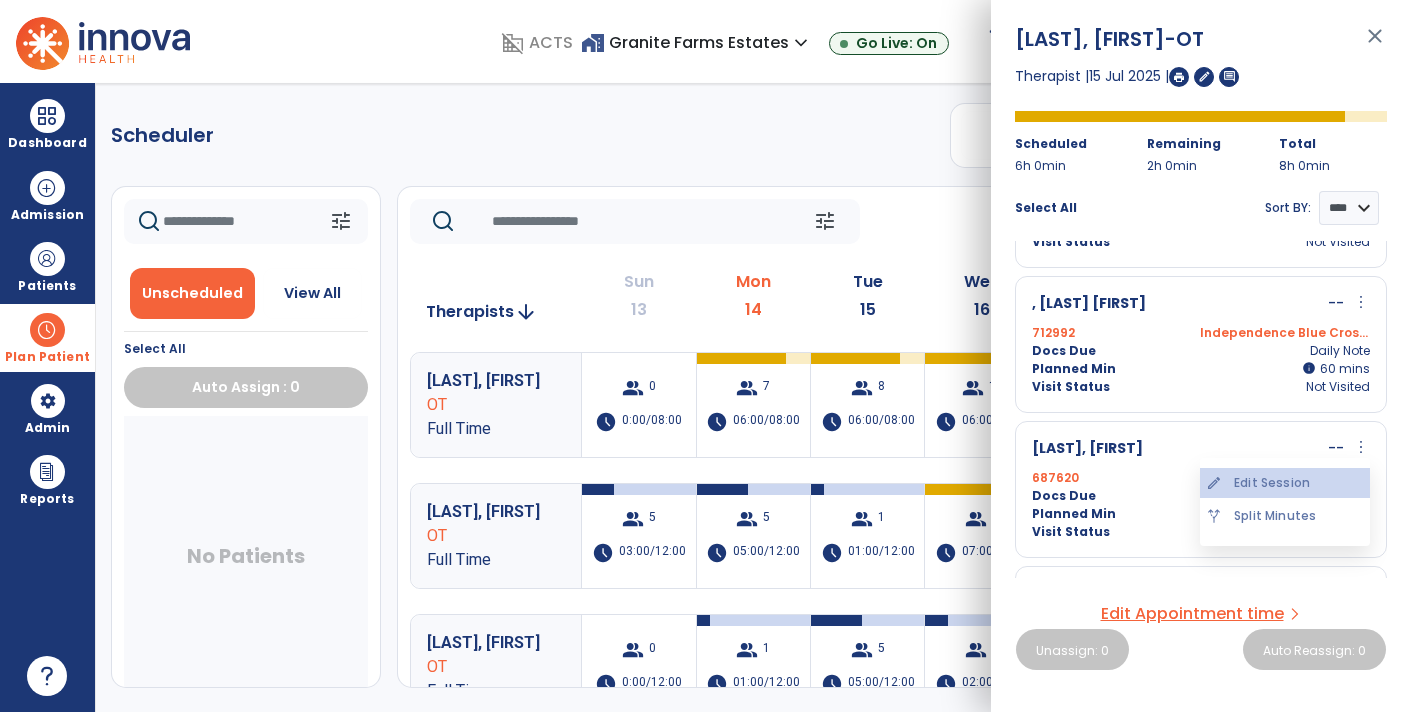 click on "edit   Edit Session" at bounding box center [1285, 483] 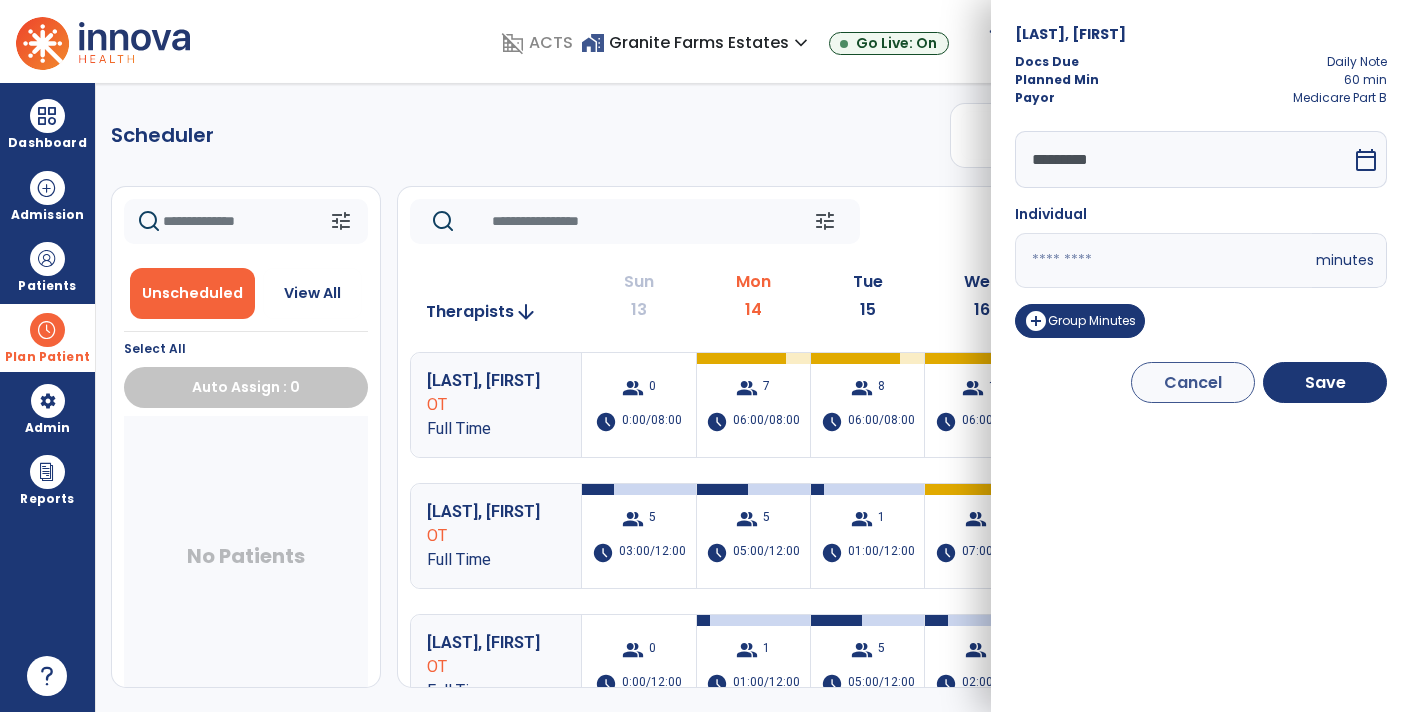 click on "*********" at bounding box center [1183, 159] 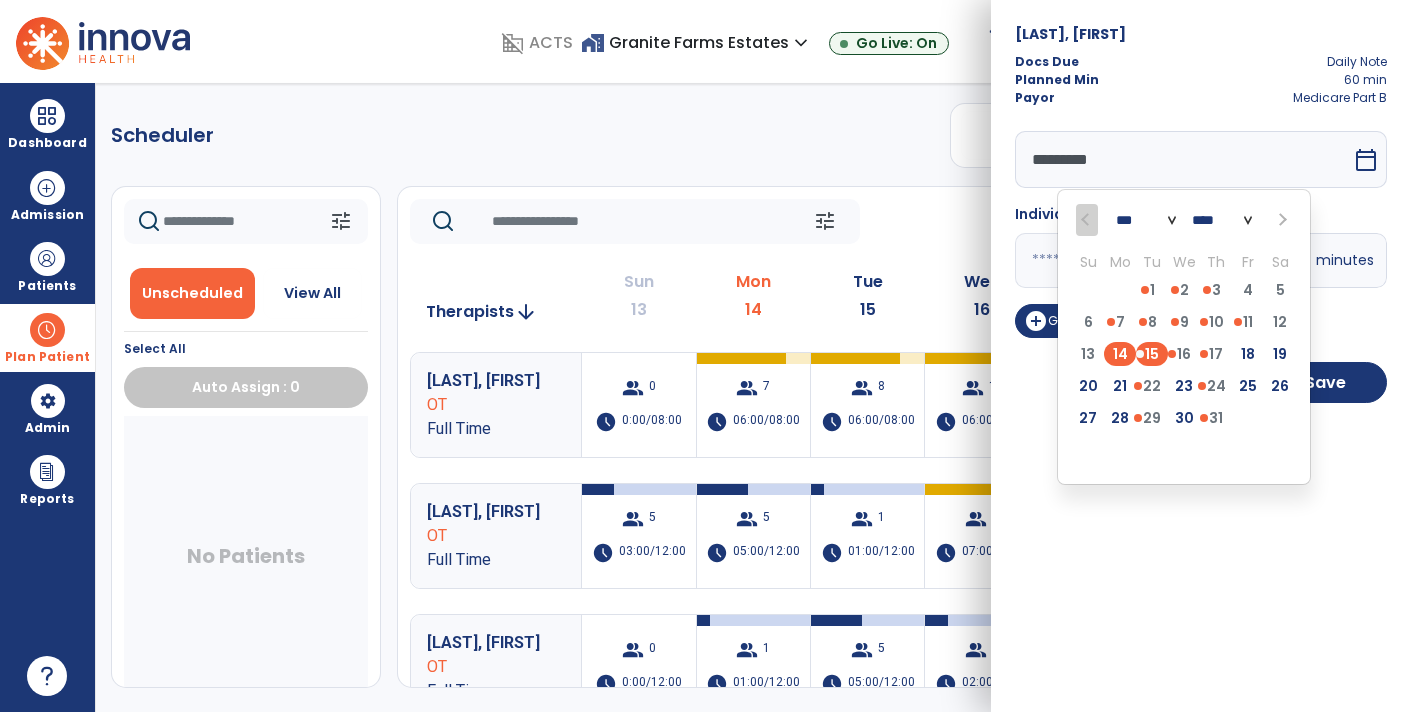 click on "14" at bounding box center (1120, 354) 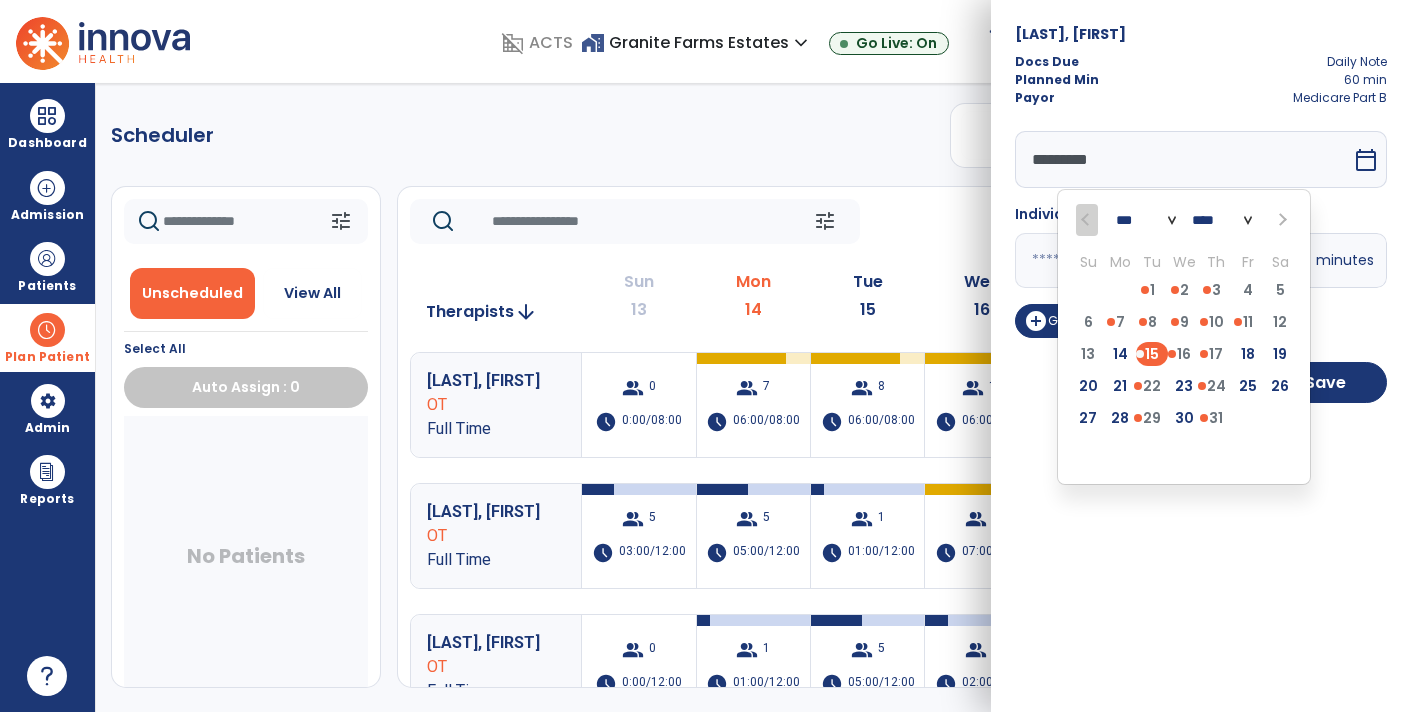 type on "*********" 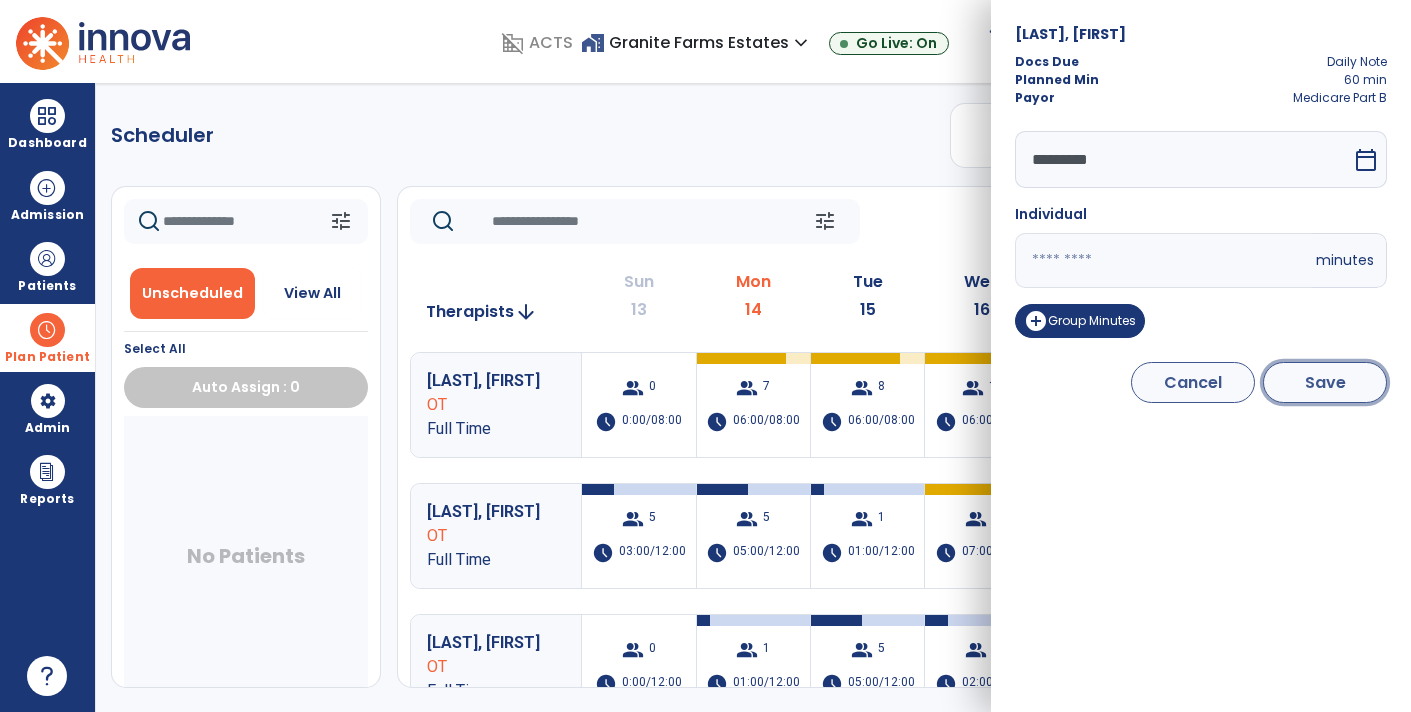 click on "Save" at bounding box center (1325, 382) 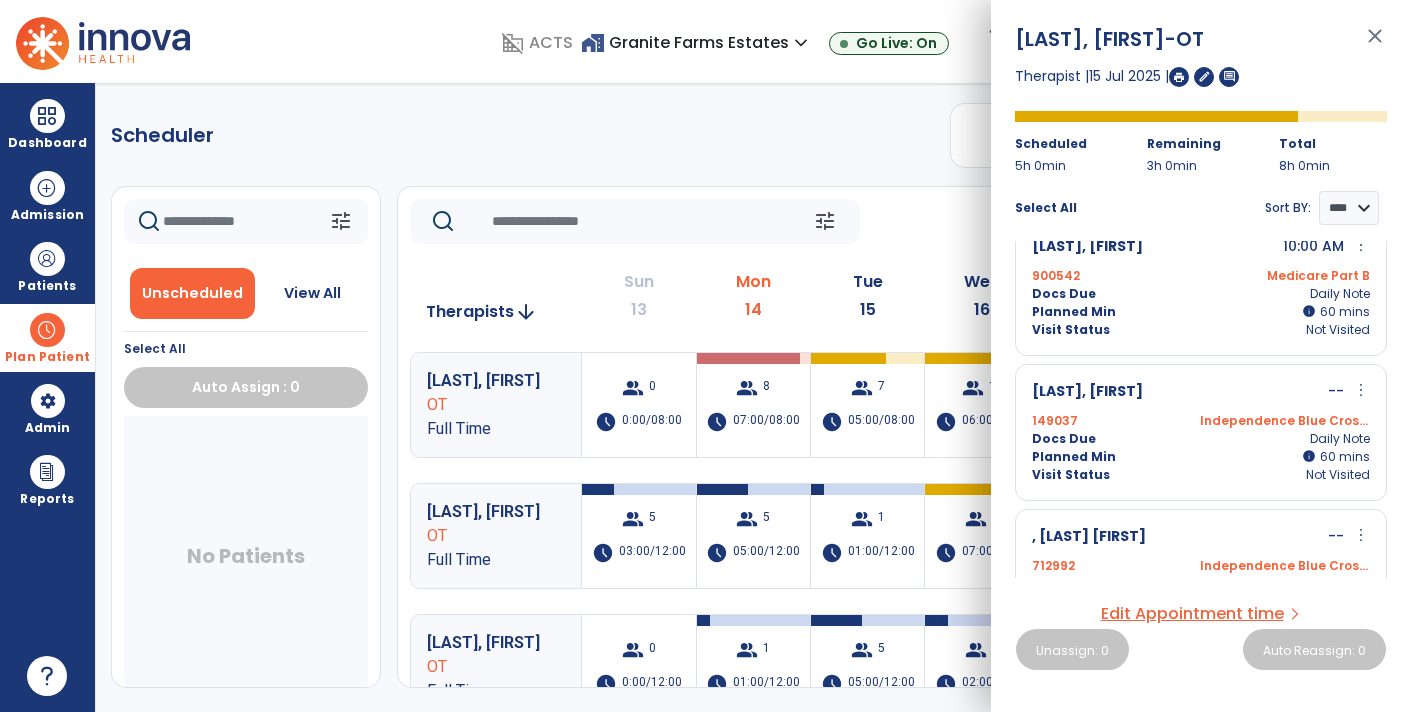 scroll, scrollTop: 30, scrollLeft: 0, axis: vertical 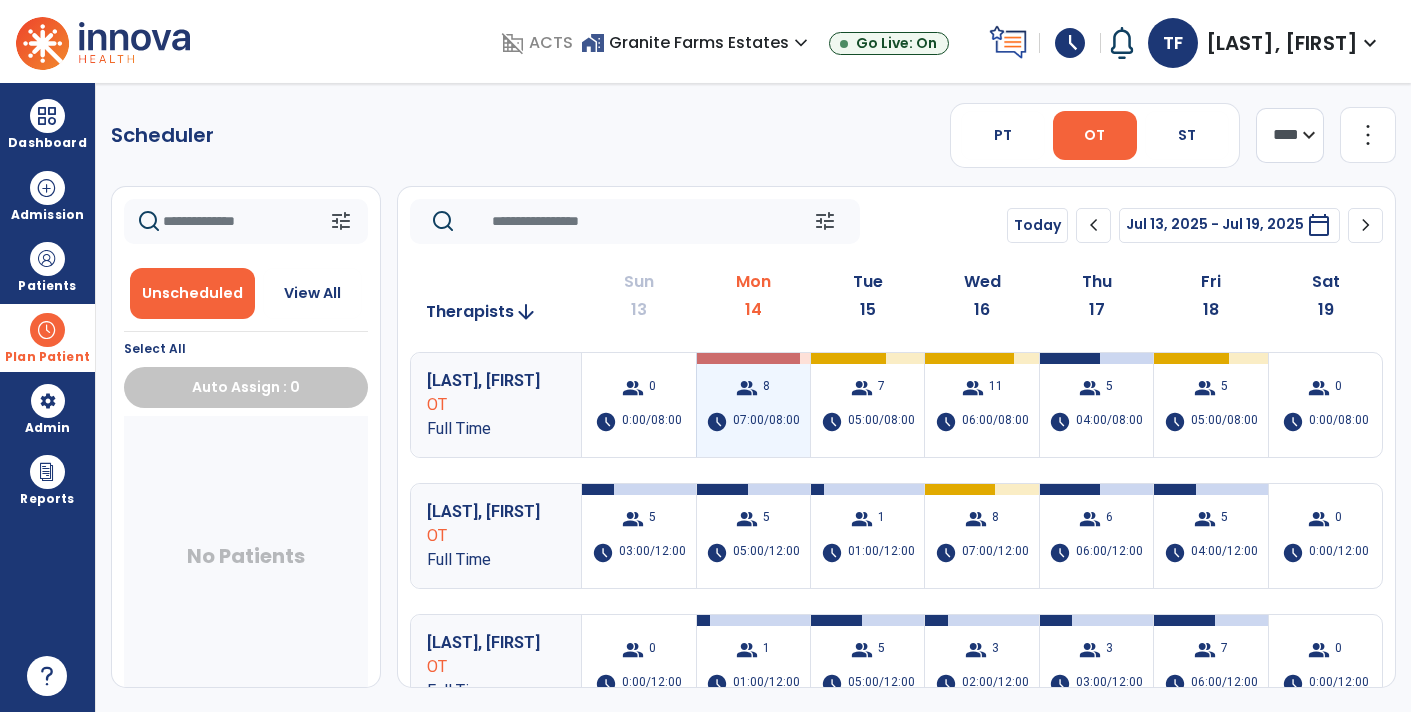 click on "group  8  schedule  07:00/08:00" at bounding box center [753, 405] 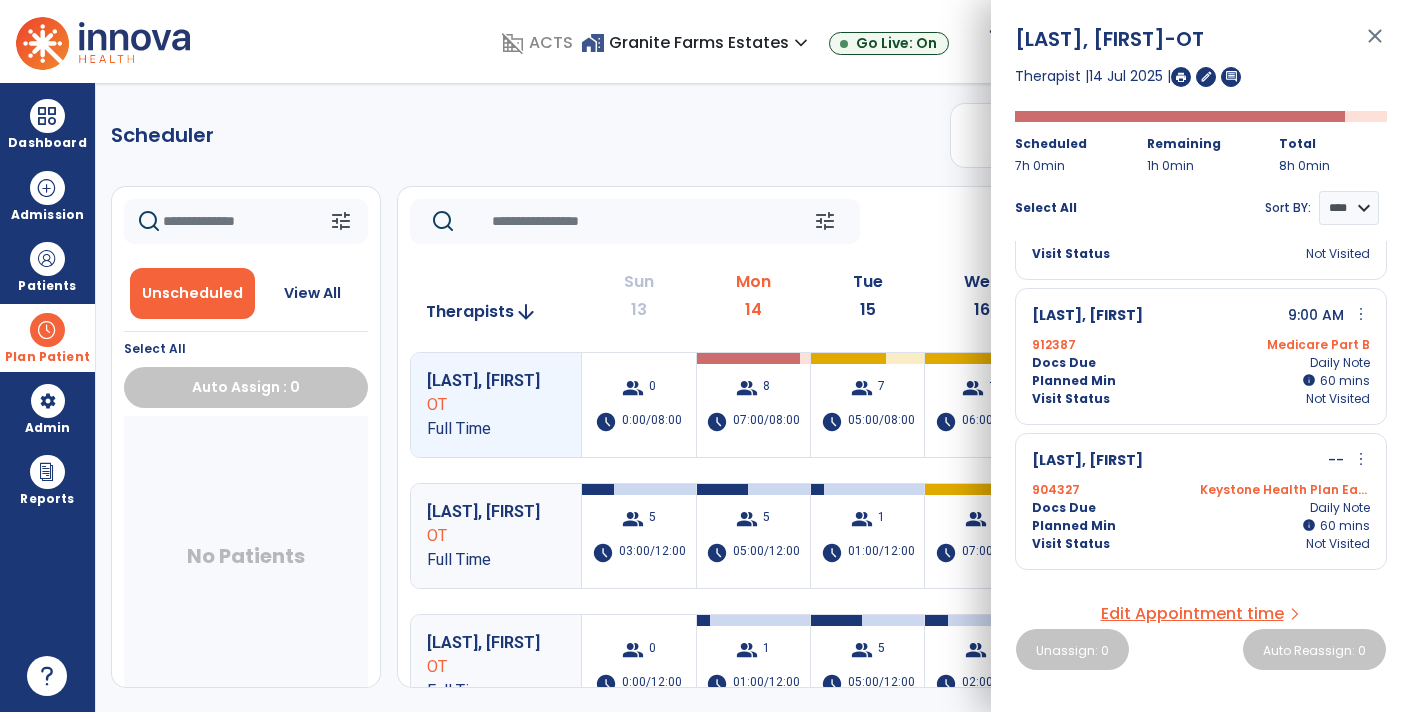 scroll, scrollTop: 127, scrollLeft: 0, axis: vertical 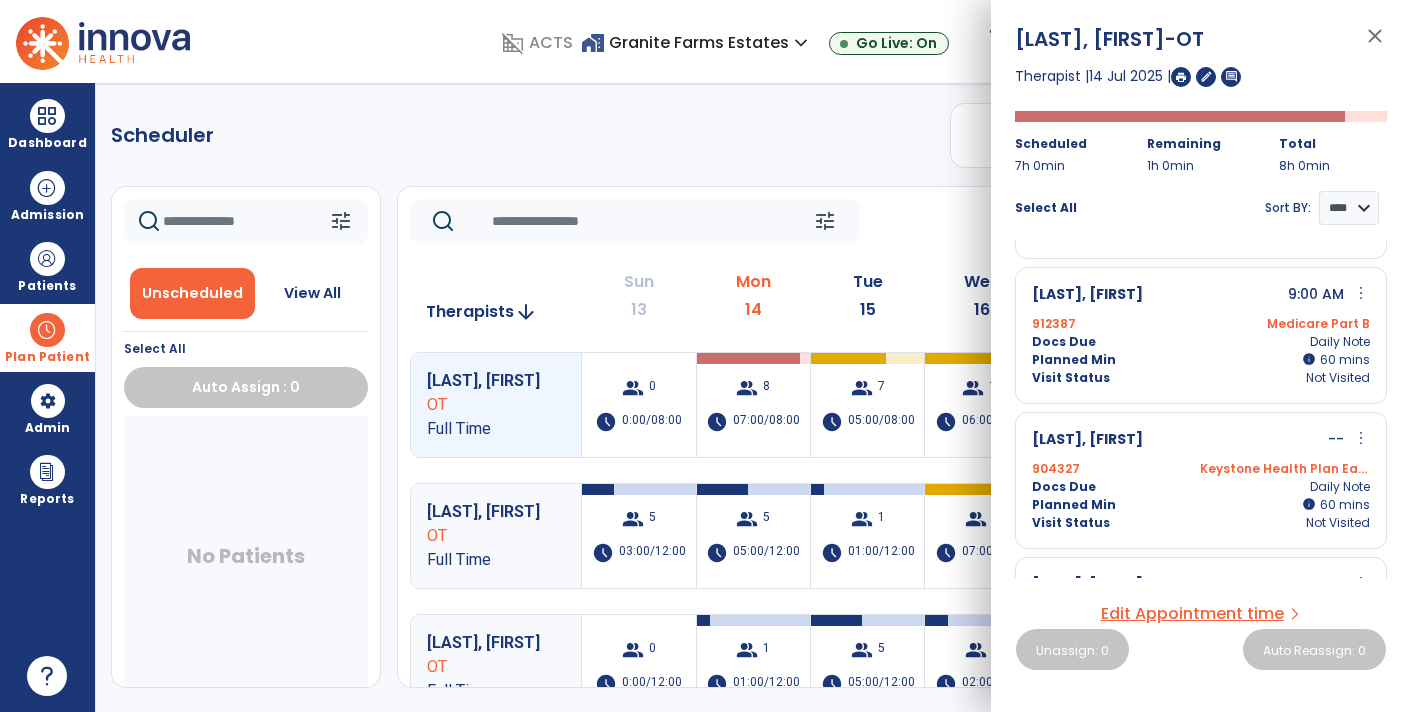 click on "more_vert" at bounding box center (1361, 438) 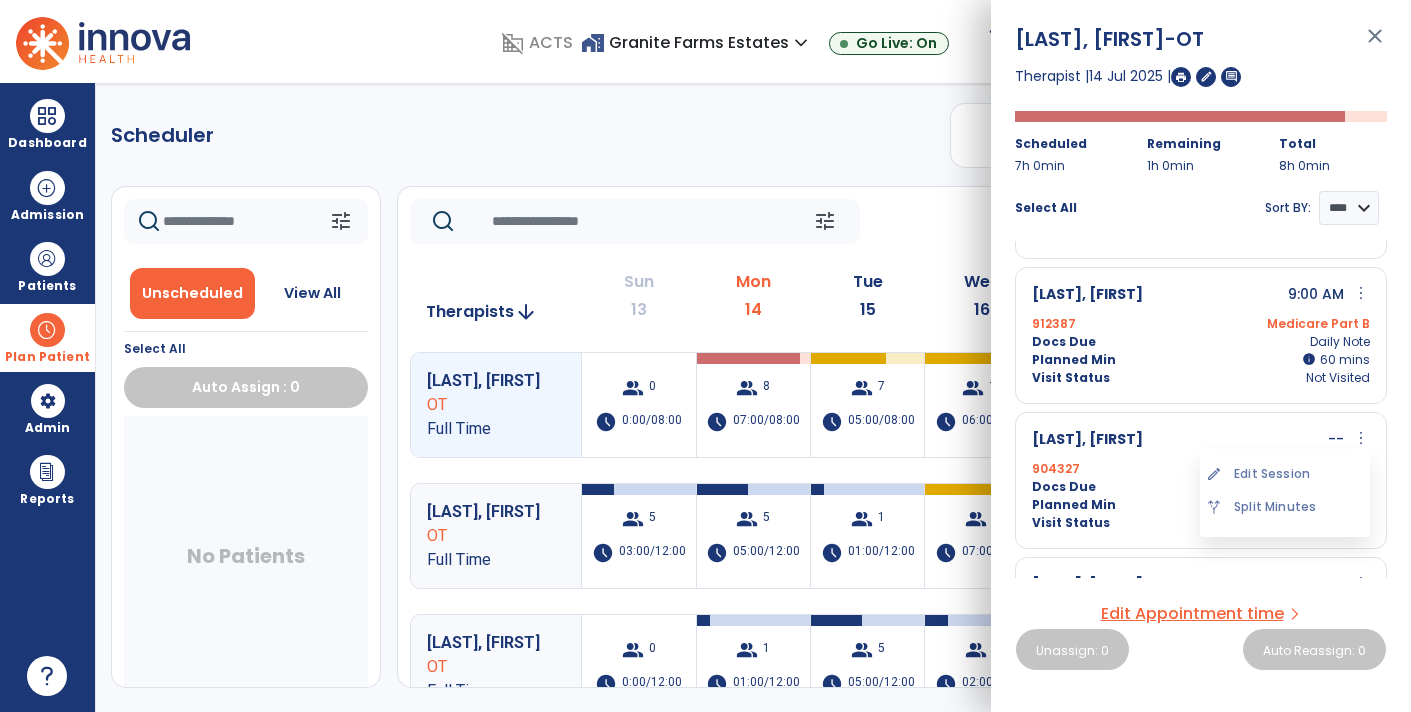 click on "edit   Edit Session" at bounding box center (1285, 474) 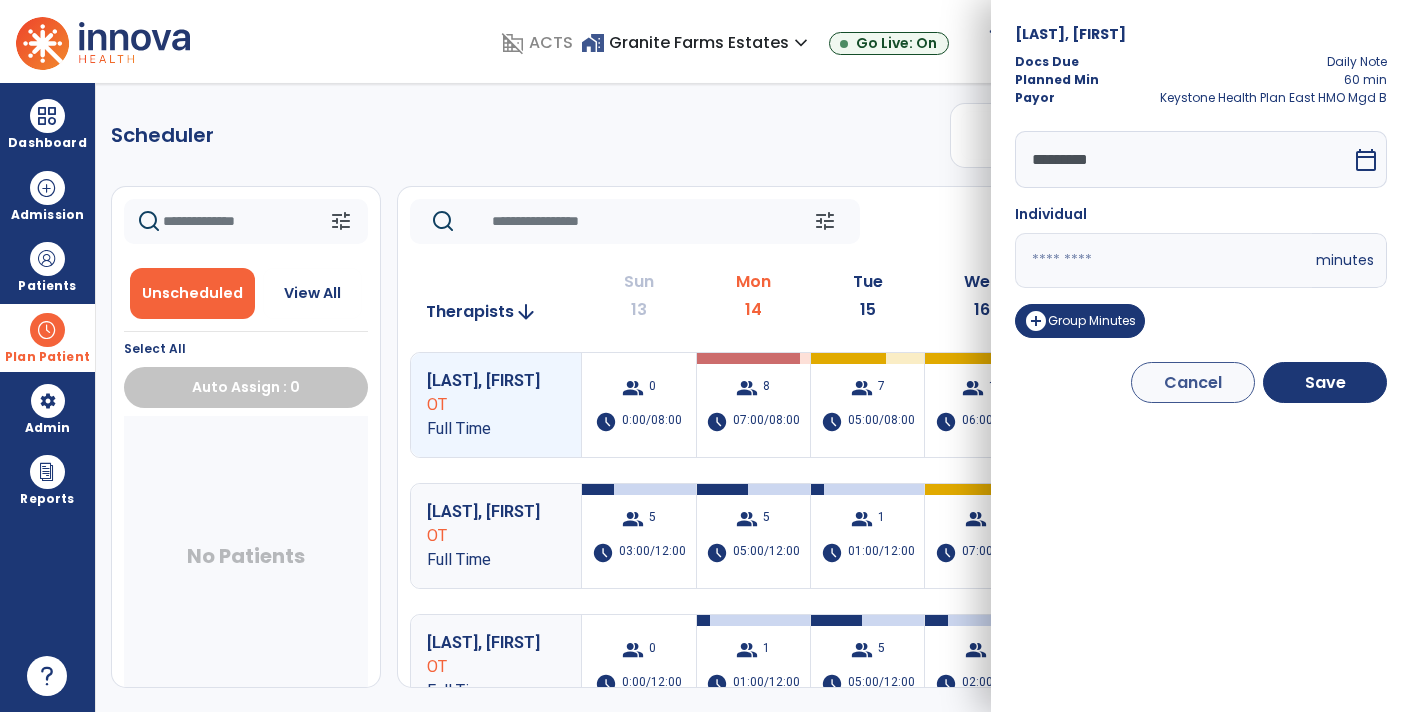 click on "*********" at bounding box center [1183, 159] 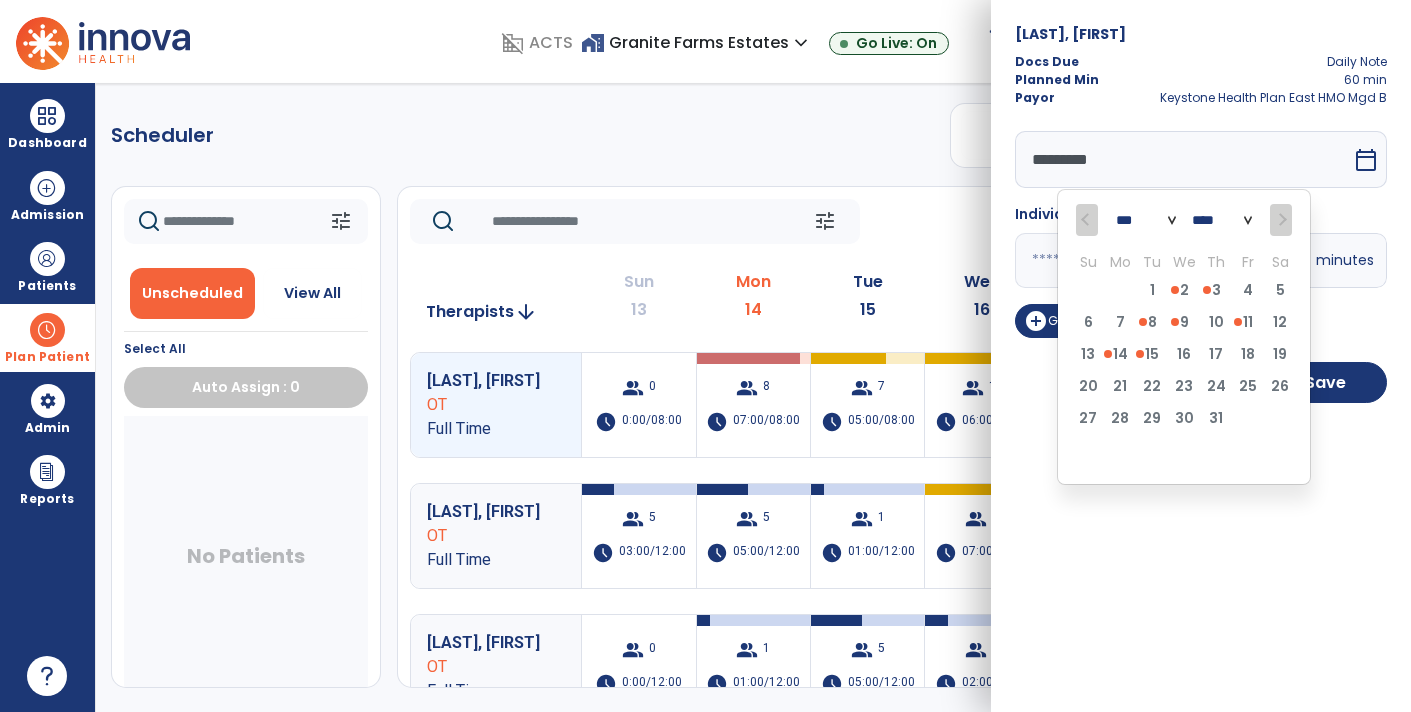 drag, startPoint x: 1186, startPoint y: 354, endPoint x: 1213, endPoint y: 346, distance: 28.160255 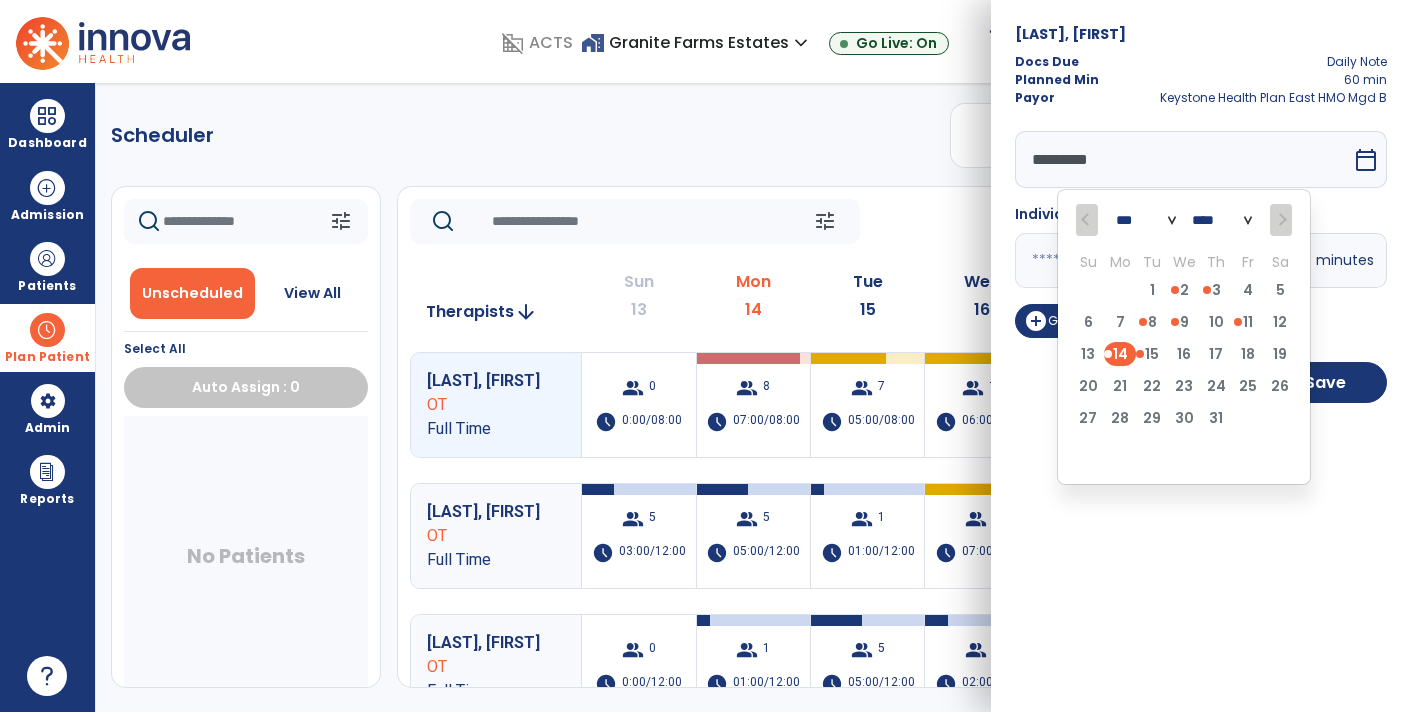 click on "[LAST], [FIRST]   Docs Due Daily Note   Planned Min  60 min   Payor  Keystone Health Plan East HMO Mgd B  ********* *** **** Su Mo Tu We Th Fr Sa  29   30   1   2   3   4   5   6   7   8   9   10   11   12   13   14   15   16   17   18   19   20   21   22   23   24   25   26   27   28   29   30   31   1   2   3   4   5   6   7   8   9   calendar_today  Individual  ** minutes  add_circle   Group Minutes  Cancel   Save" at bounding box center (1201, 356) 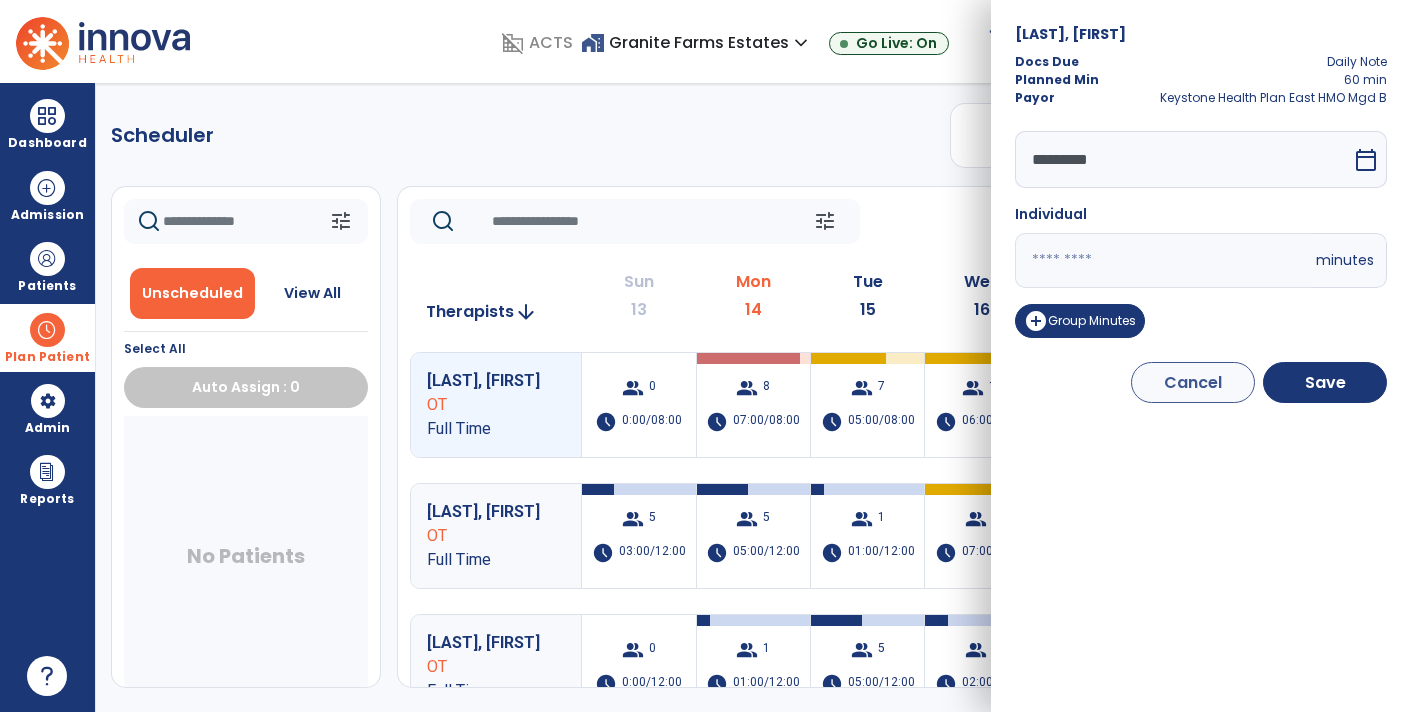 click on "*********" at bounding box center [1183, 159] 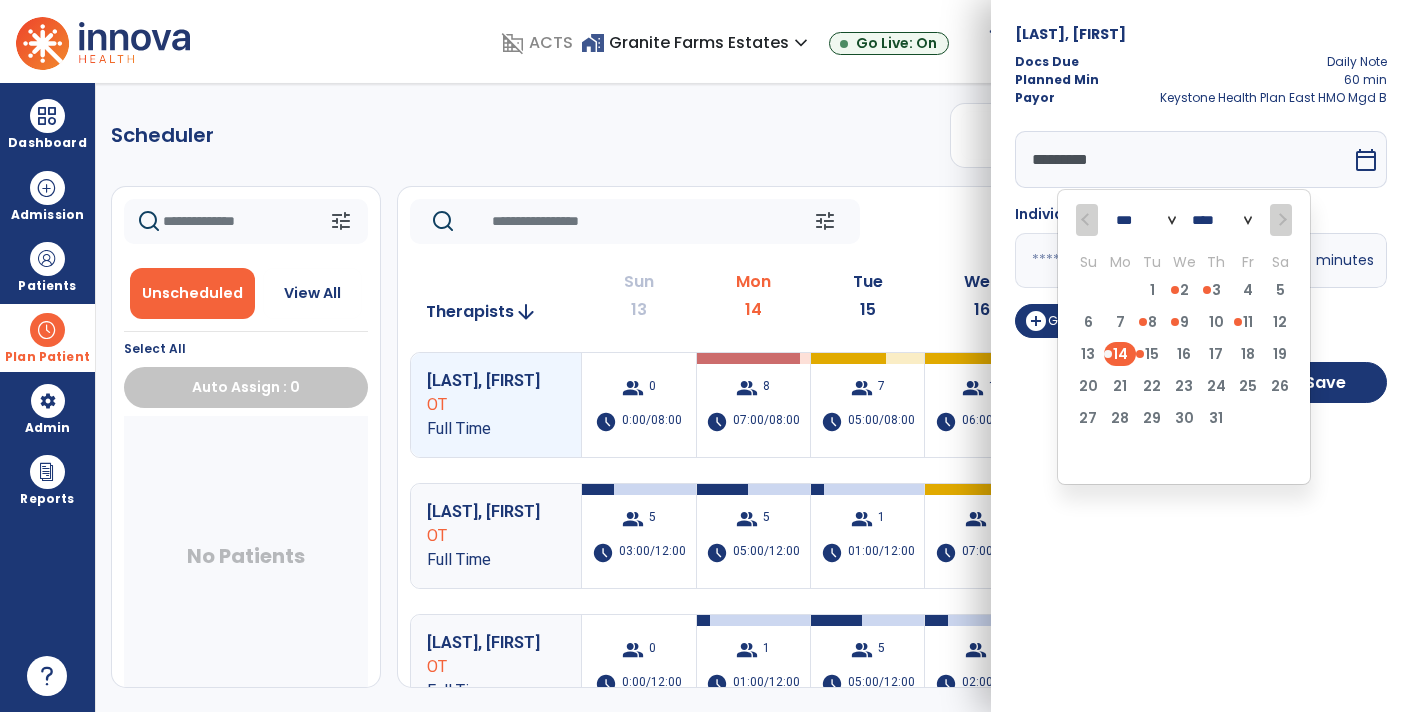 click on "13   14   15   16   17   18   19" at bounding box center [1184, 358] 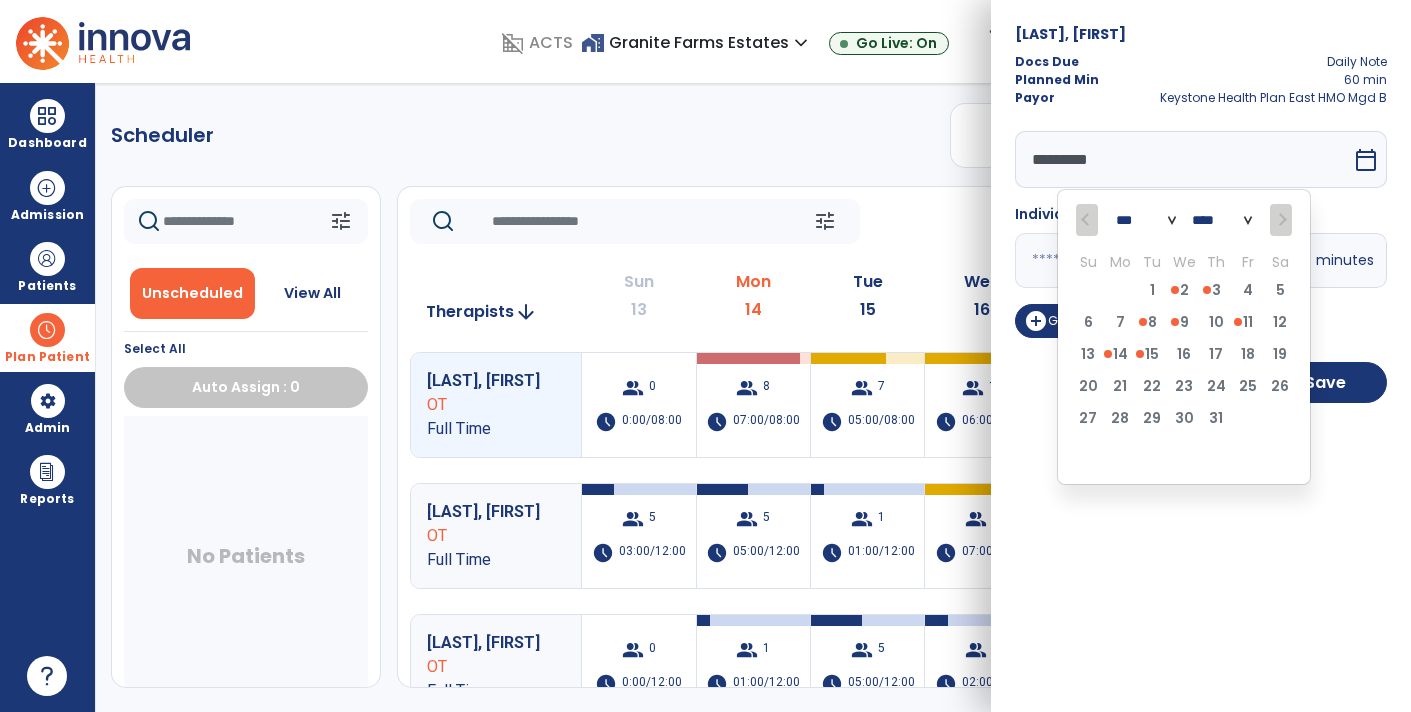 click on "13   14   15   16   17   18   19" at bounding box center [1184, 358] 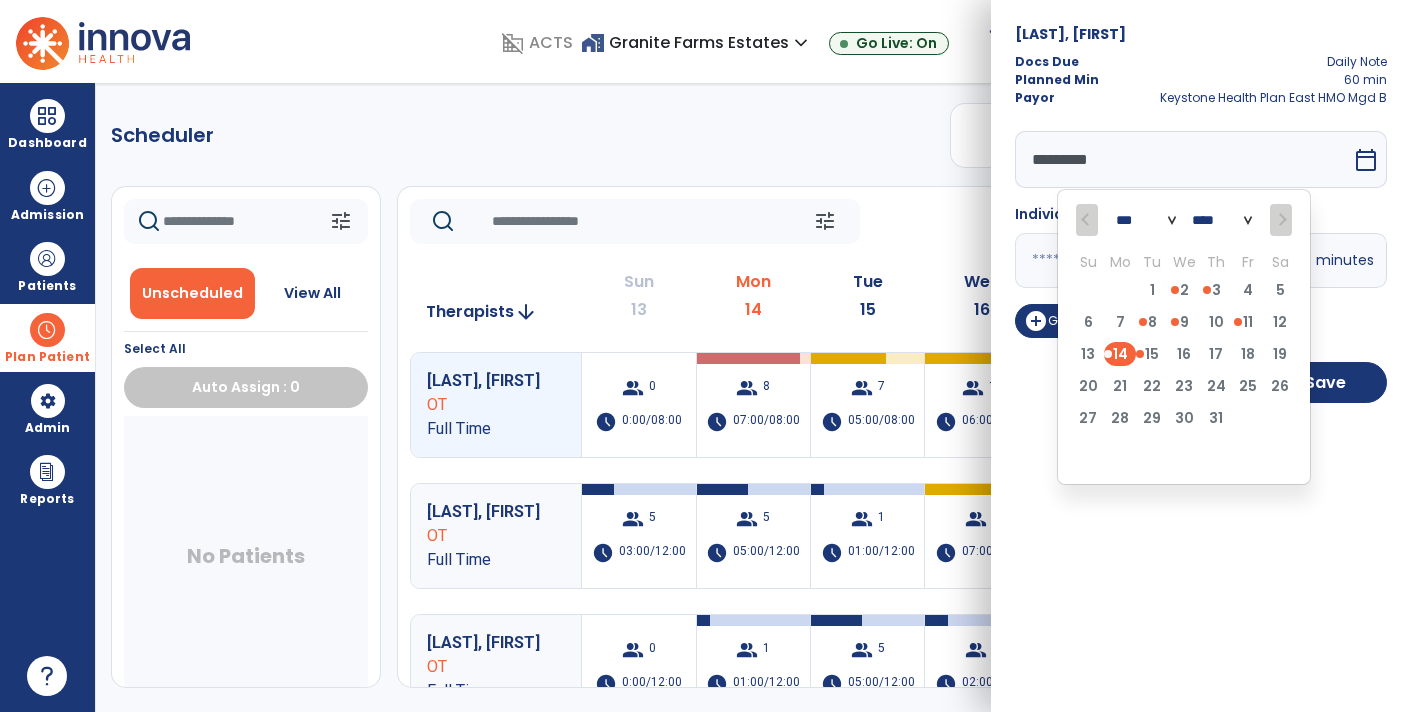 click on "13   14   15   16   17   18   19" at bounding box center (1184, 358) 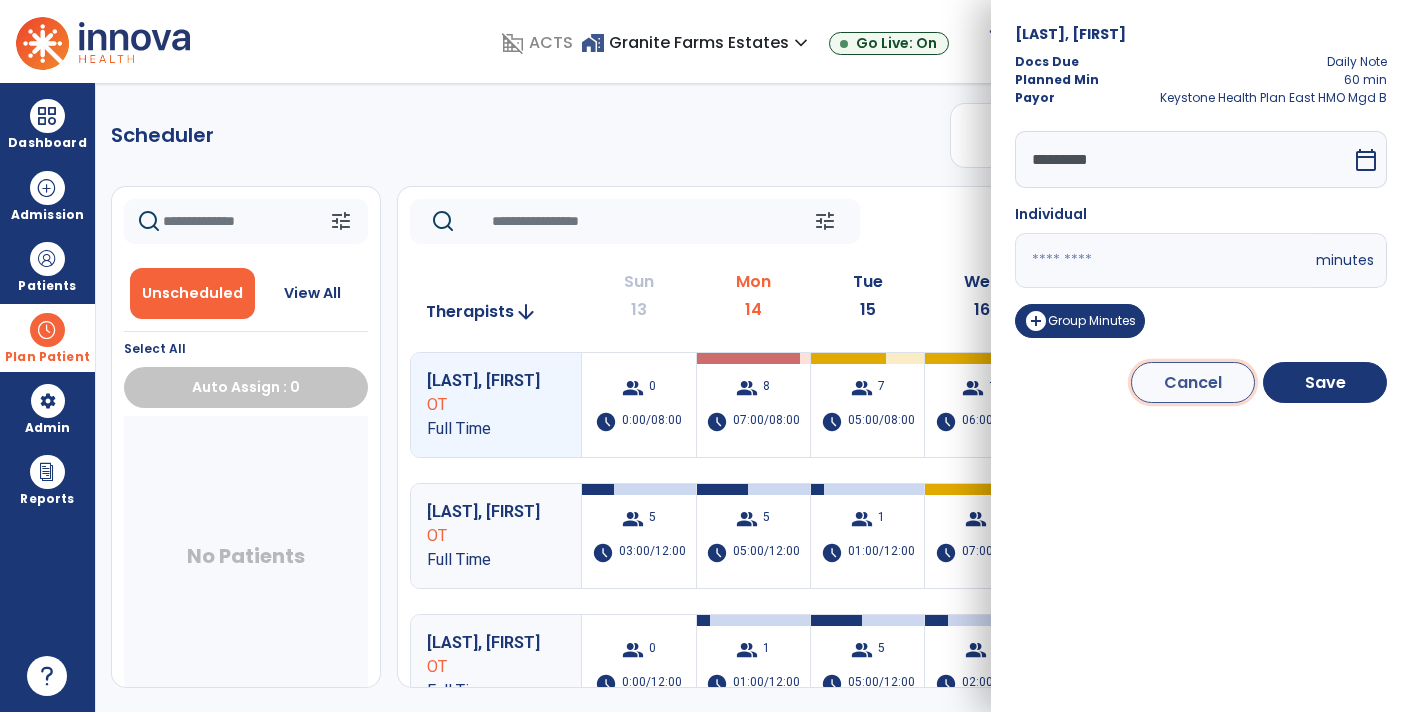 click on "Cancel" at bounding box center [1193, 382] 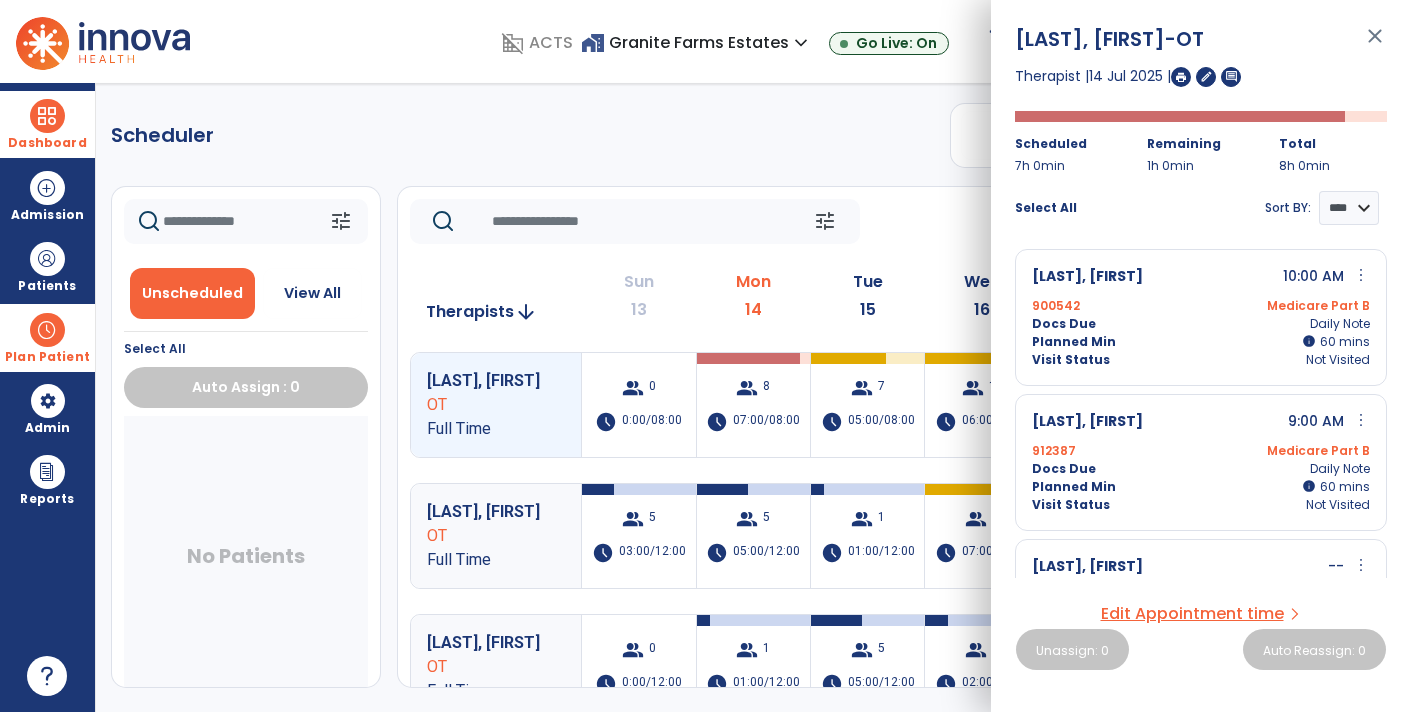 click on "Dashboard  dashboard  Therapist Dashboard  view_quilt  Operations Dashboard" at bounding box center (47, 124) 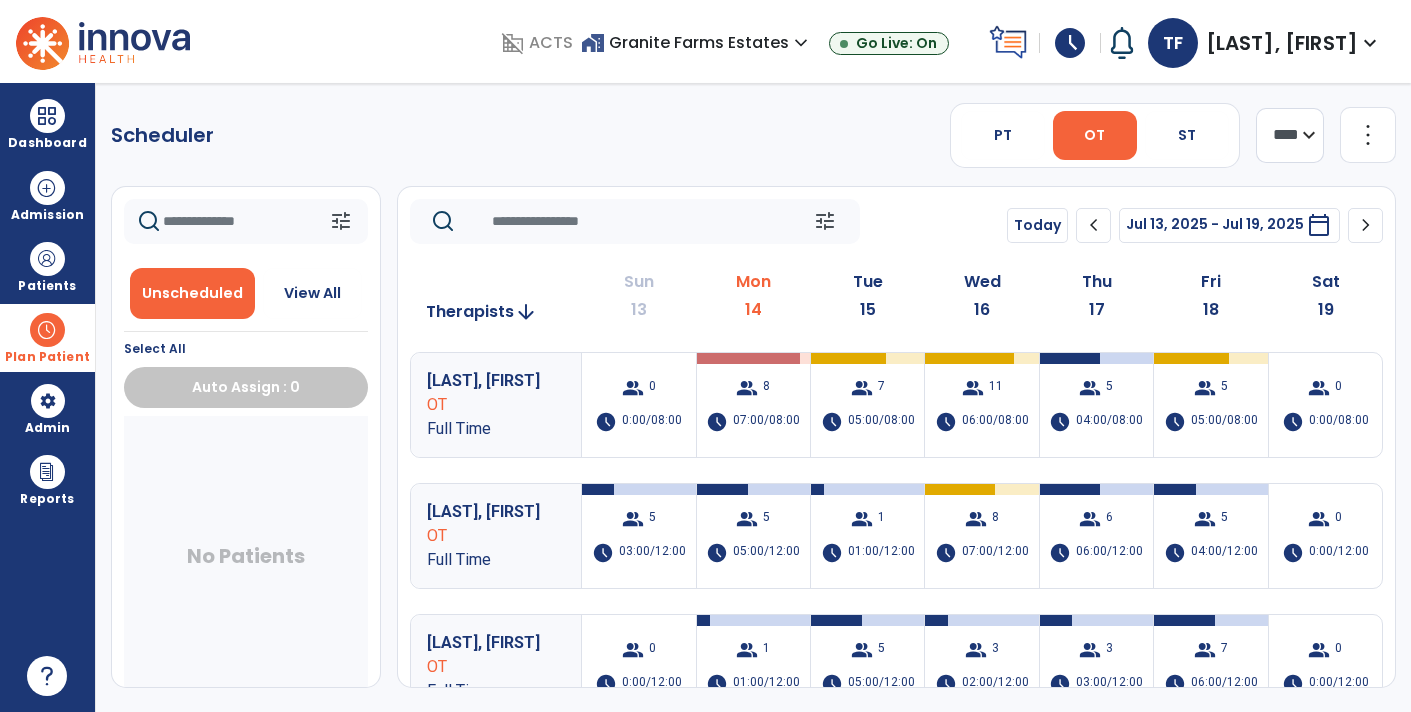 click on "Scheduler" 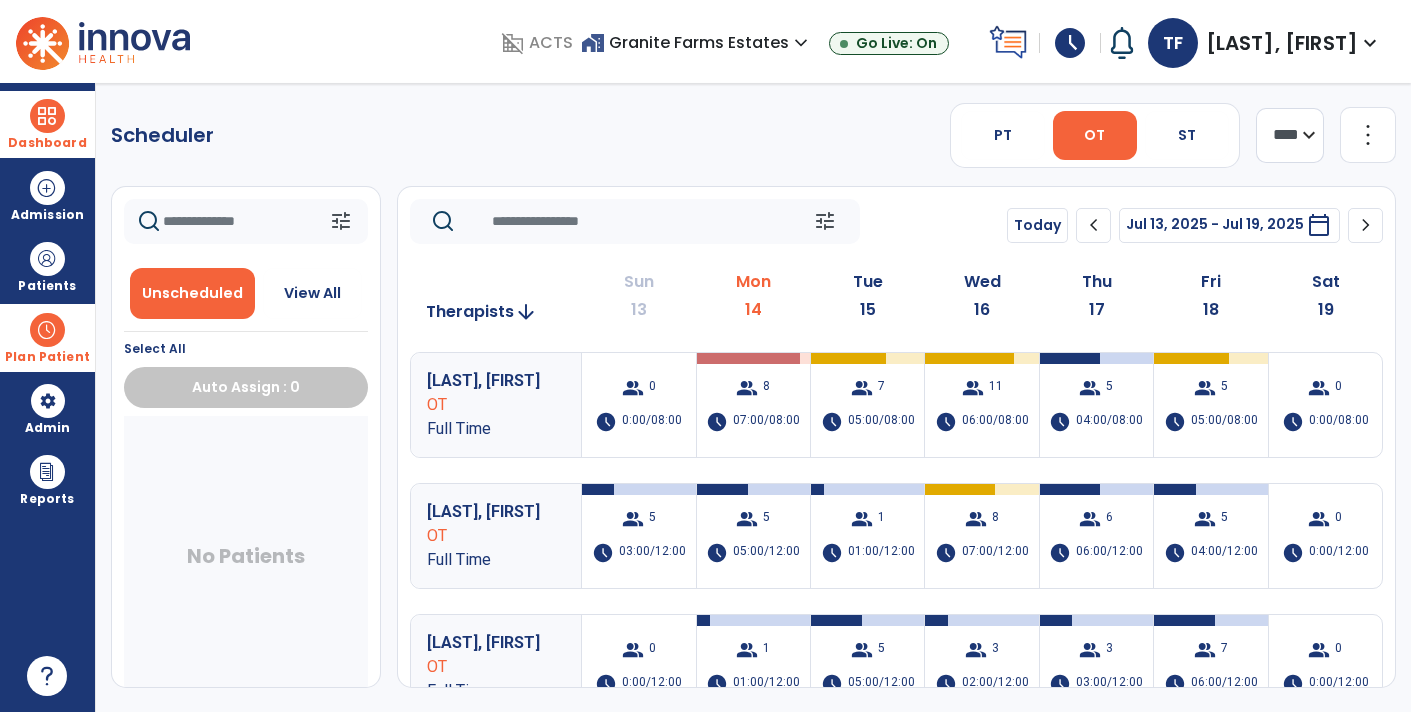 click on "Dashboard  dashboard  Therapist Dashboard  view_quilt  Operations Dashboard" at bounding box center [47, 124] 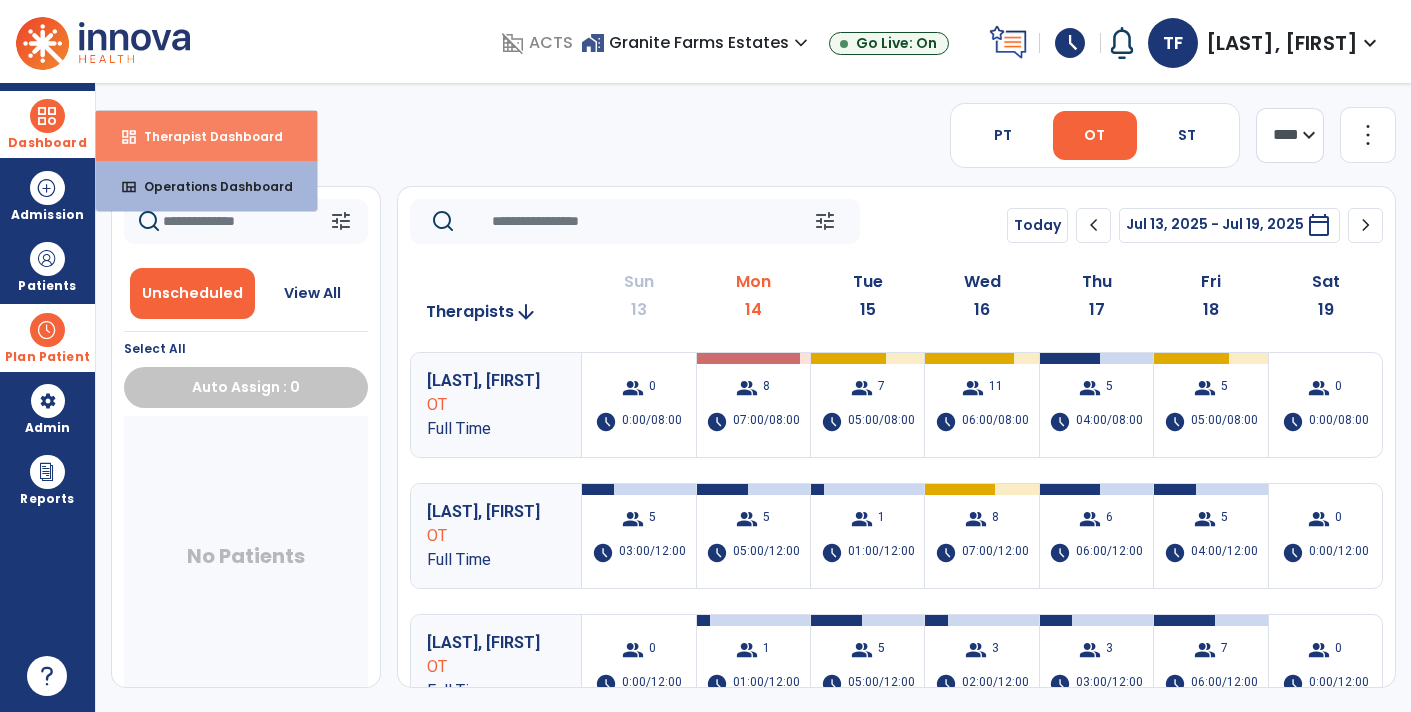 click on "dashboard  Therapist Dashboard" at bounding box center [206, 136] 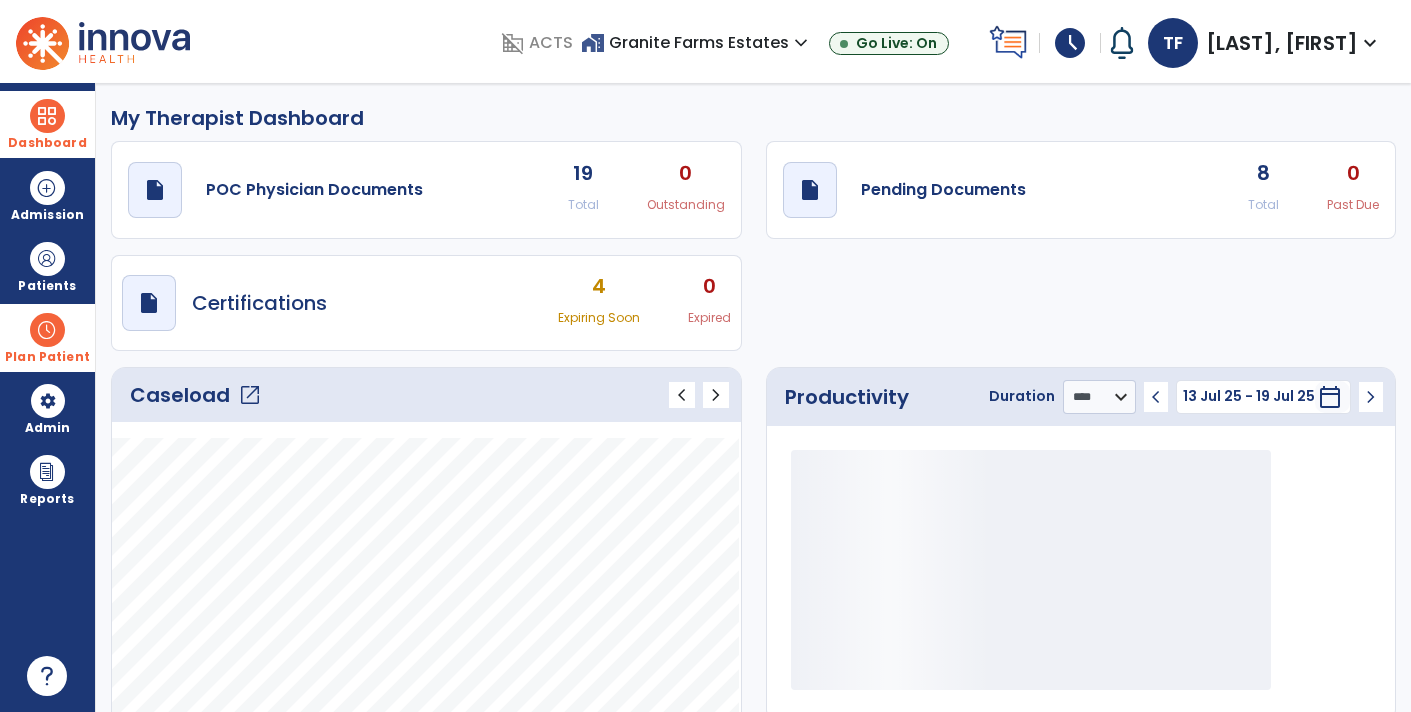click on "draft   open_in_new  Certifications 4 Expiring Soon 0 Expired" at bounding box center [426, 303] 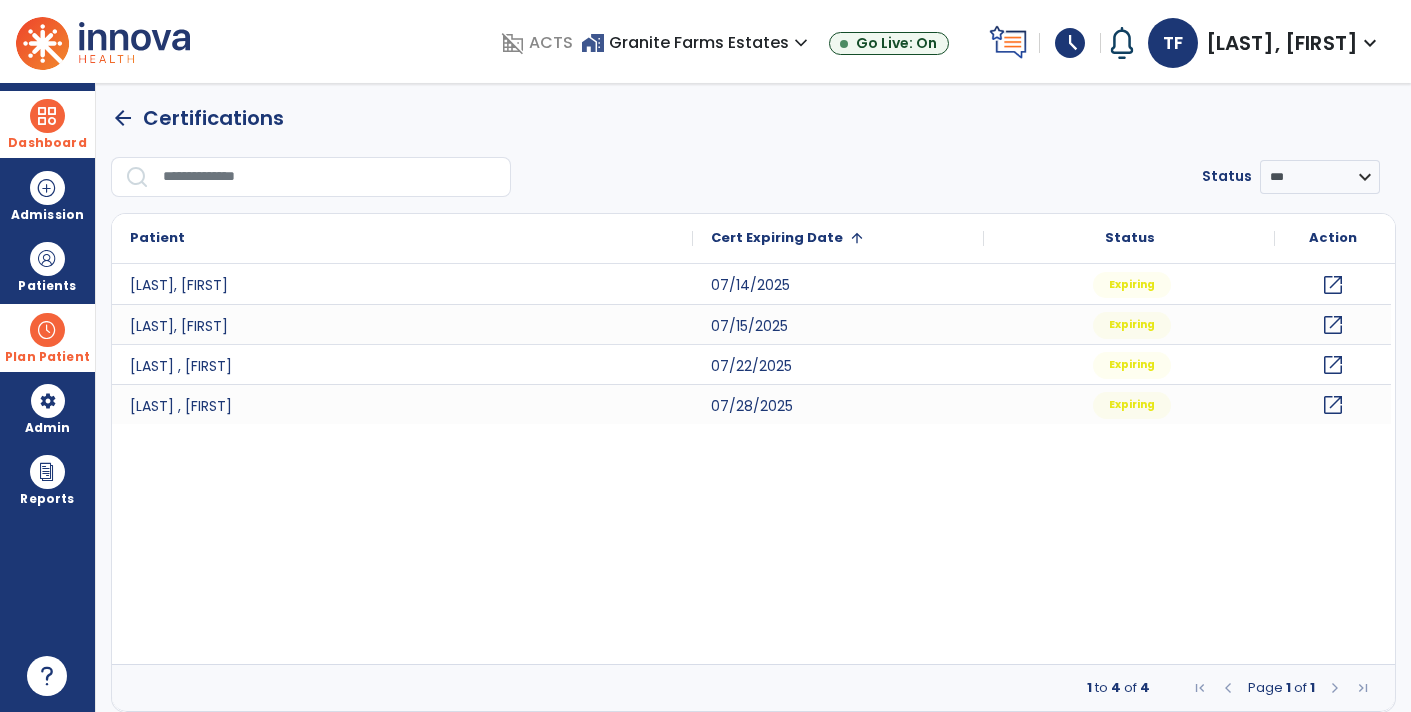 click at bounding box center [47, 116] 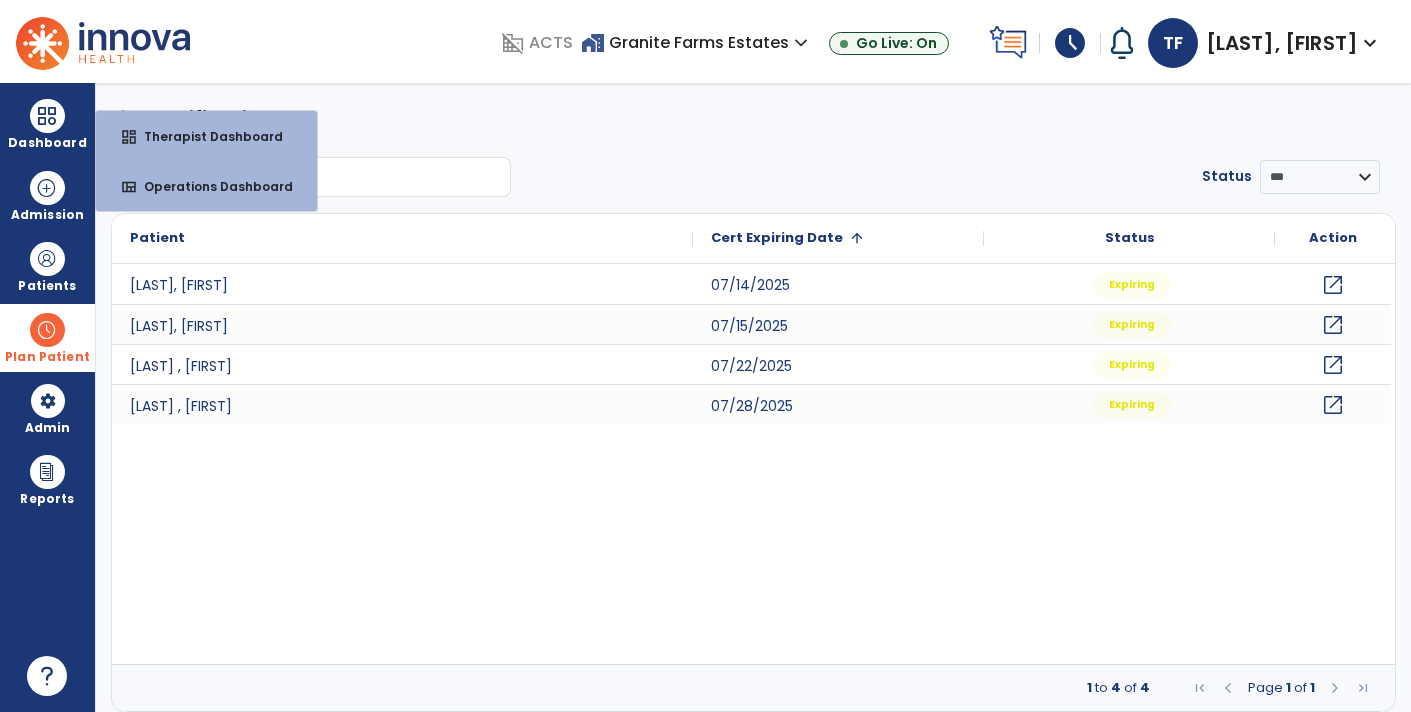 click on "Plan Patient" at bounding box center (47, 266) 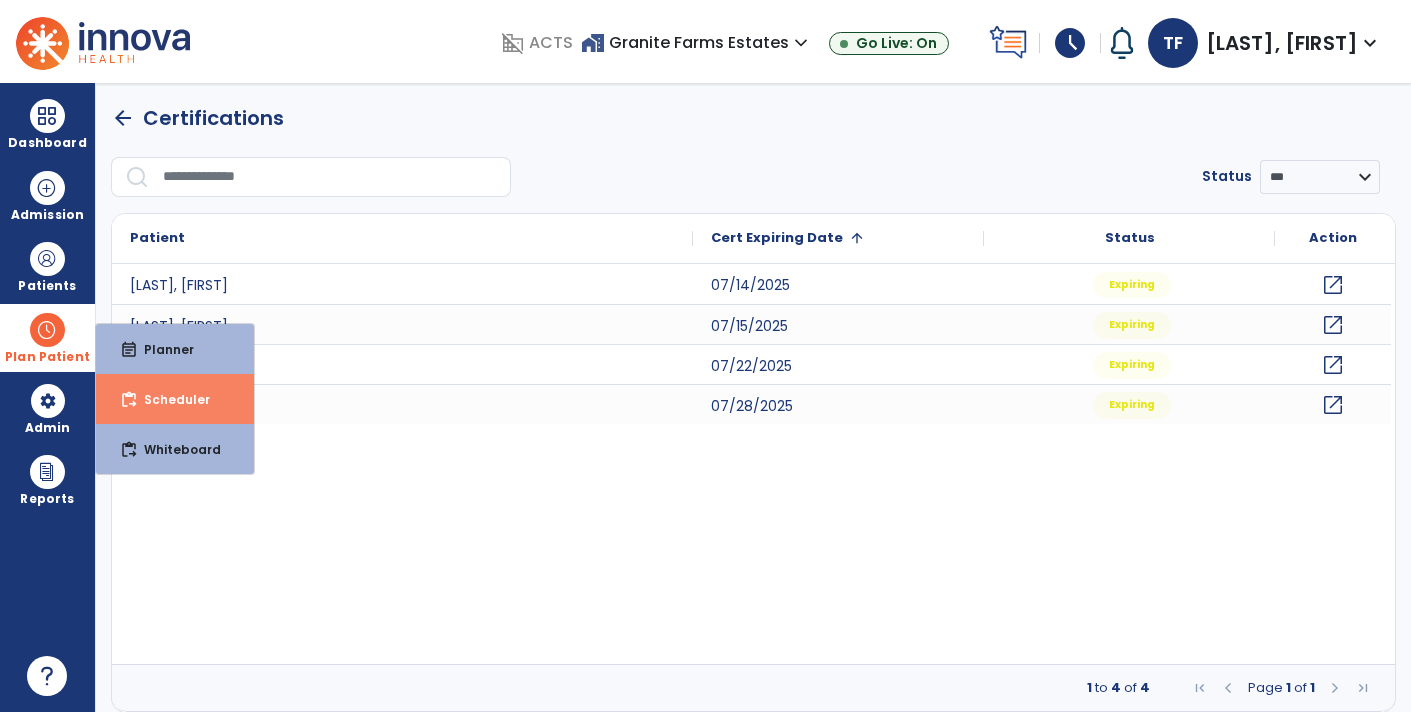 click on "Scheduler" at bounding box center (169, 399) 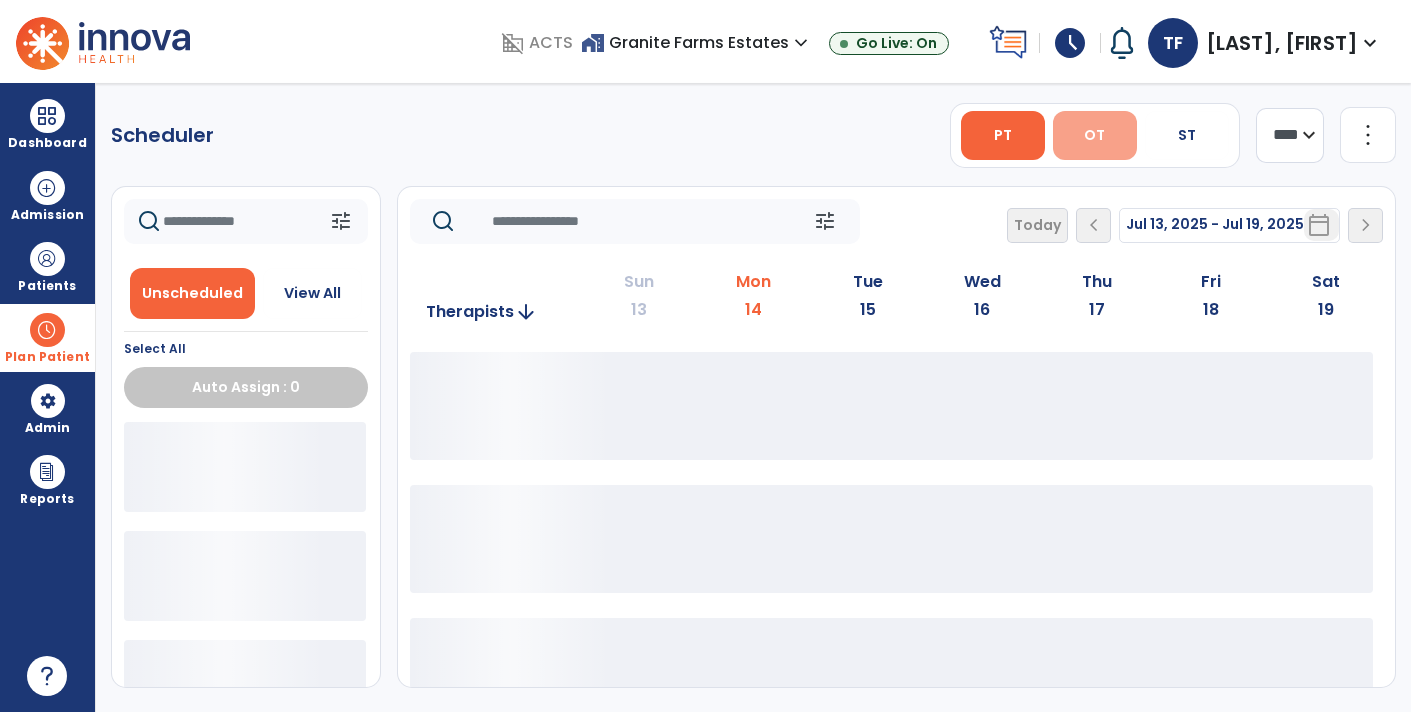 click on "OT" at bounding box center (1094, 135) 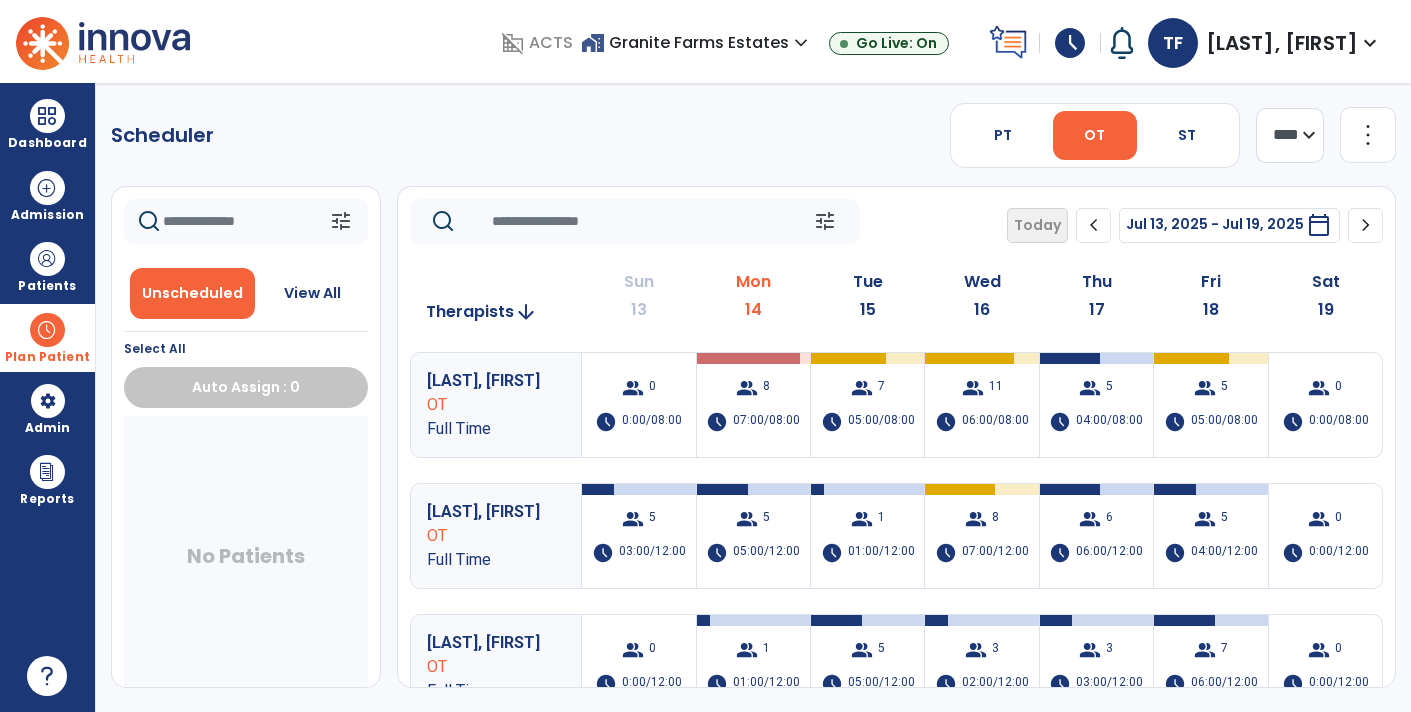 click on "OT" at bounding box center (1095, 135) 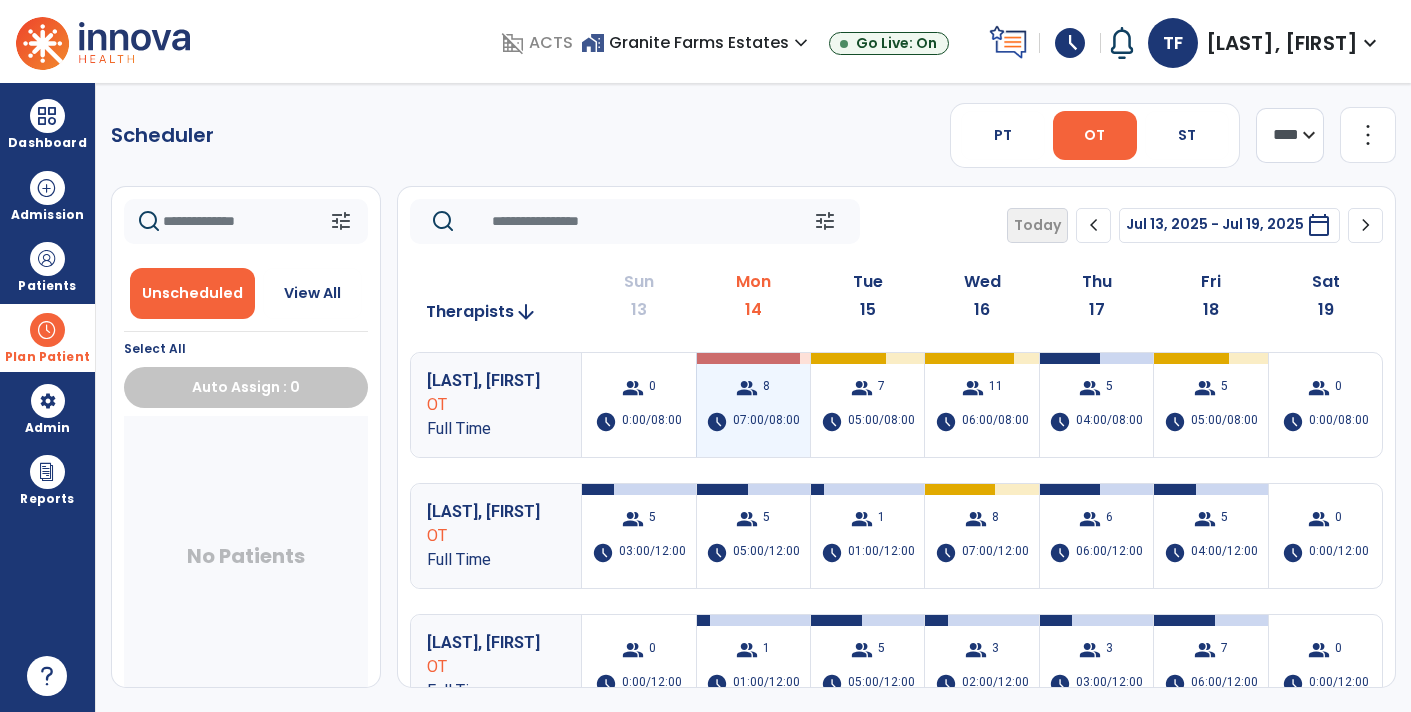 click at bounding box center (746, 358) 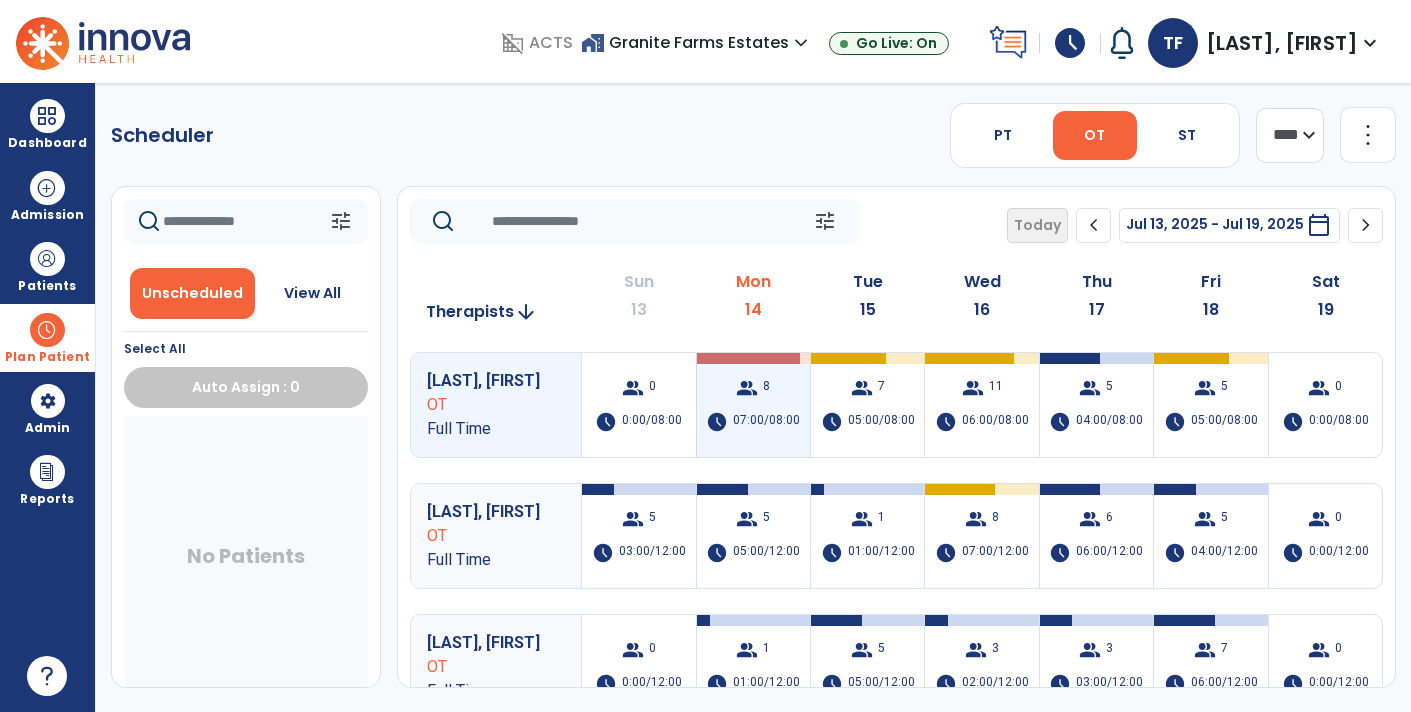click on "07:00/08:00" at bounding box center [766, 422] 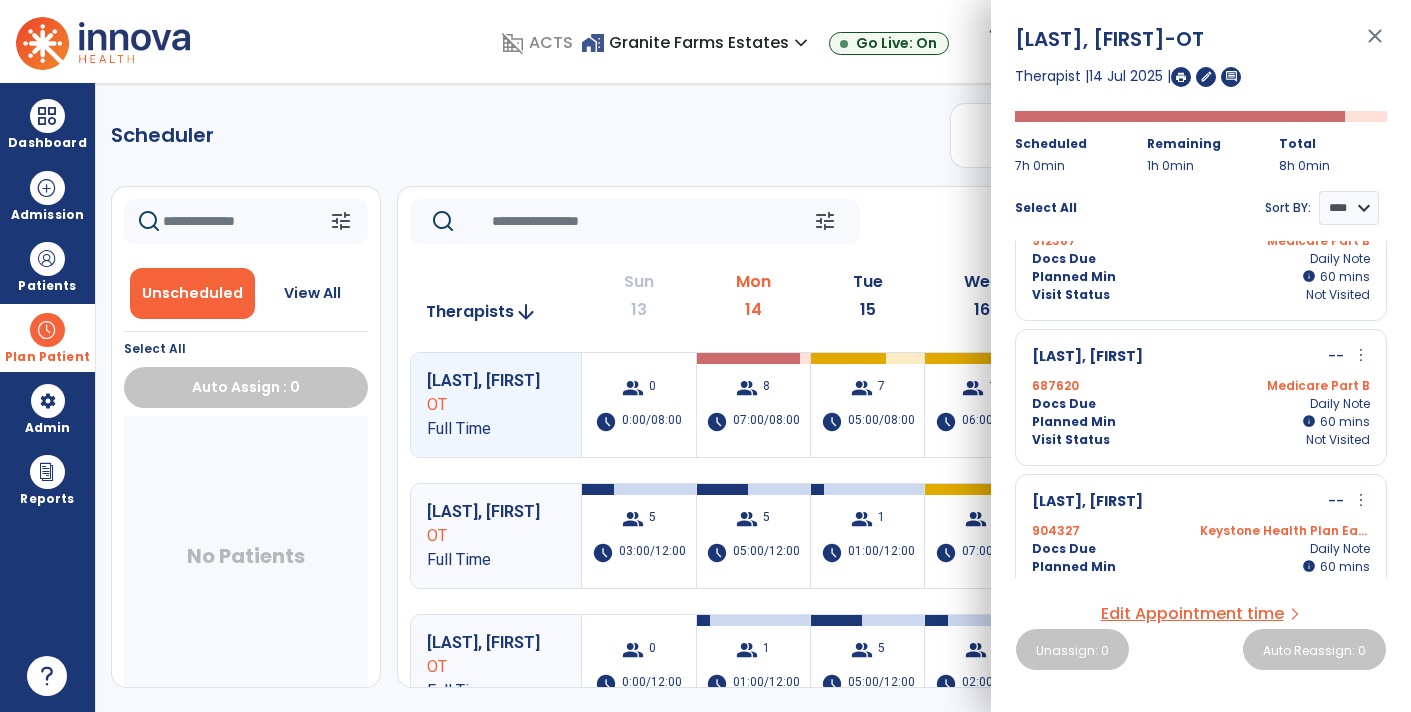 scroll, scrollTop: 222, scrollLeft: 0, axis: vertical 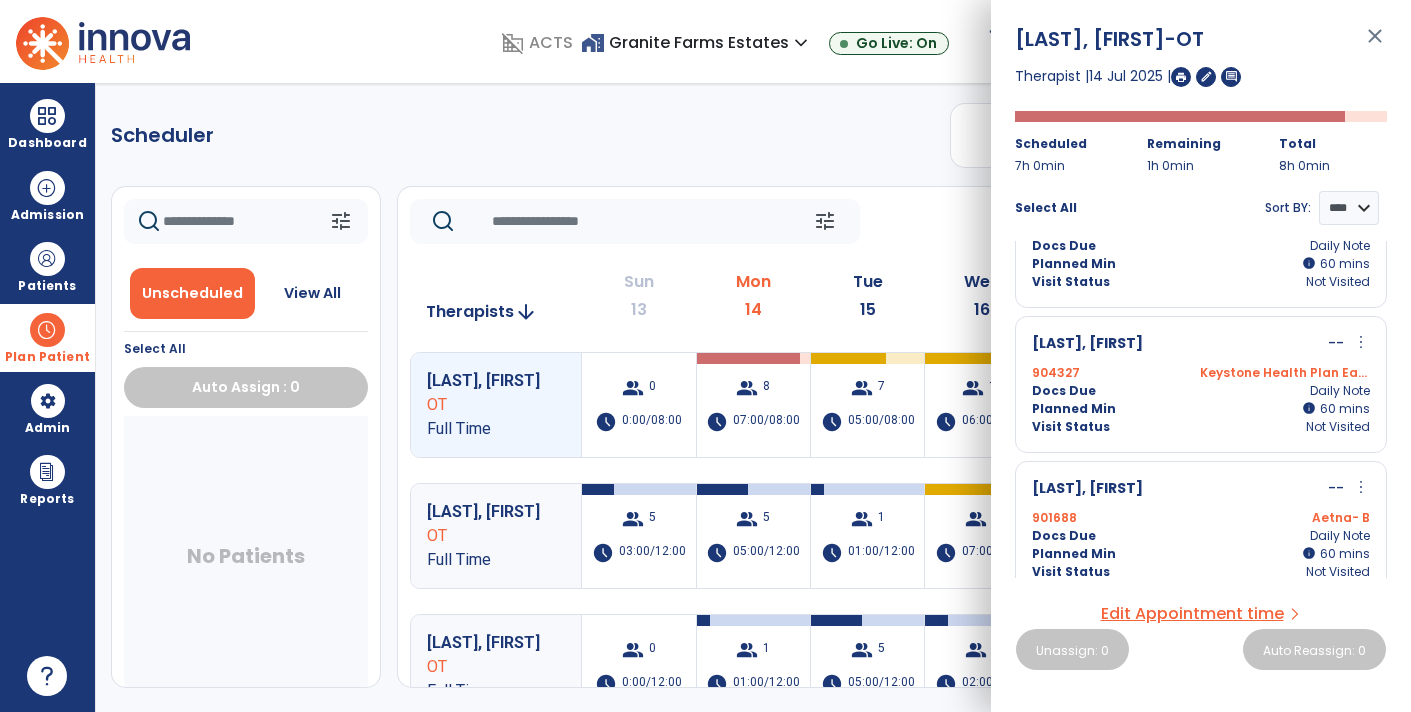 click on "more_vert" at bounding box center [1361, 487] 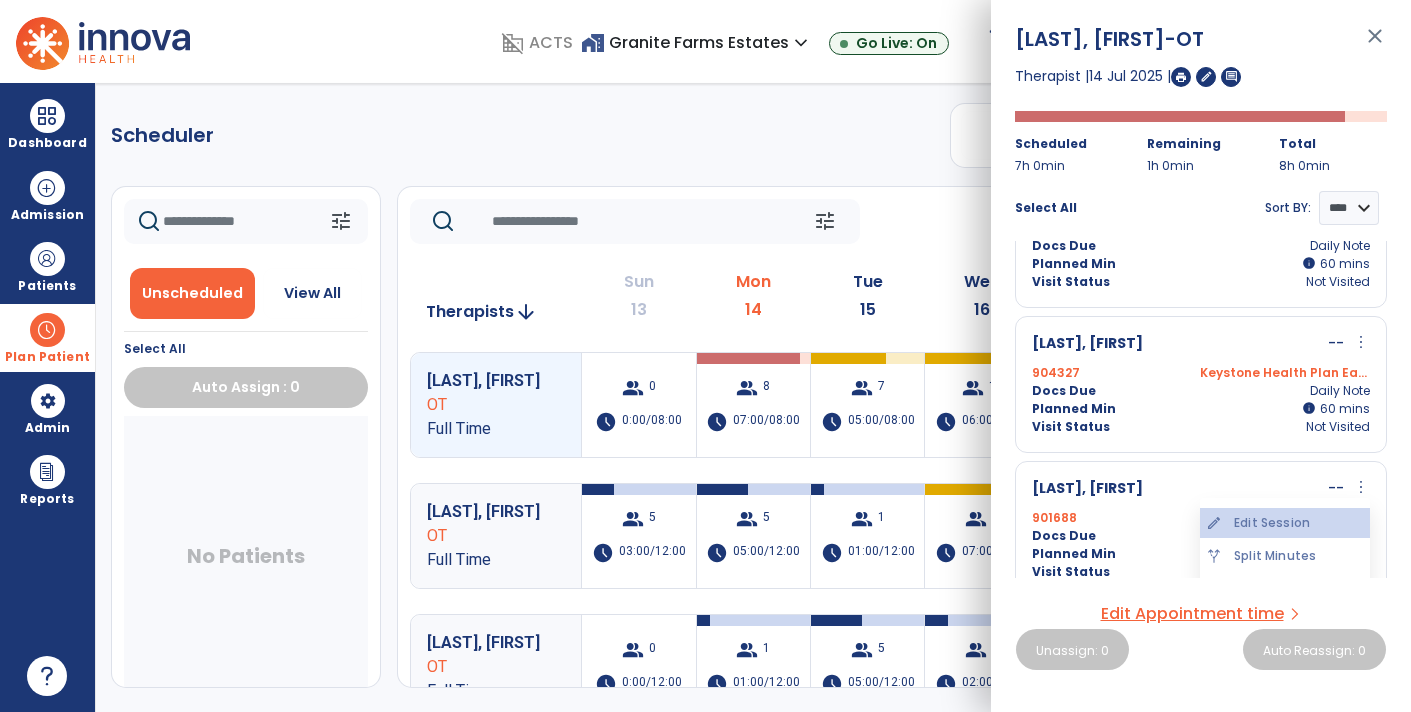 click on "edit   Edit Session" at bounding box center (1285, 523) 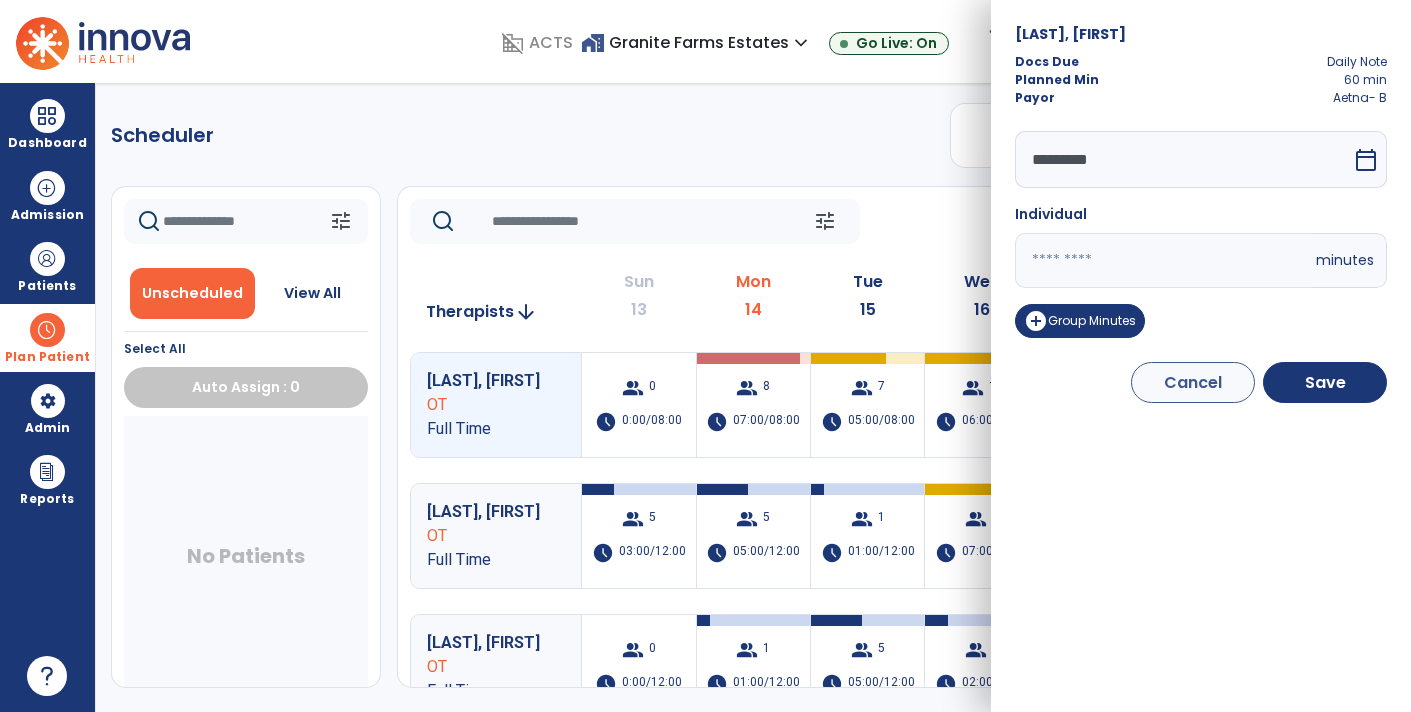 click on "*********" at bounding box center [1183, 159] 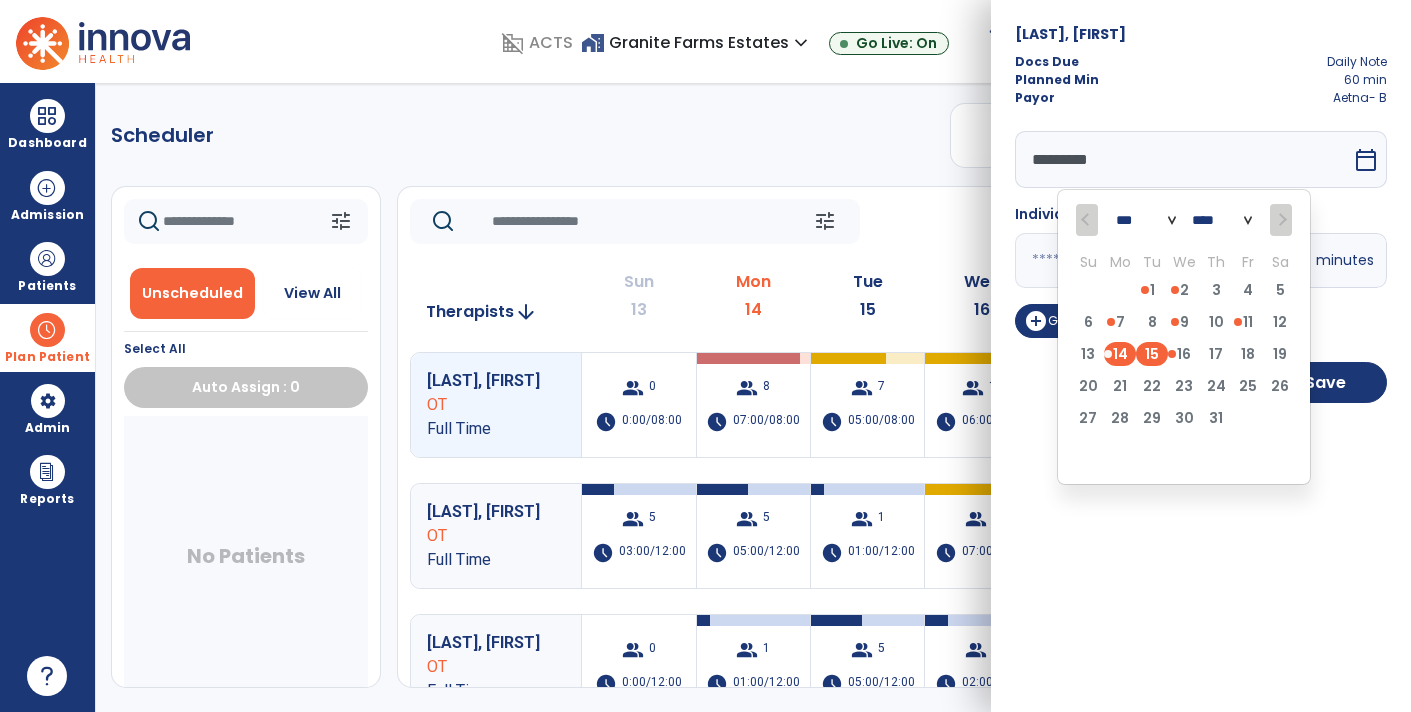 click on "15" at bounding box center [1152, 354] 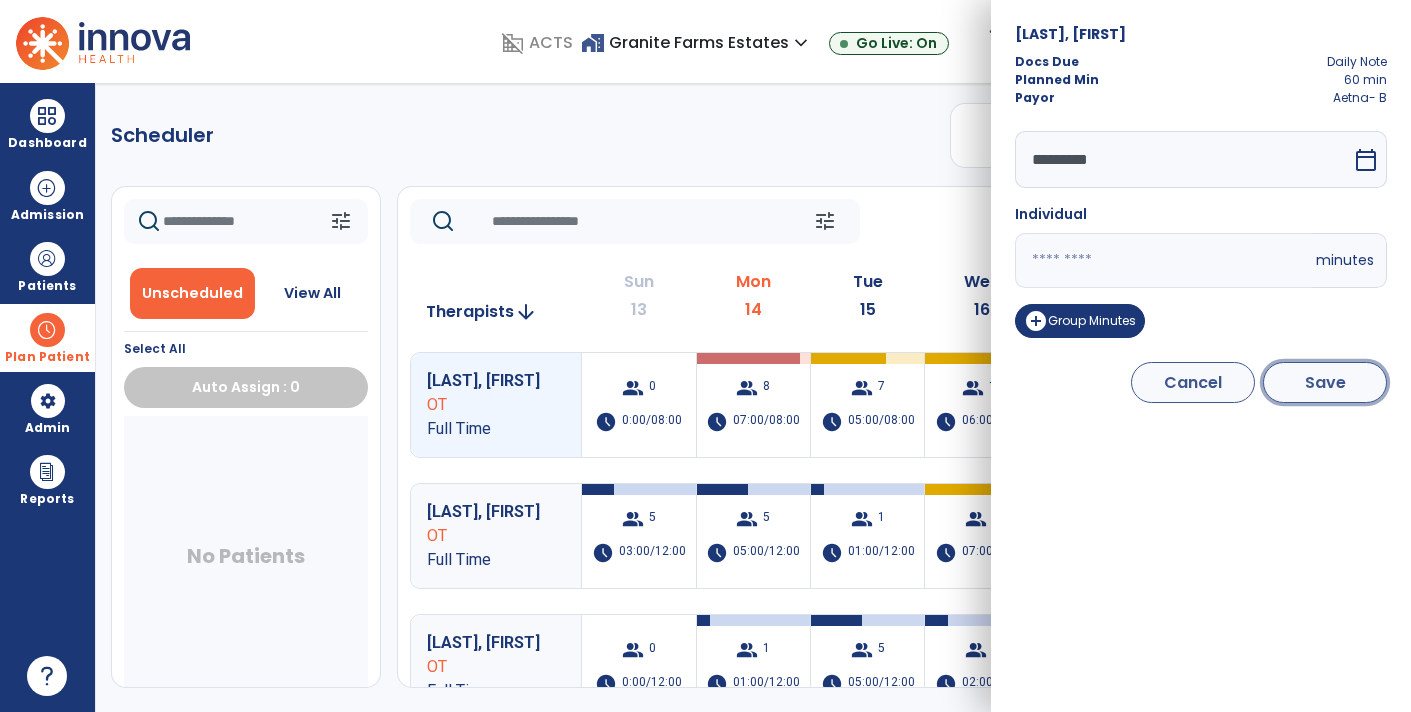 click on "Save" at bounding box center [1325, 382] 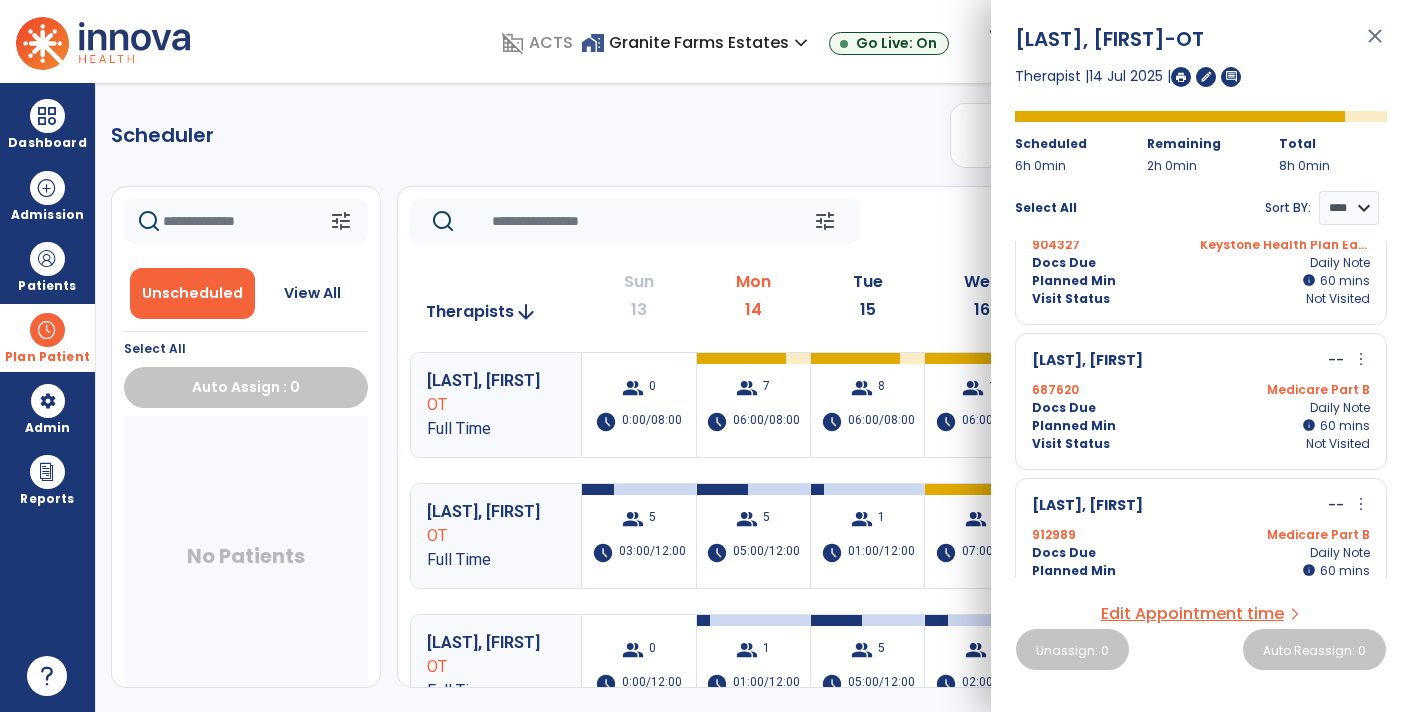 scroll, scrollTop: 668, scrollLeft: 0, axis: vertical 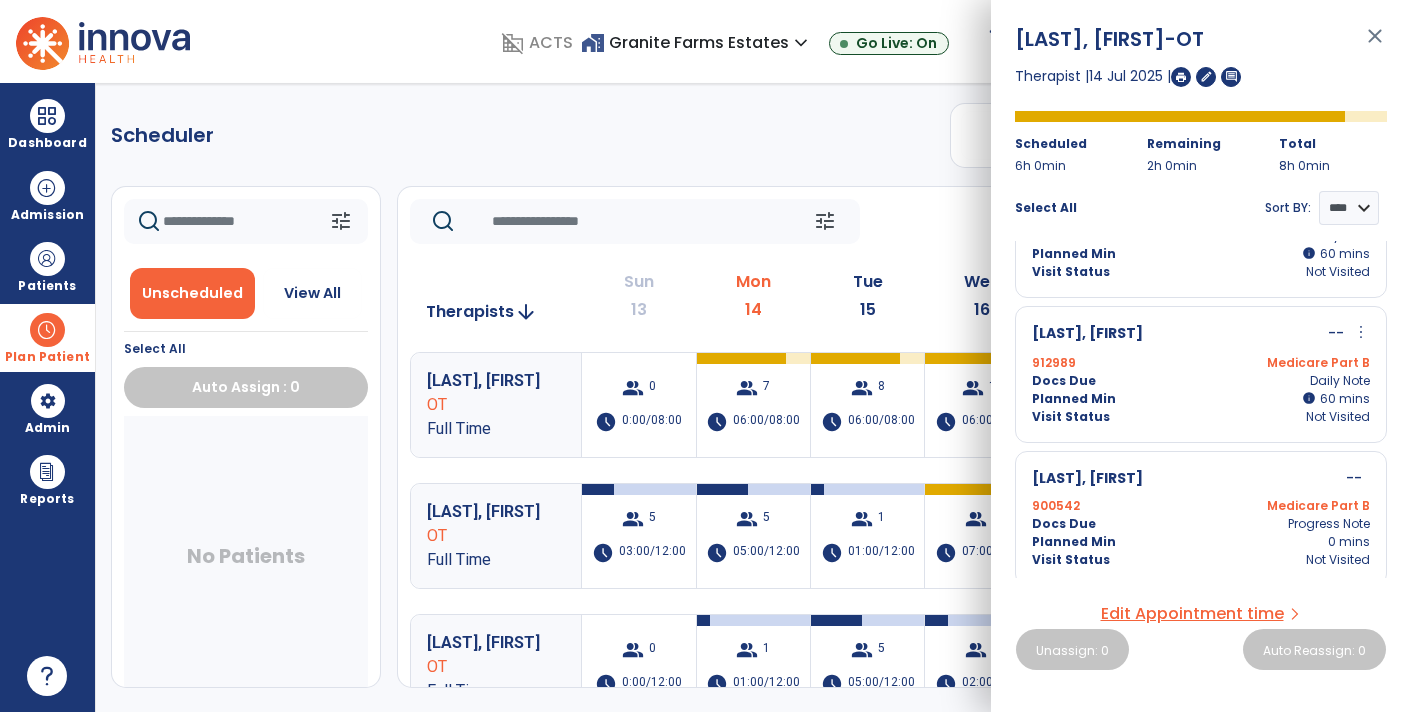click on "more_vert" at bounding box center [1361, 332] 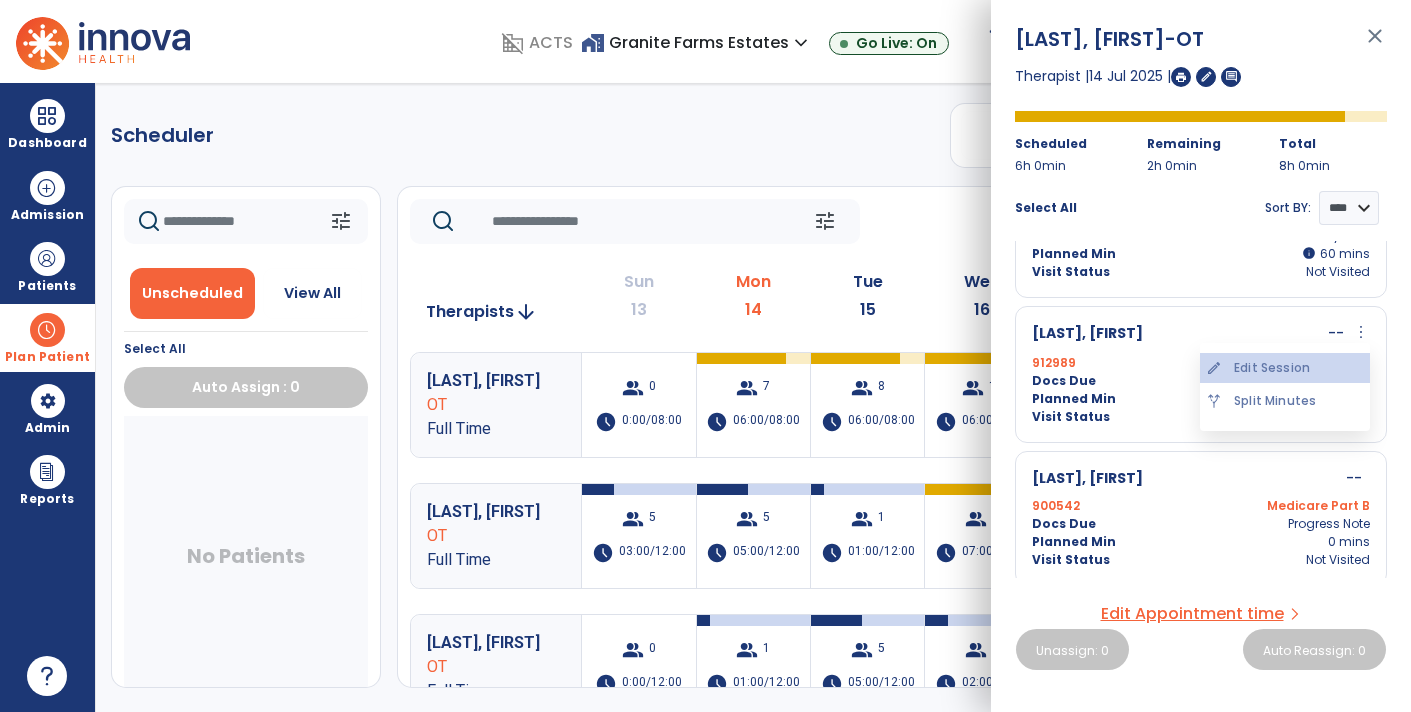 click on "edit   Edit Session" at bounding box center [1285, 368] 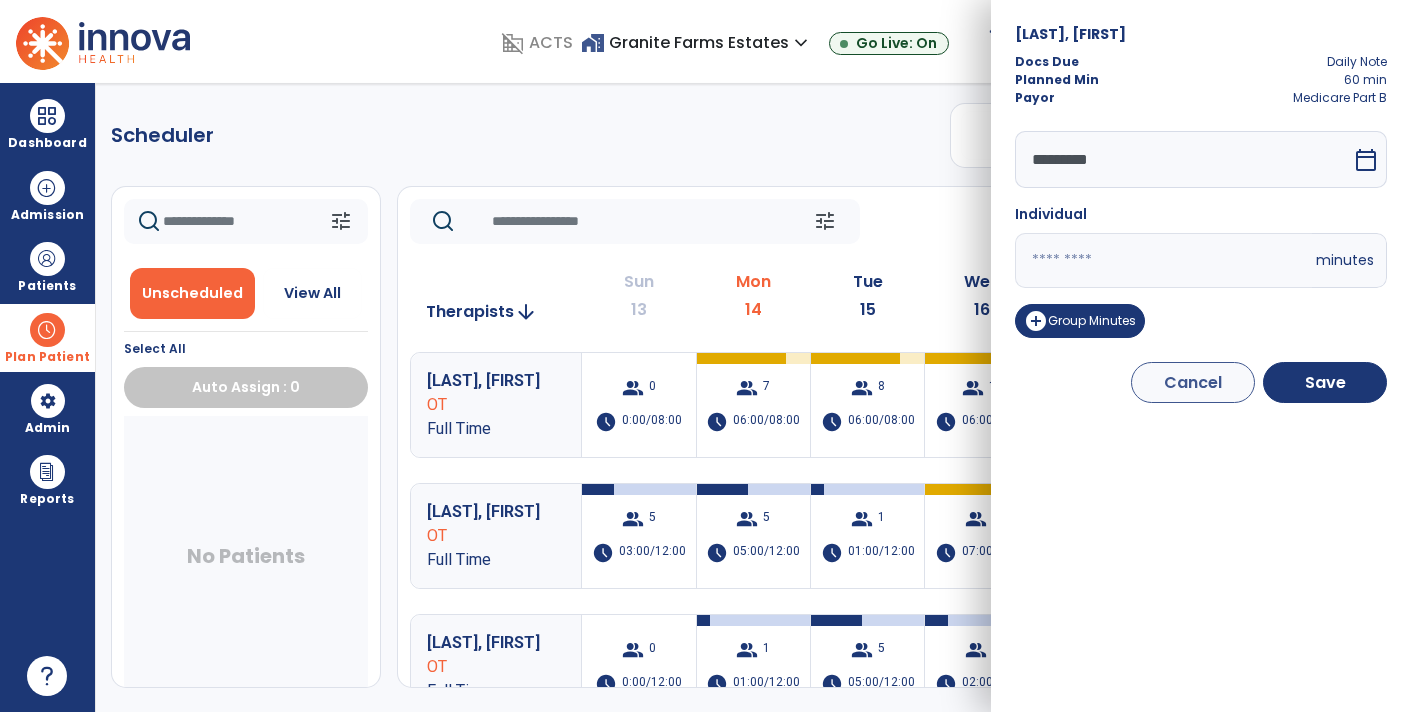click on "*********" at bounding box center [1183, 159] 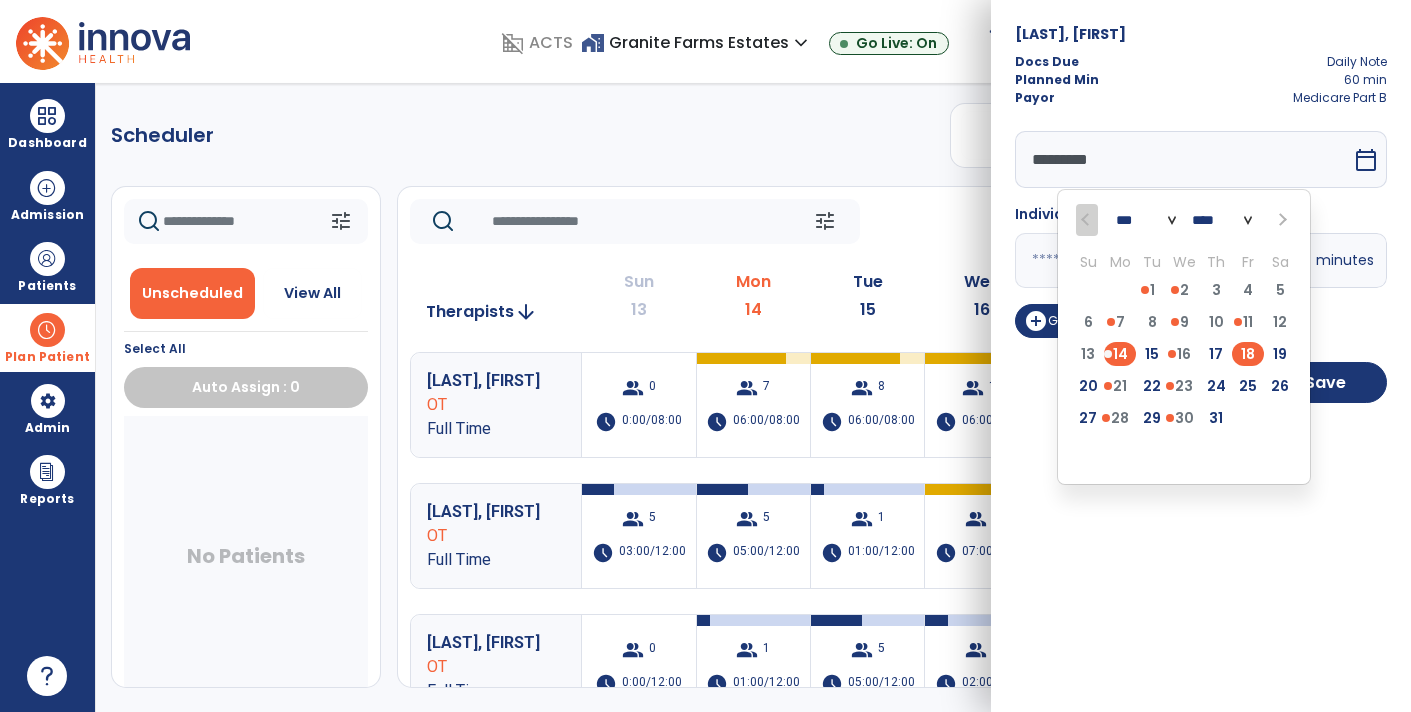 click on "18" at bounding box center (1248, 354) 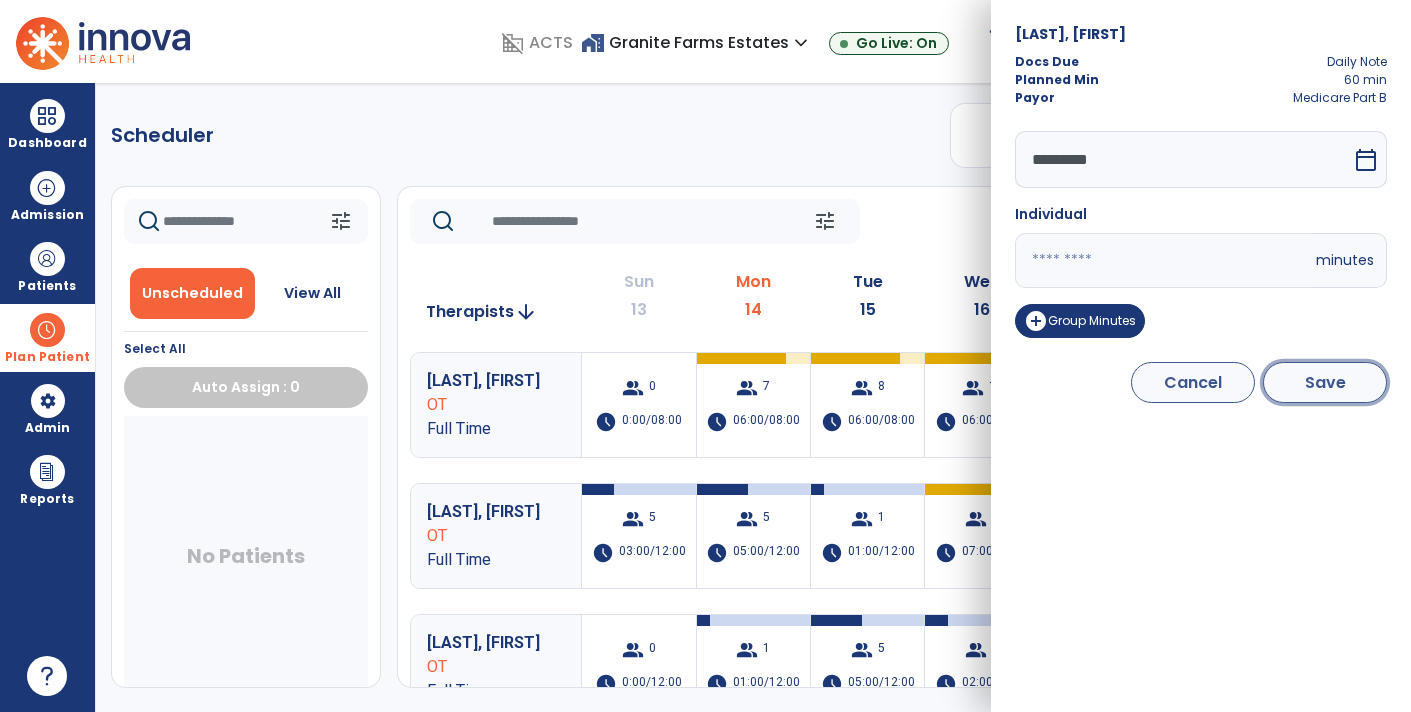 click on "Save" at bounding box center [1325, 382] 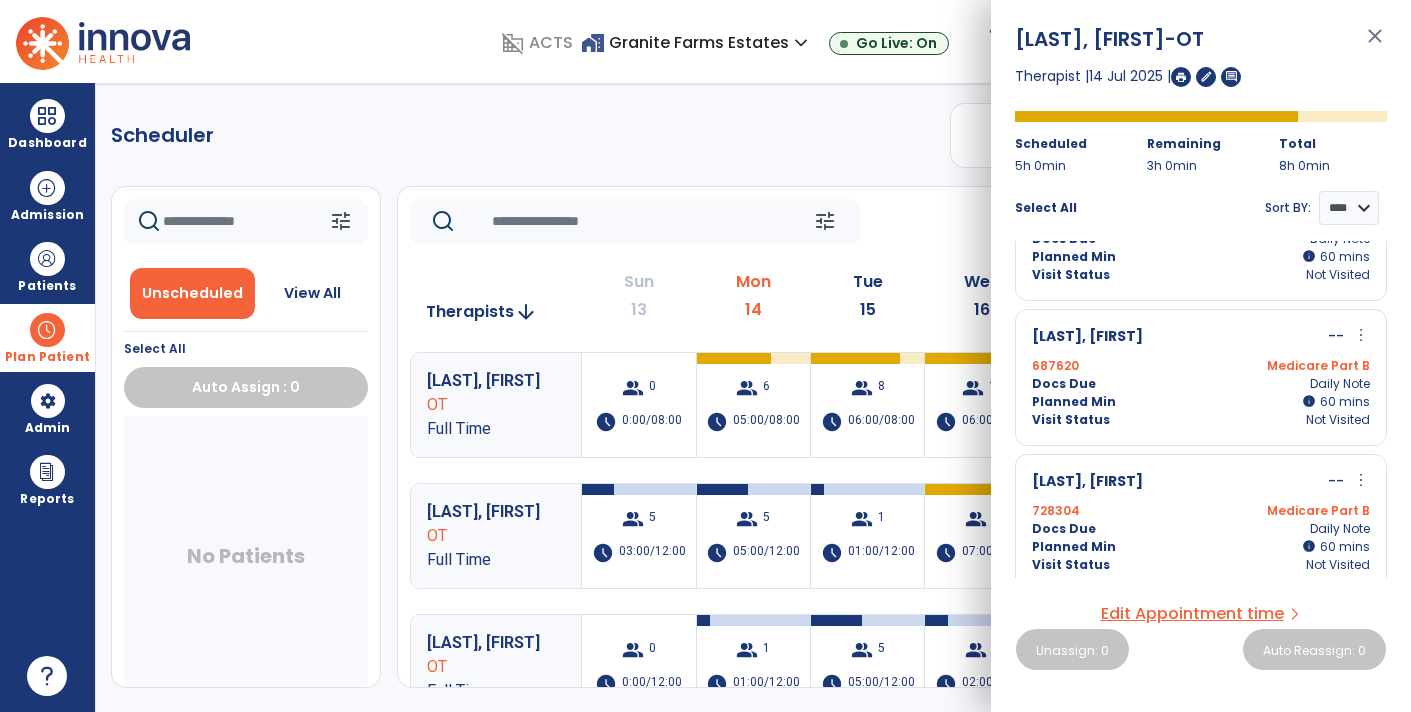 scroll, scrollTop: 524, scrollLeft: 0, axis: vertical 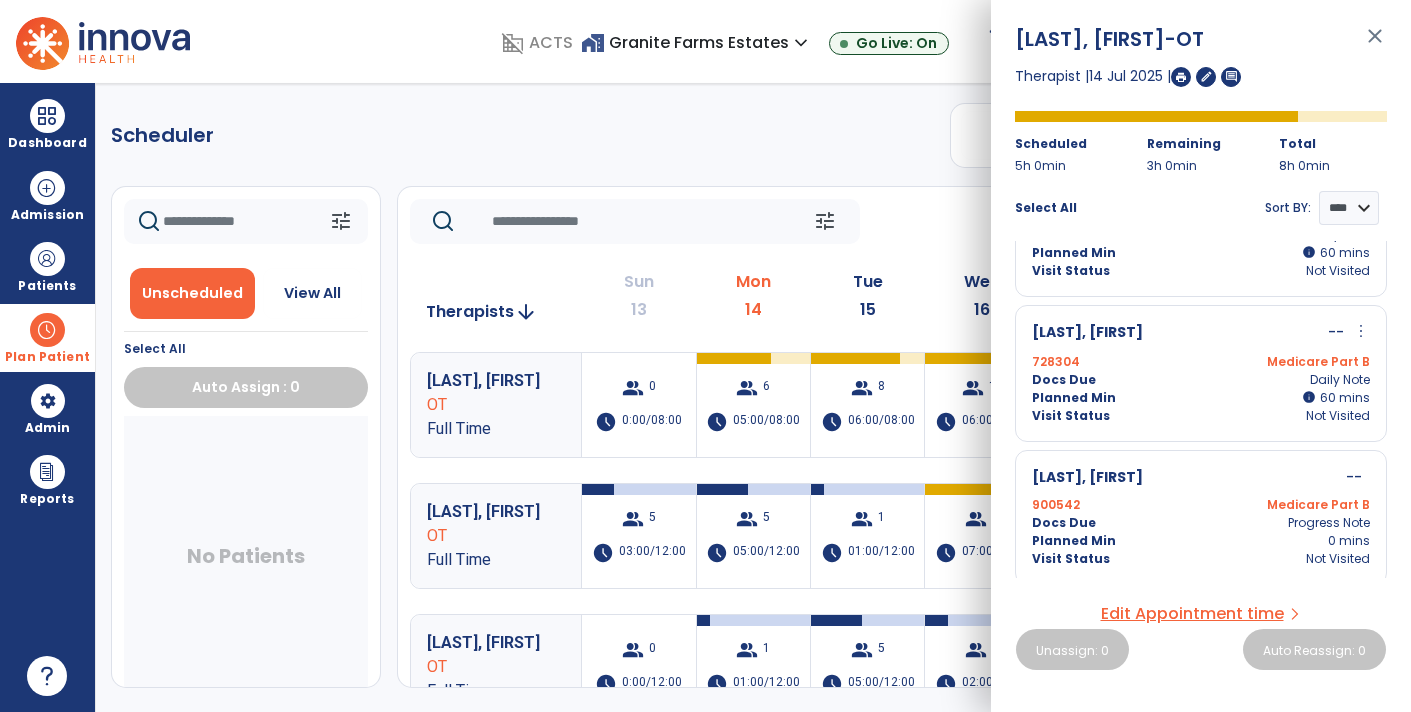 click on "close" at bounding box center (1375, 45) 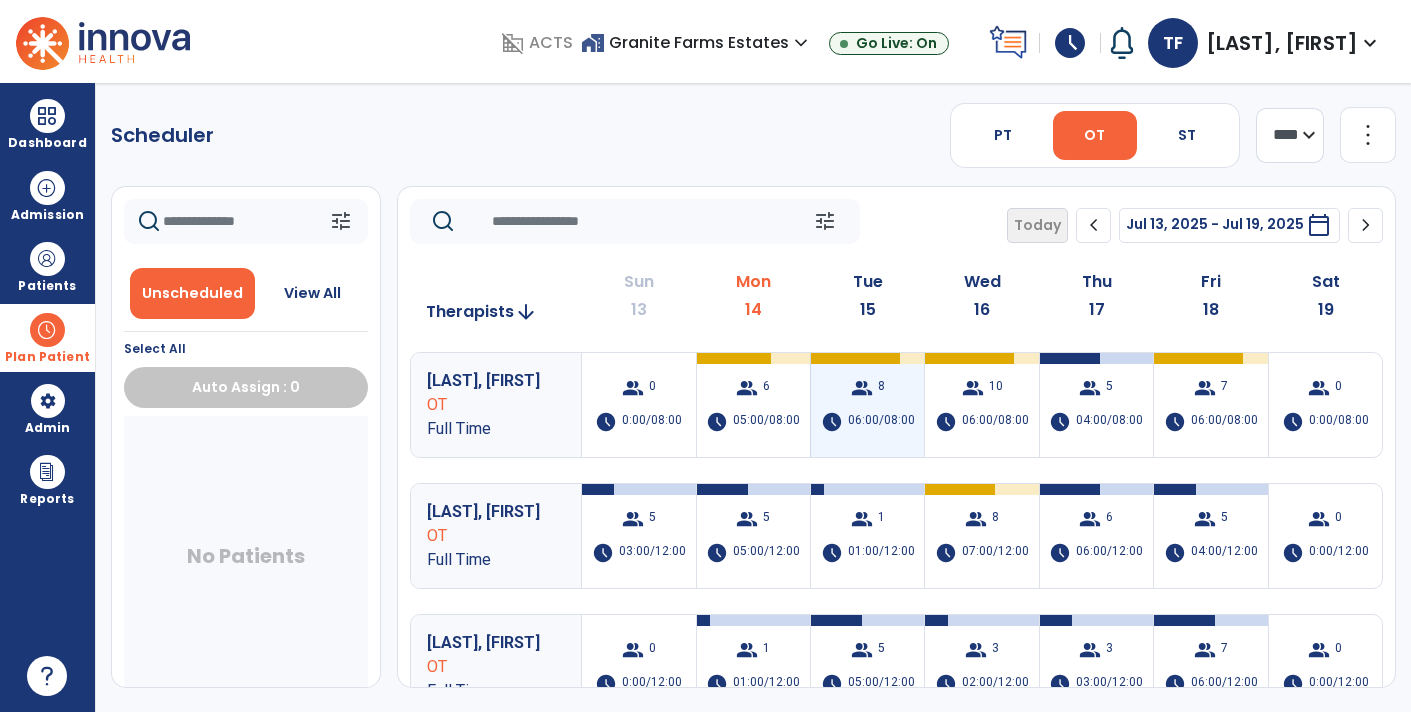 click on "group  8  schedule  06:00/08:00" at bounding box center [867, 405] 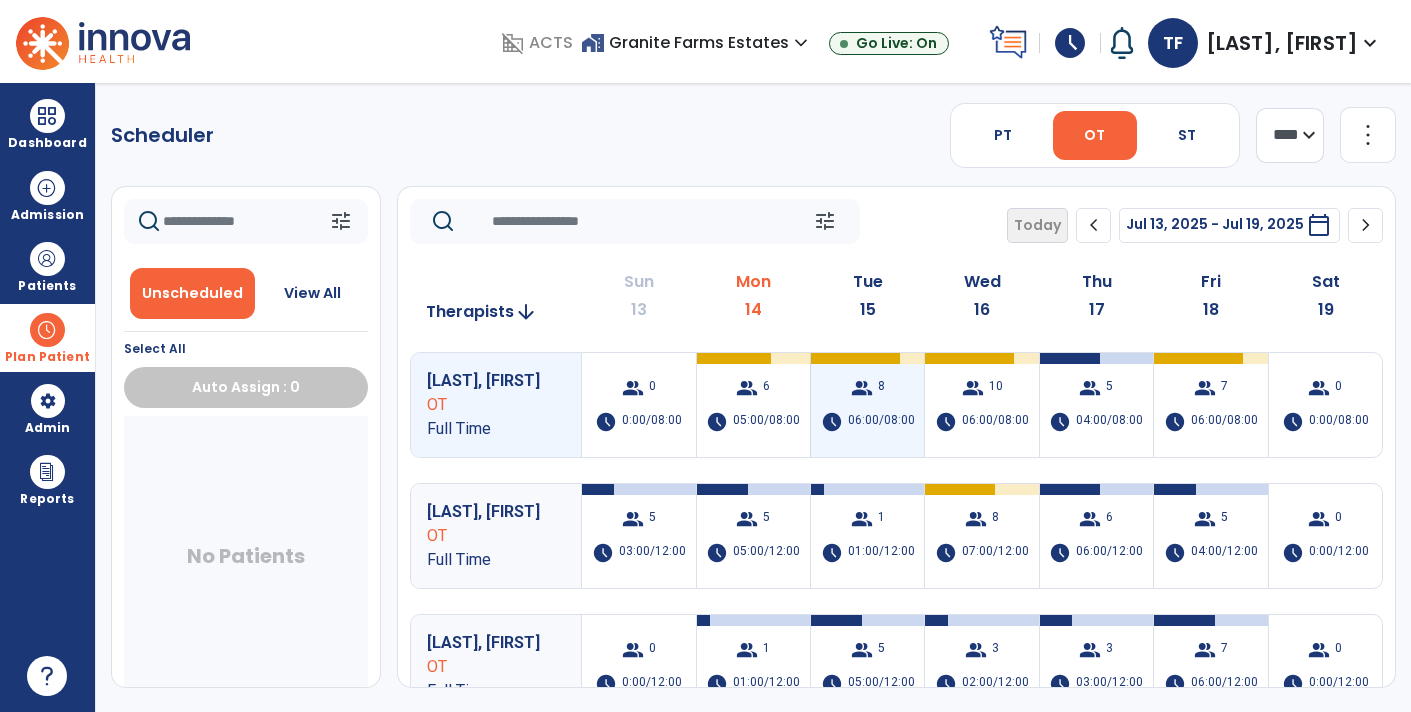 click on "group  8  schedule  06:00/08:00" at bounding box center (867, 405) 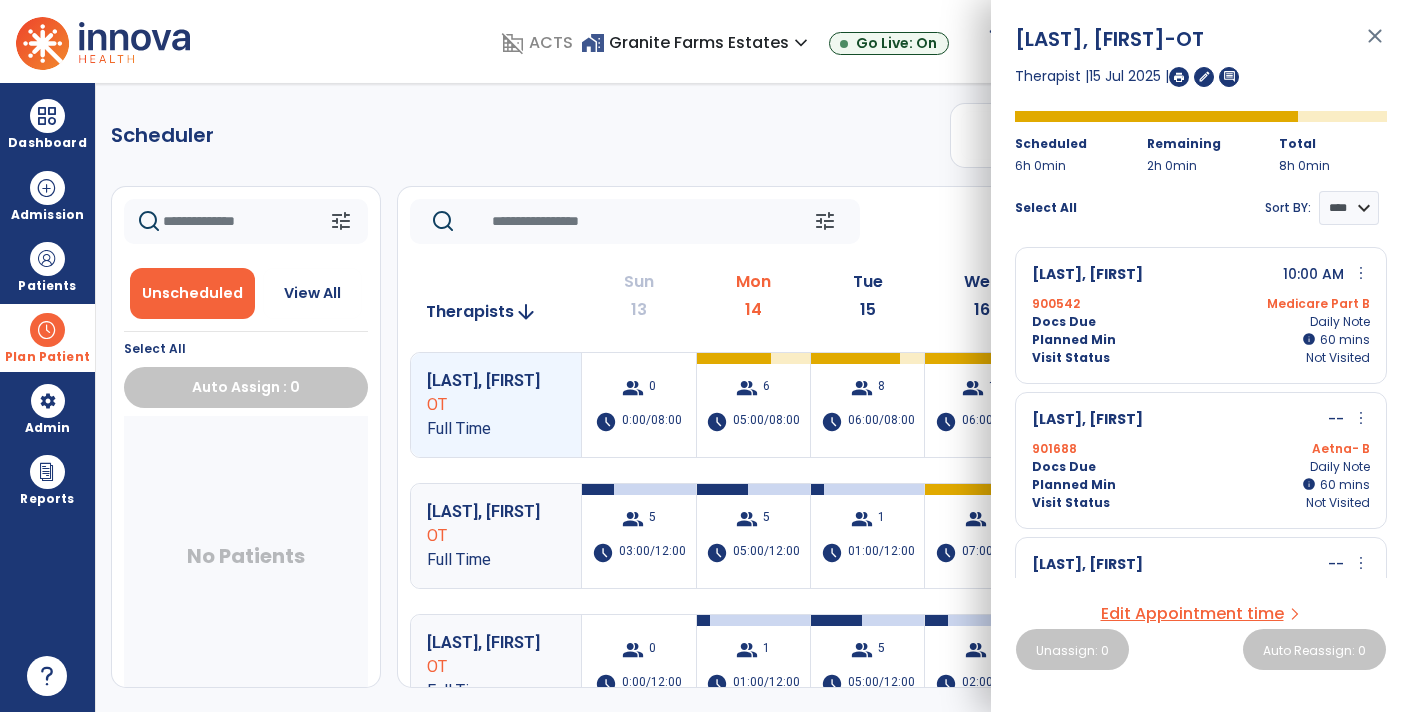scroll, scrollTop: 0, scrollLeft: 0, axis: both 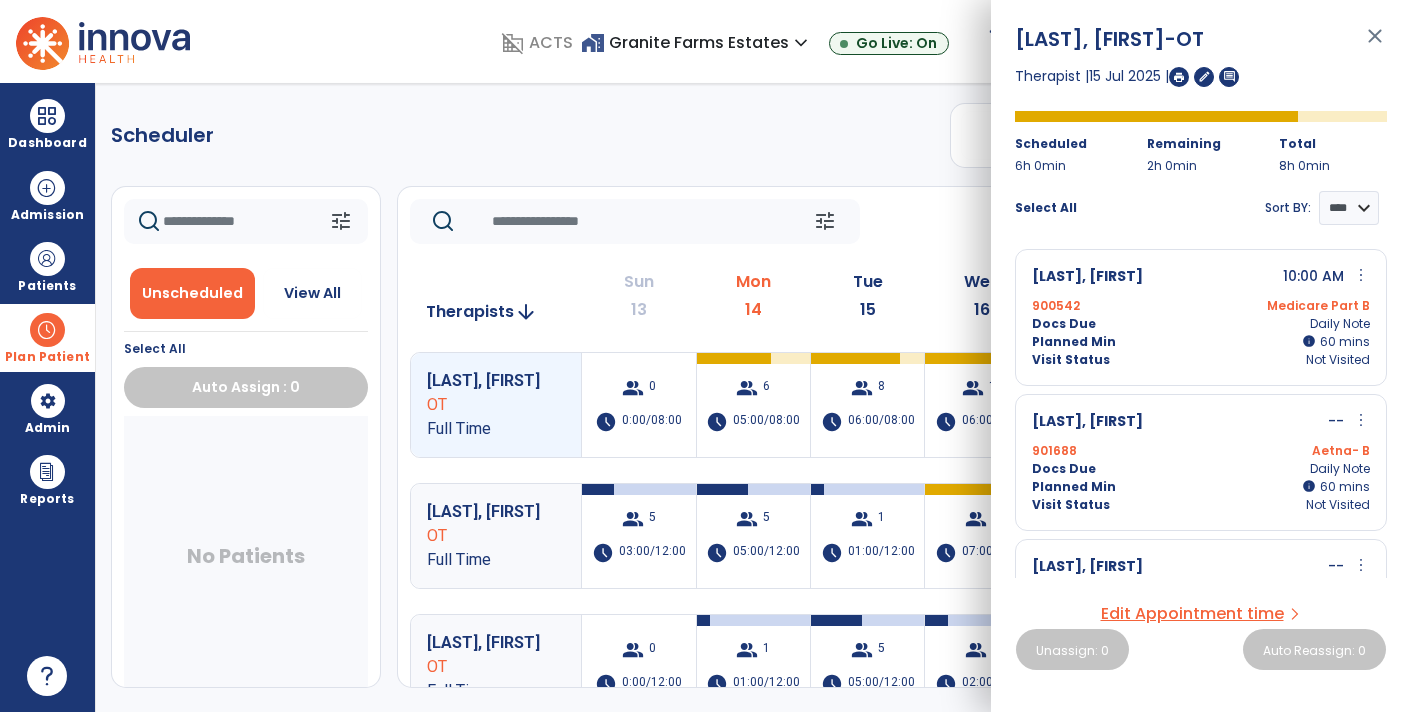 click on "close" at bounding box center [1375, 45] 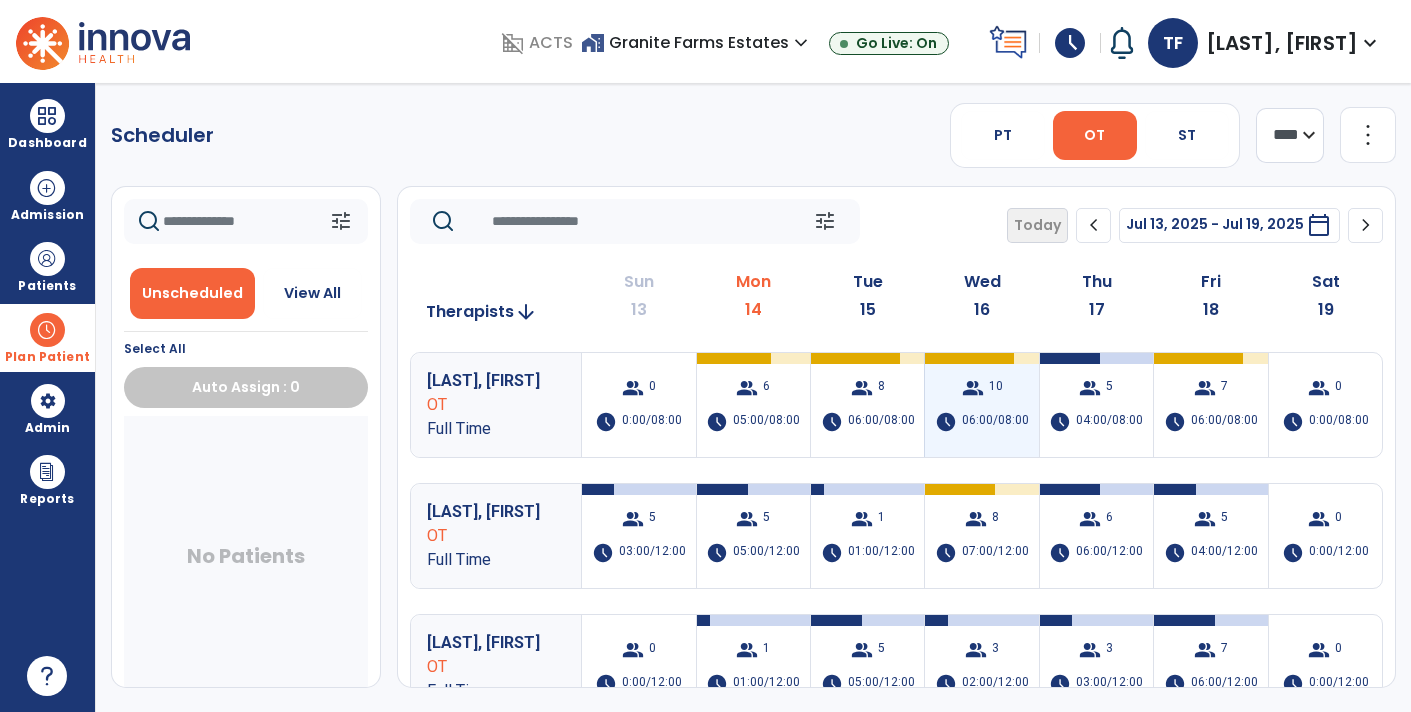 click on "group  10  schedule  06:00/08:00" at bounding box center (981, 405) 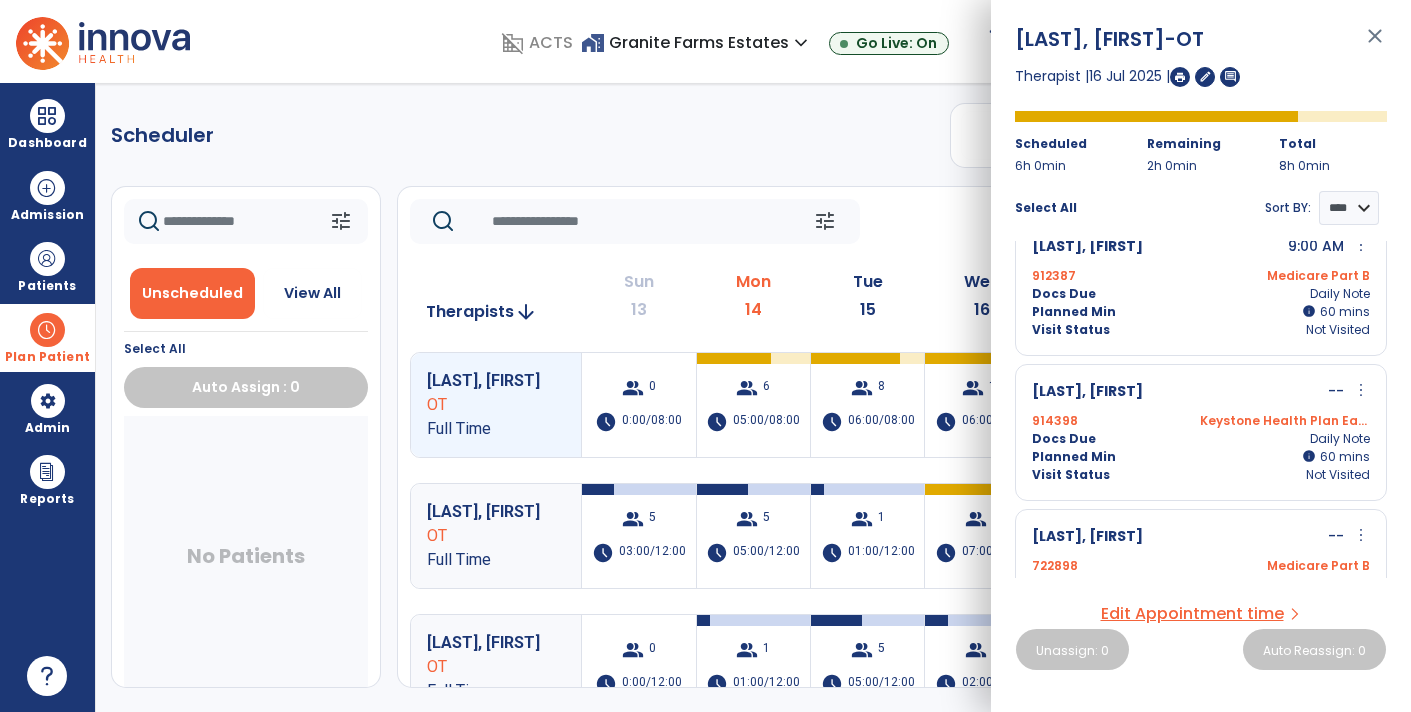 scroll, scrollTop: 30, scrollLeft: 0, axis: vertical 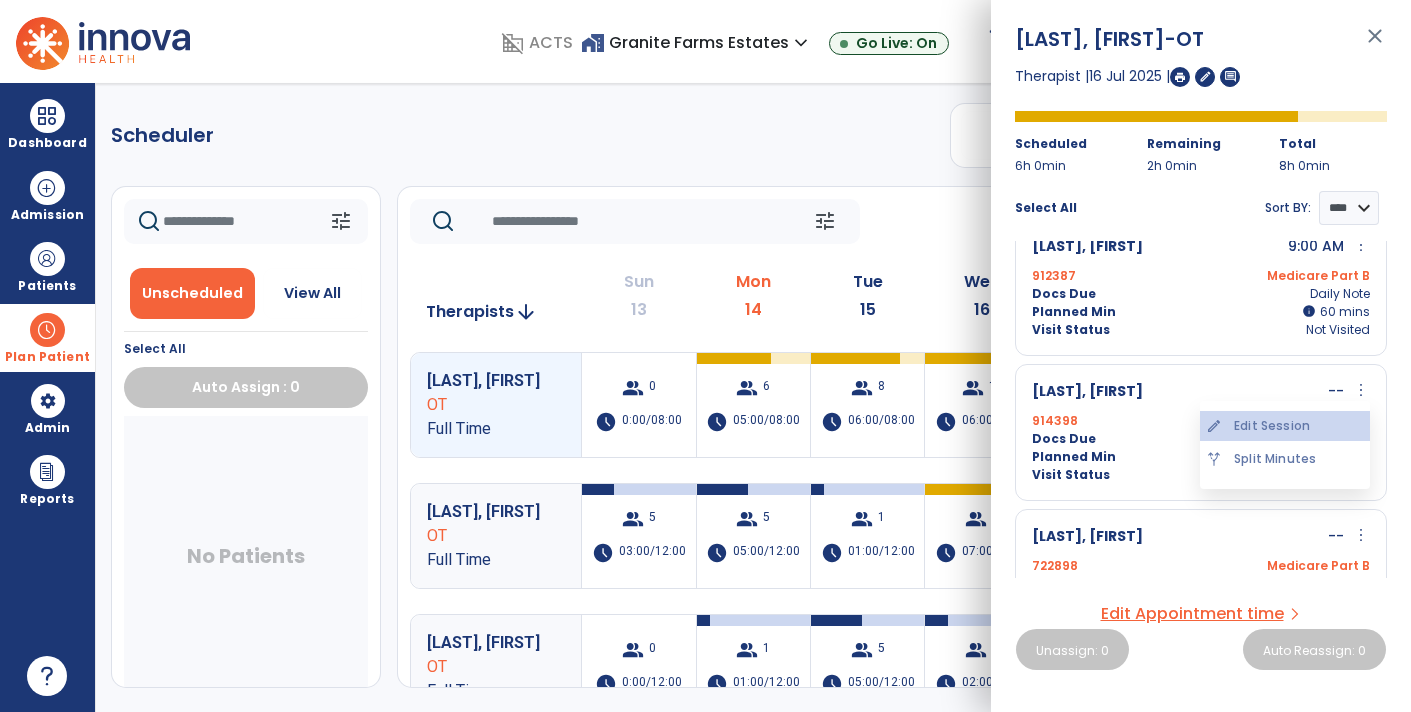 click on "edit   Edit Session" at bounding box center (1285, 426) 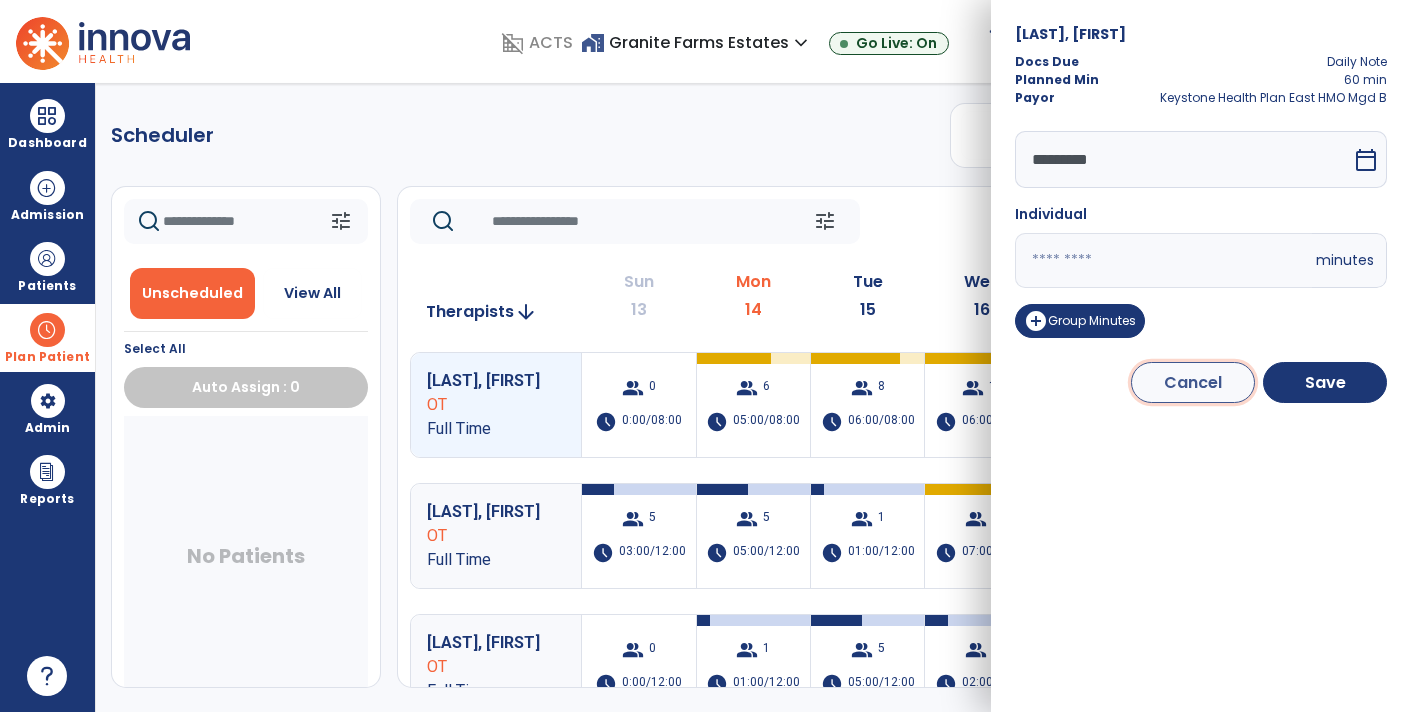 click on "Cancel" at bounding box center [1193, 382] 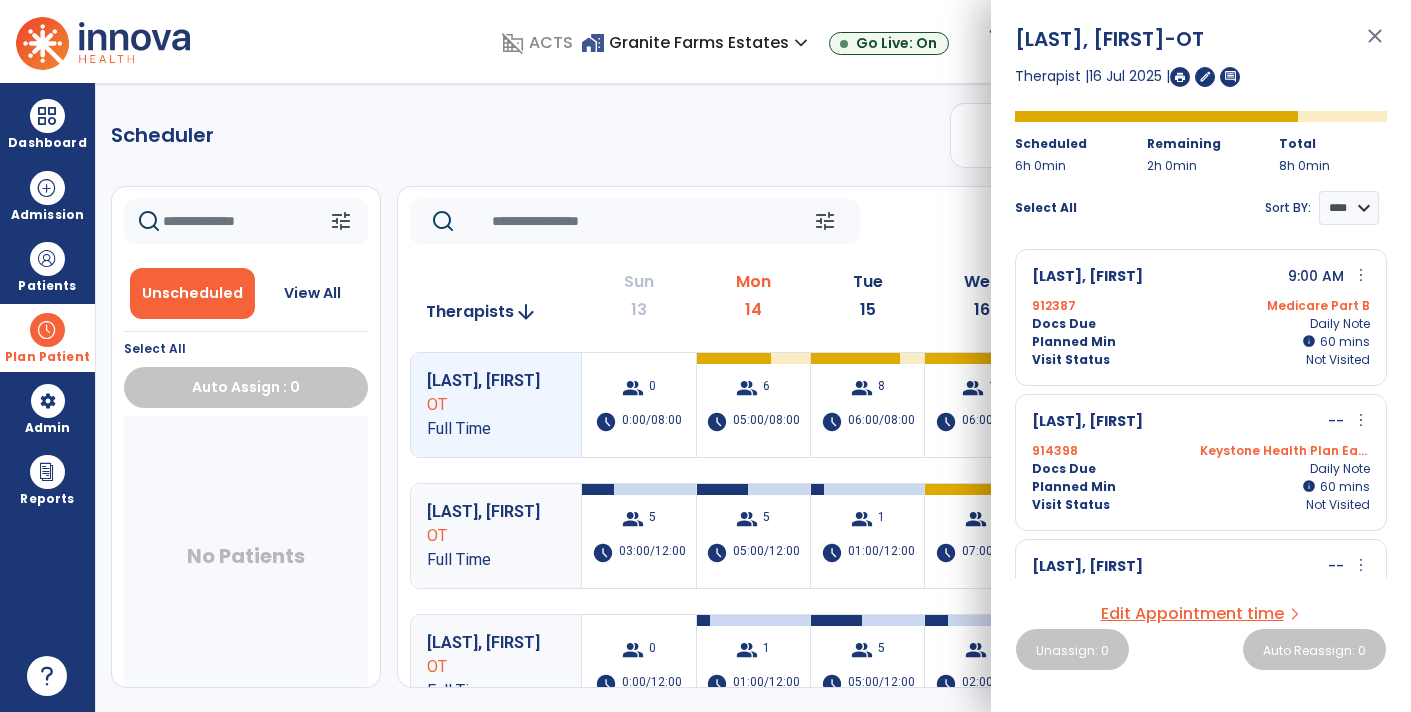 click on "close" at bounding box center (1375, 45) 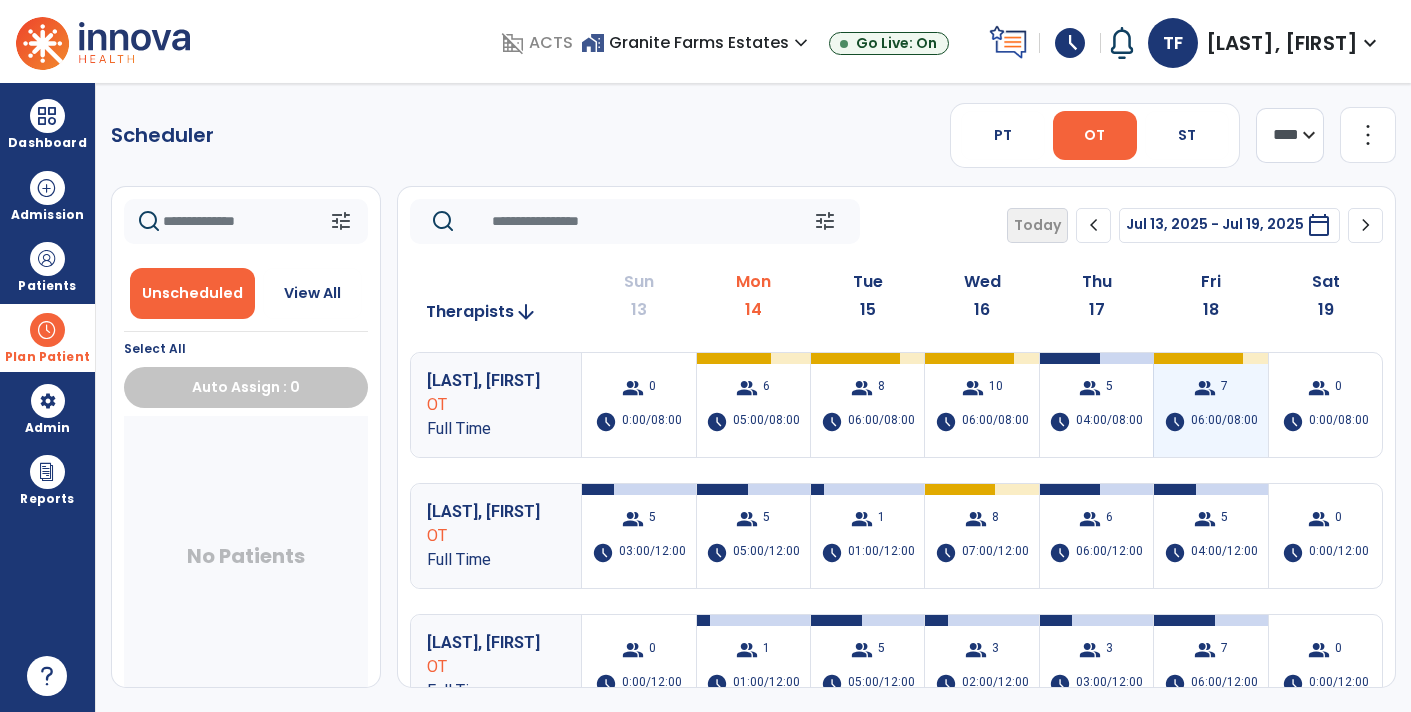 click on "group  7  schedule  06:00/08:00" at bounding box center [1210, 405] 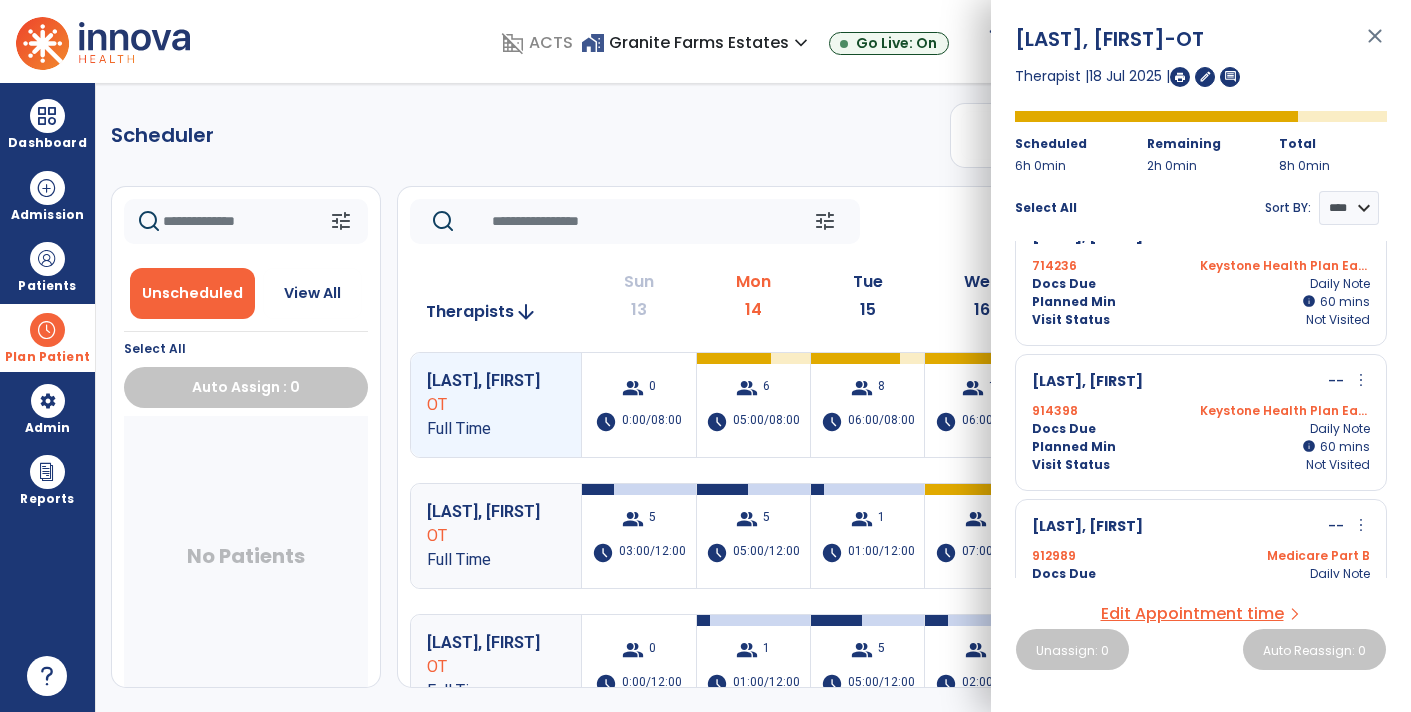 scroll, scrollTop: 333, scrollLeft: 0, axis: vertical 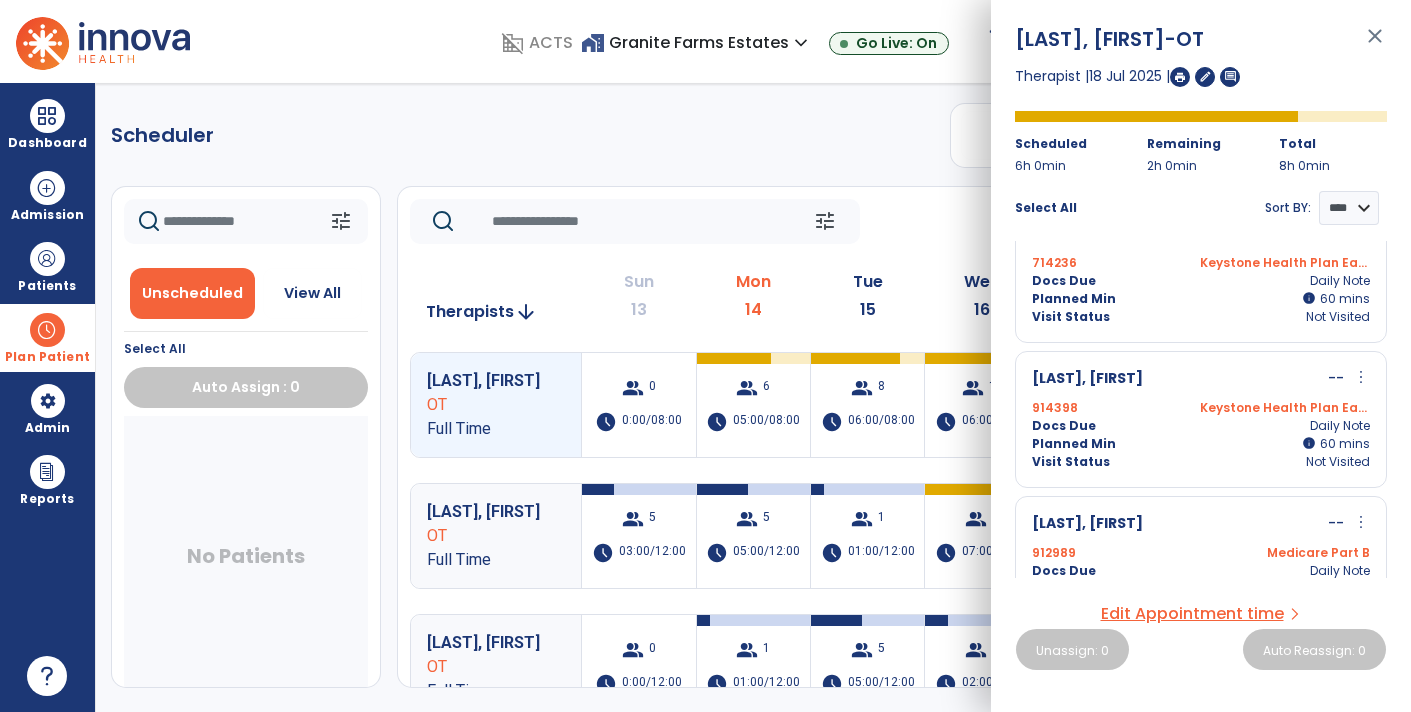 click on "more_vert" at bounding box center [1361, 377] 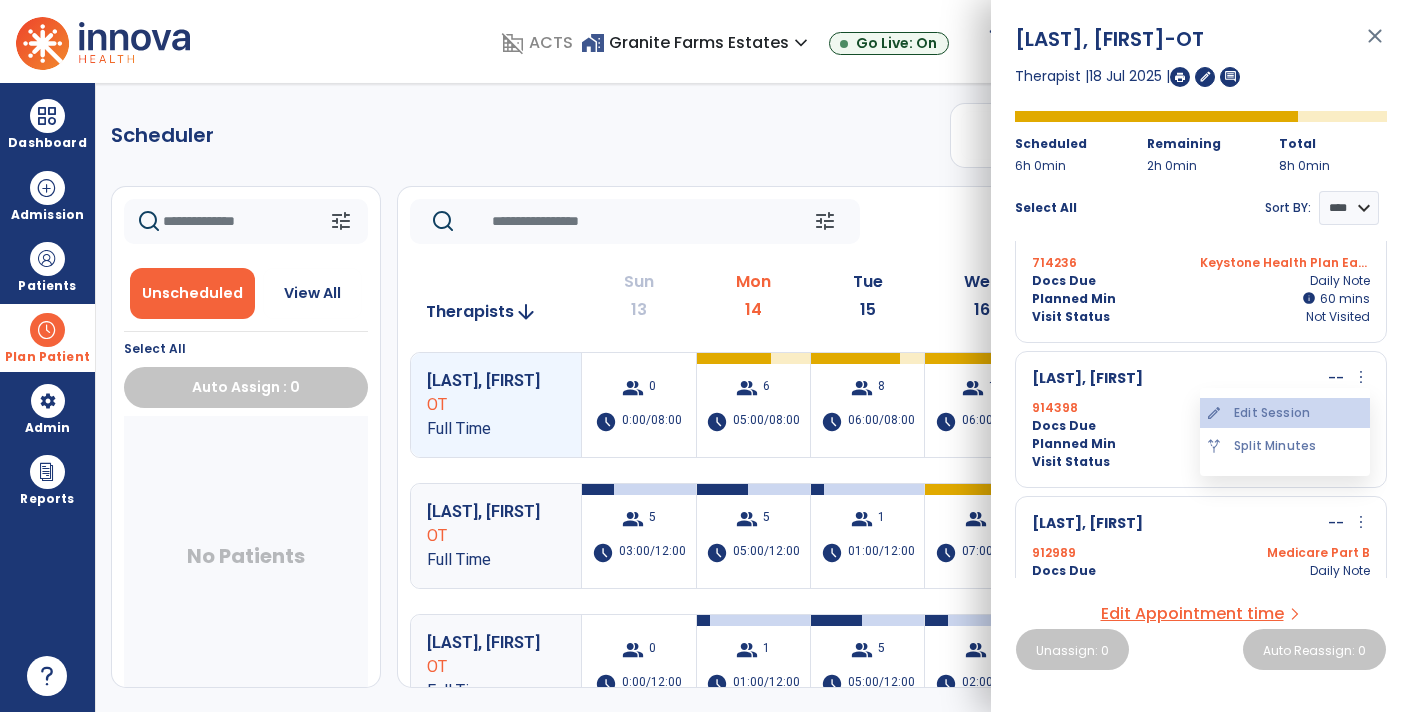 click on "edit   Edit Session" at bounding box center (1285, 413) 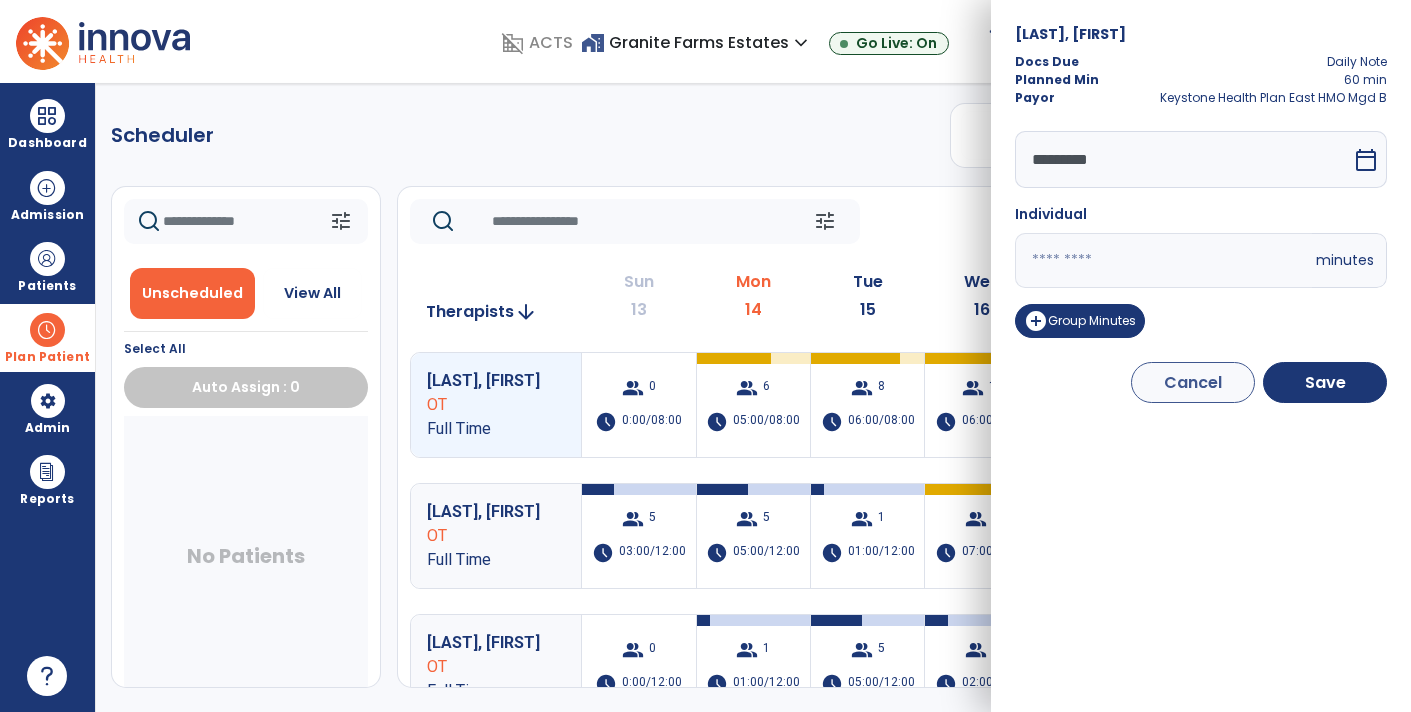 click on "*********" at bounding box center [1183, 159] 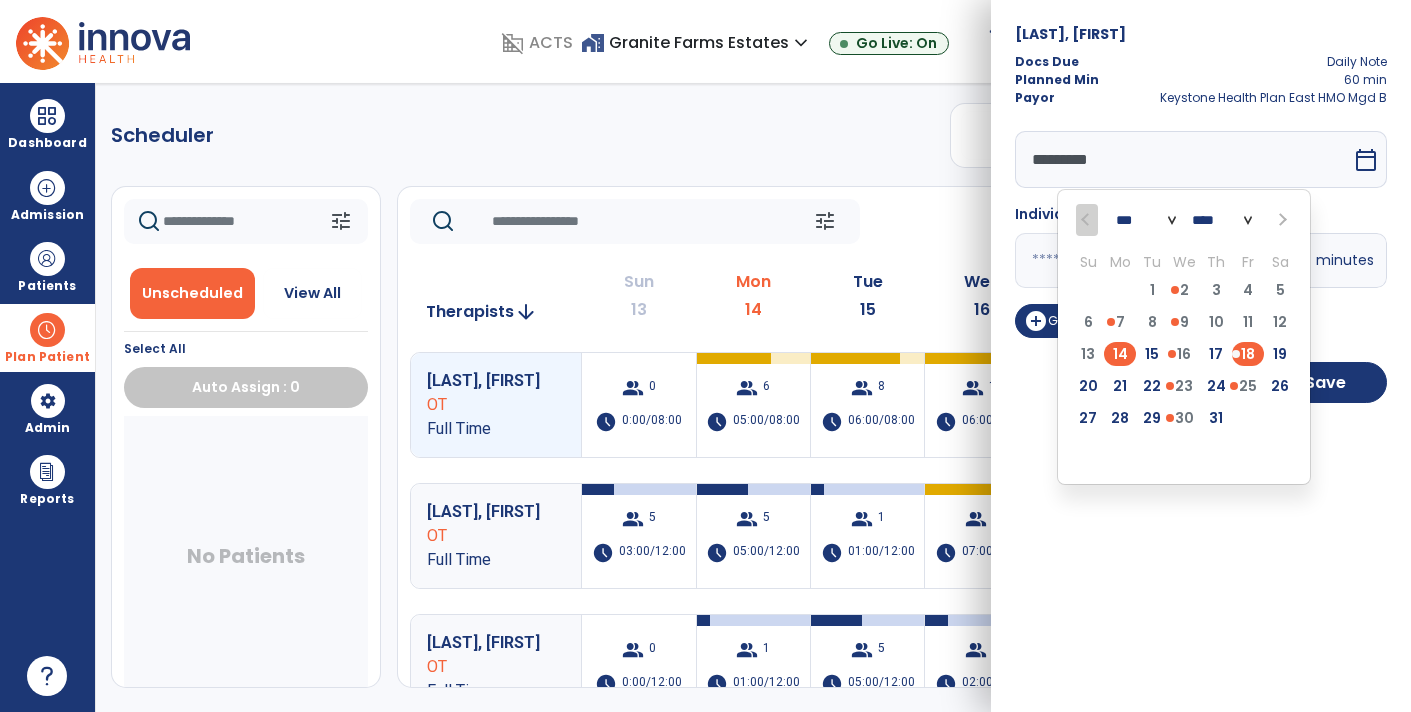 click on "14" at bounding box center [1120, 354] 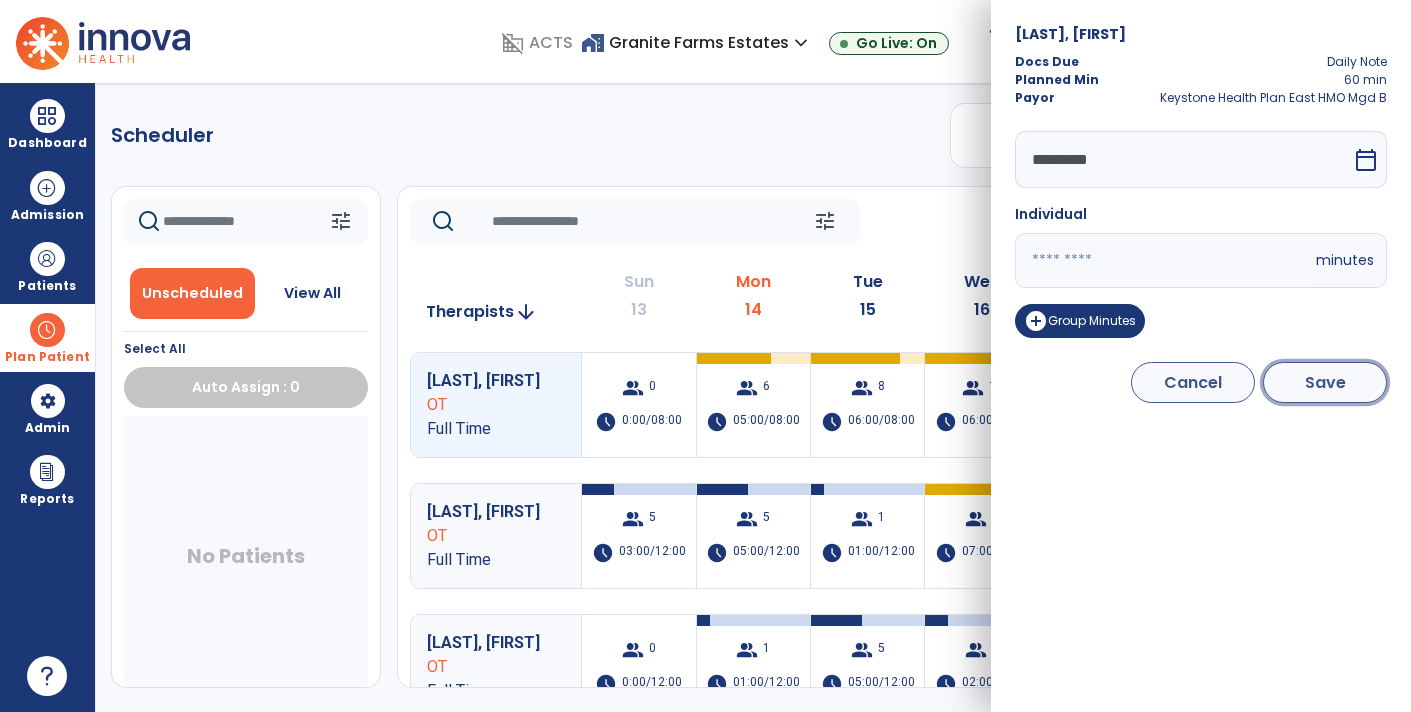 click on "Save" at bounding box center [1325, 382] 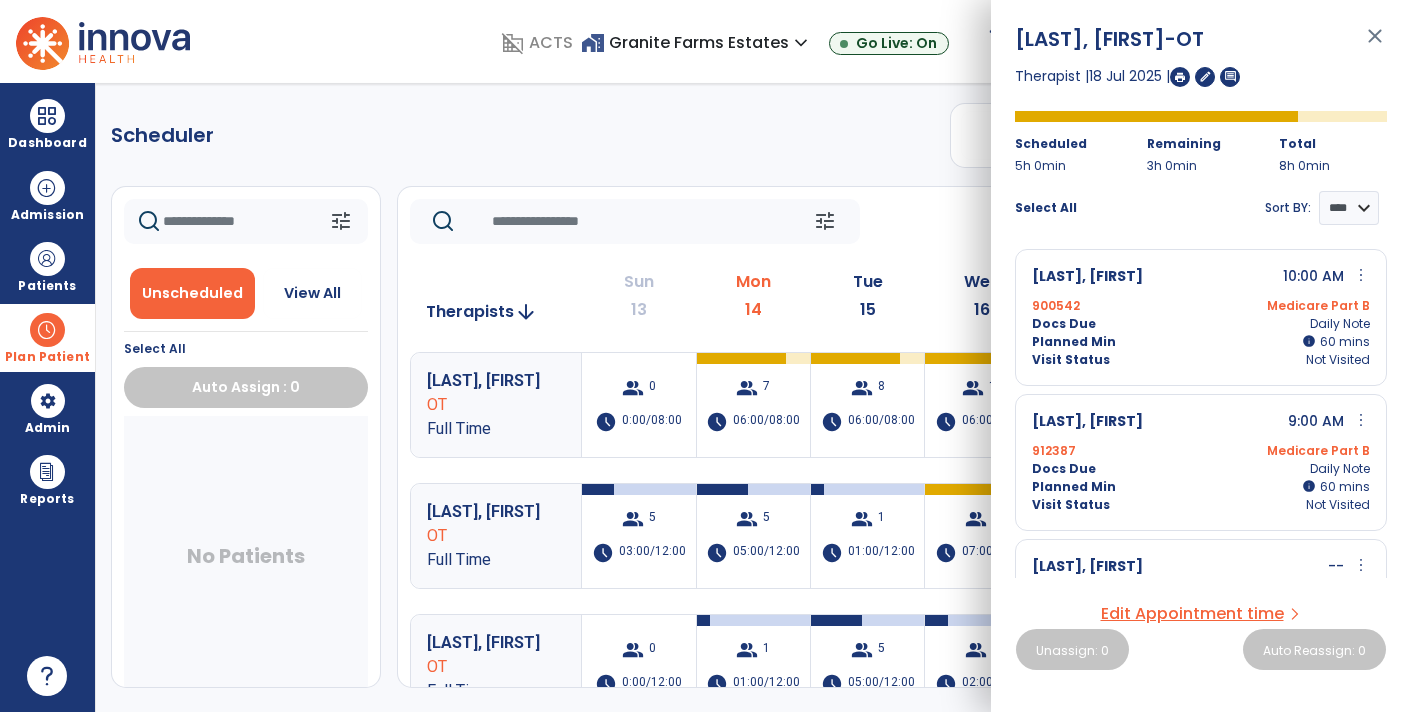 click on "close" at bounding box center (1375, 45) 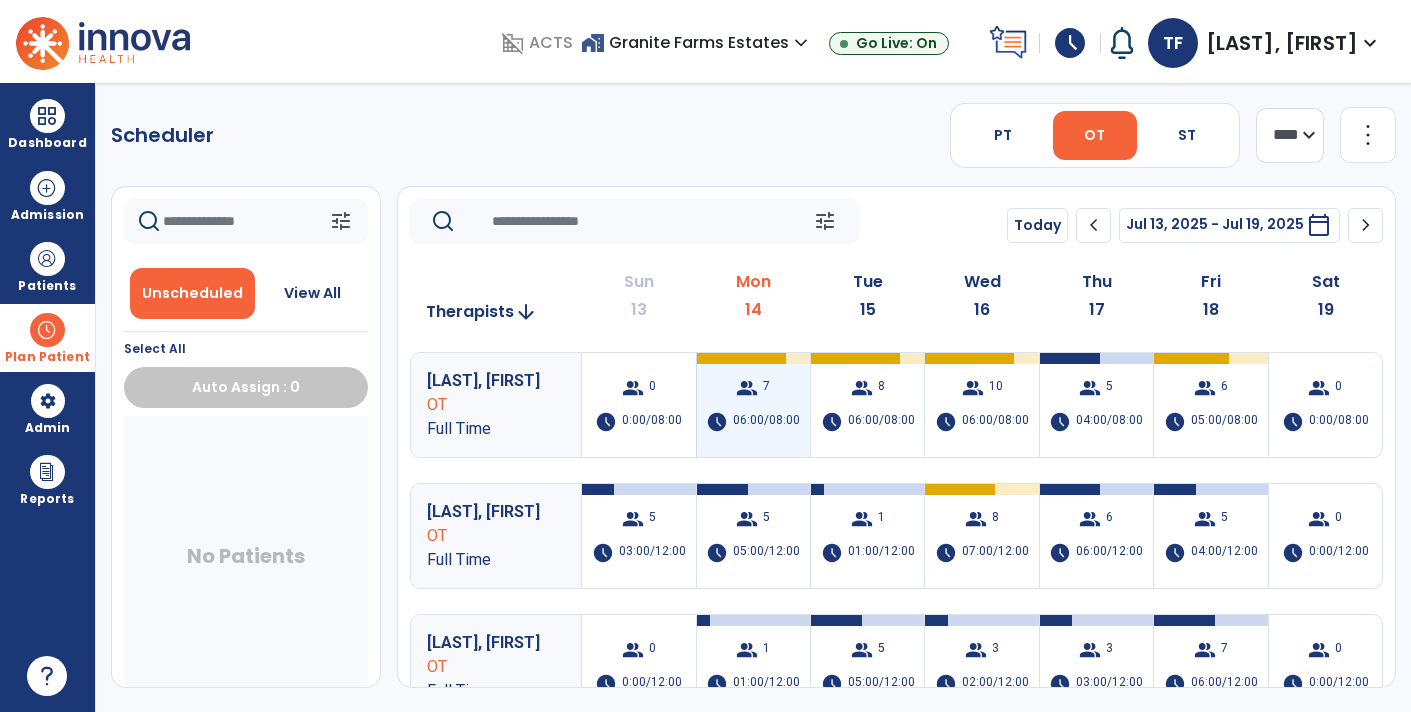 click on "06:00/08:00" at bounding box center (766, 422) 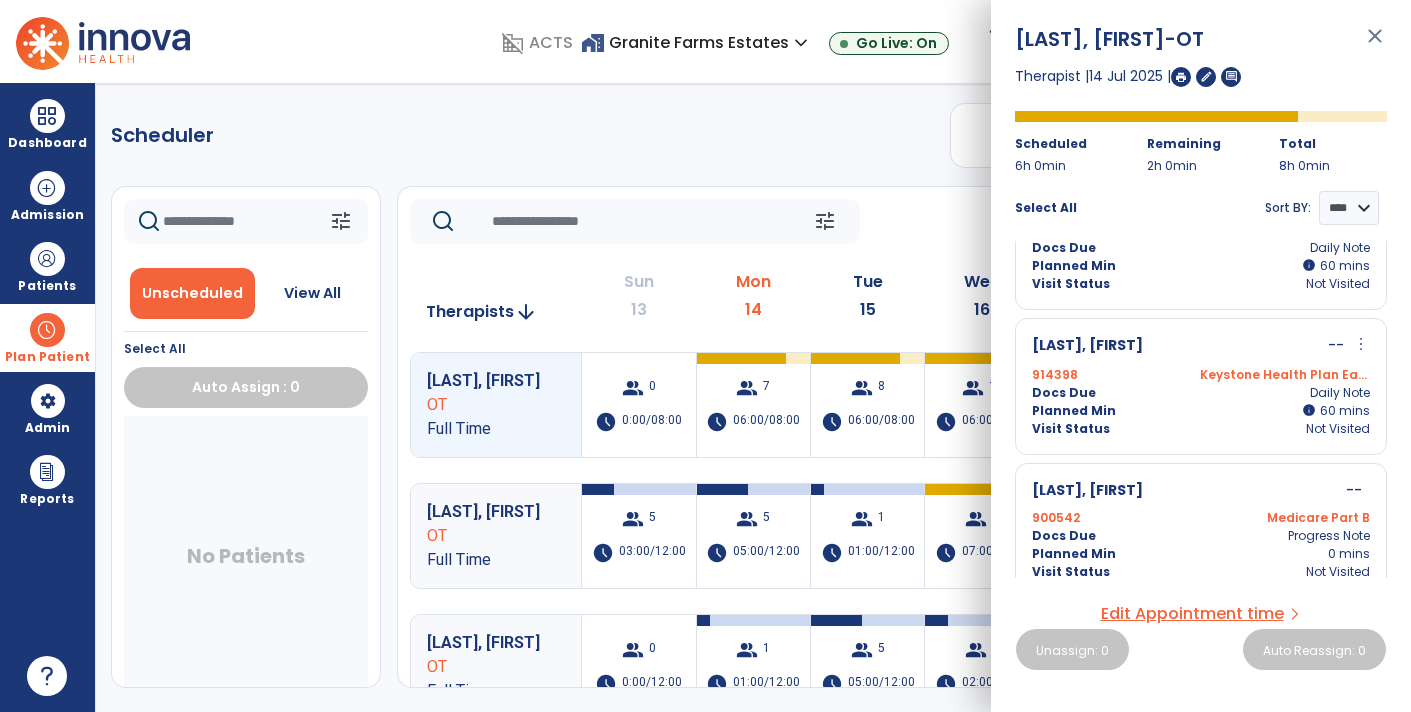 scroll, scrollTop: 648, scrollLeft: 0, axis: vertical 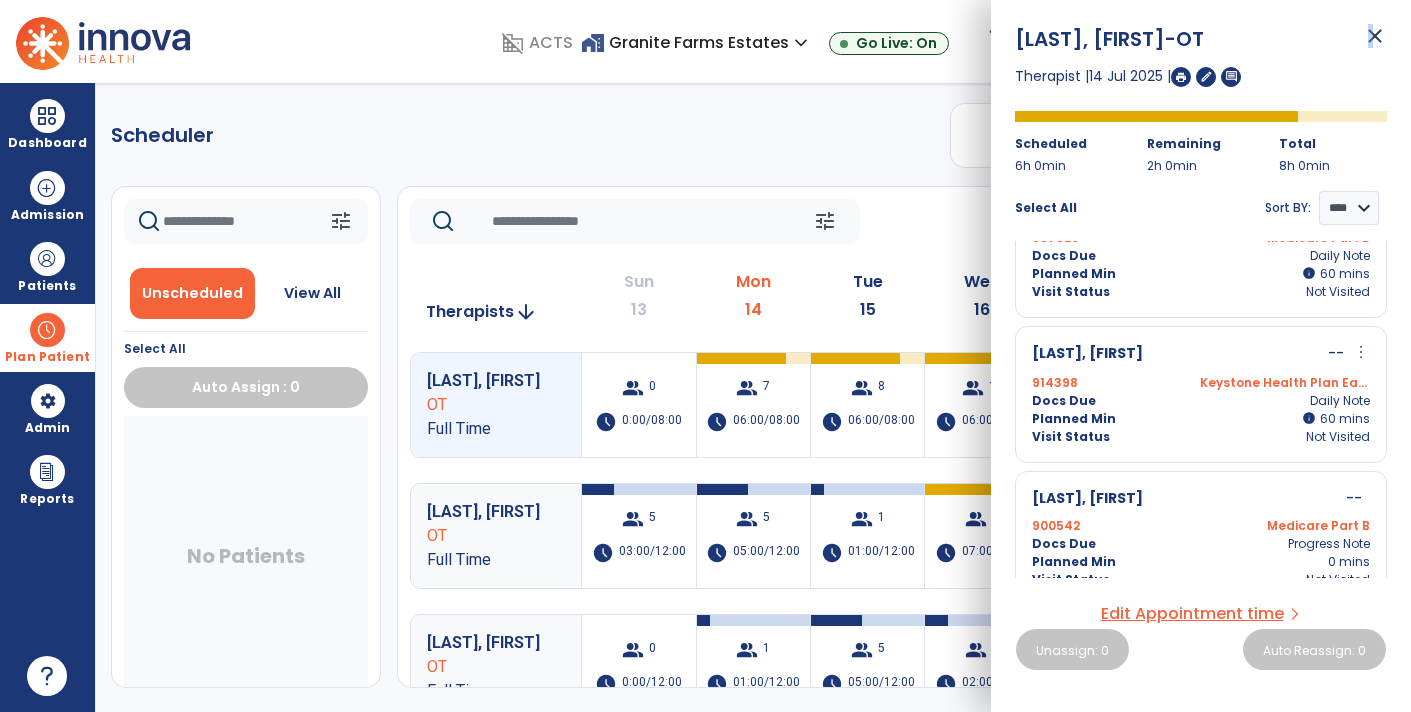 click on "close" at bounding box center [1375, 45] 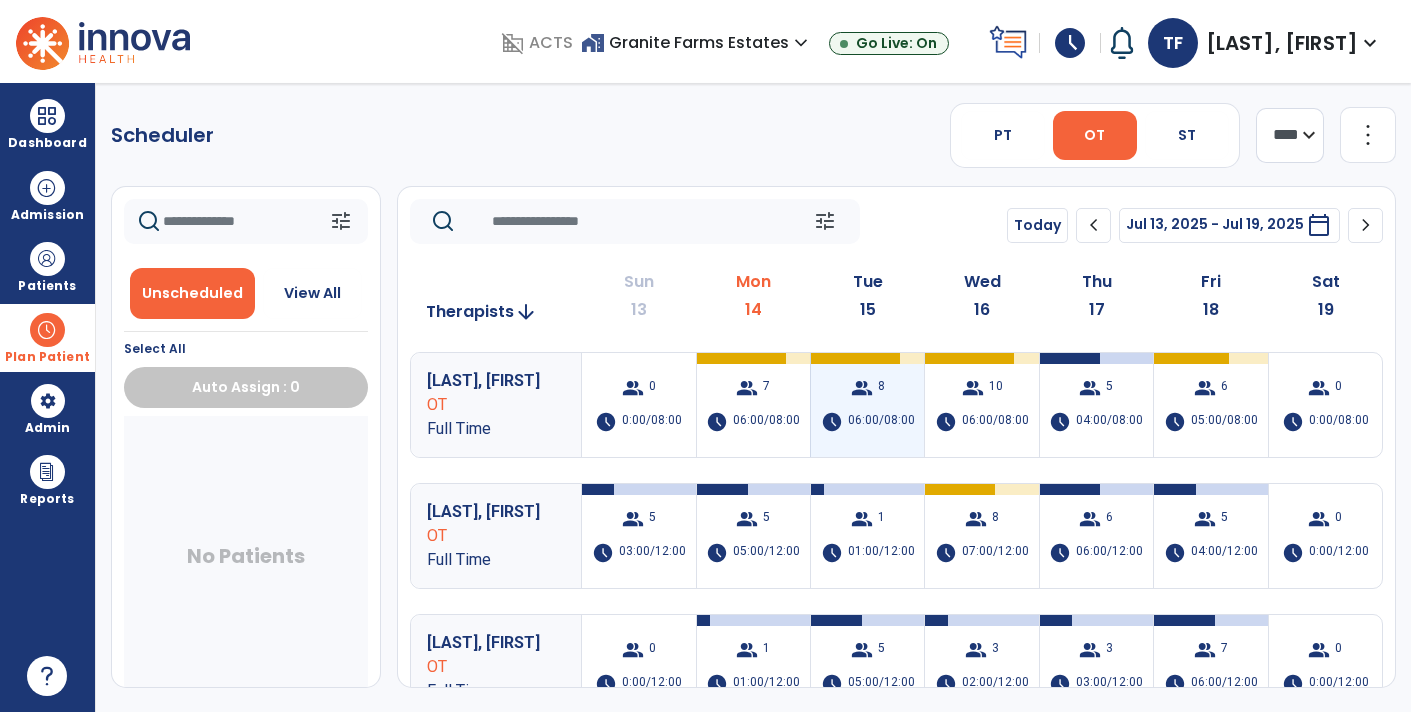 click on "group  8  schedule  06:00/08:00" at bounding box center [867, 405] 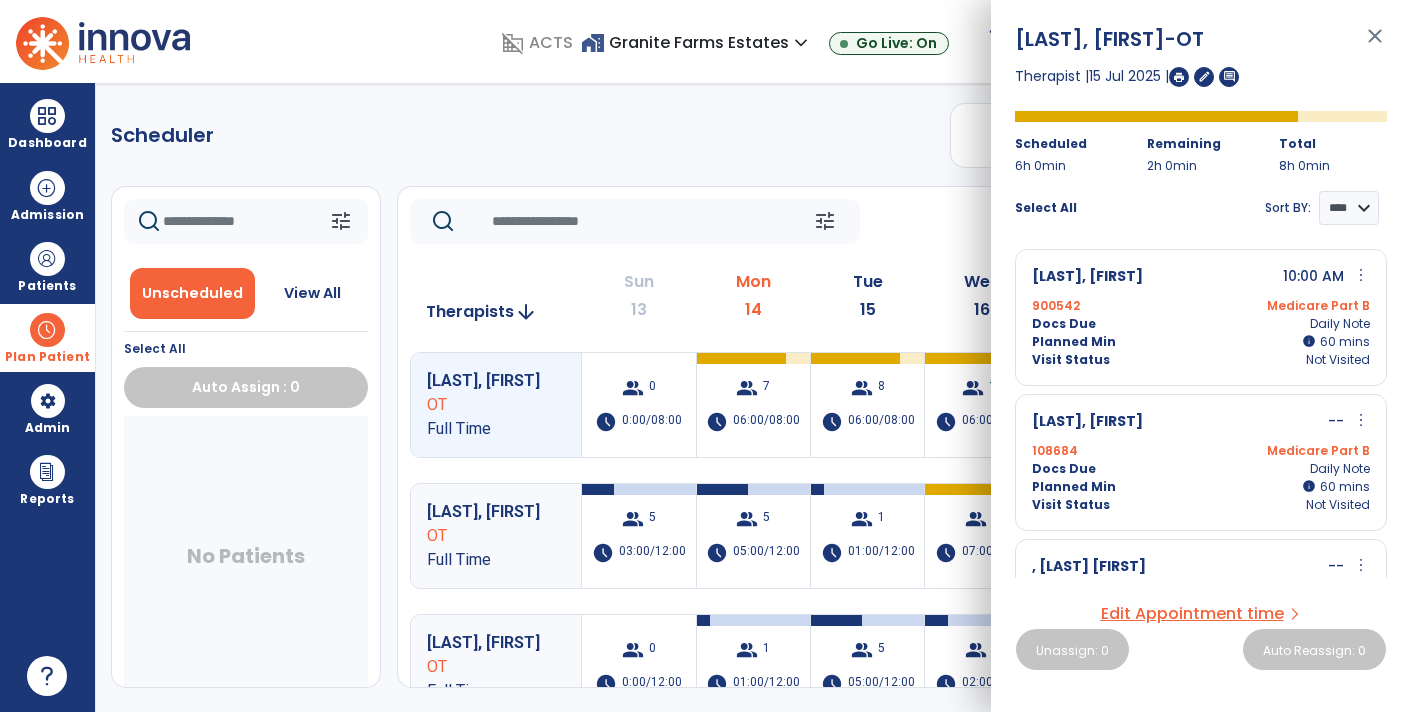click on "close" at bounding box center (1375, 45) 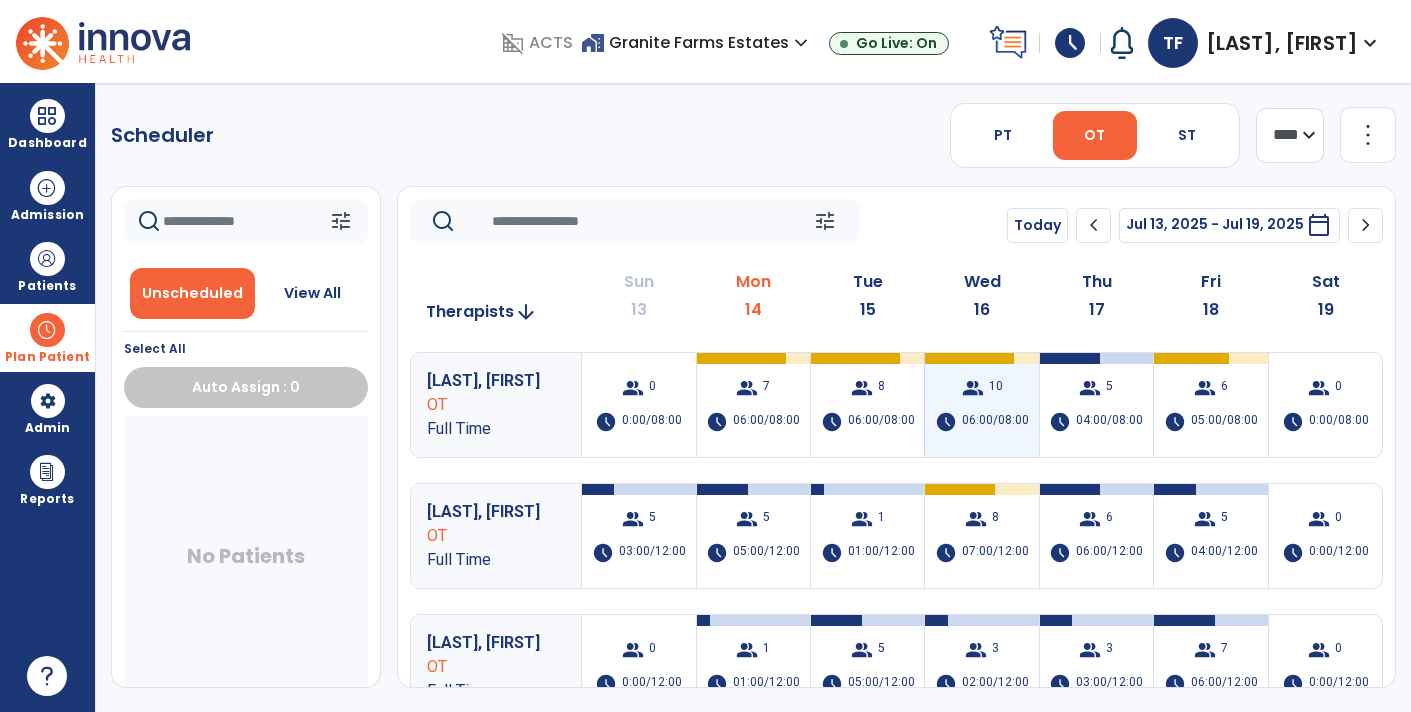 click on "group  10  schedule  06:00/08:00" at bounding box center [981, 405] 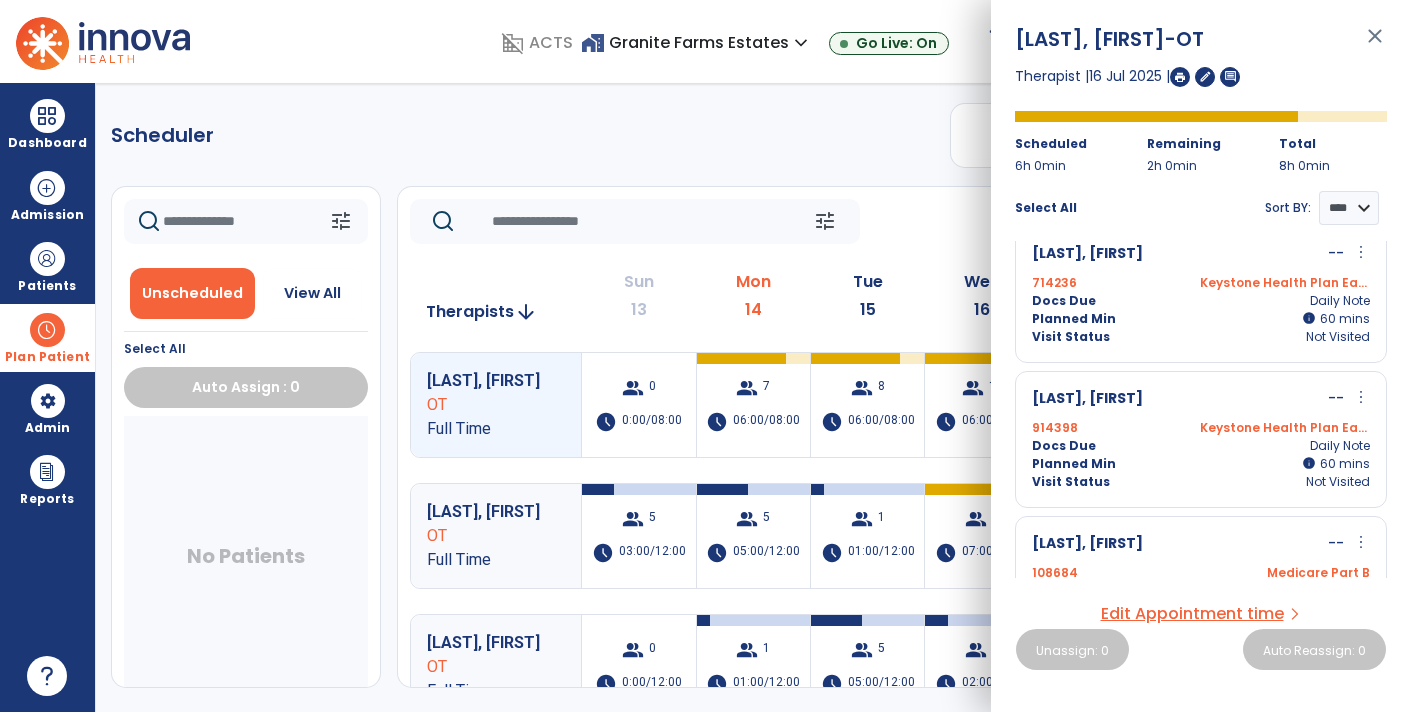 scroll, scrollTop: 718, scrollLeft: 0, axis: vertical 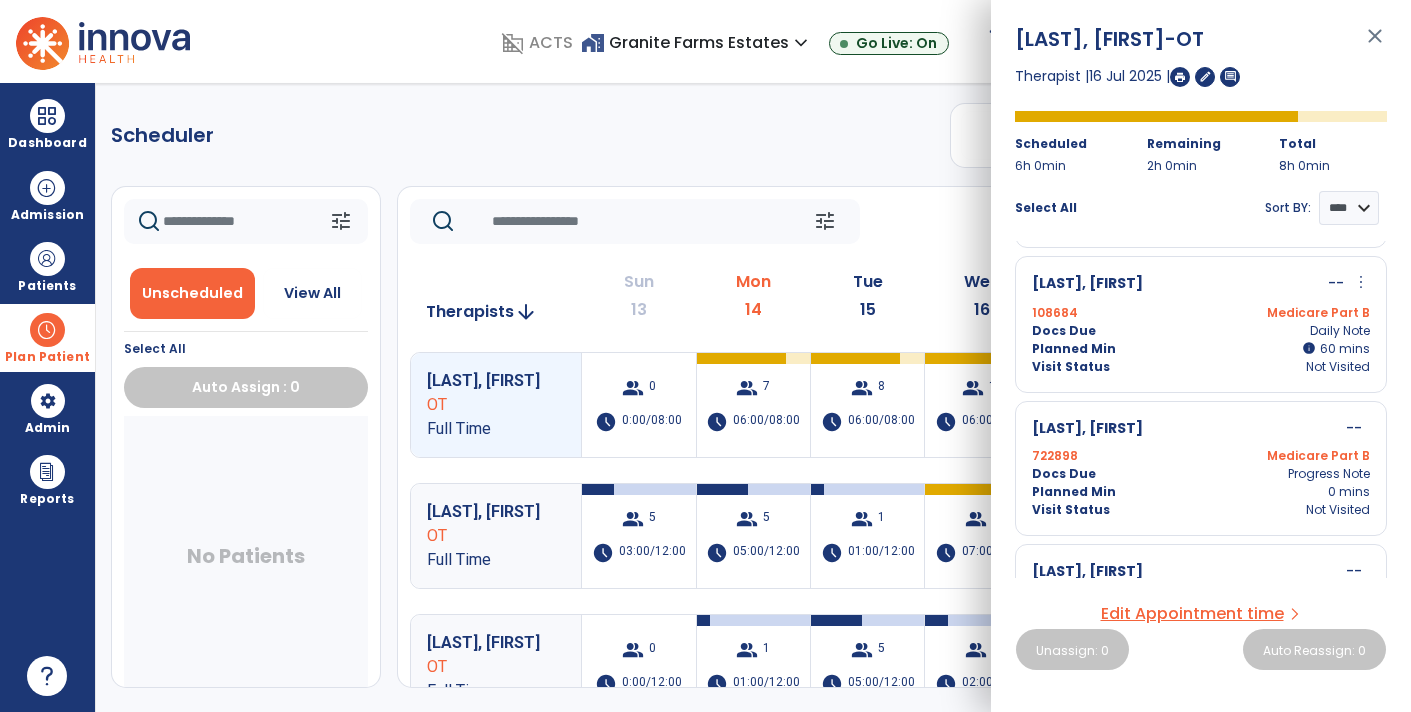 click on "more_vert" at bounding box center (1361, 282) 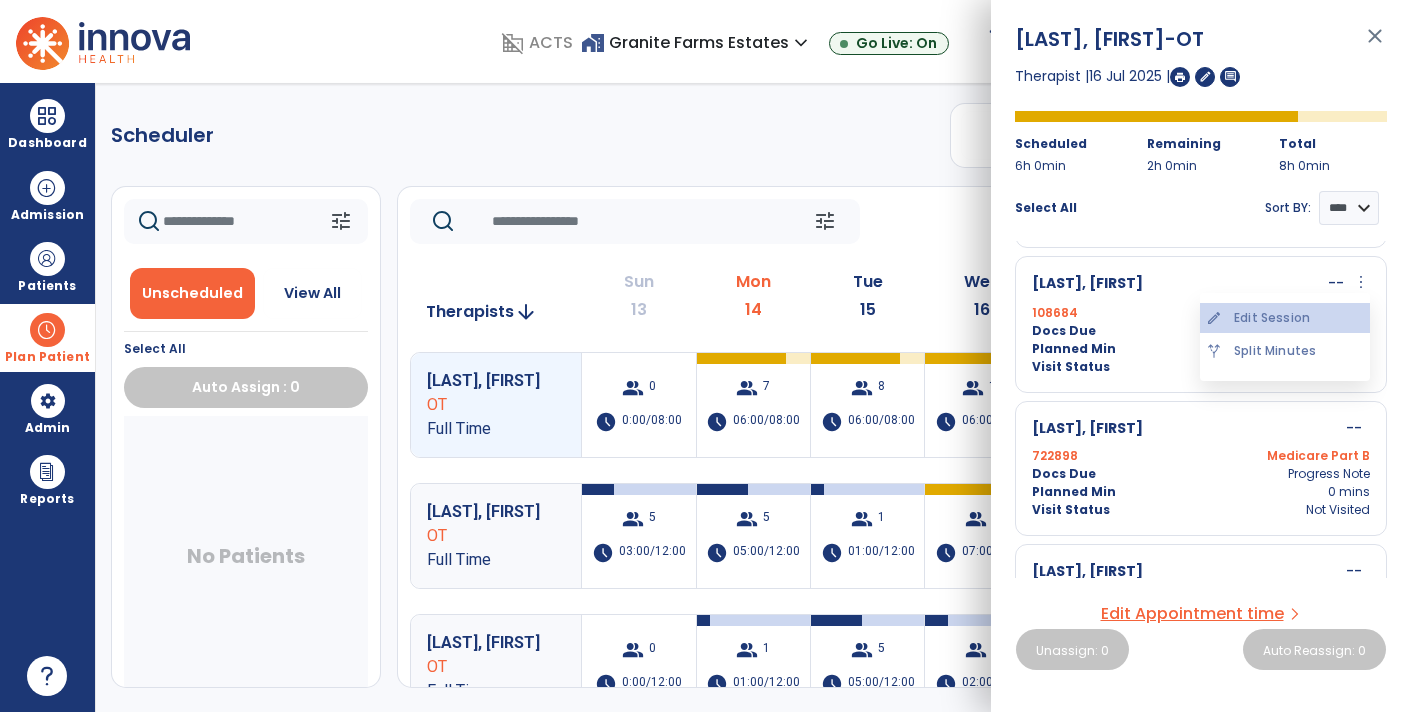 click on "edit   Edit Session" at bounding box center [1285, 318] 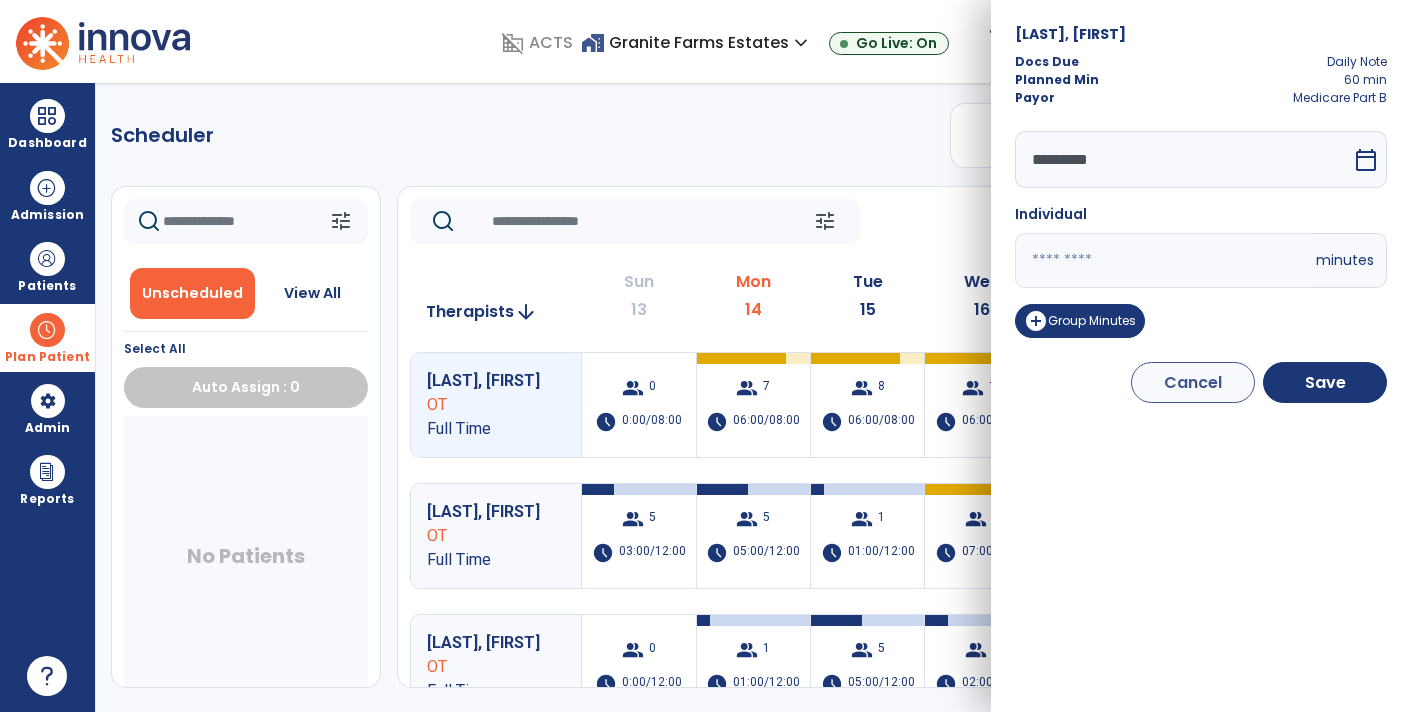 click on "*********" at bounding box center [1183, 159] 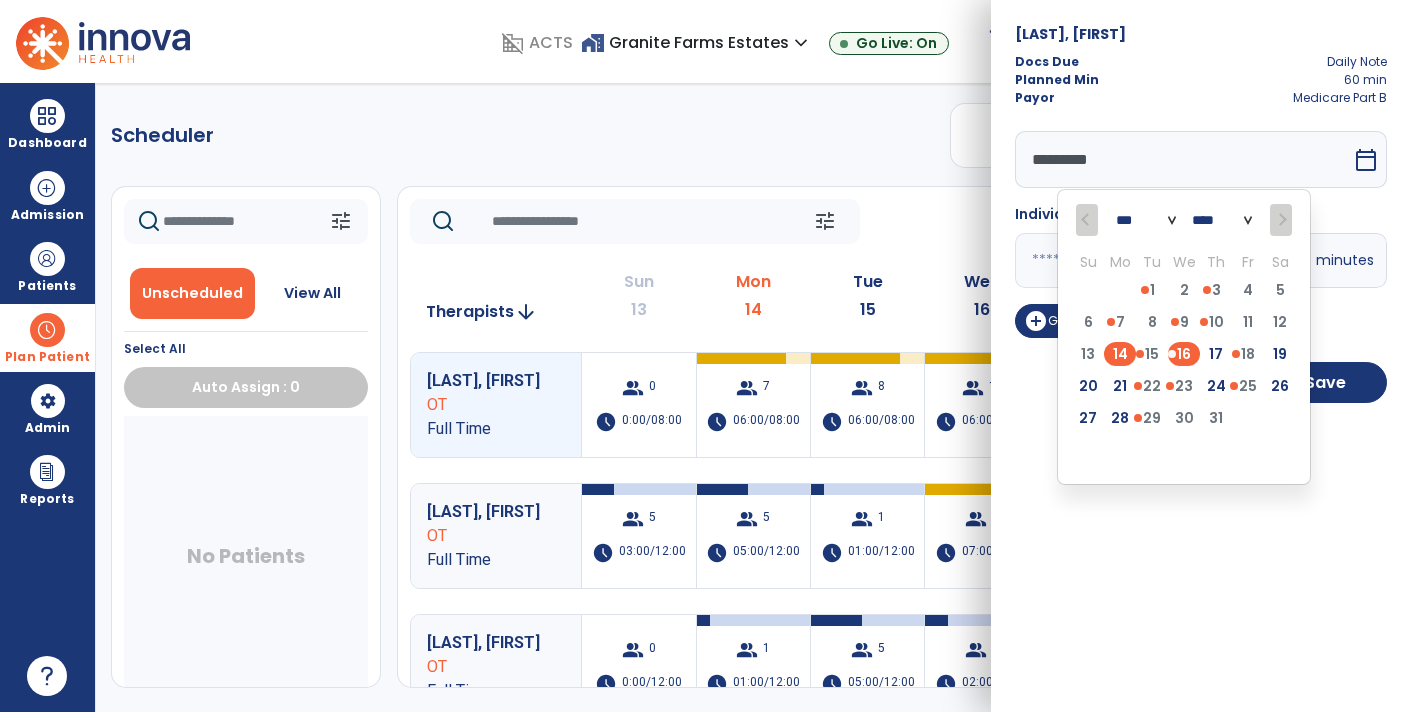 click on "14" at bounding box center (1120, 354) 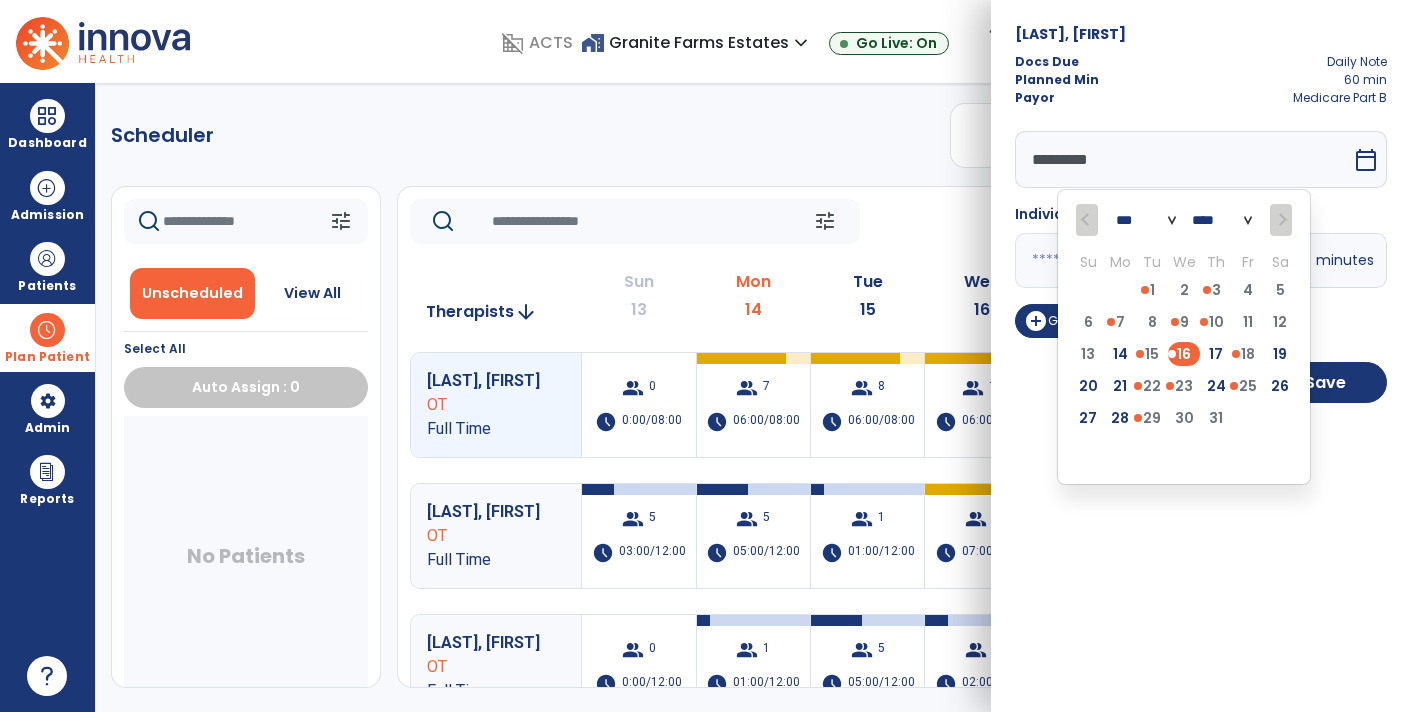 type on "*********" 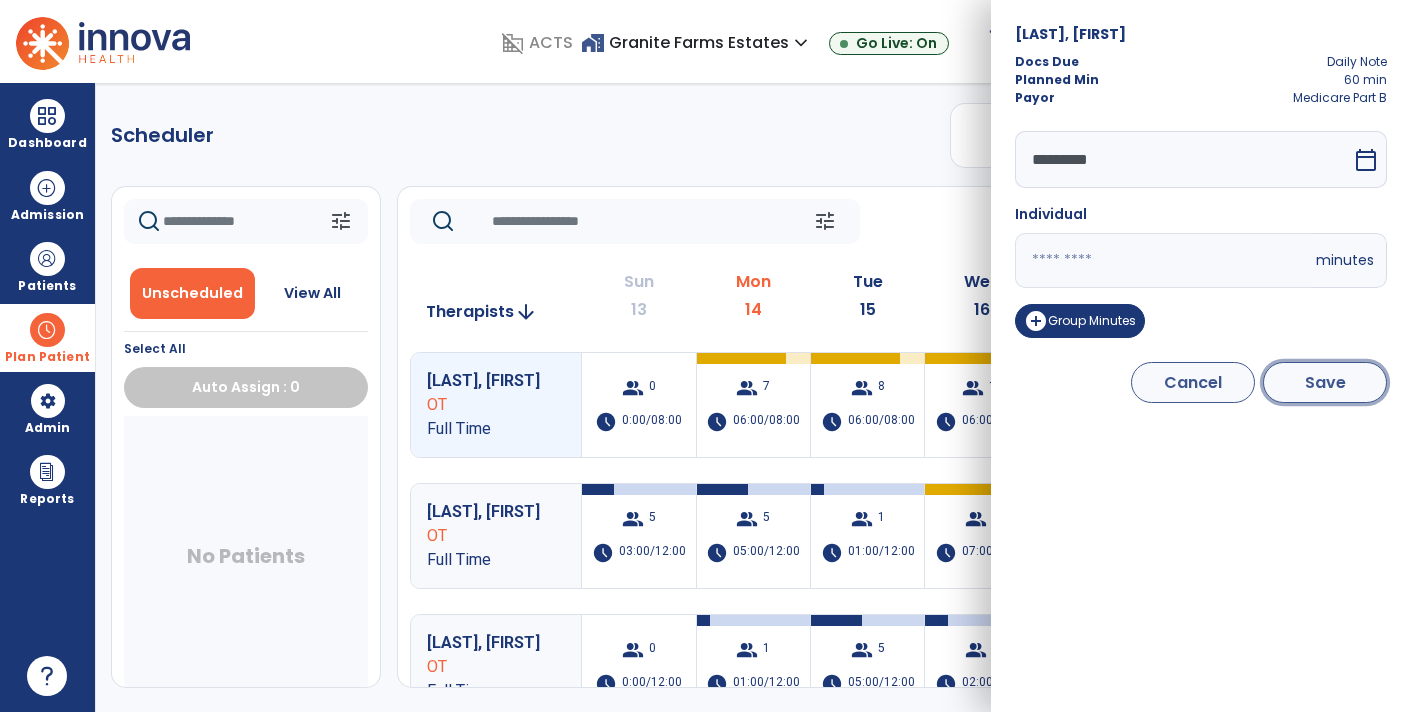 click on "Save" at bounding box center (1325, 382) 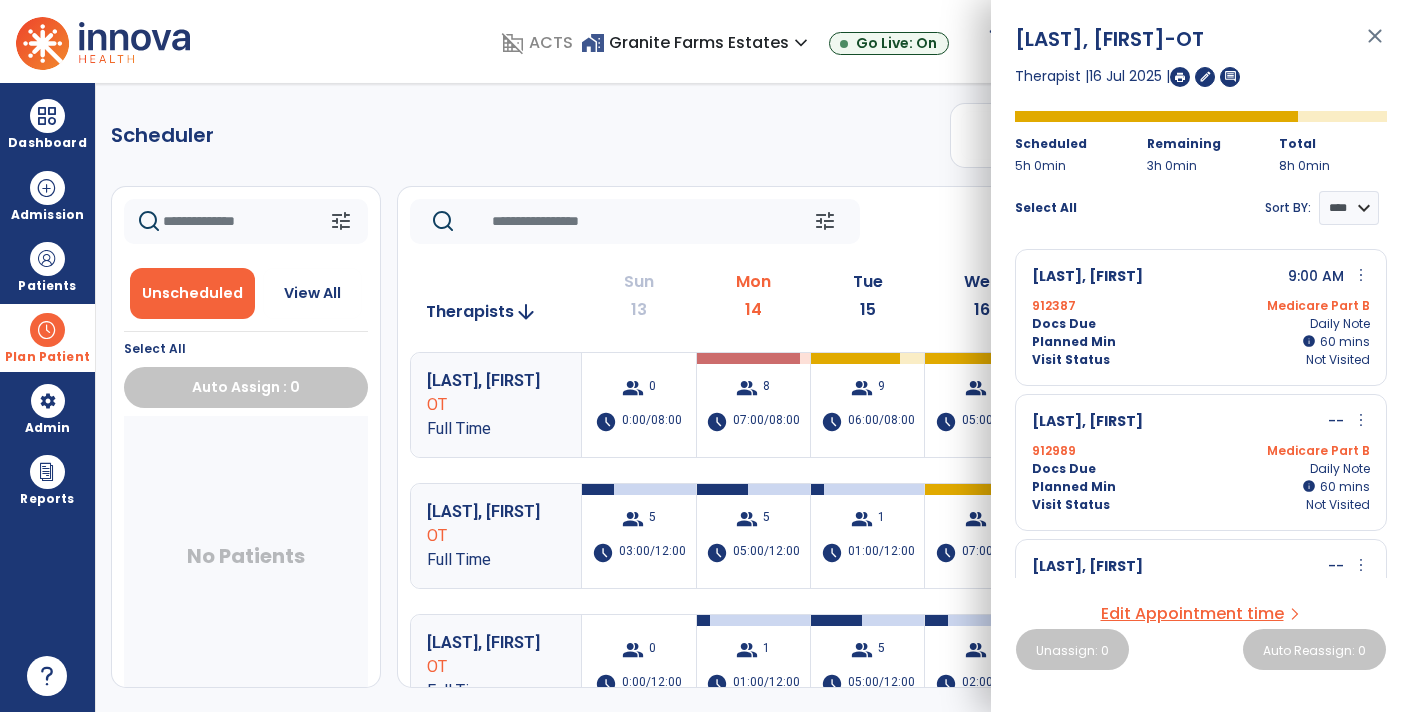click on "close" at bounding box center [1375, 45] 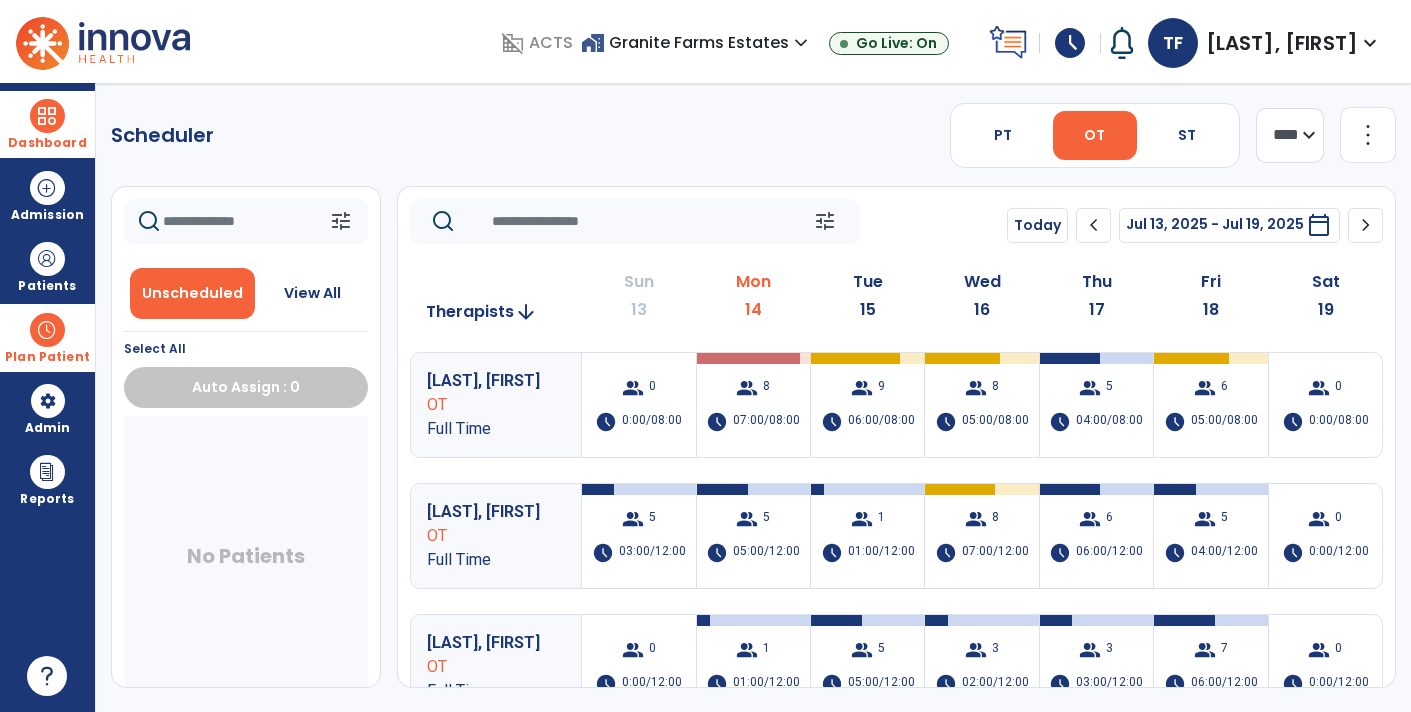 click on "Dashboard" at bounding box center (47, 143) 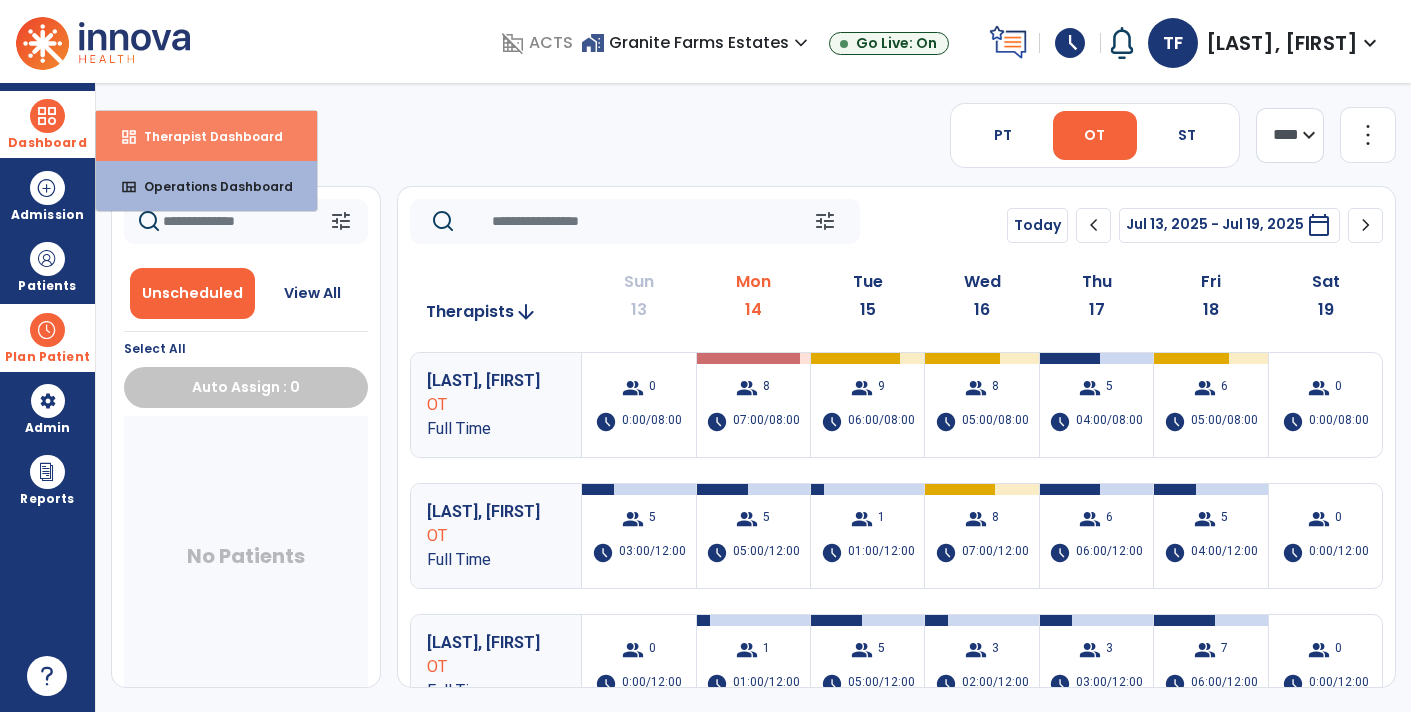 click on "Therapist Dashboard" at bounding box center [205, 136] 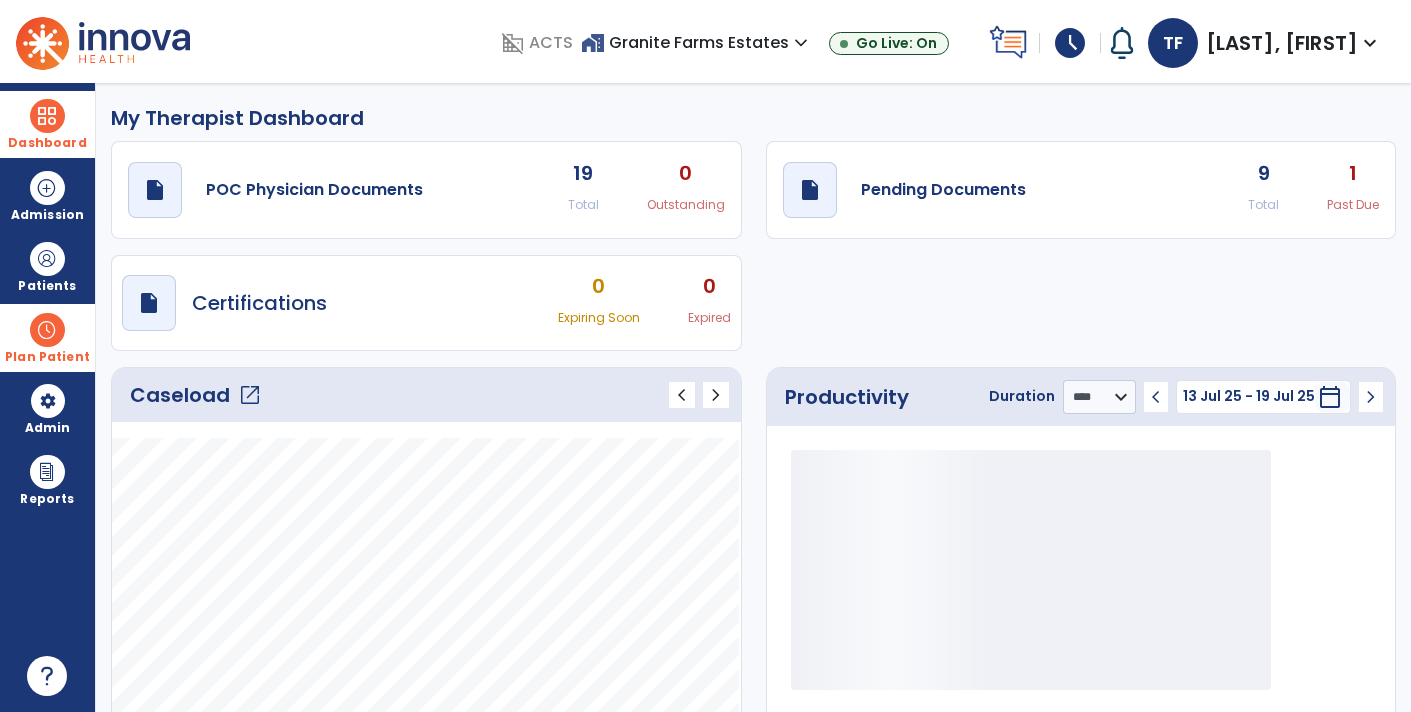 click on "draft   open_in_new  Certifications 0 Expiring Soon 0 Expired" at bounding box center (426, 303) 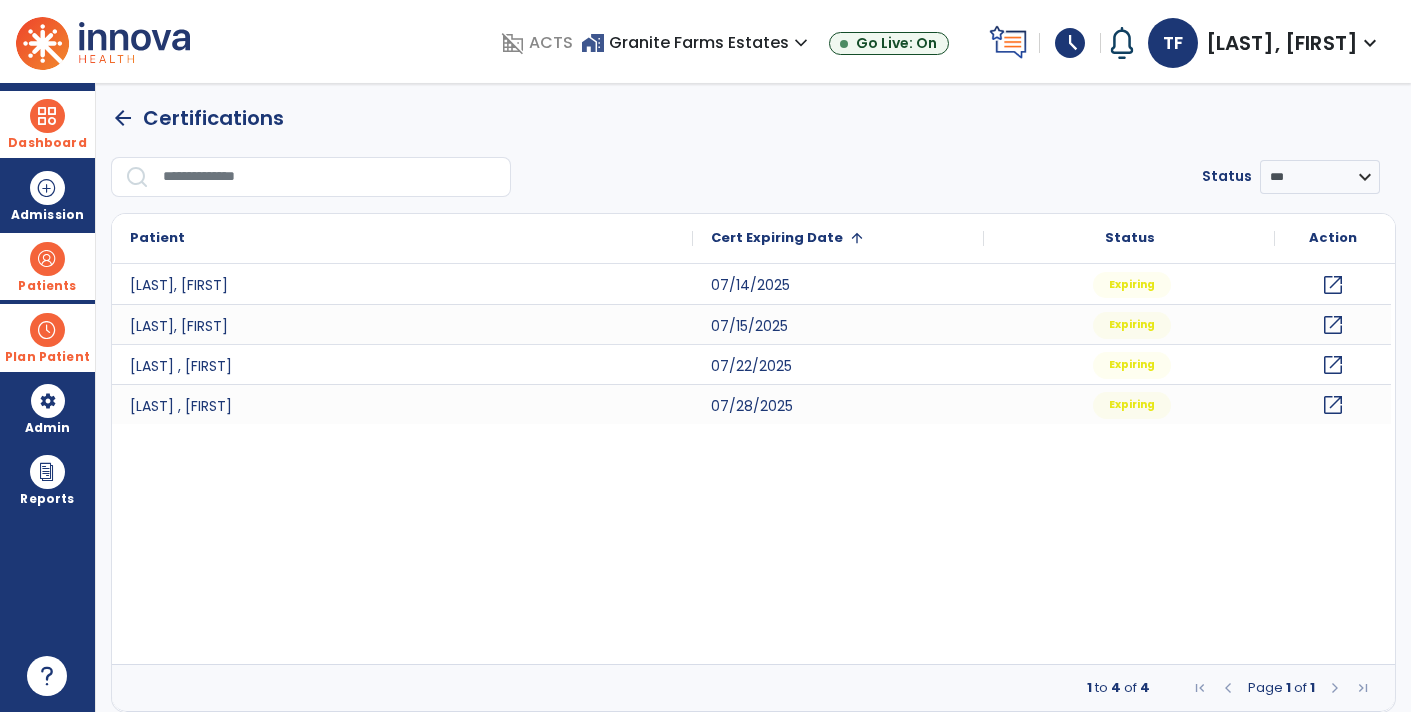 click on "Patients" at bounding box center [47, 286] 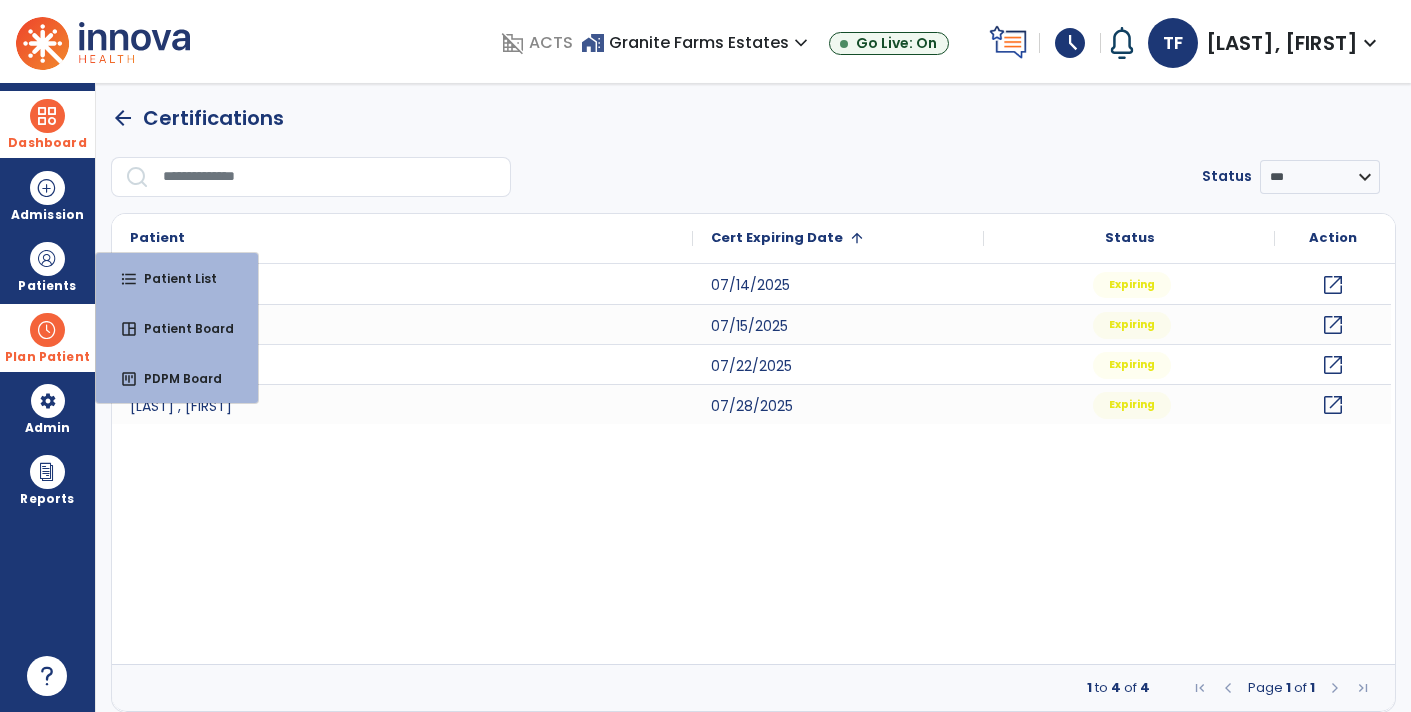 click at bounding box center [47, 330] 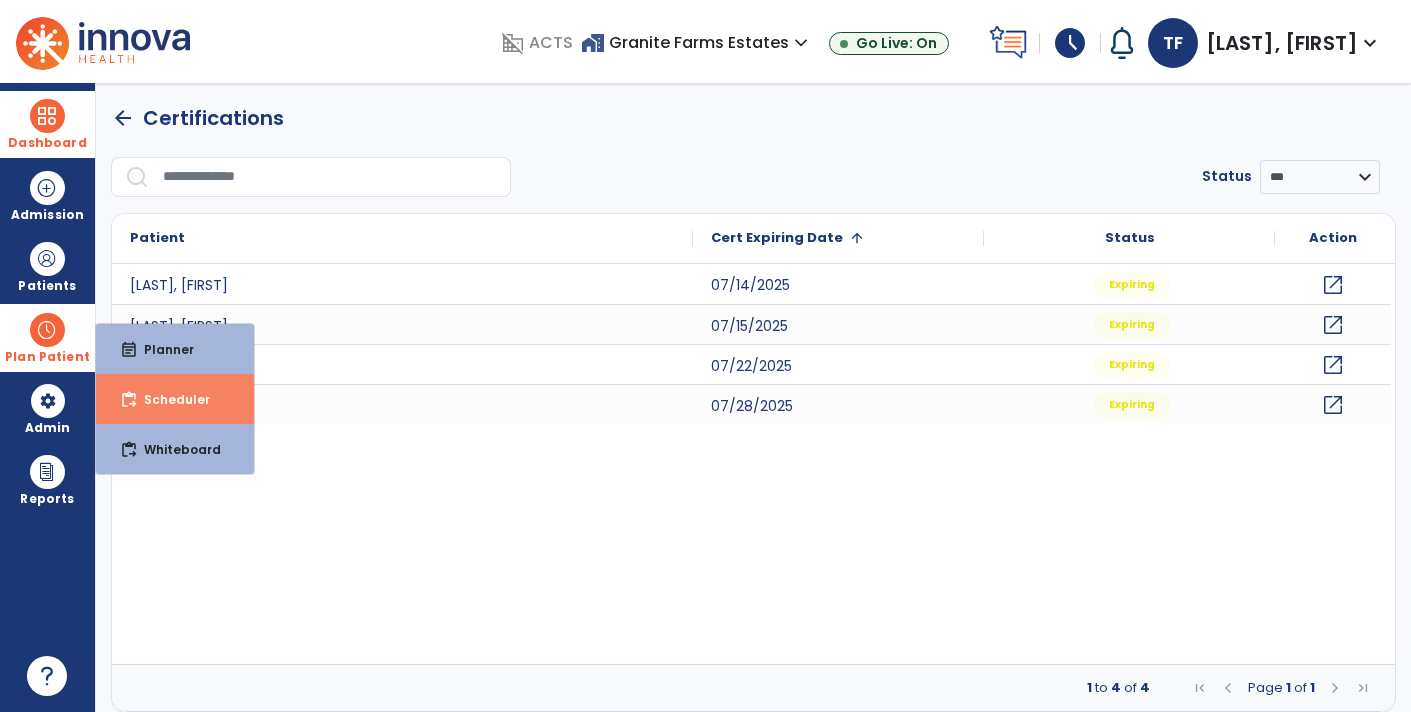 click on "Scheduler" at bounding box center (169, 399) 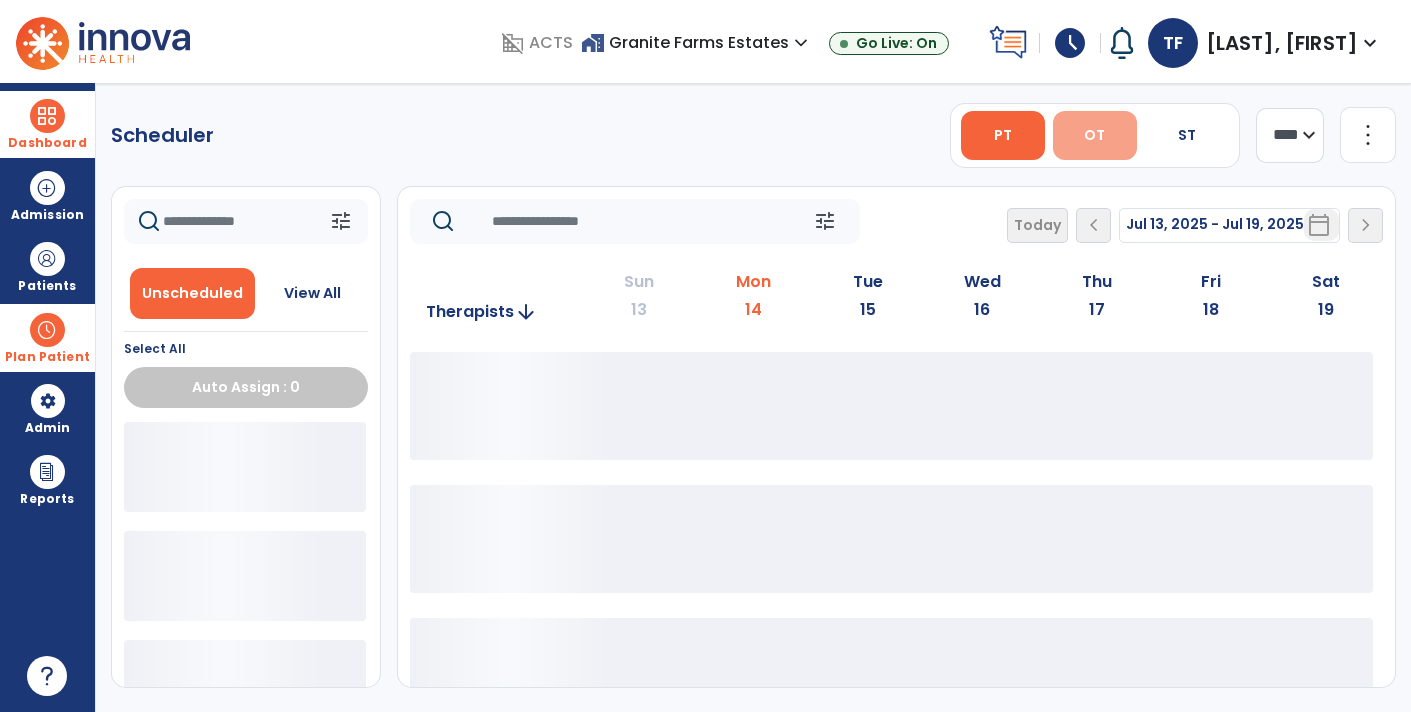 click on "OT" at bounding box center [1094, 135] 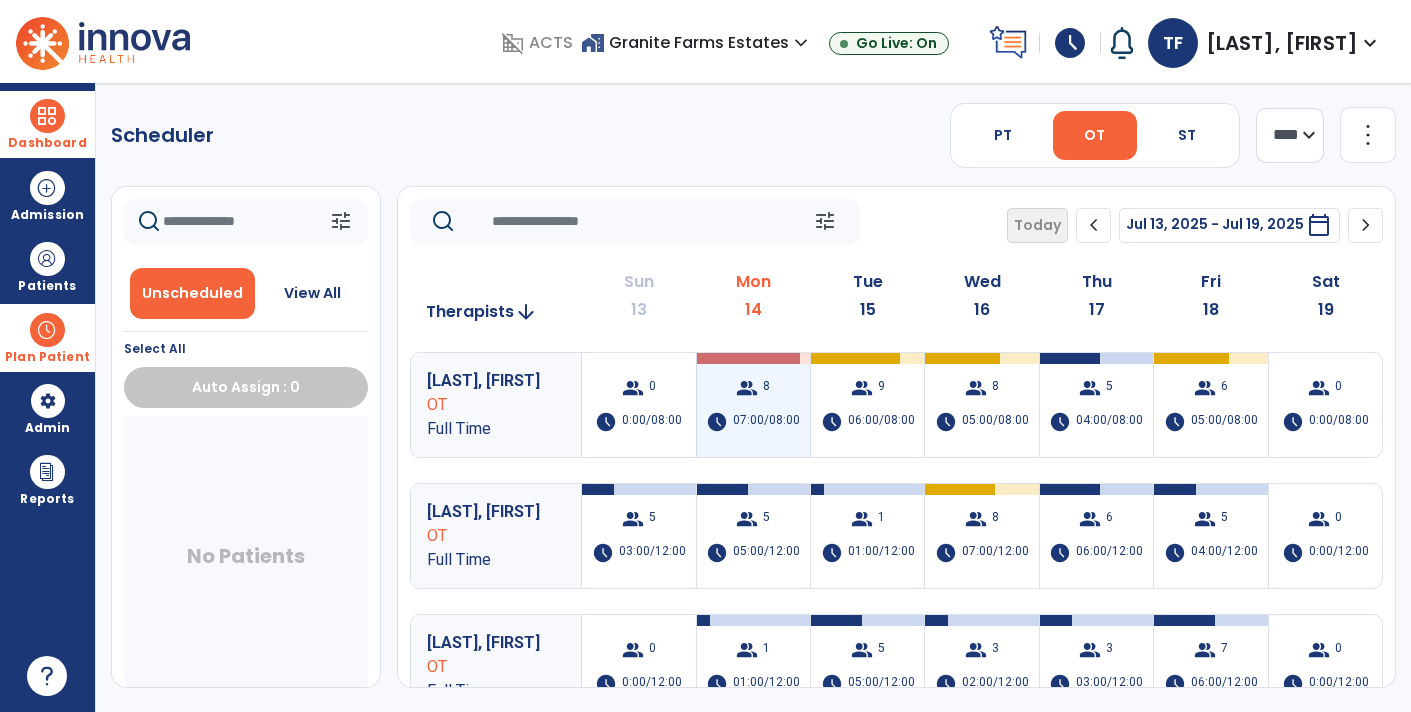 click on "group" at bounding box center (747, 388) 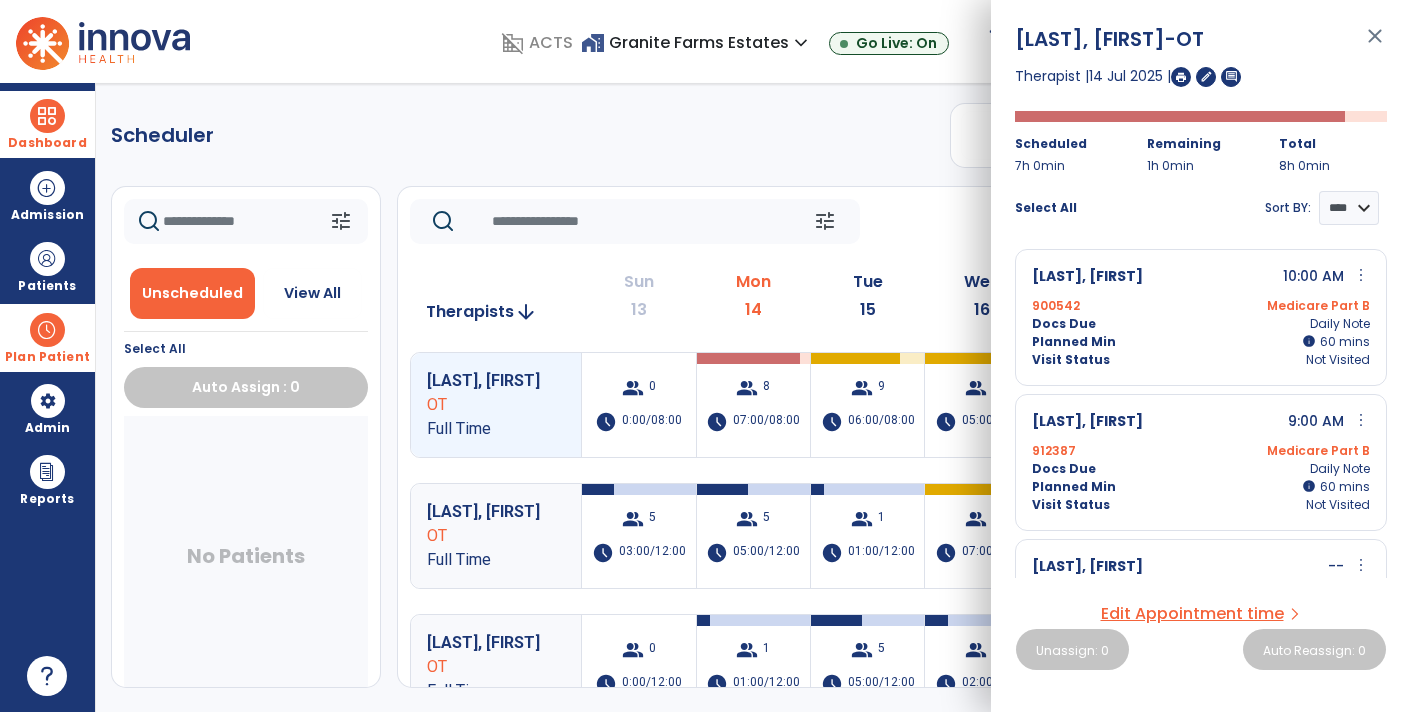 click on "Edit Appointment time" at bounding box center [1192, 614] 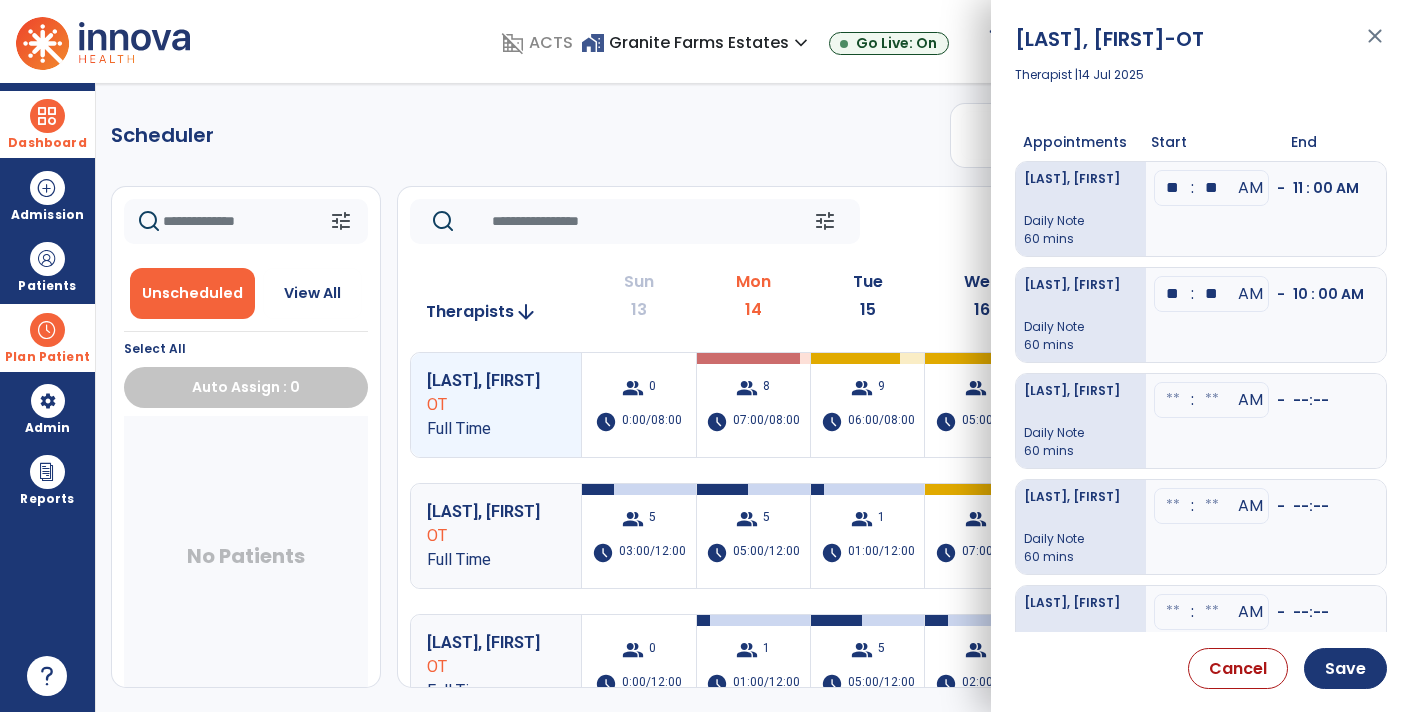 drag, startPoint x: 1169, startPoint y: 188, endPoint x: 1181, endPoint y: 185, distance: 12.369317 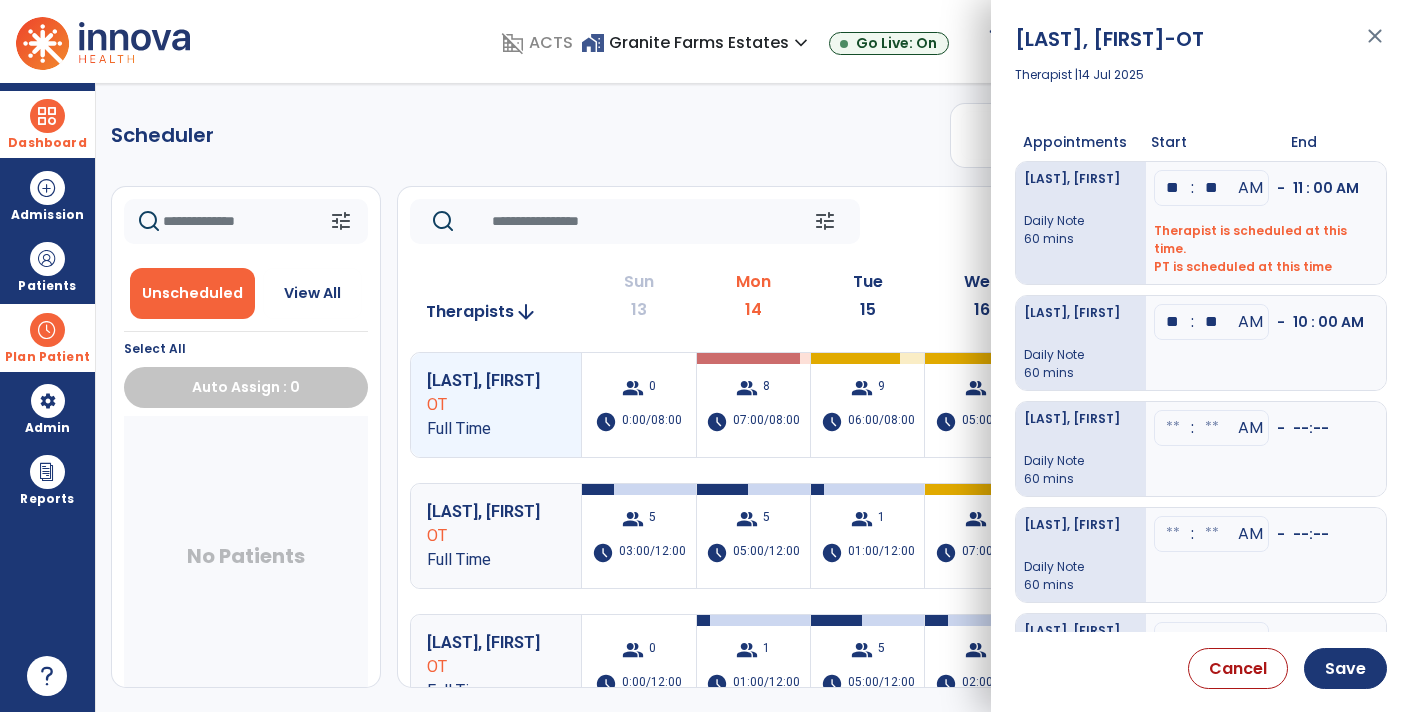 click on "**" at bounding box center (1173, 188) 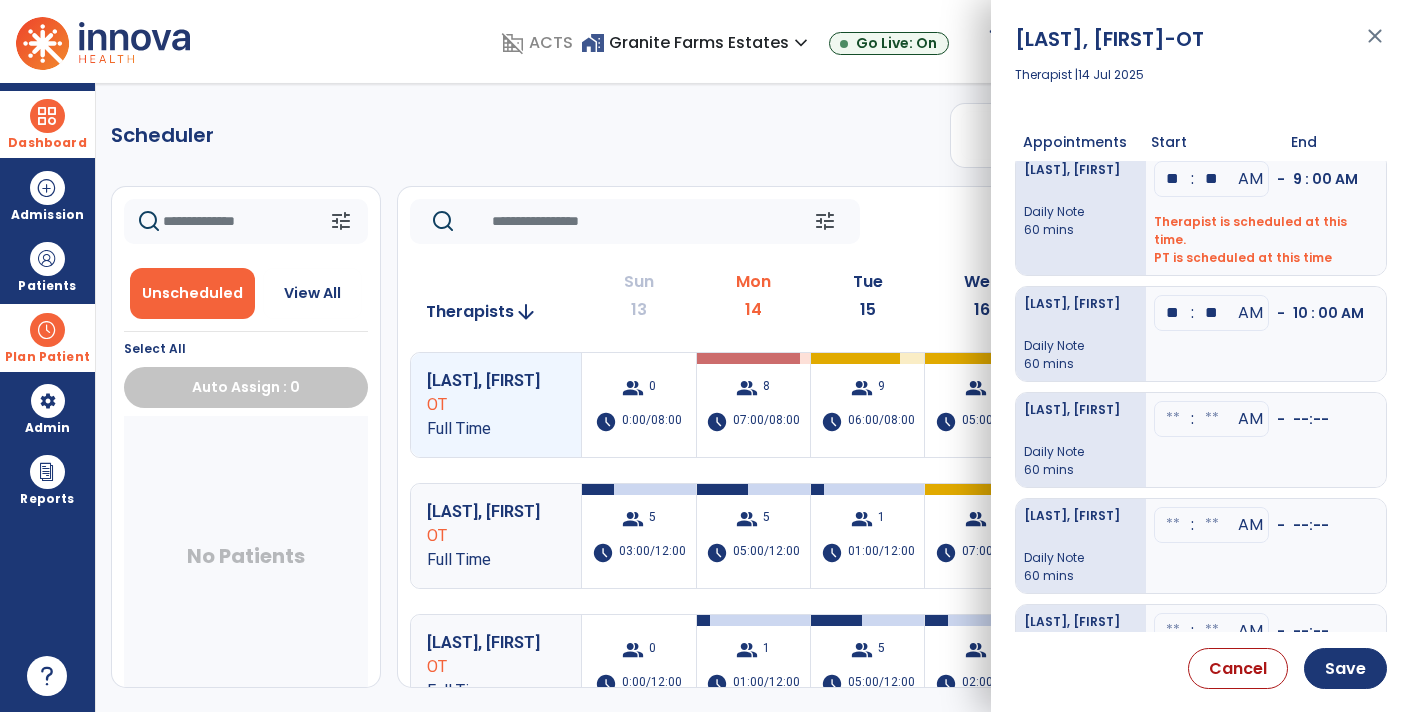 scroll, scrollTop: 55, scrollLeft: 0, axis: vertical 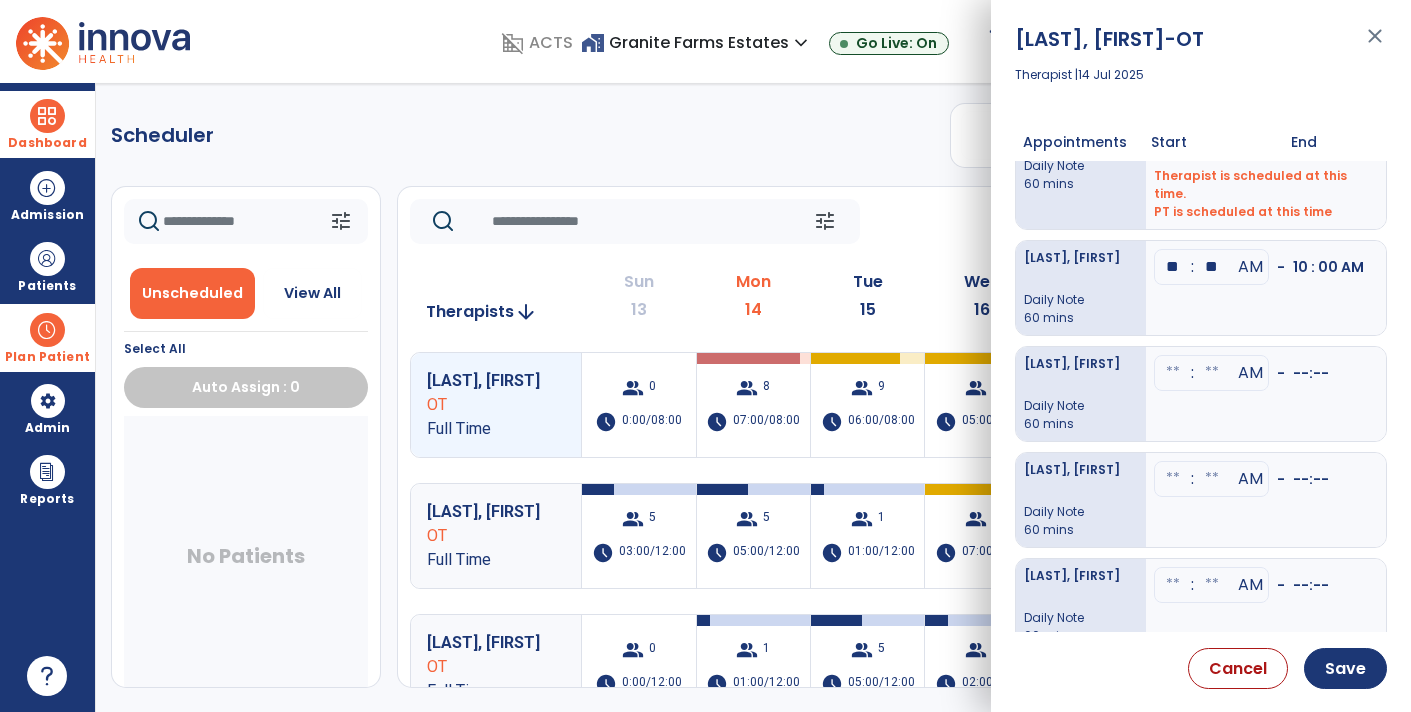 click at bounding box center [1173, 267] 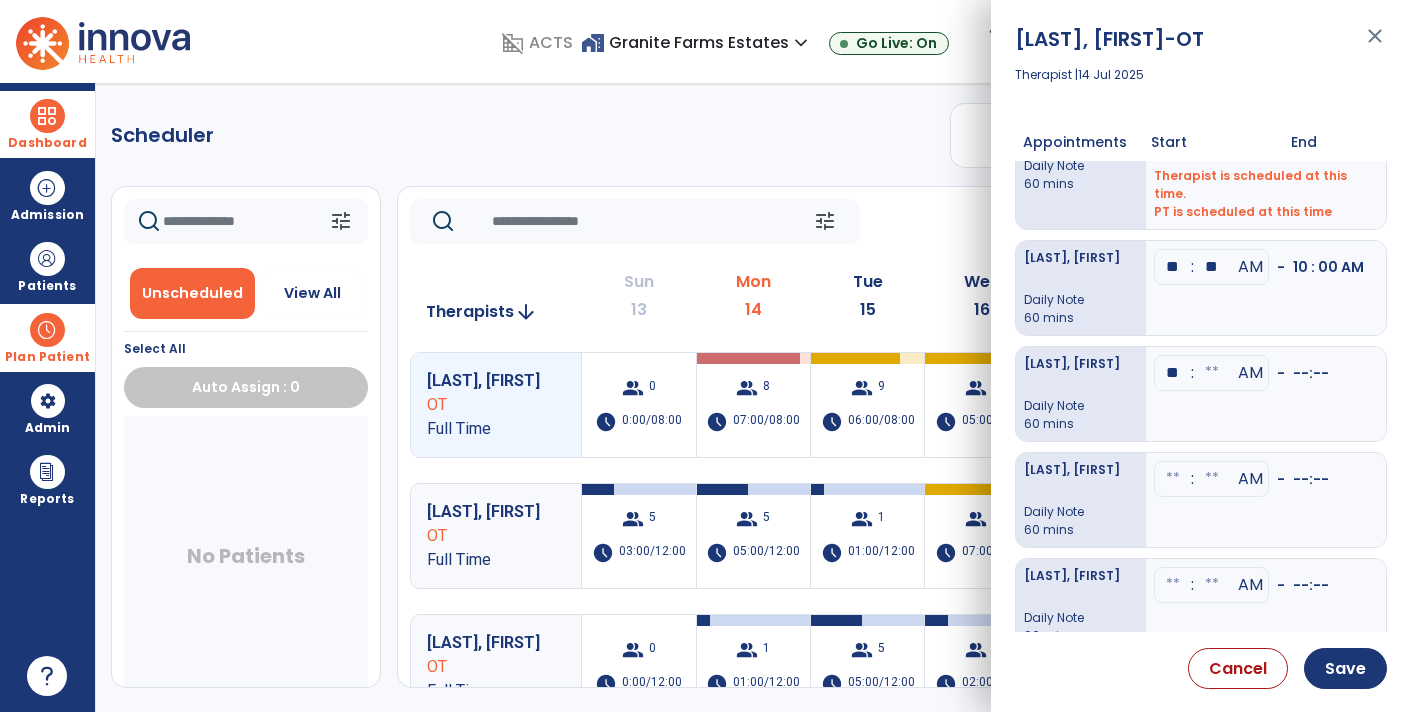 type on "**" 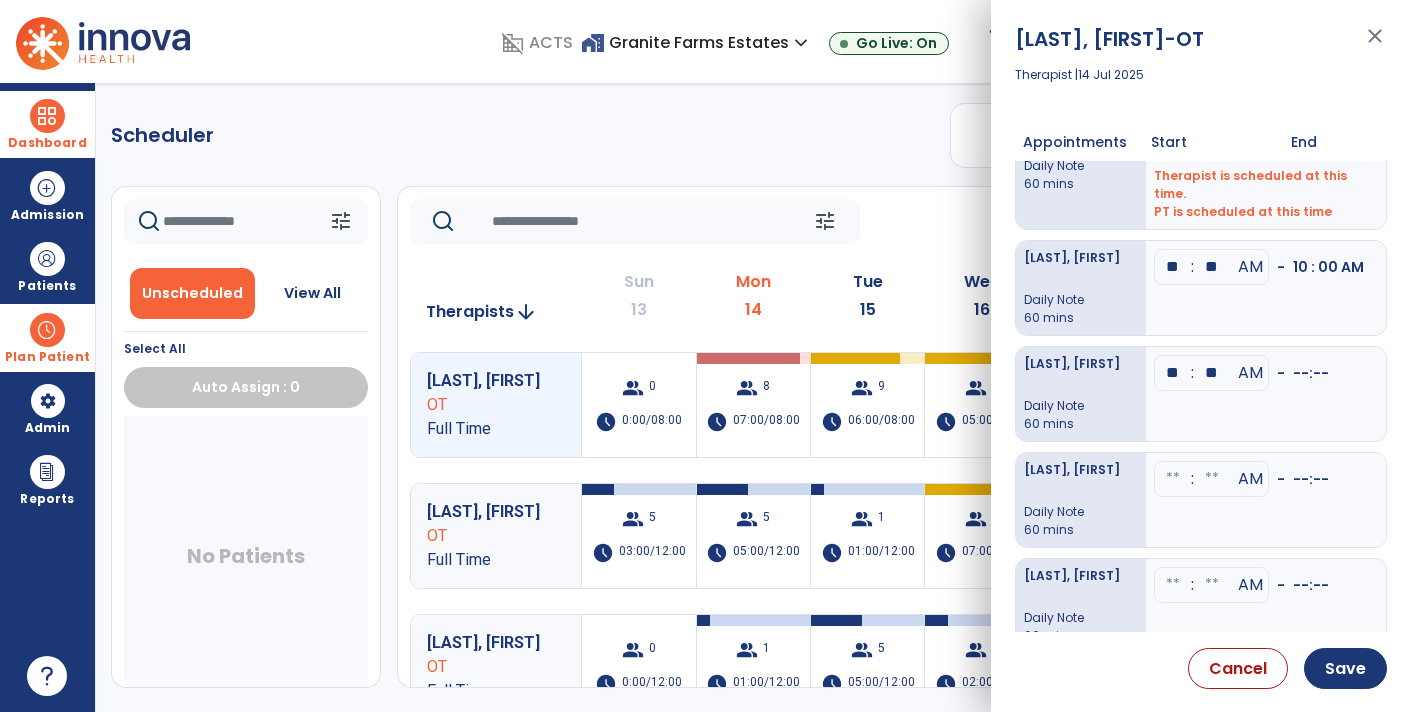 type on "**" 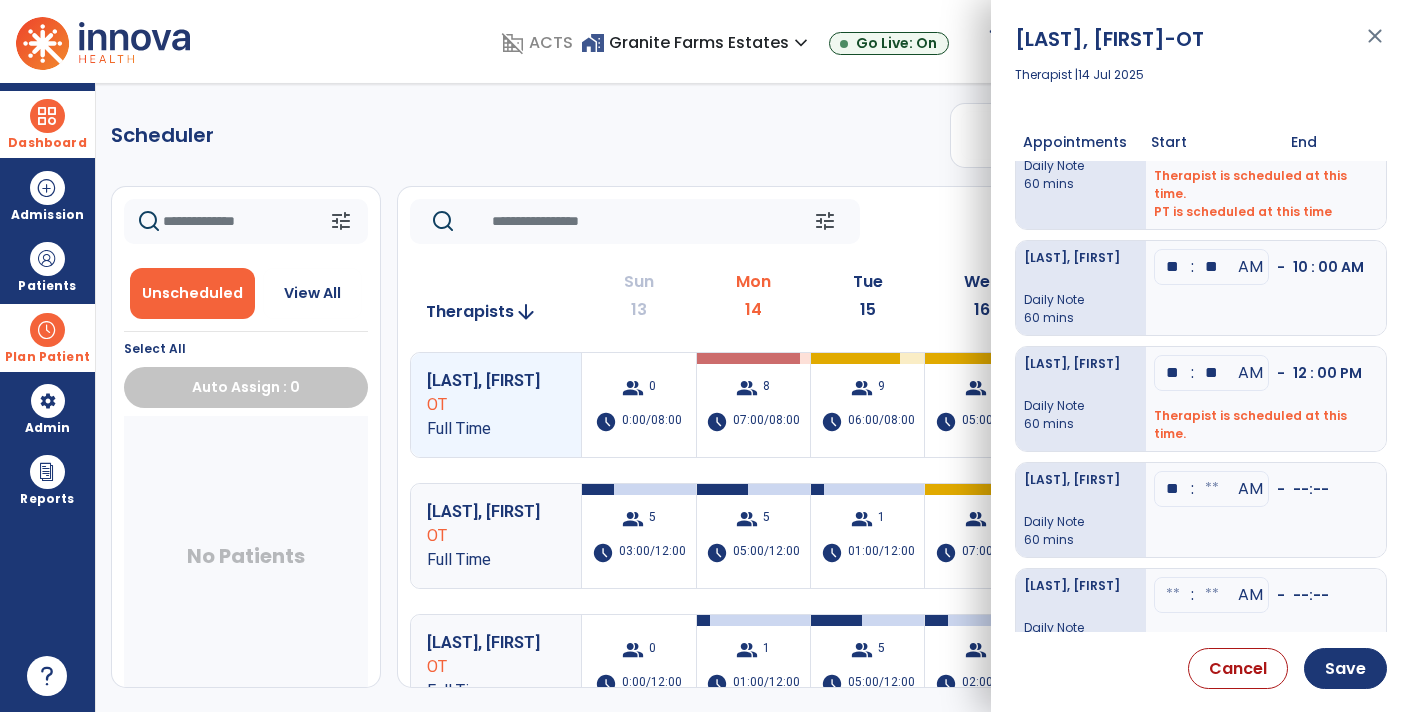 type on "**" 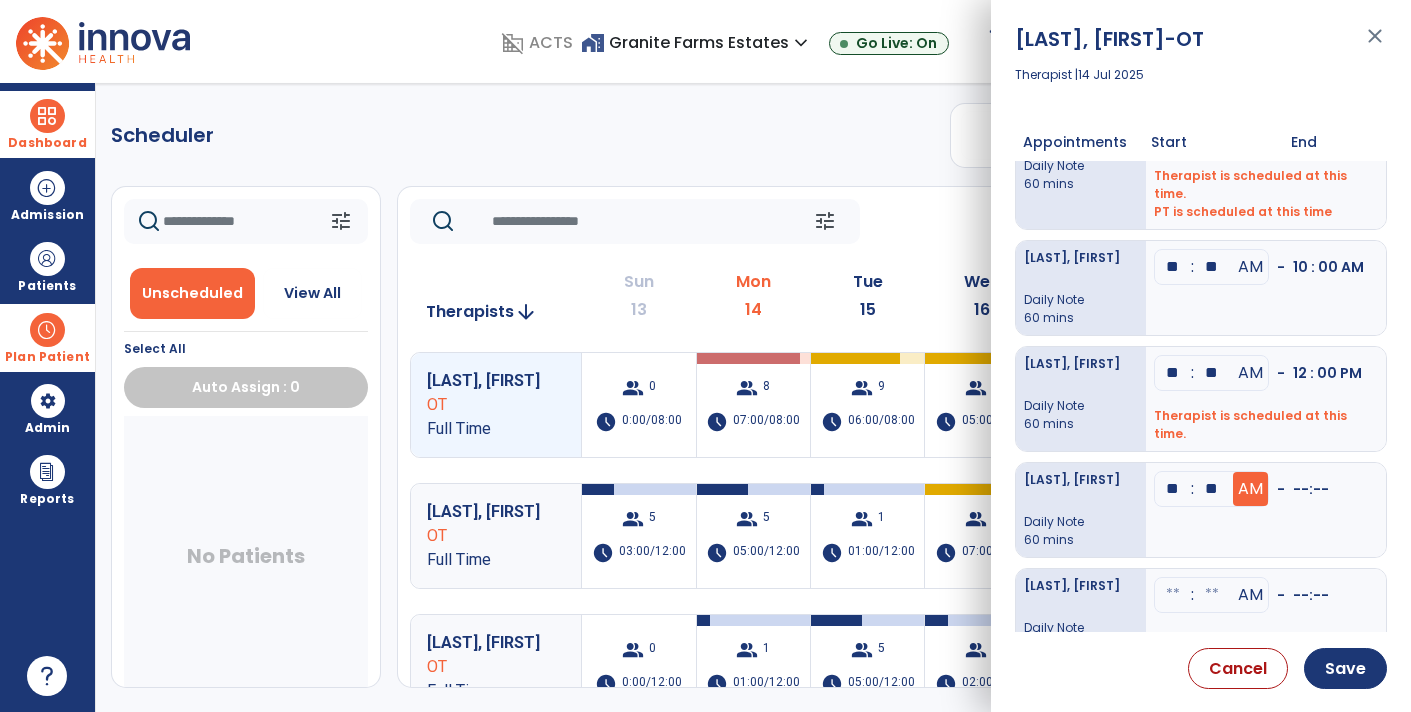 type on "**" 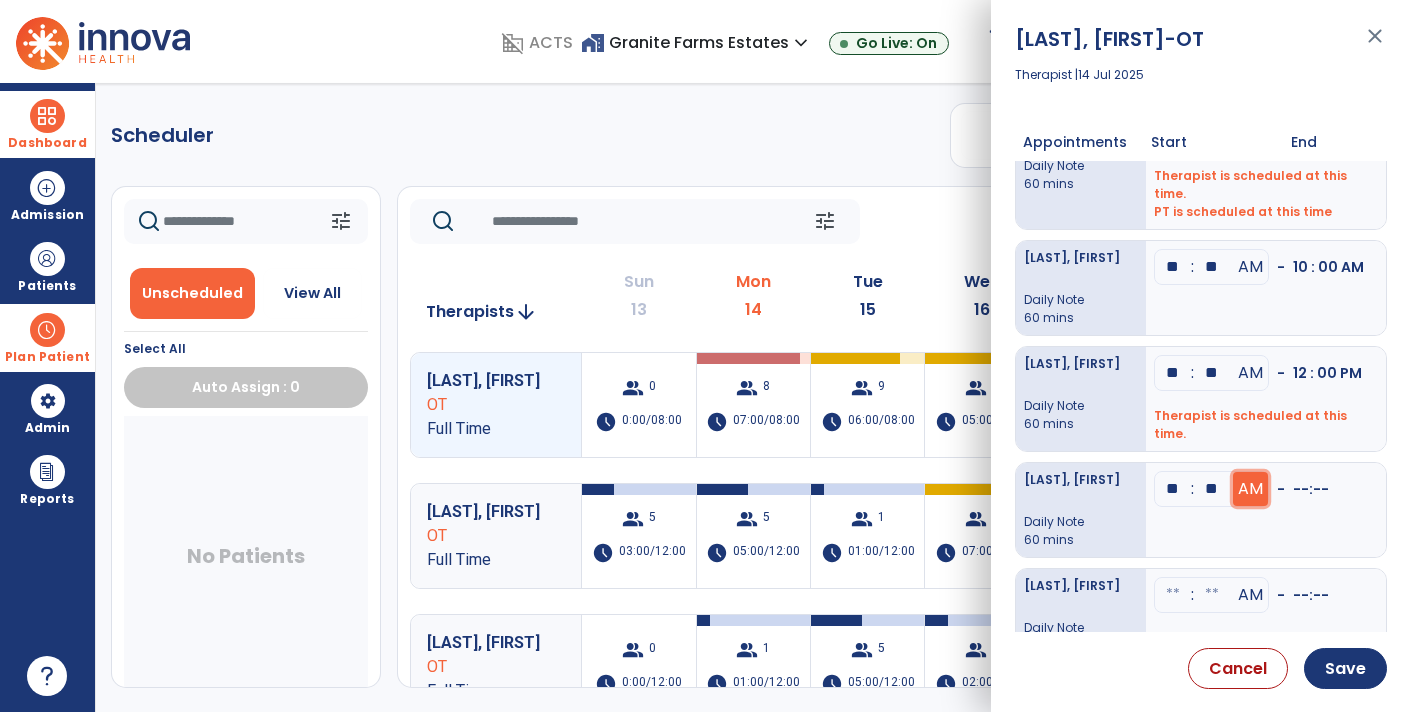 click on "AM" at bounding box center [1250, 133] 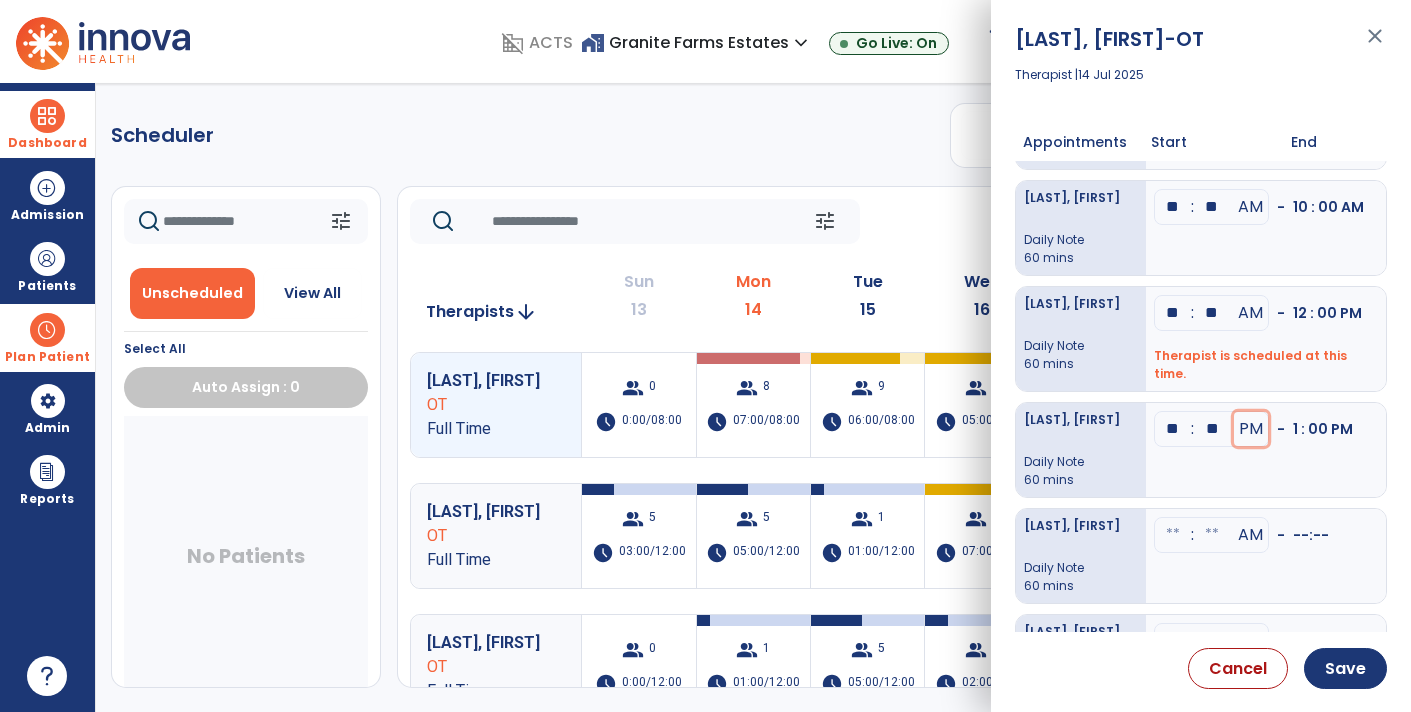 scroll, scrollTop: 130, scrollLeft: 0, axis: vertical 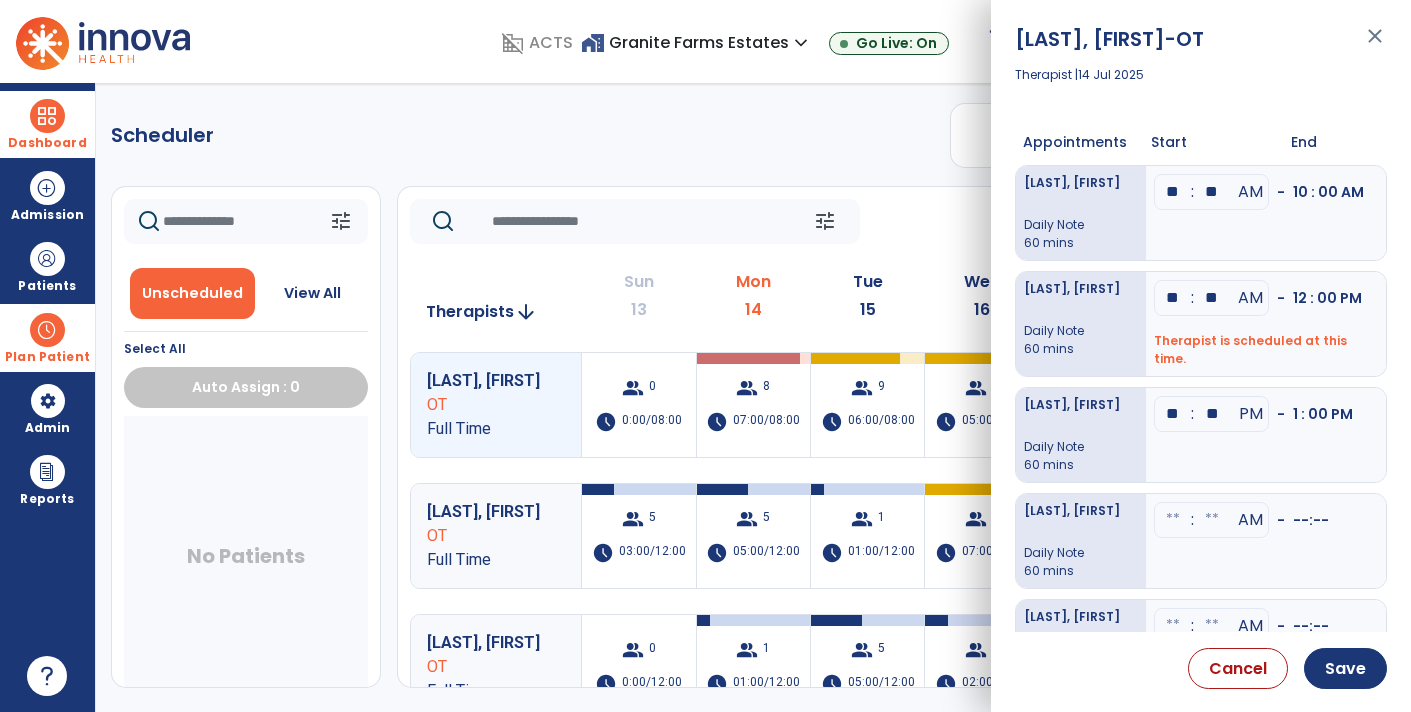 drag, startPoint x: 1170, startPoint y: 504, endPoint x: 1156, endPoint y: 503, distance: 14.035668 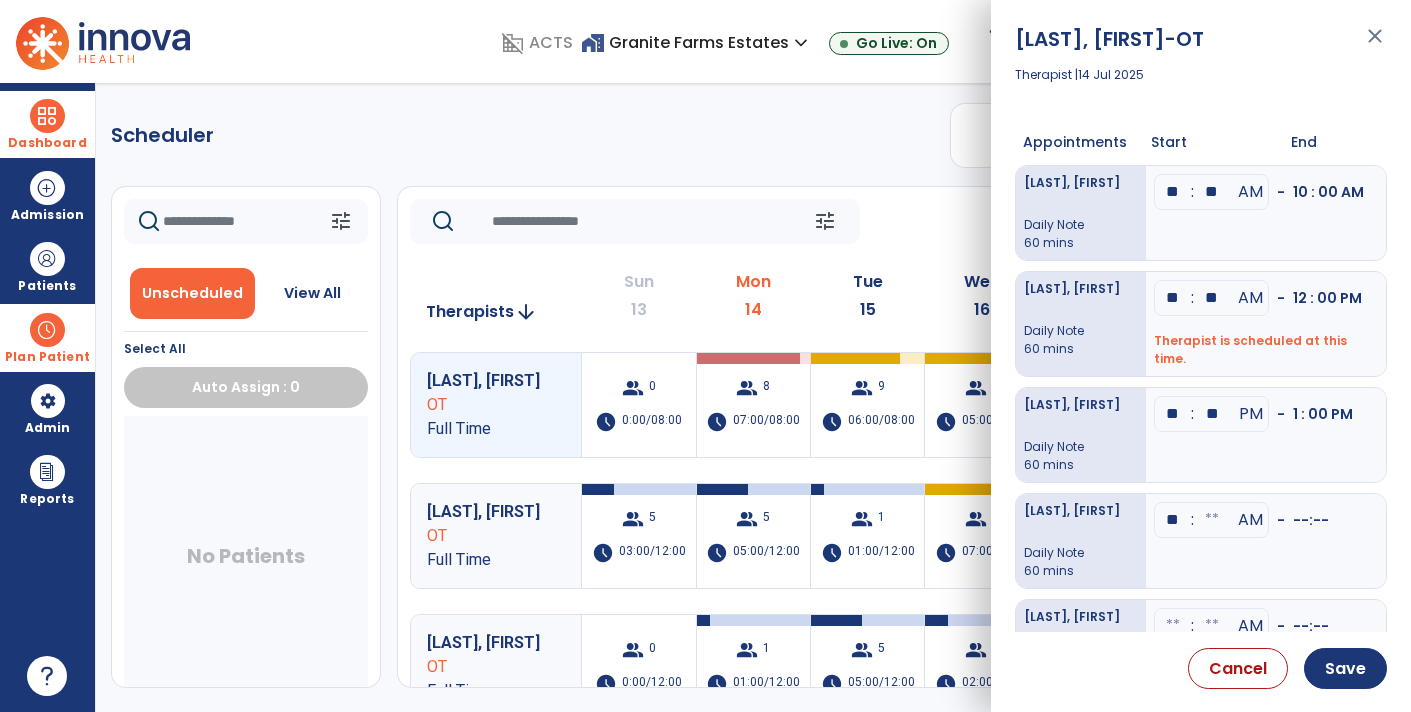 type on "**" 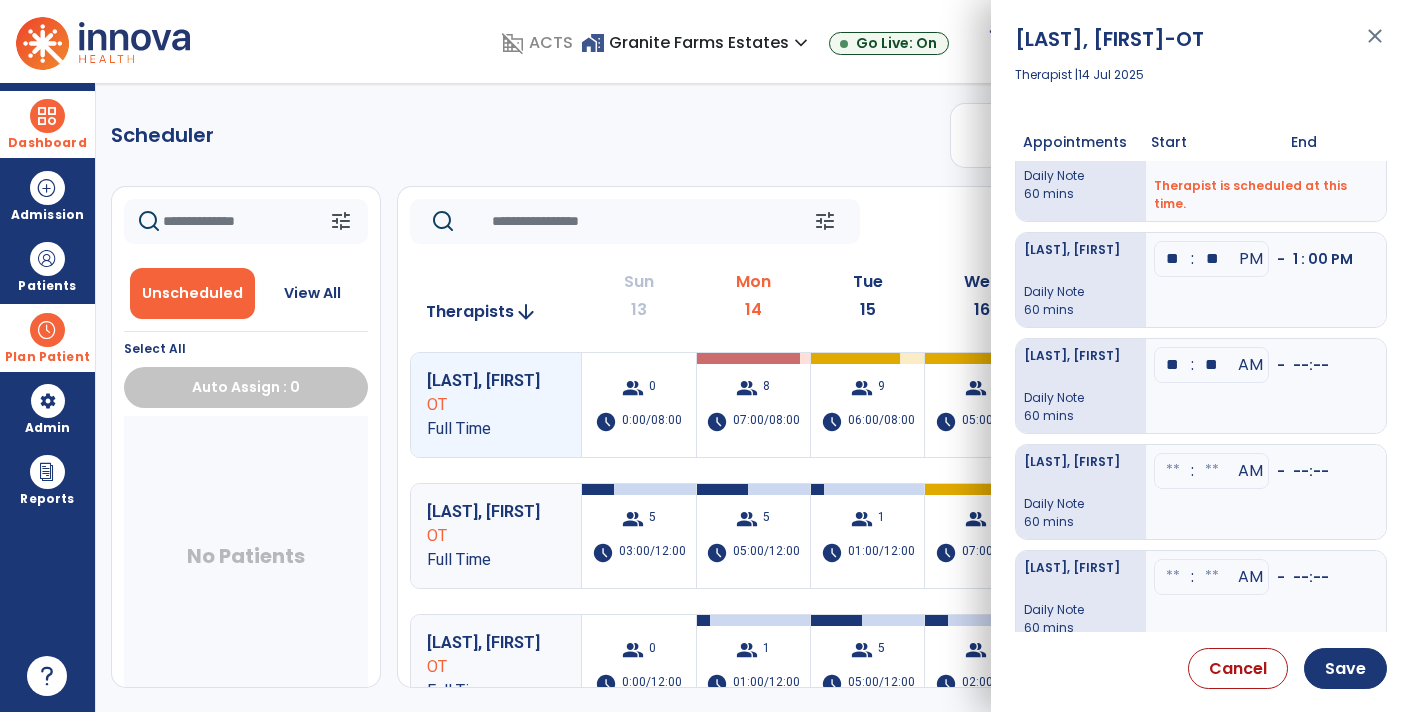 scroll, scrollTop: 294, scrollLeft: 0, axis: vertical 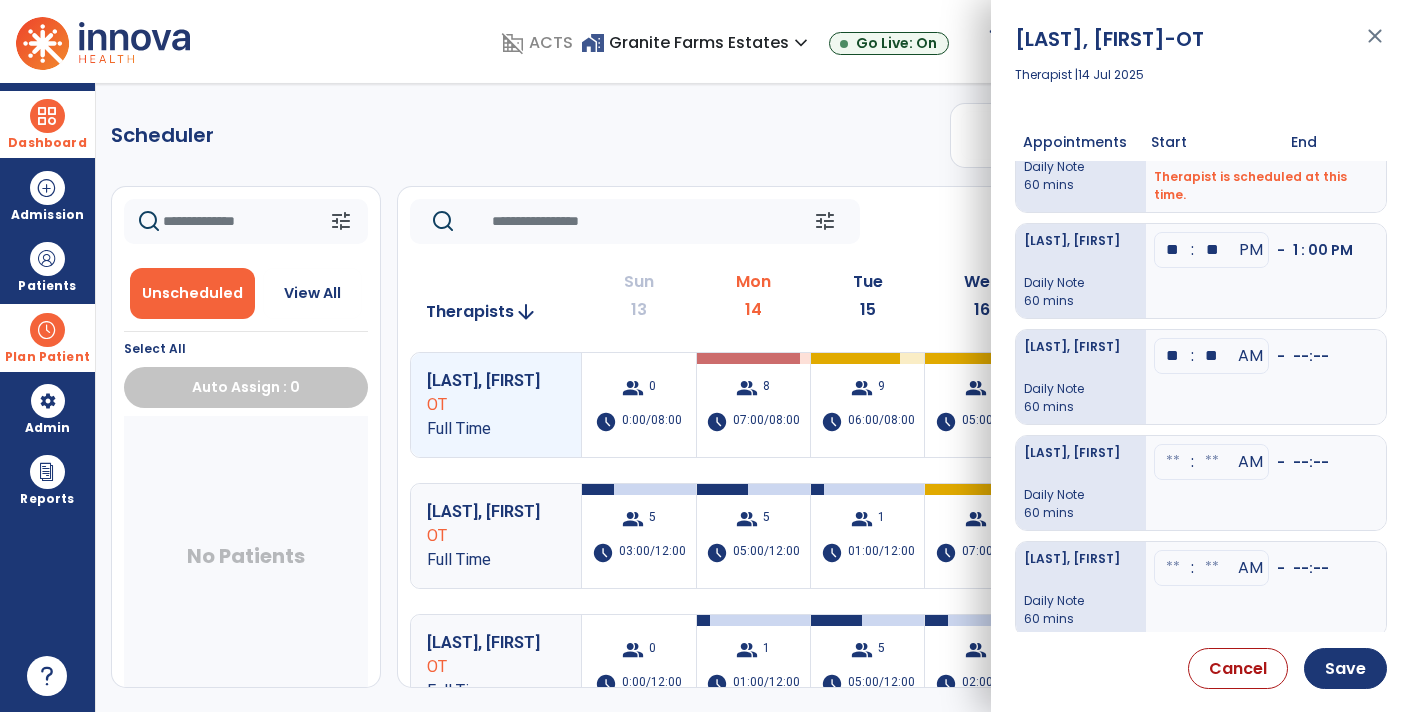 type on "**" 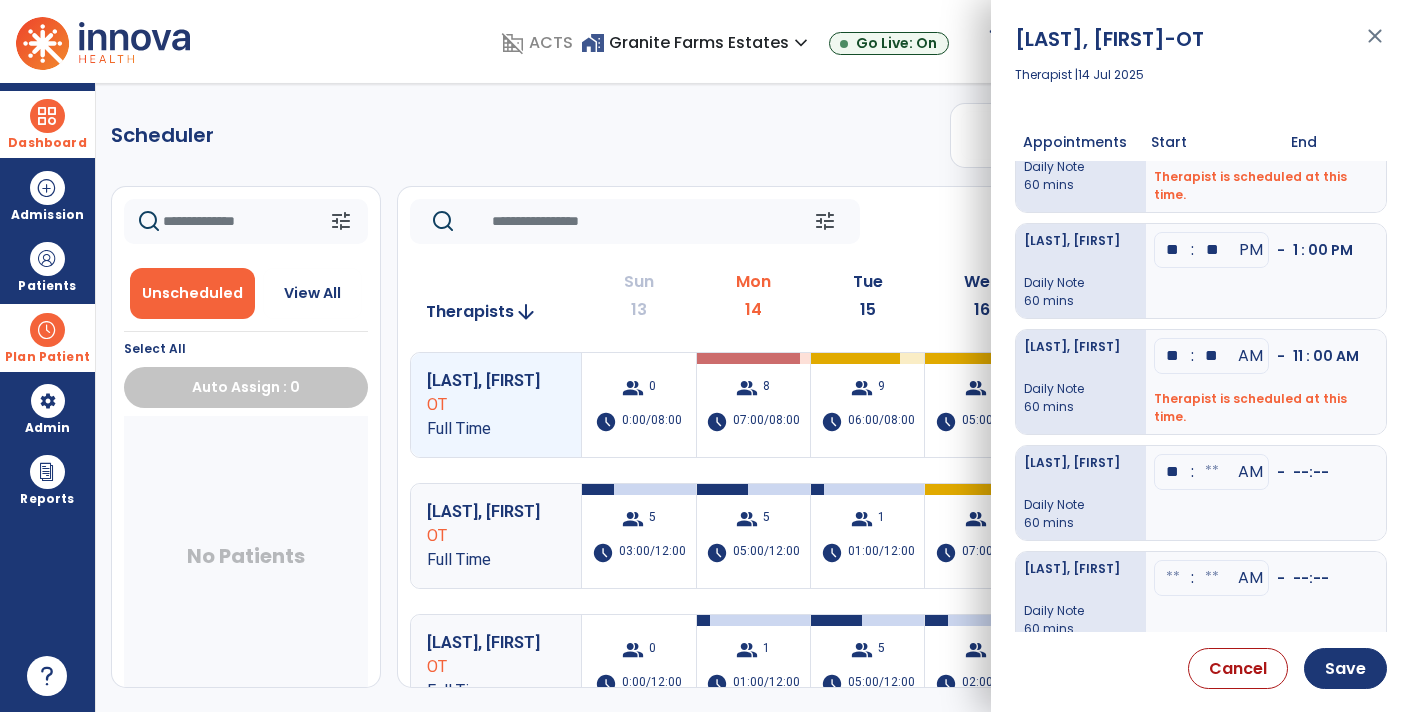 type on "**" 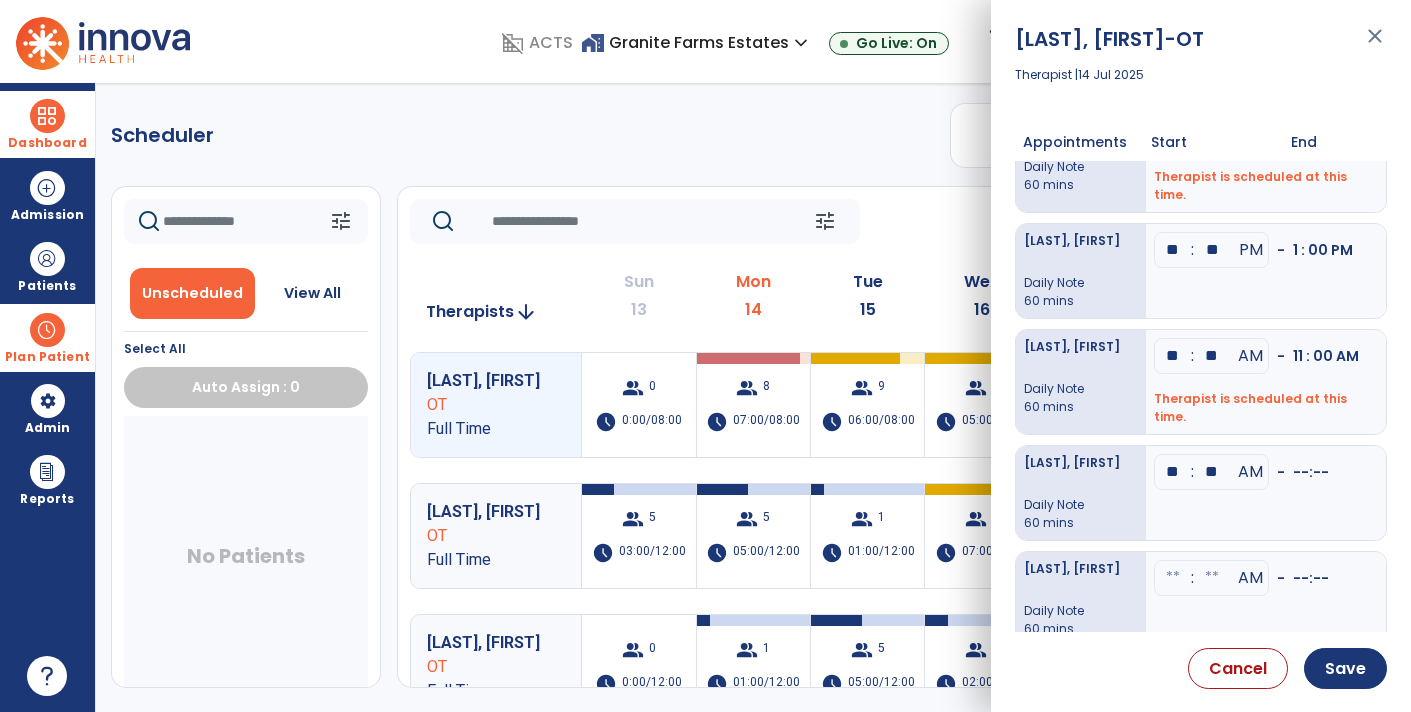 type on "**" 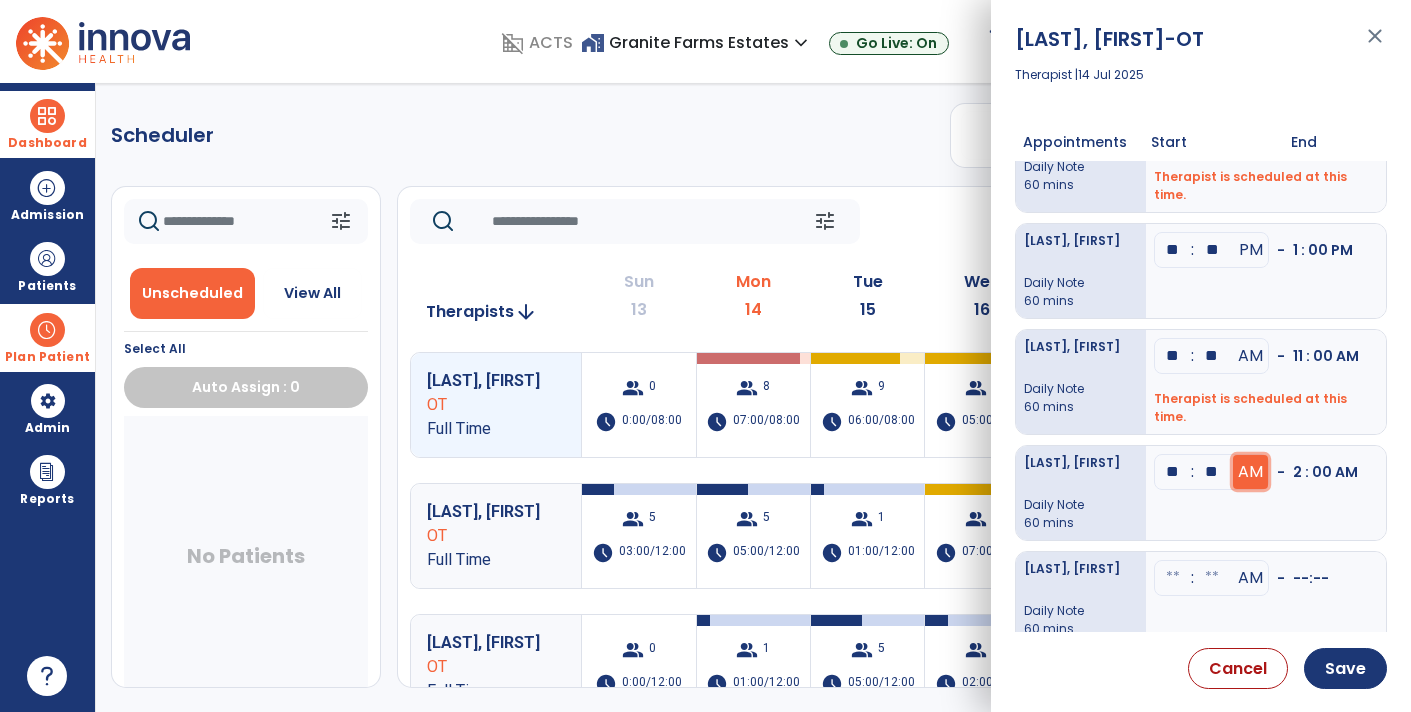 click on "AM" at bounding box center (1250, -106) 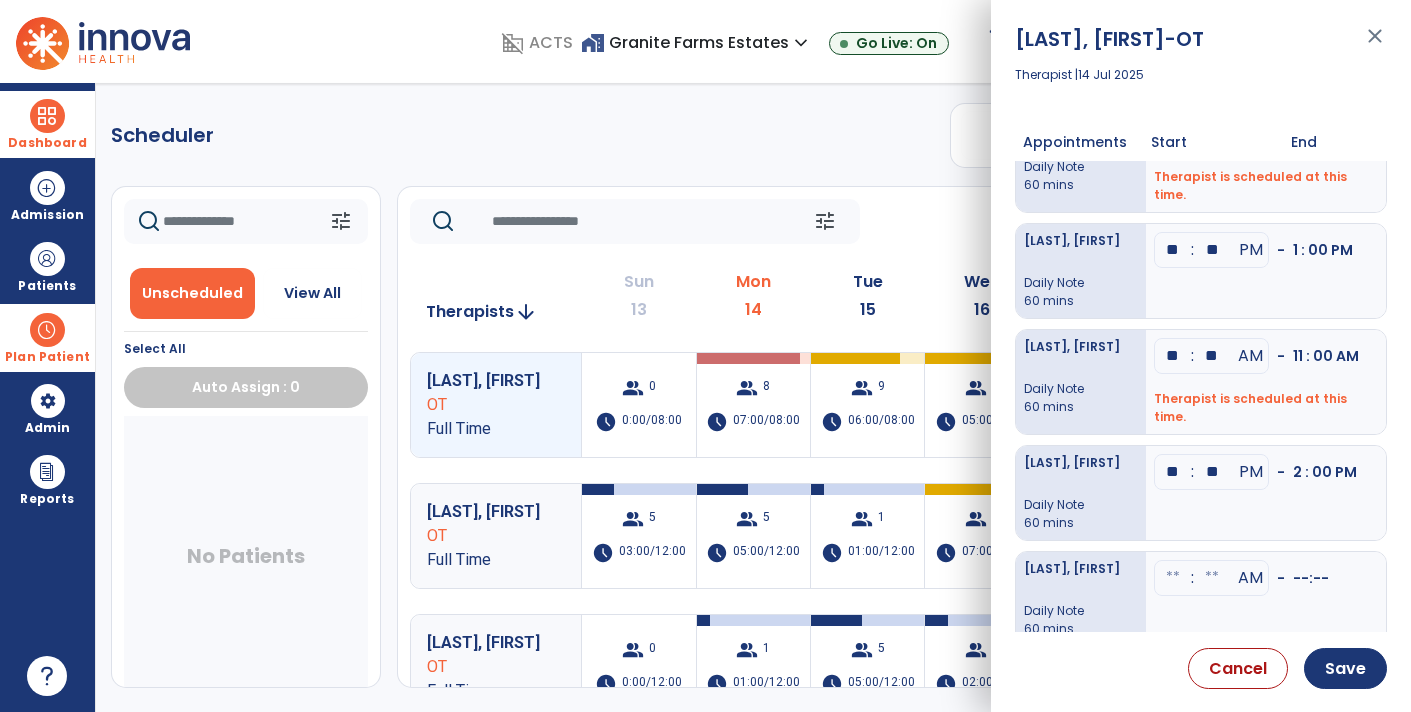 click at bounding box center [1173, 28] 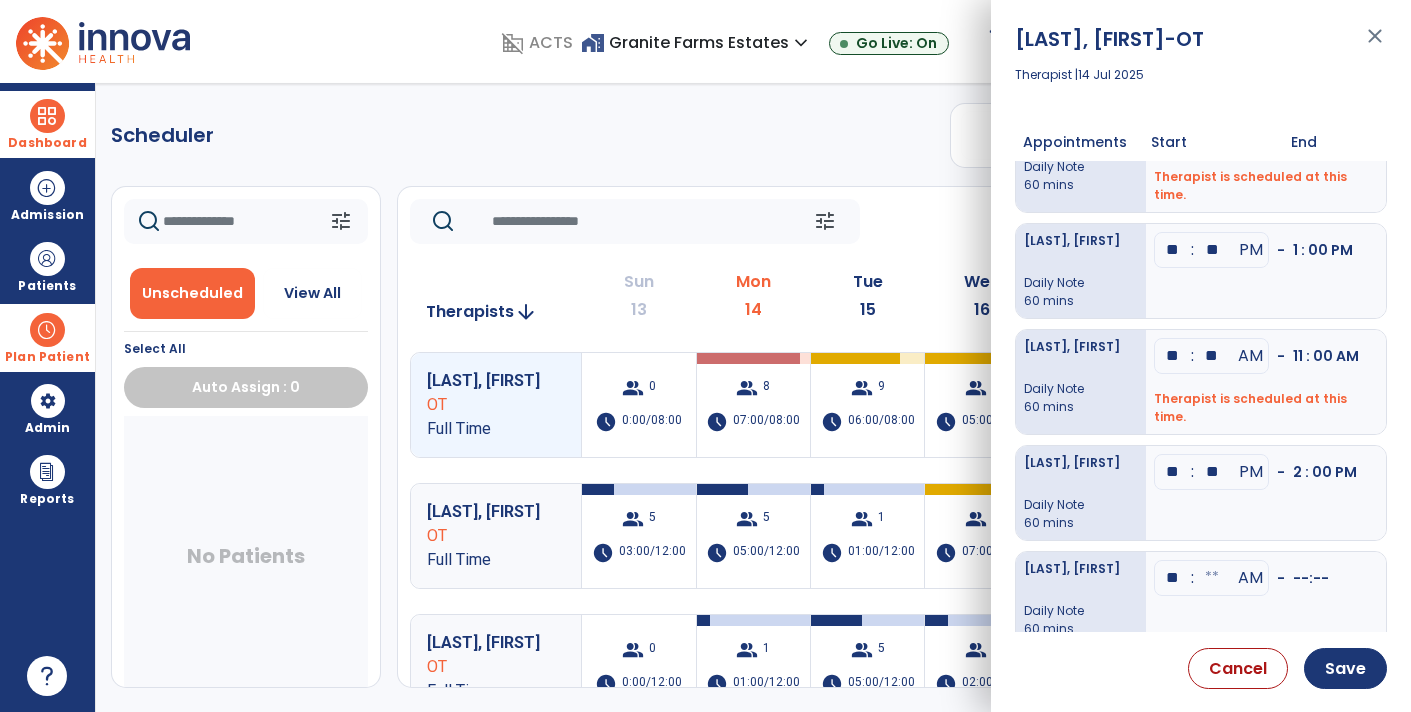 type on "**" 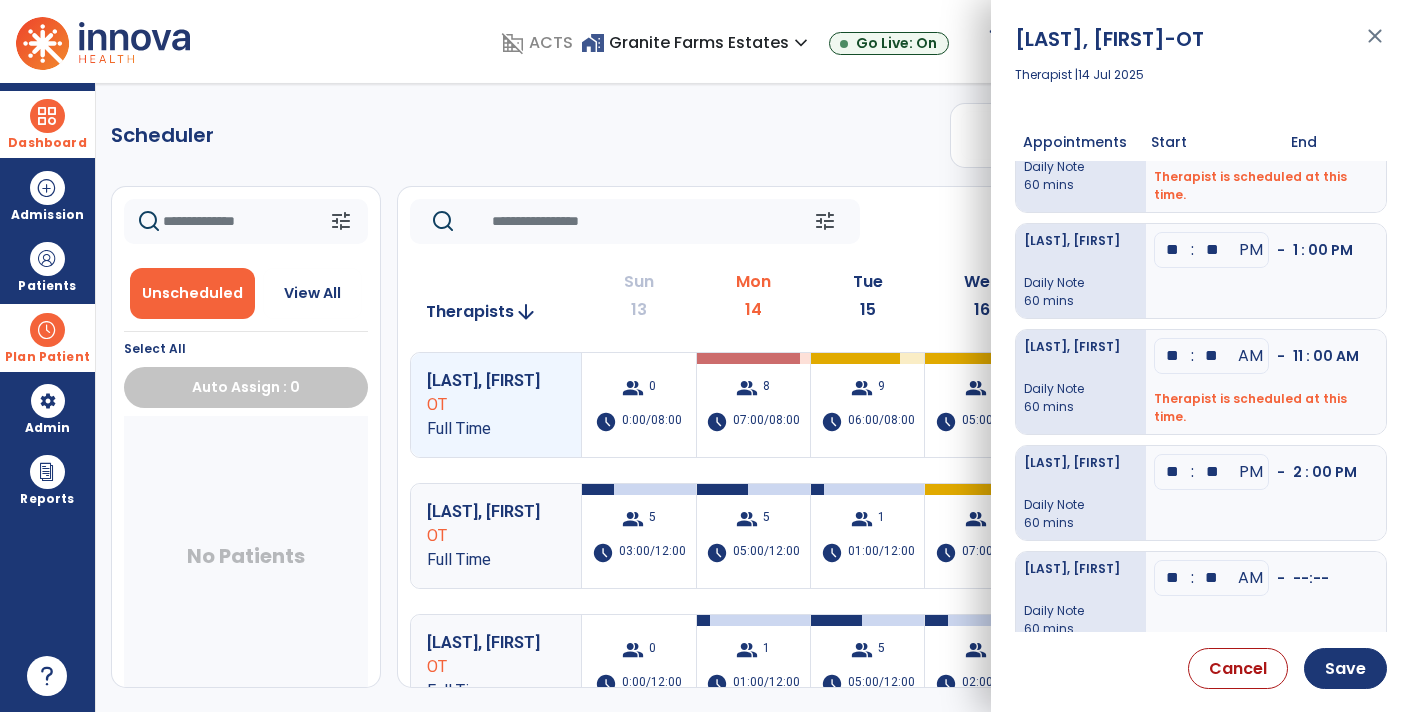 type on "**" 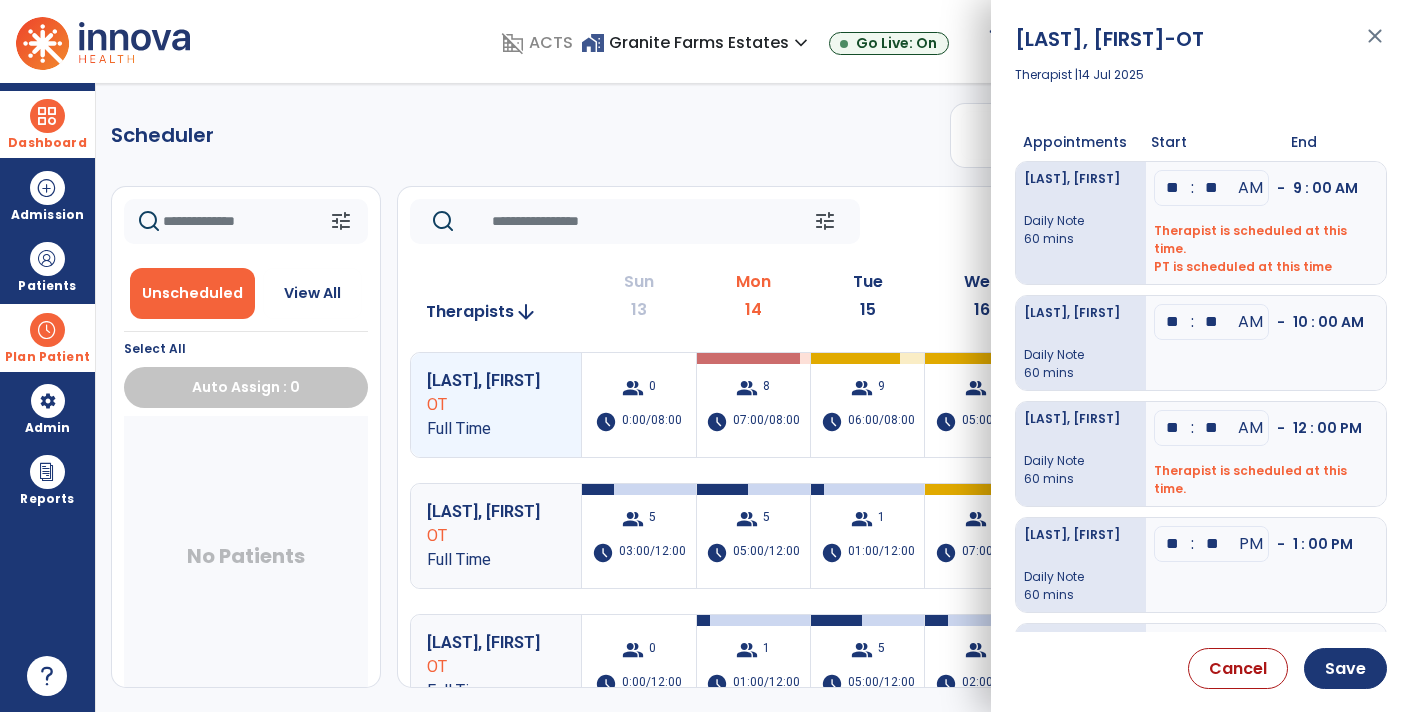 scroll, scrollTop: 0, scrollLeft: 0, axis: both 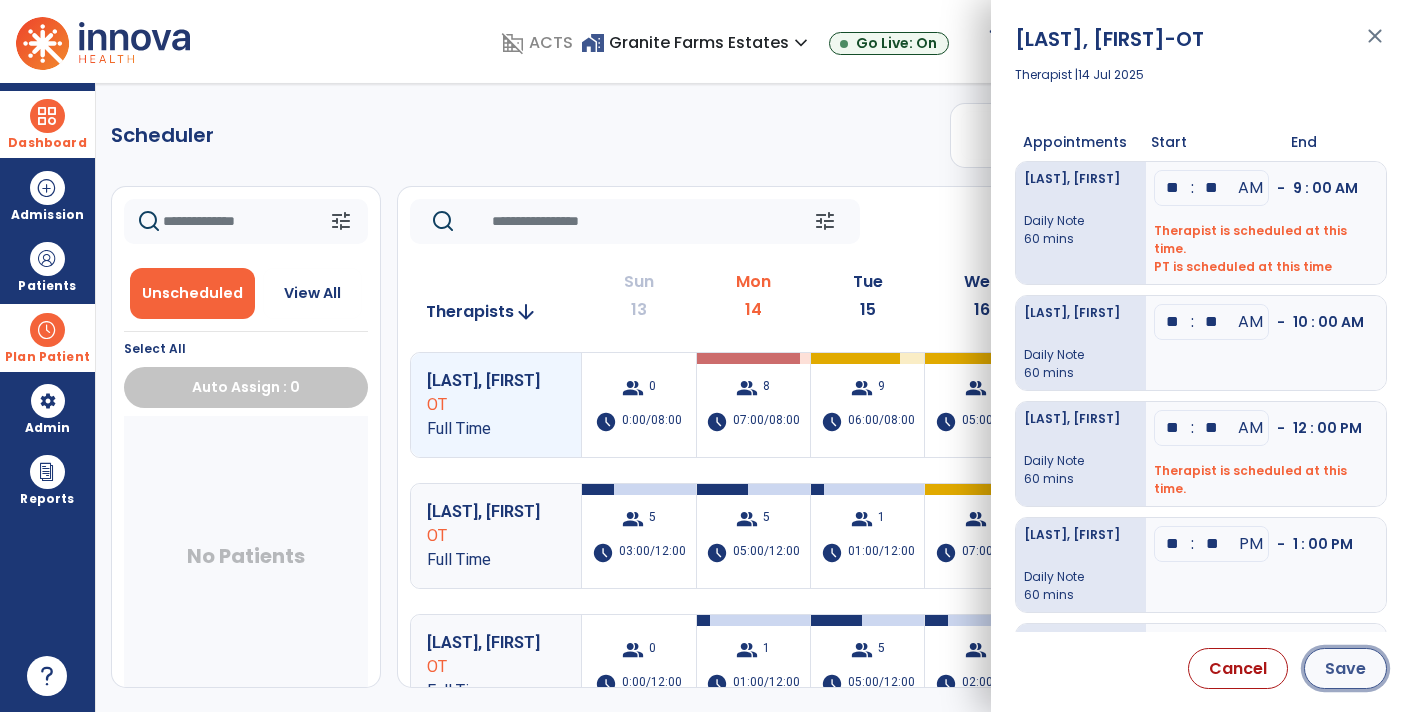 click on "Save" at bounding box center (1345, 668) 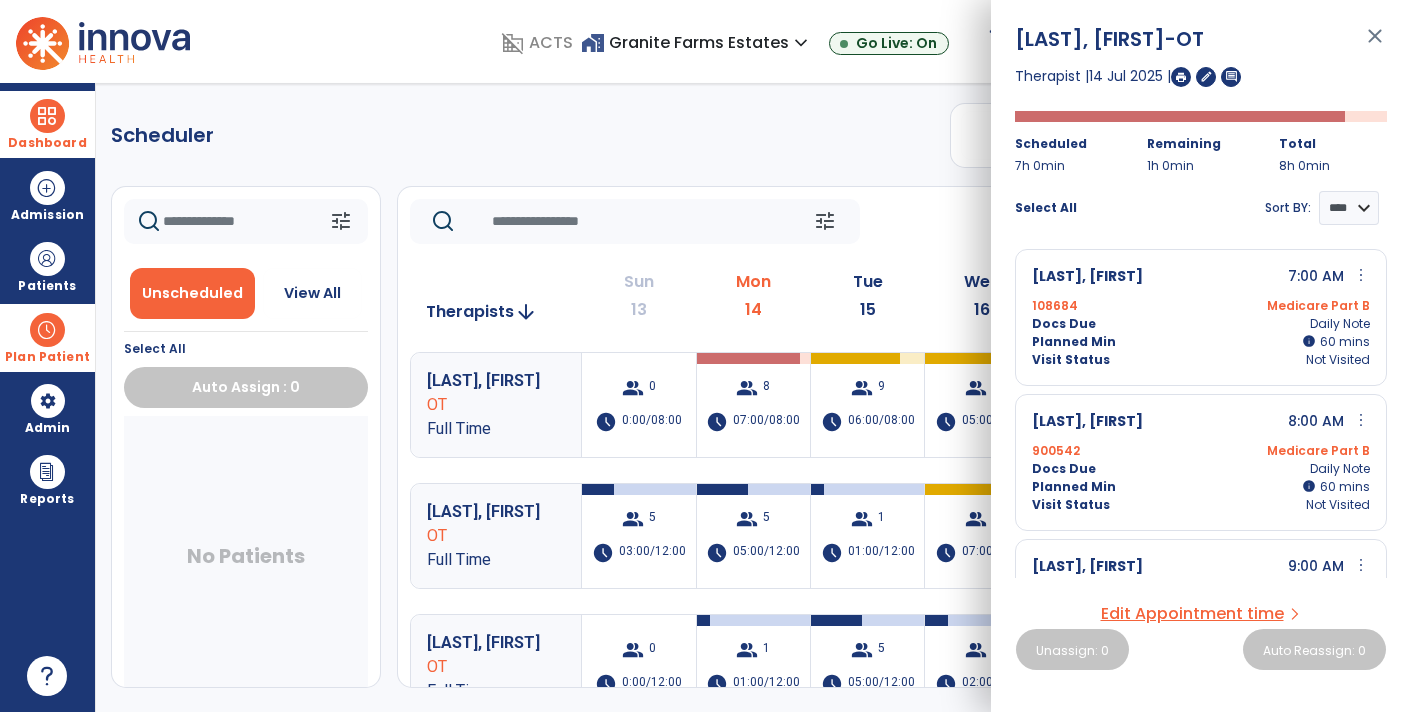 click on "close" at bounding box center (1375, 45) 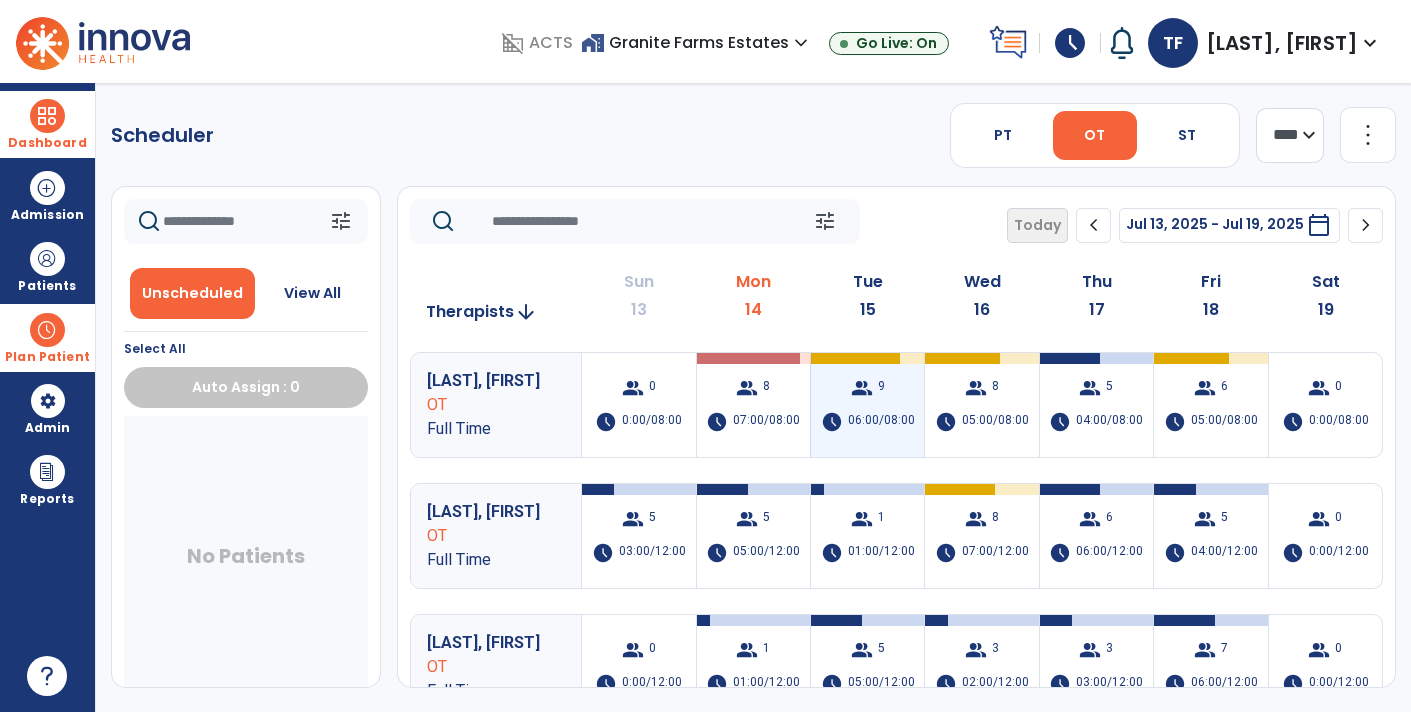 click on "group" at bounding box center (862, 388) 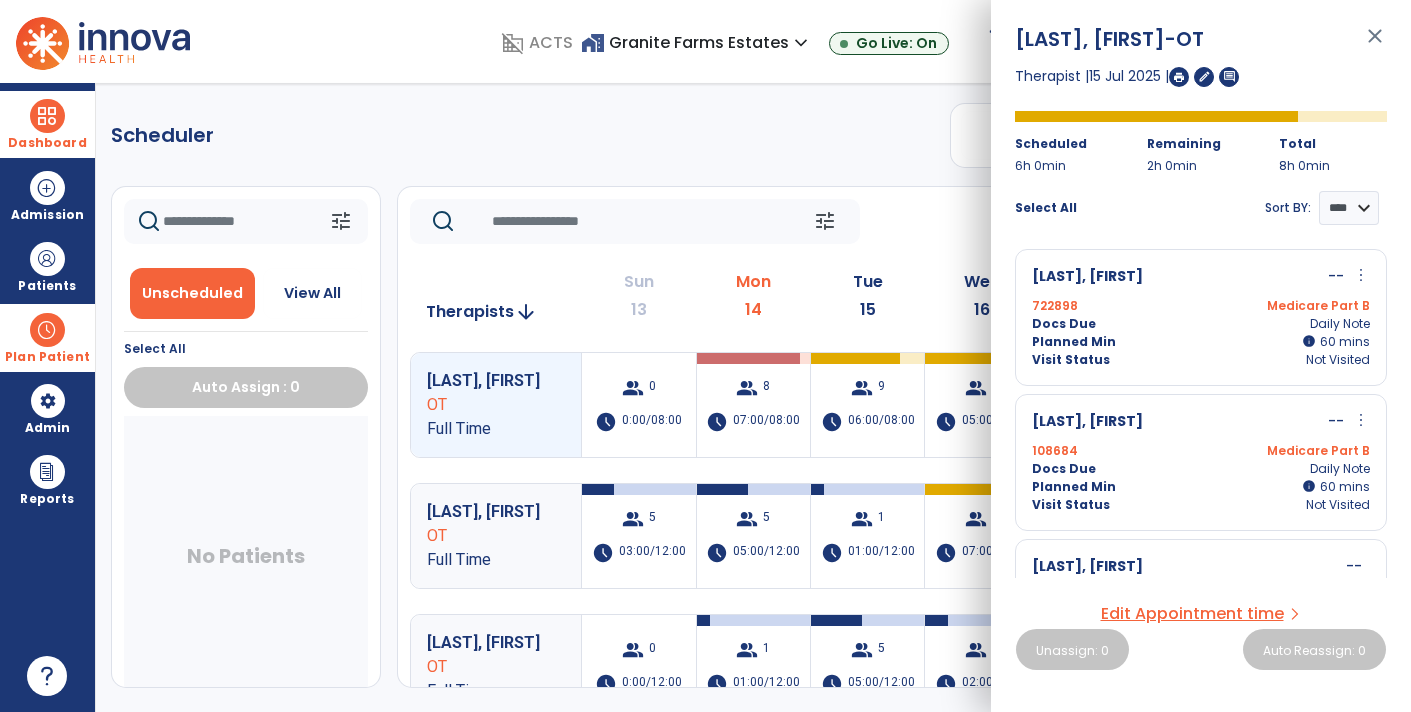 scroll, scrollTop: 0, scrollLeft: 0, axis: both 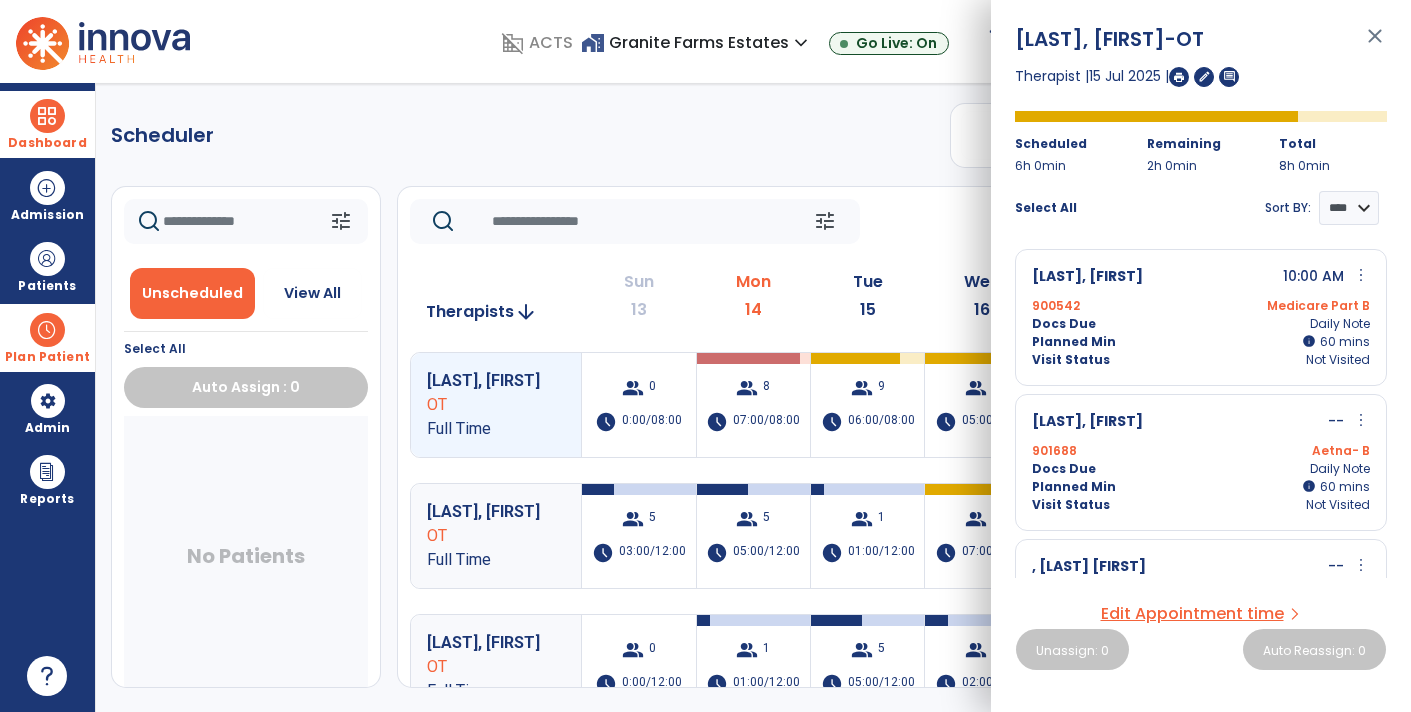 click on "close" at bounding box center [1375, 45] 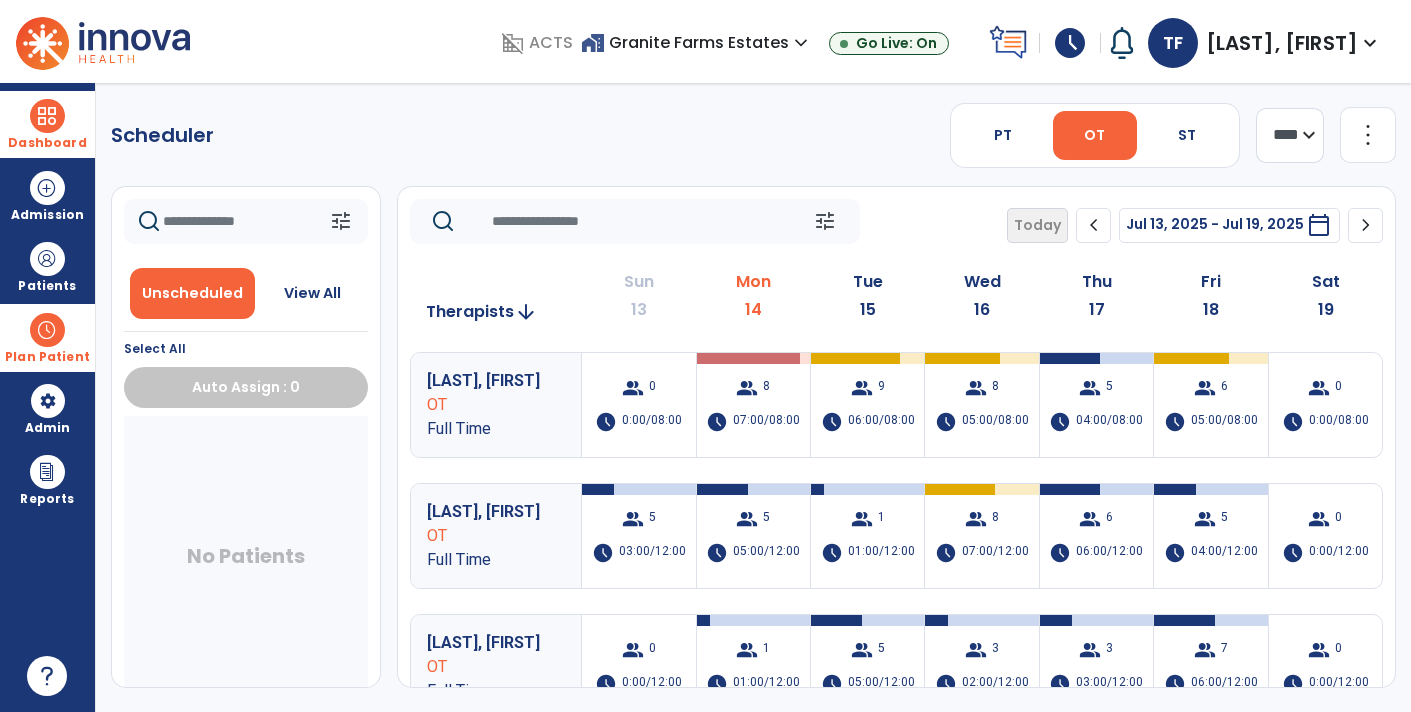 click at bounding box center (47, 116) 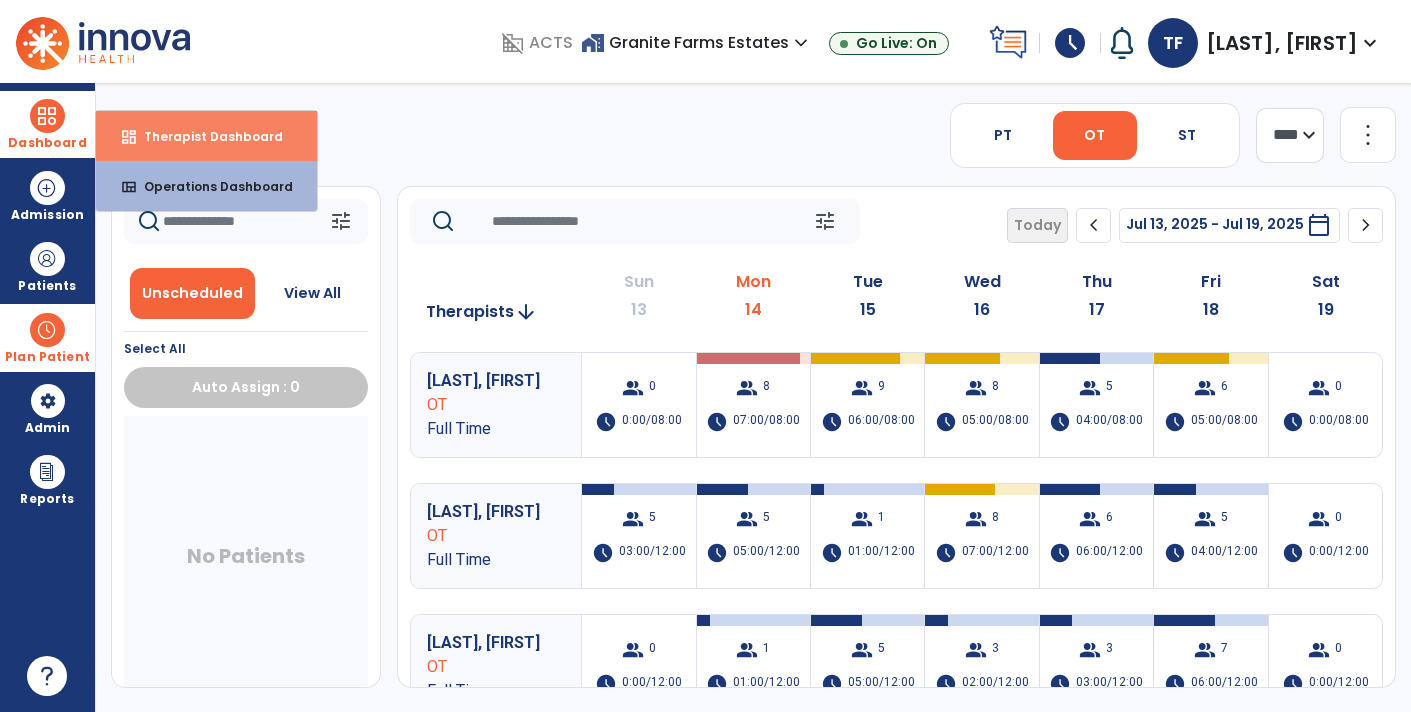 click on "dashboard  Therapist Dashboard" at bounding box center [206, 136] 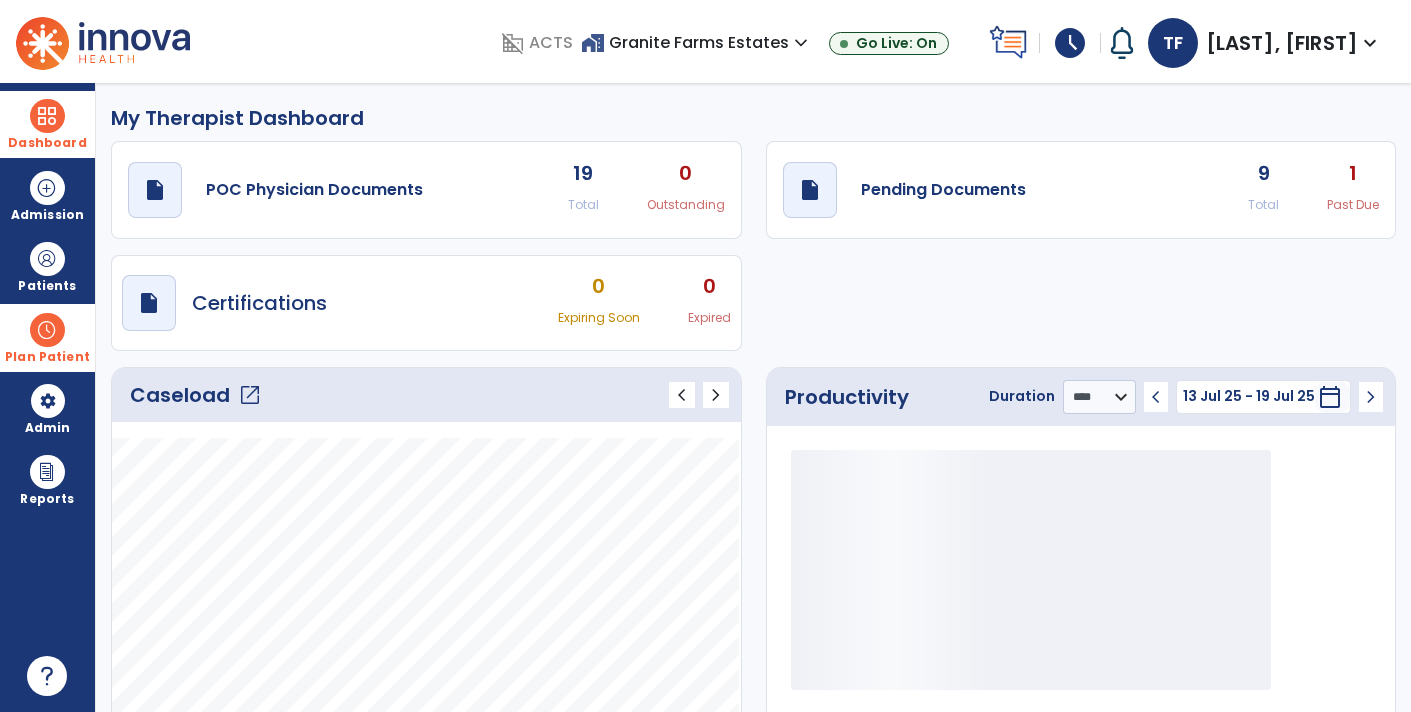 click on "draft   open_in_new  Pending Documents 9 Total 1 Past Due" 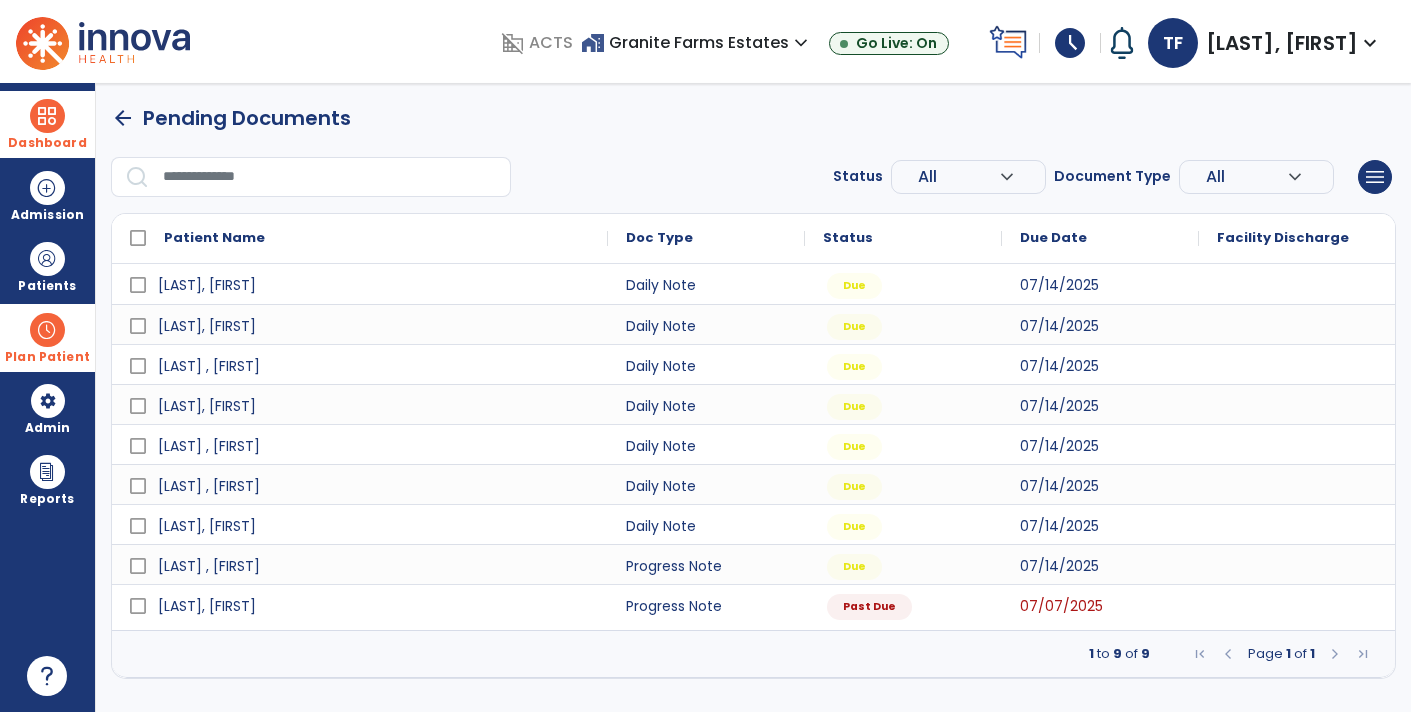 click on "Dashboard" at bounding box center (47, 143) 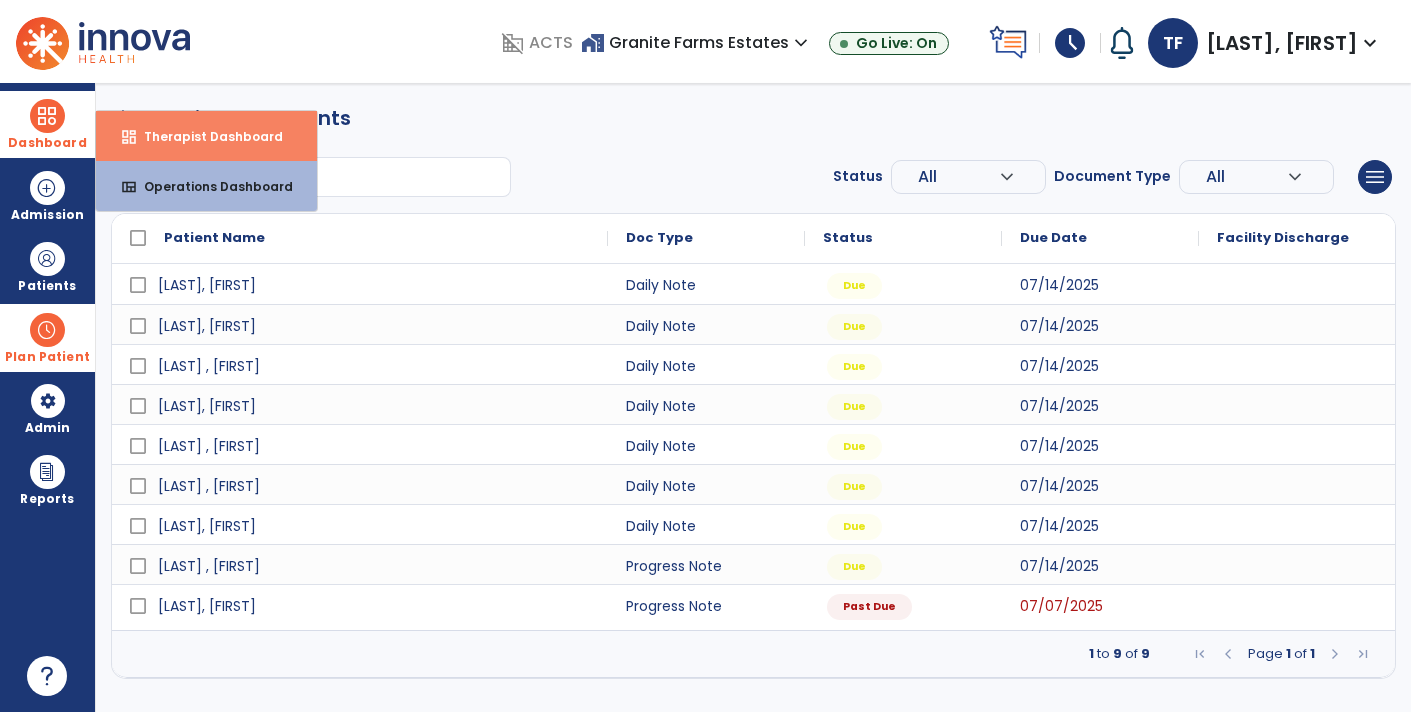 click on "Therapist Dashboard" at bounding box center [205, 136] 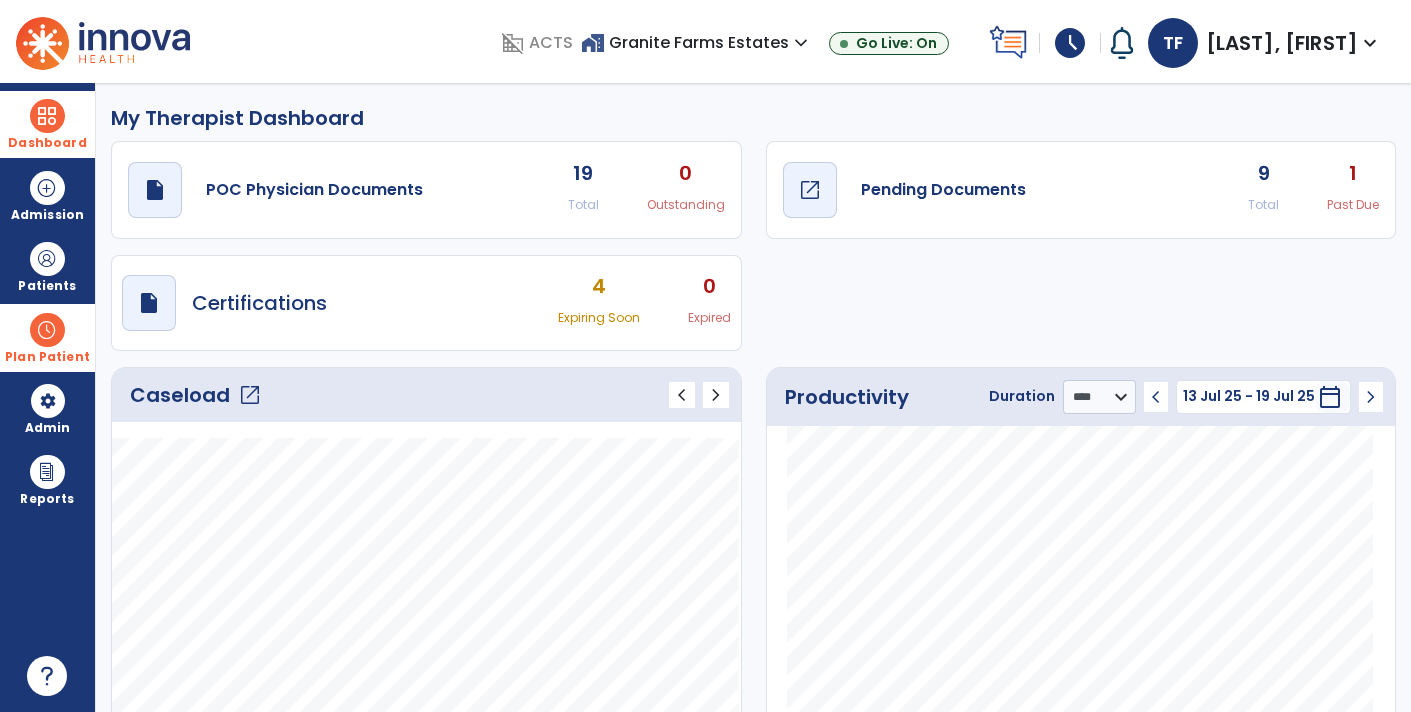 click on "draft   open_in_new  Pending Documents" 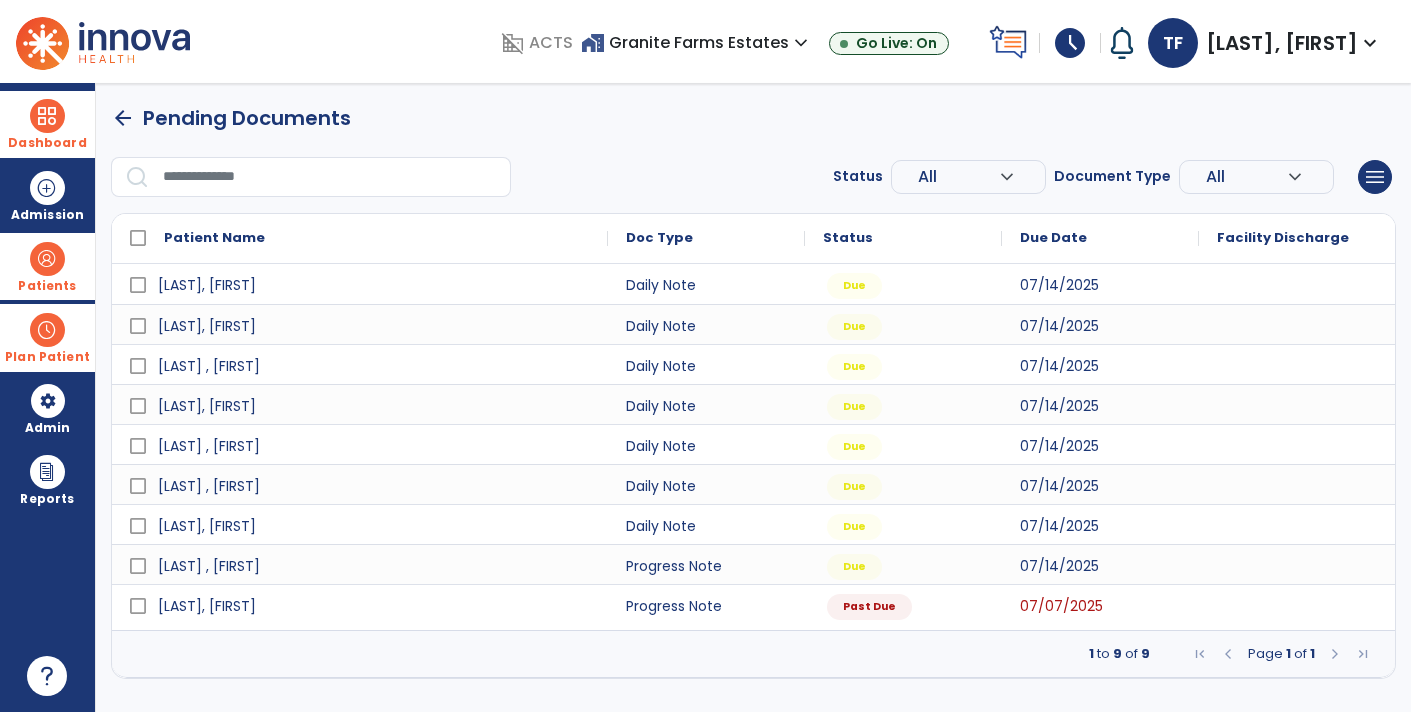 click on "Patients" at bounding box center [47, 266] 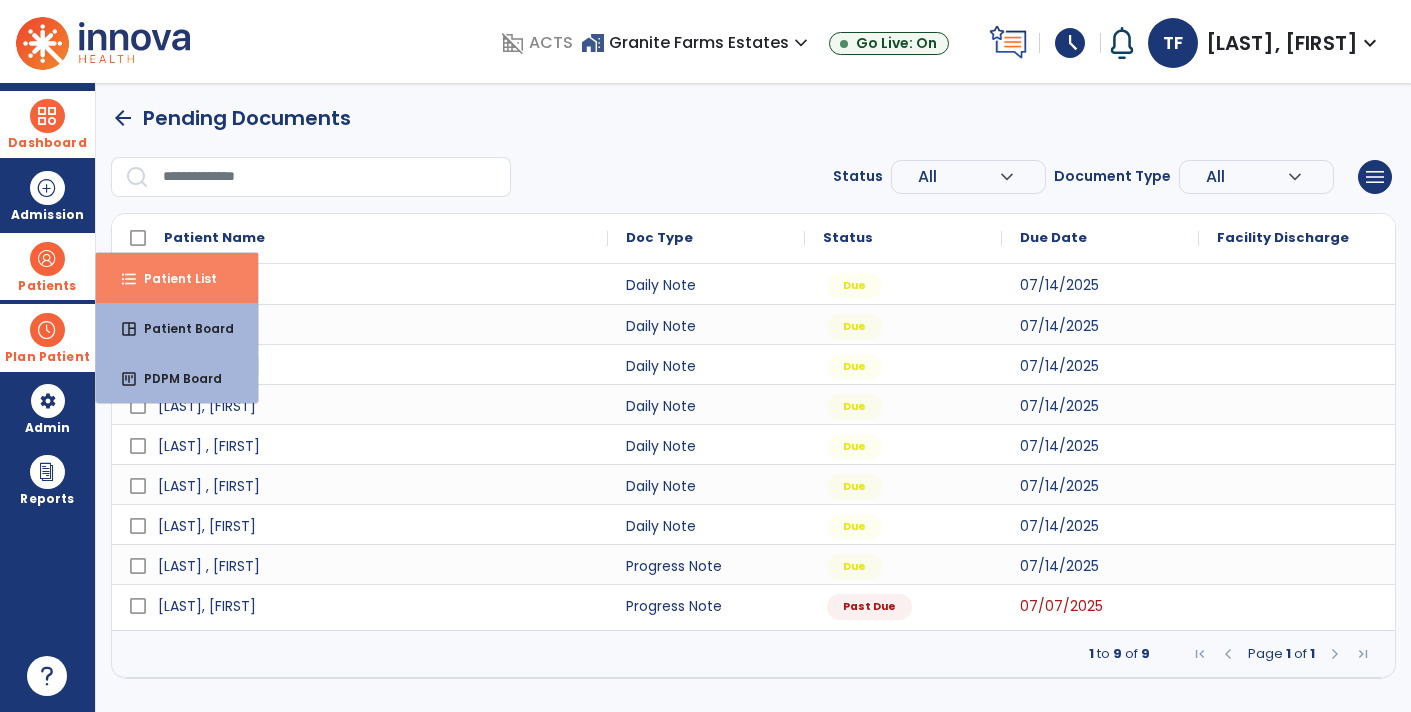 click on "Patient List" at bounding box center [172, 278] 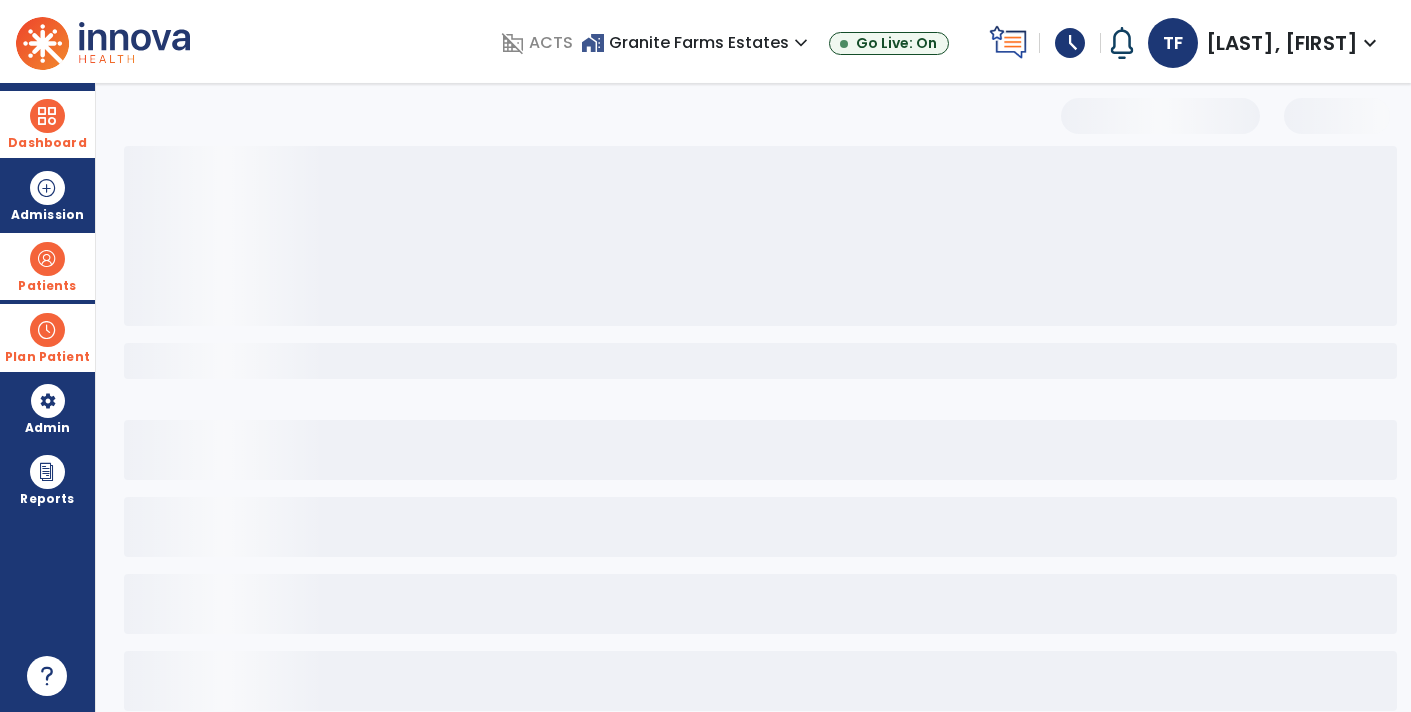 select on "***" 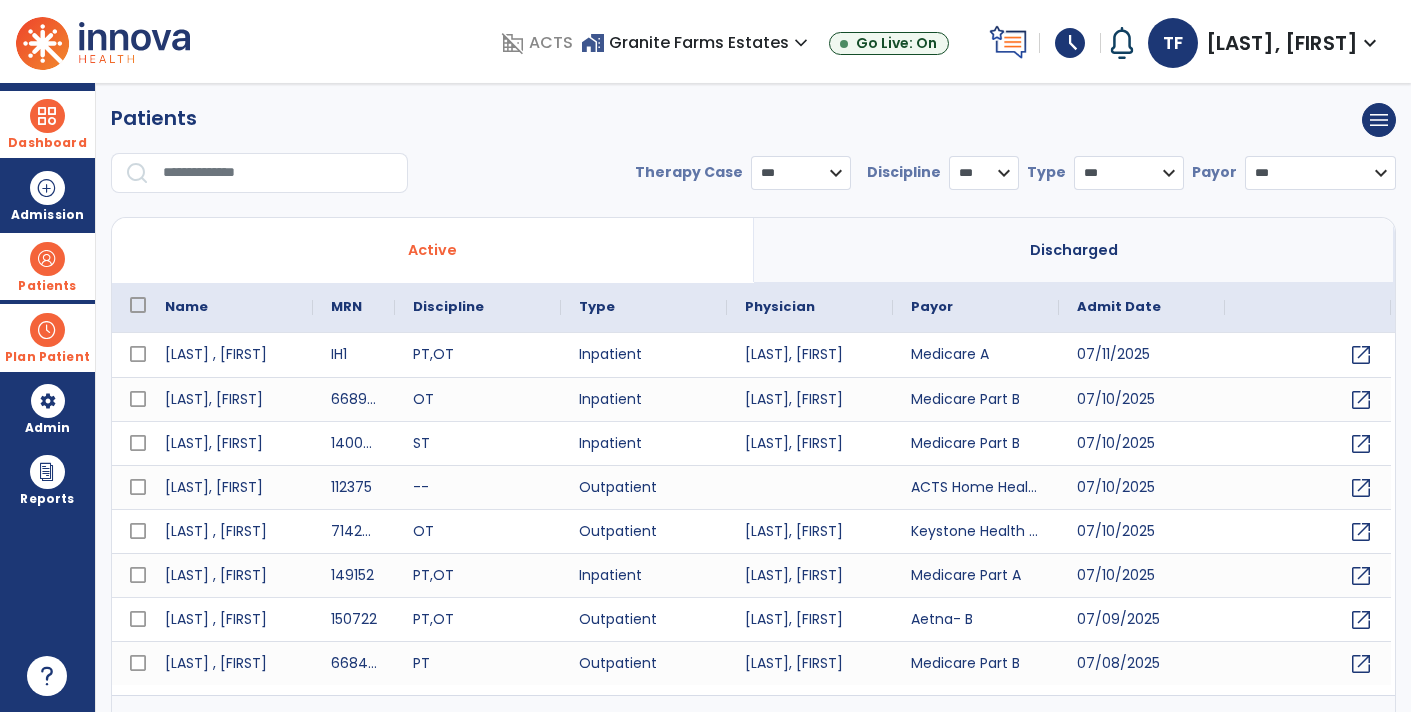 click on "Plan Patient" at bounding box center [47, 266] 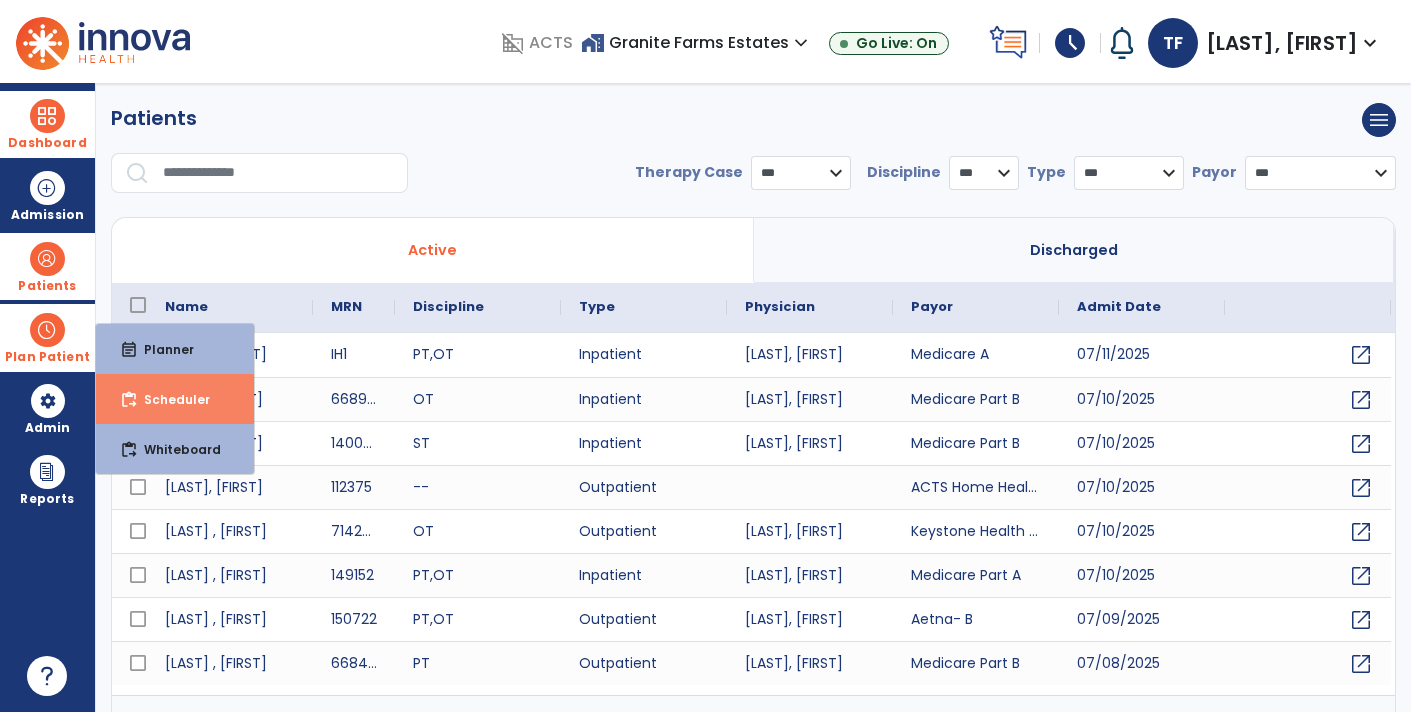 click on "Scheduler" at bounding box center [169, 399] 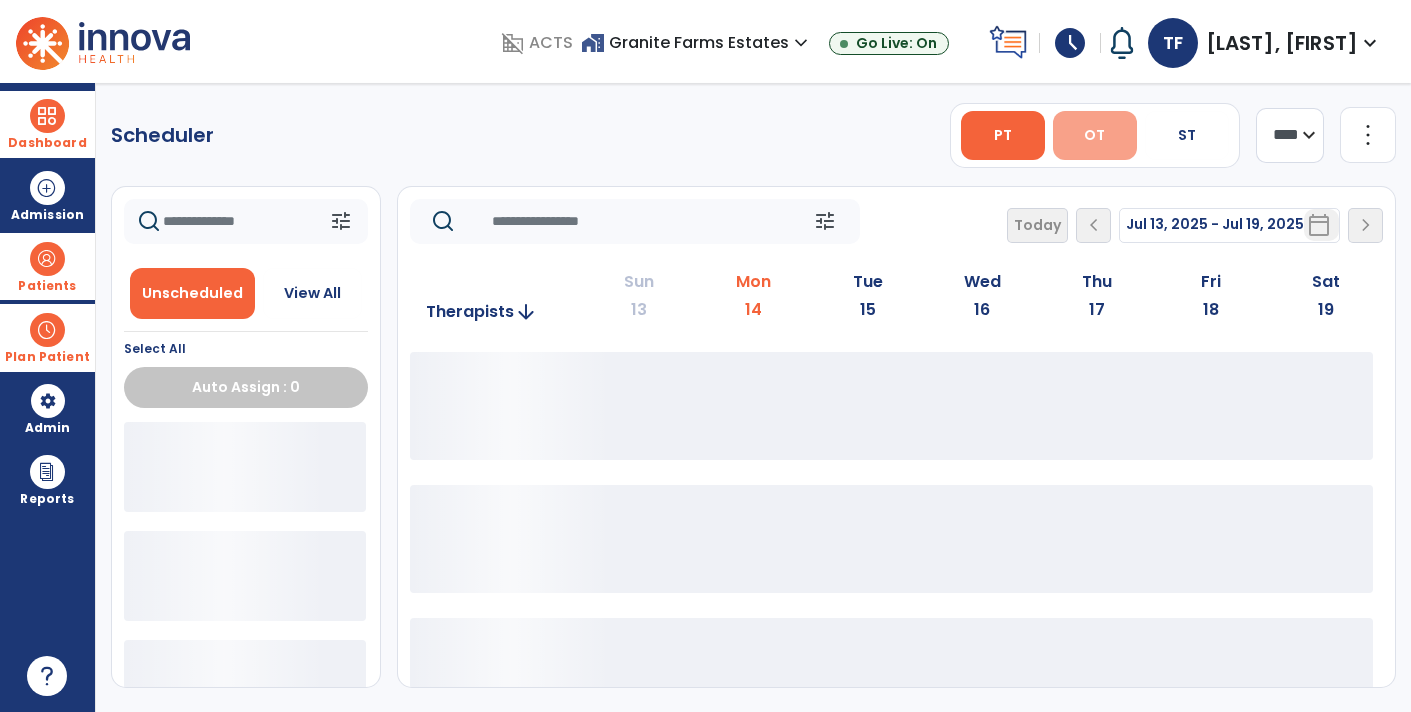 click on "OT" at bounding box center [1094, 135] 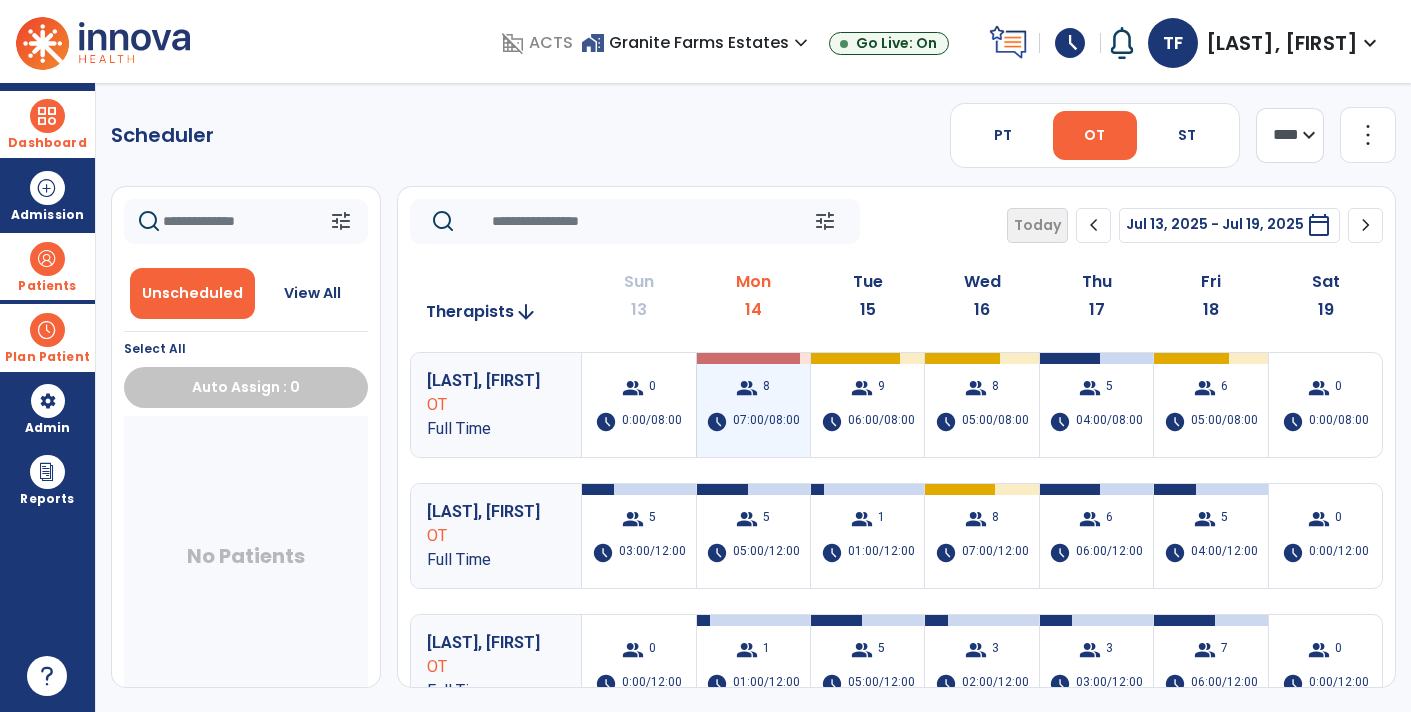 click on "group  8  schedule  07:00/08:00" at bounding box center (753, 405) 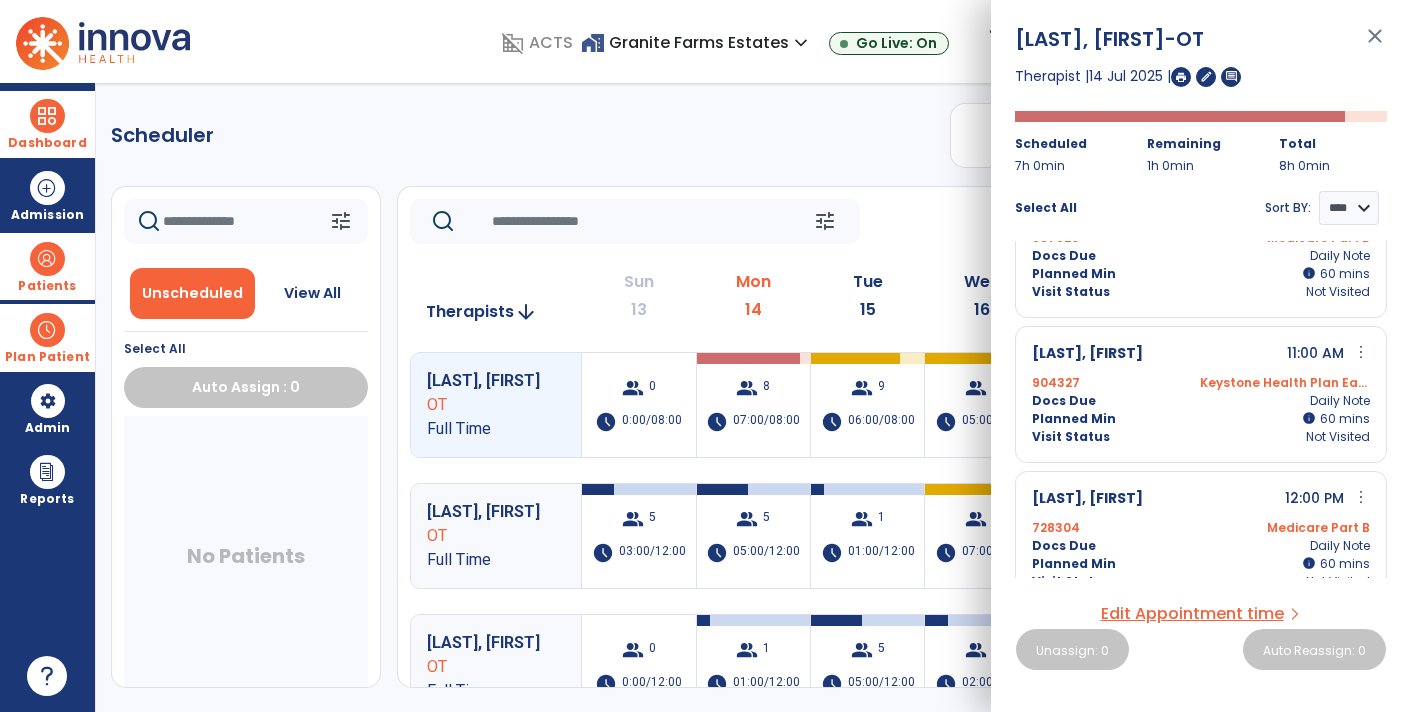 scroll, scrollTop: 540, scrollLeft: 0, axis: vertical 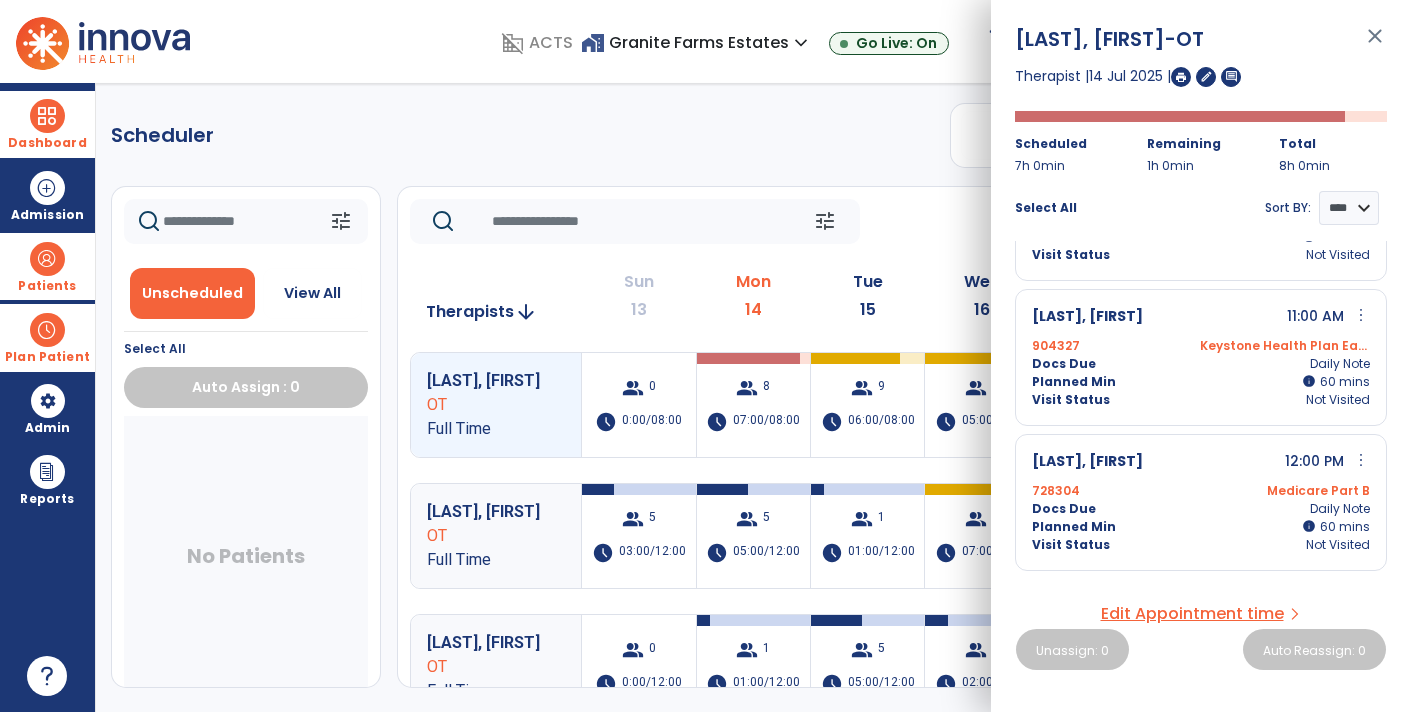 click on "more_vert" at bounding box center [1361, 315] 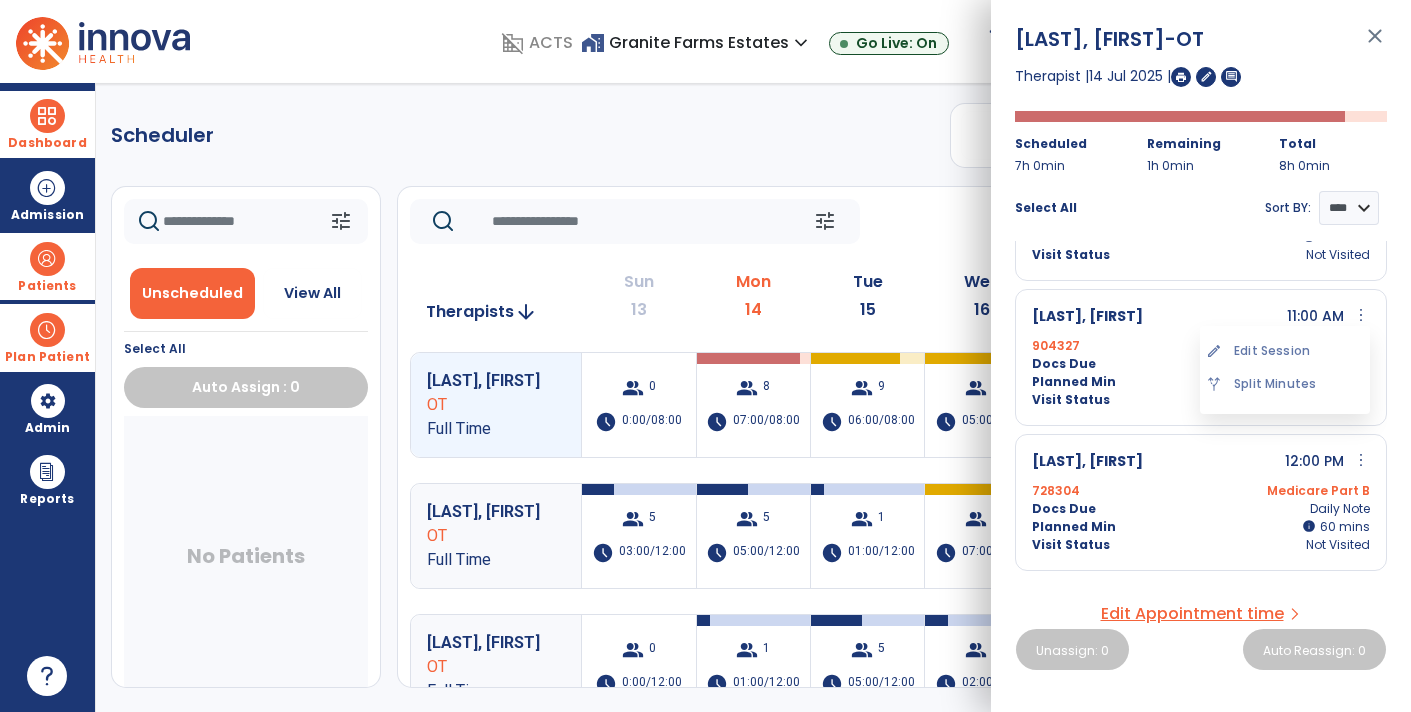 click on "edit   Edit Session" at bounding box center (1285, 351) 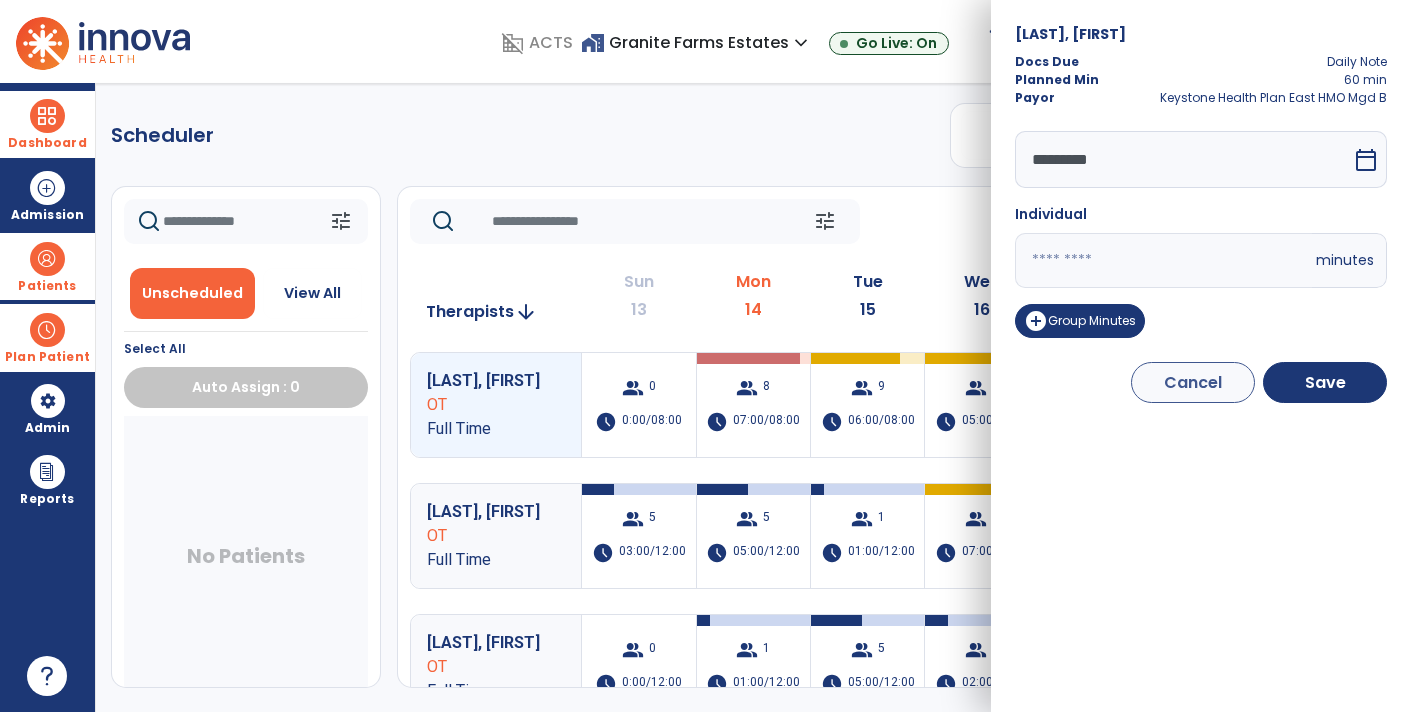 click on "*********" at bounding box center (1183, 159) 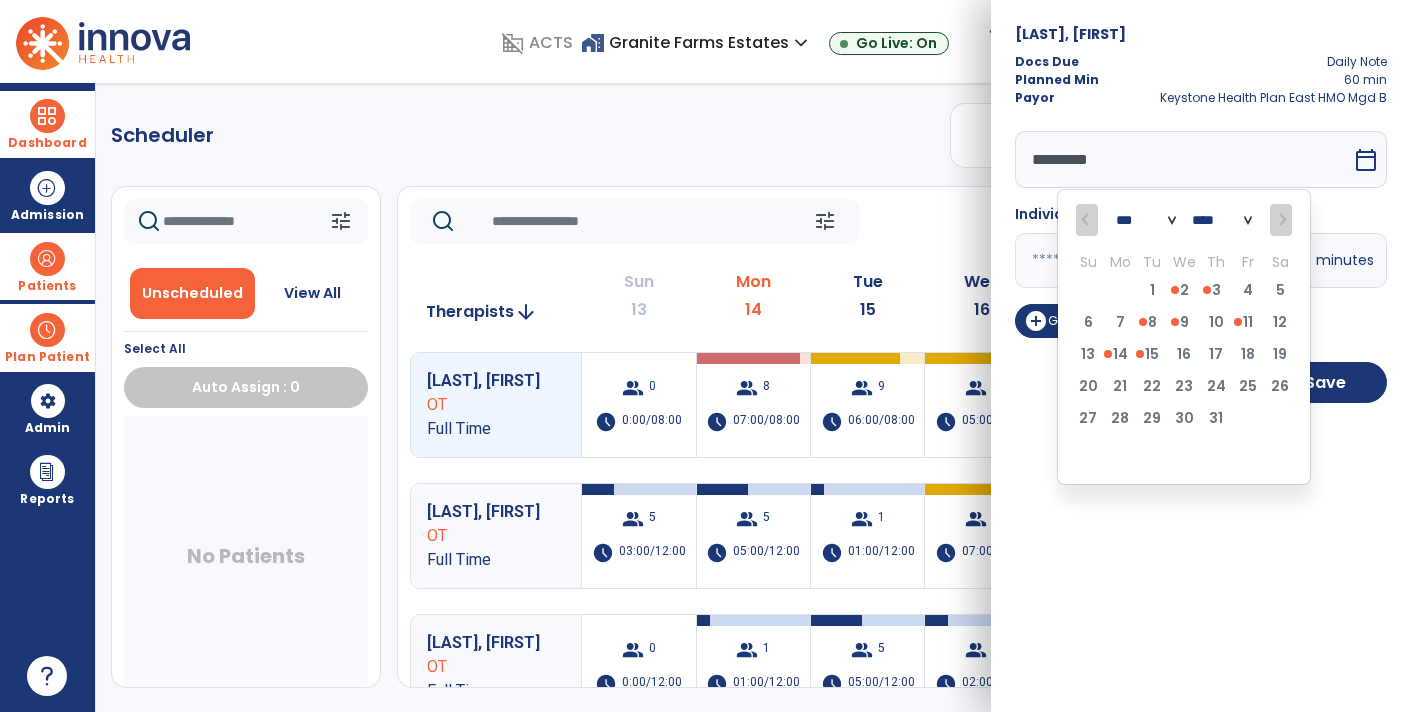 click on "13   14   15   16   17   18   19" at bounding box center (1184, 358) 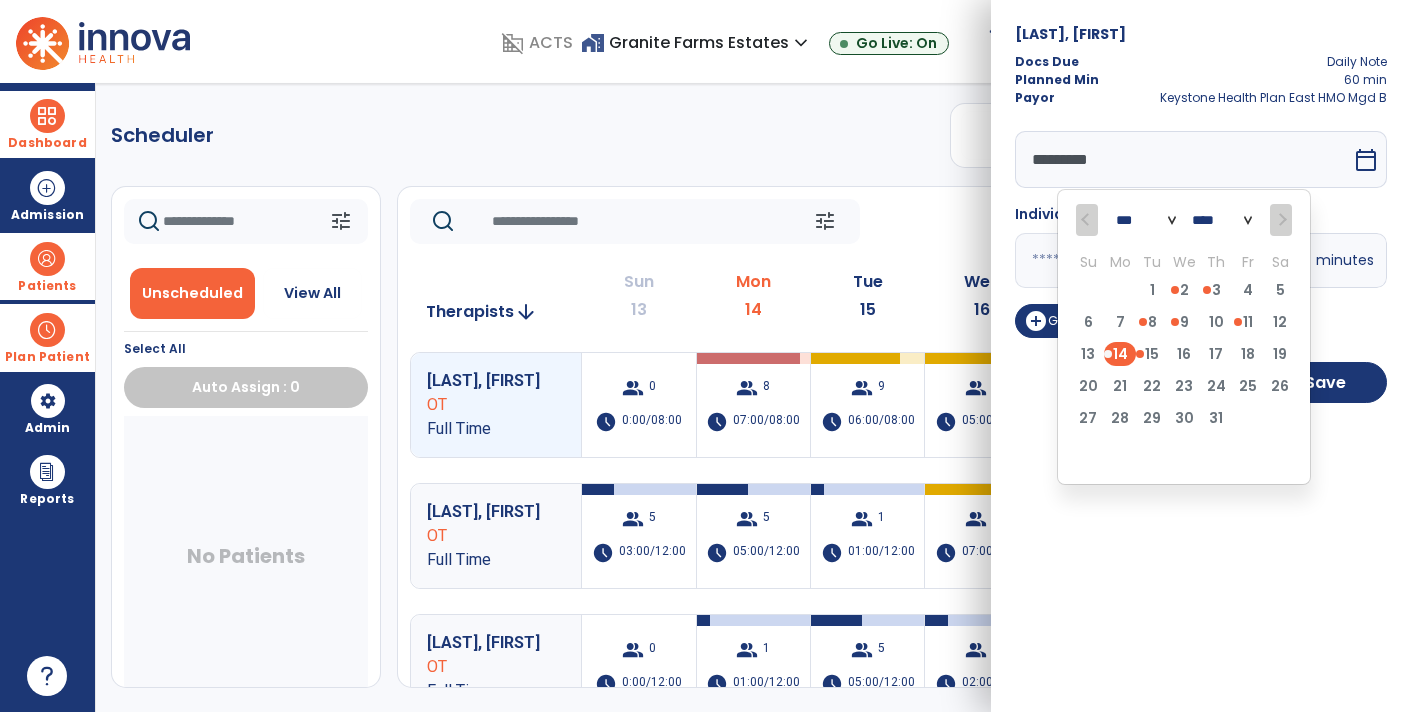 click on "[LAST], [FIRST]   Docs Due Daily Note   Planned Min  60 min   Payor  Keystone Health Plan East HMO Mgd B  ********* *** **** Su Mo Tu We Th Fr Sa  29   30   1   2   3   4   5   6   7   8   9   10   11   12   13   14   15   16   17   18   19   20   21   22   23   24   25   26   27   28   29   30   31   1   2   3   4   5   6   7   8   9   calendar_today  Individual  ** minutes  add_circle   Group Minutes  Cancel   Save" at bounding box center (1201, 356) 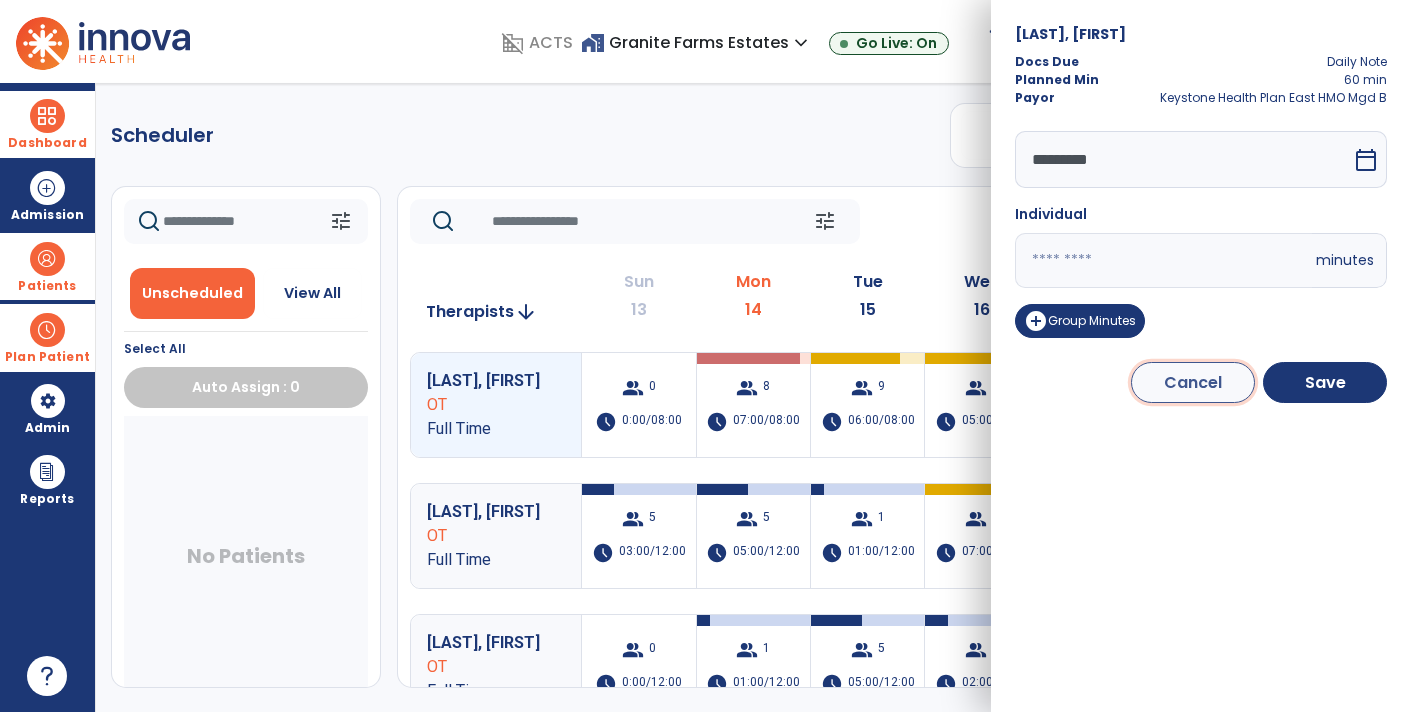 click on "Cancel" at bounding box center [1193, 382] 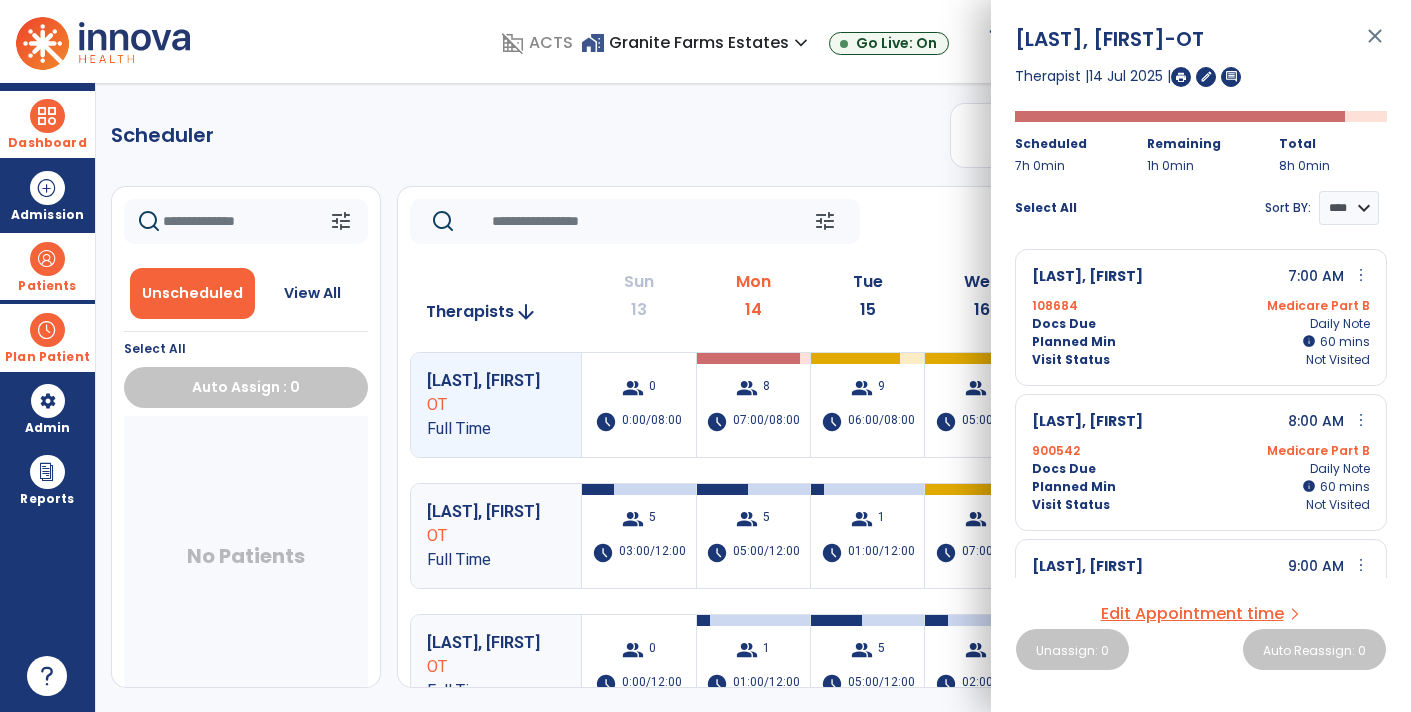 drag, startPoint x: 1388, startPoint y: 32, endPoint x: 1385, endPoint y: 46, distance: 14.3178215 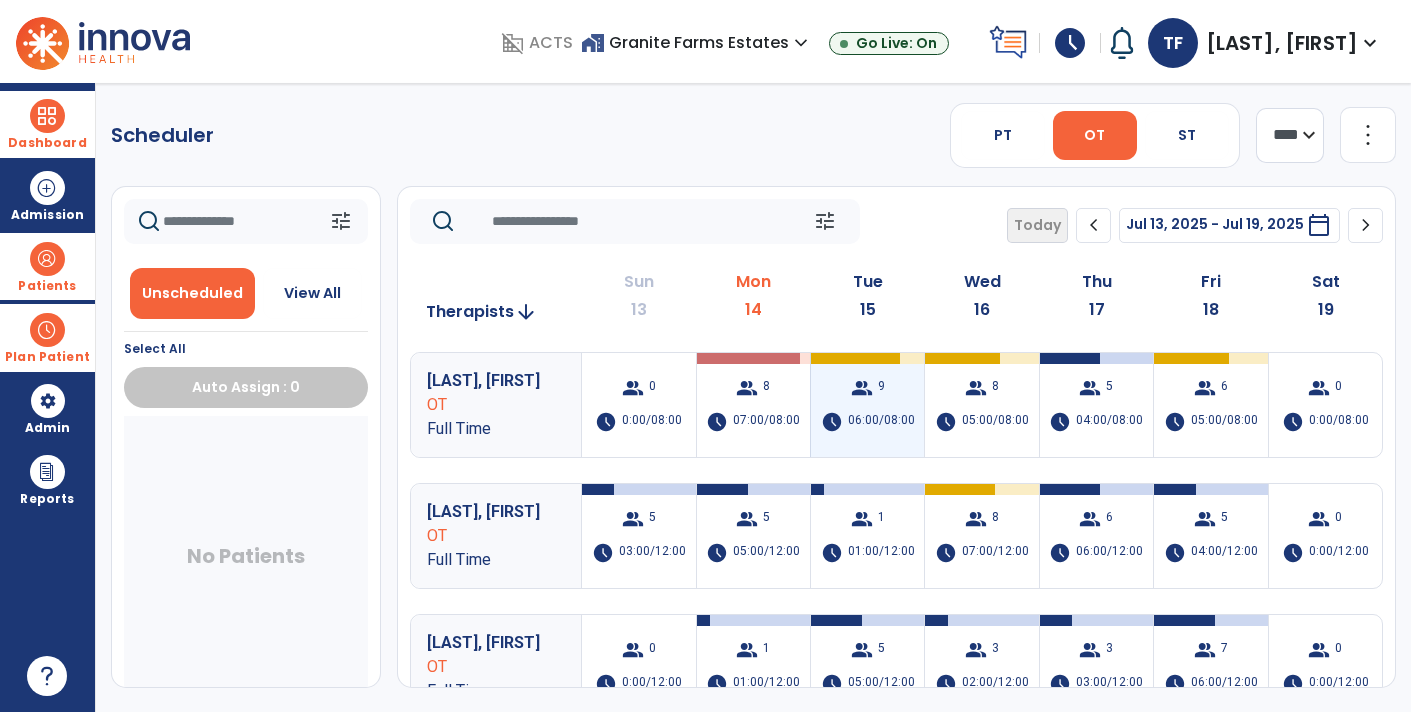 click on "group  9  schedule  06:00/08:00" at bounding box center (867, 405) 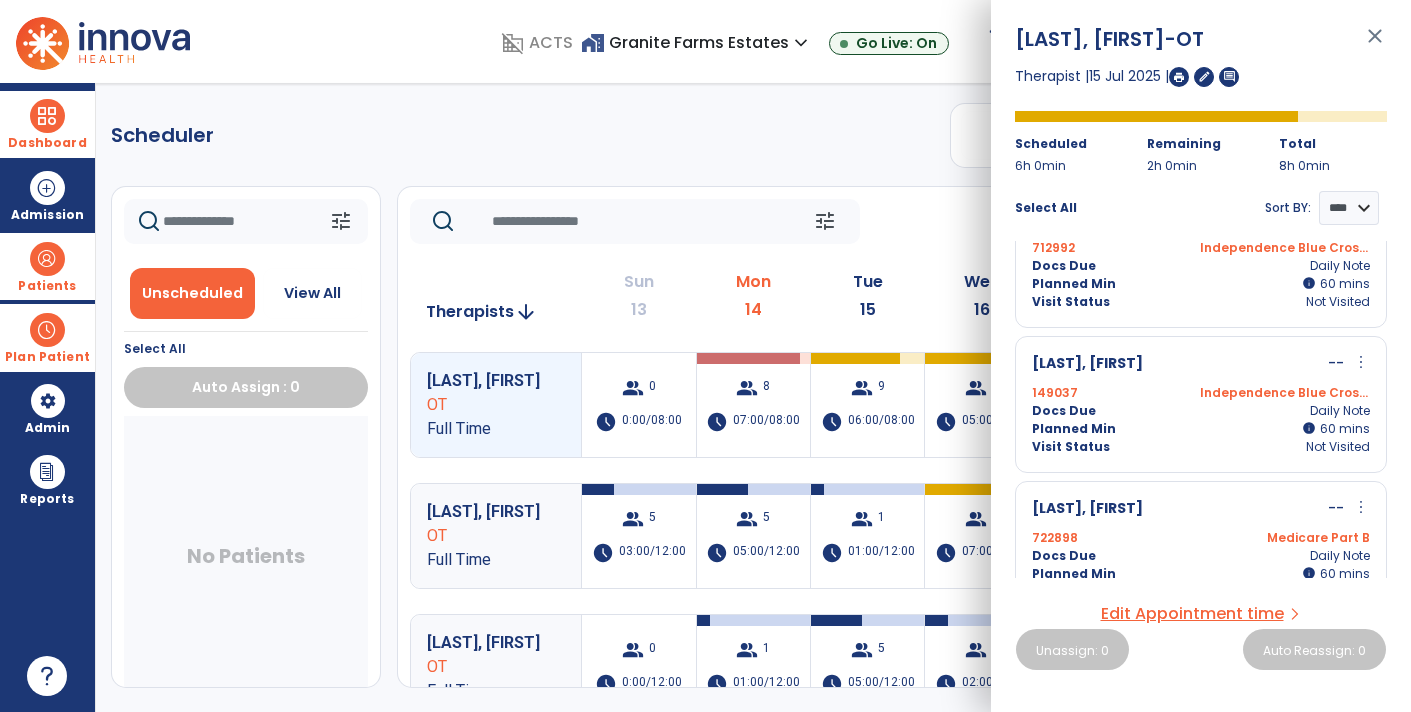 scroll, scrollTop: 346, scrollLeft: 0, axis: vertical 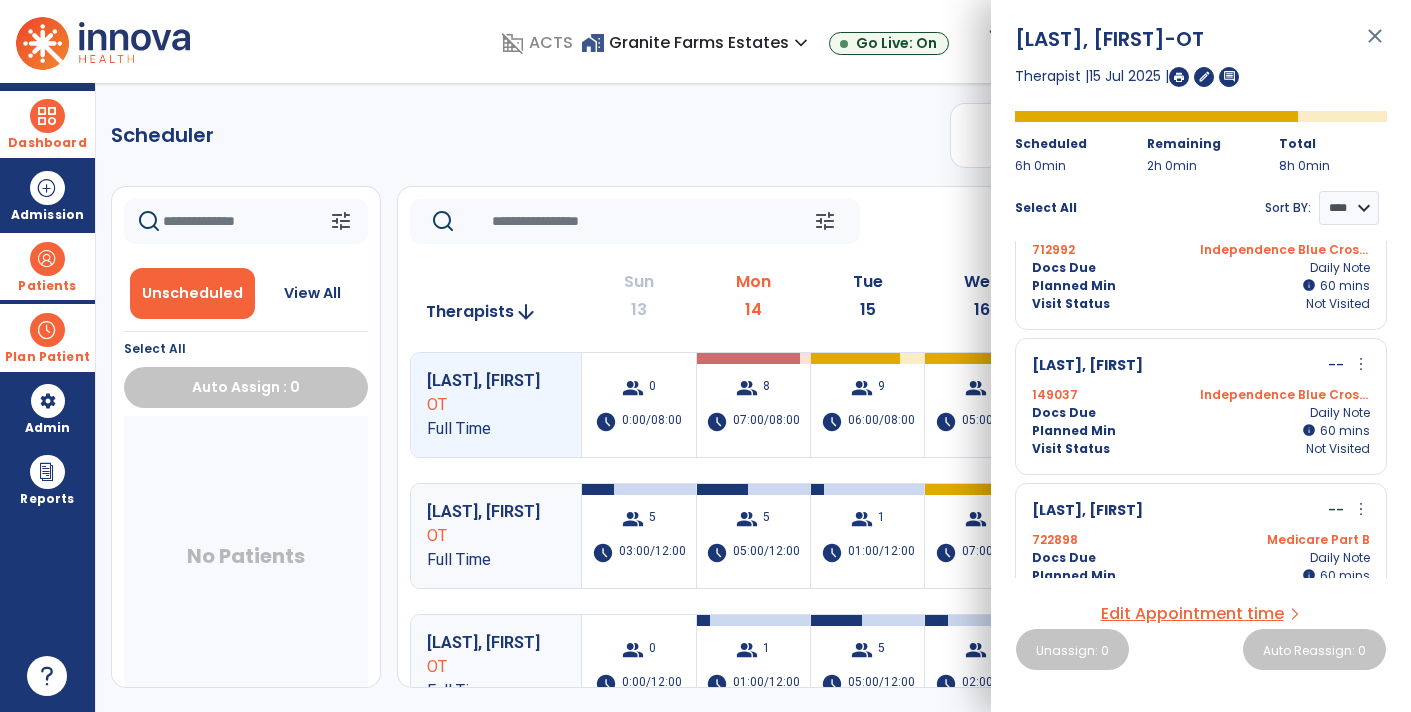 click on "close" at bounding box center [1375, 45] 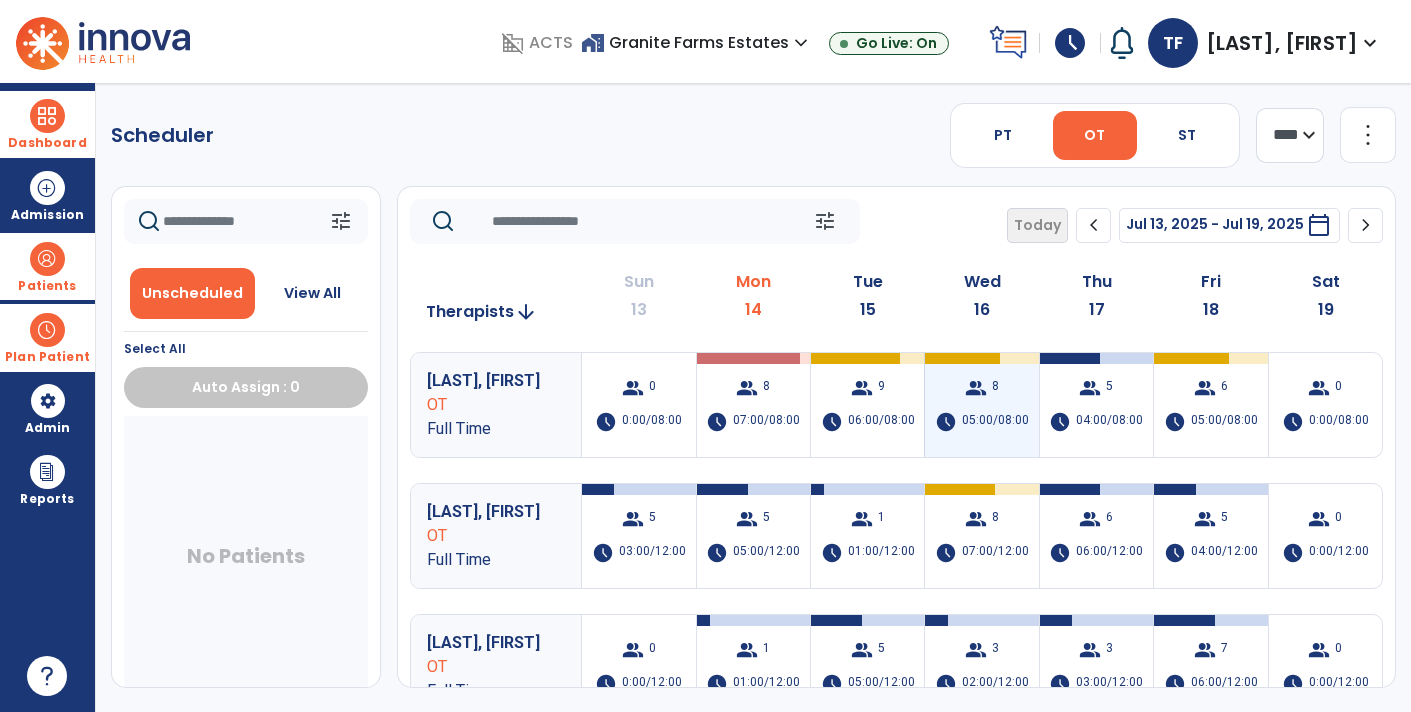 click on "group  8  schedule  05:00/08:00" at bounding box center (981, 405) 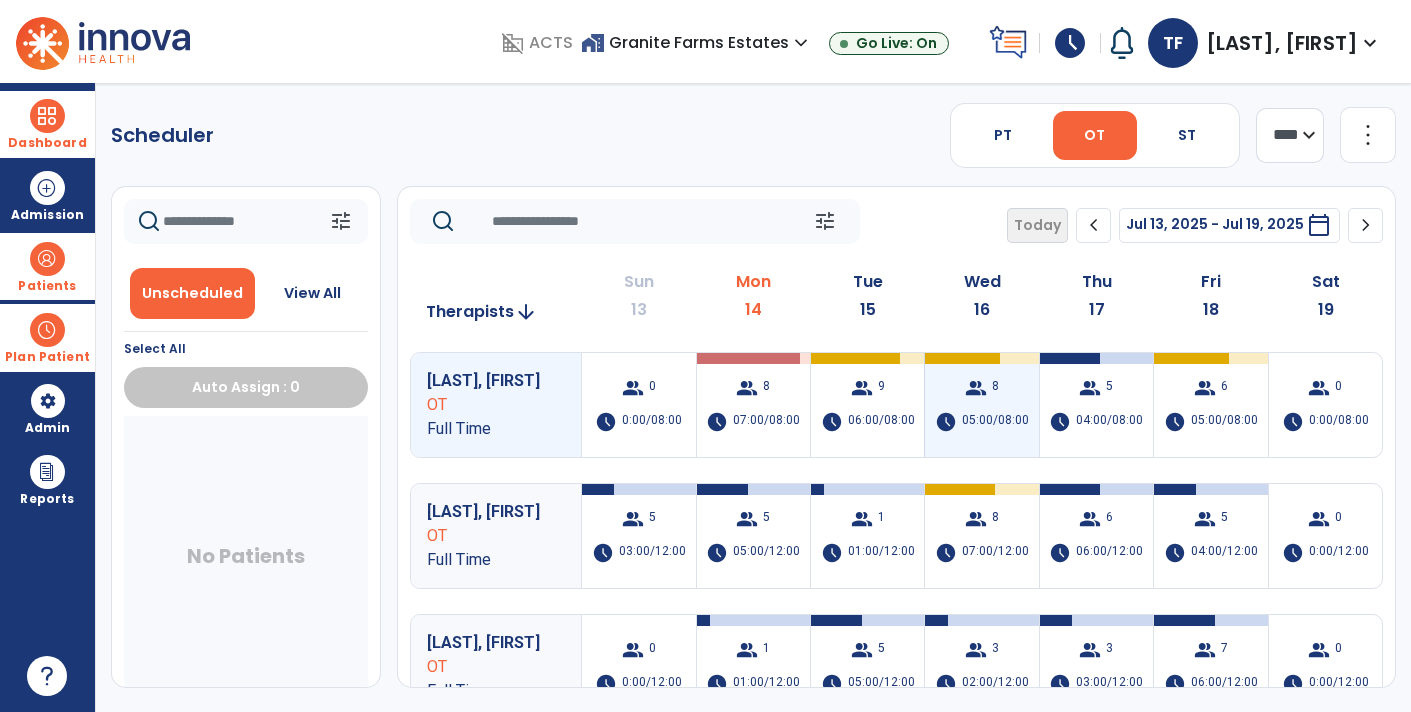 click on "group  8  schedule  05:00/08:00" at bounding box center [981, 405] 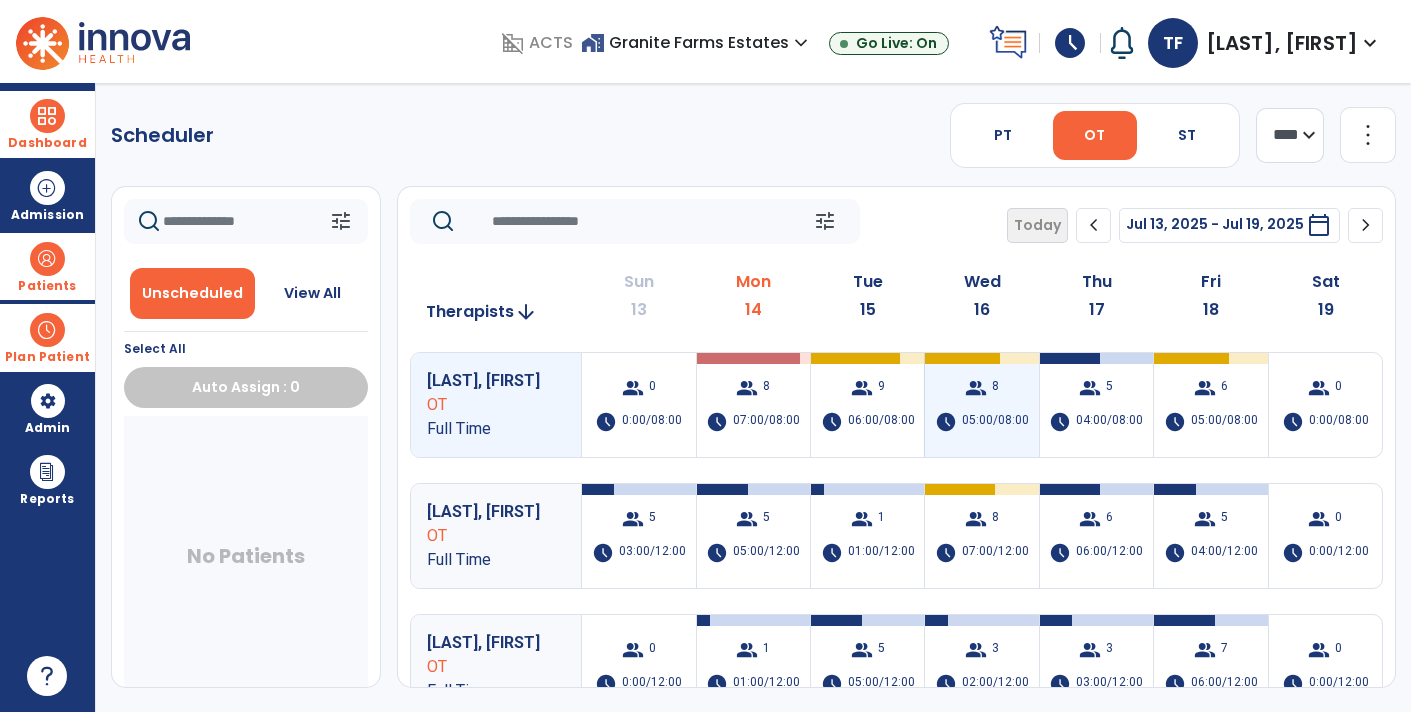 click on "group  8" at bounding box center [982, 388] 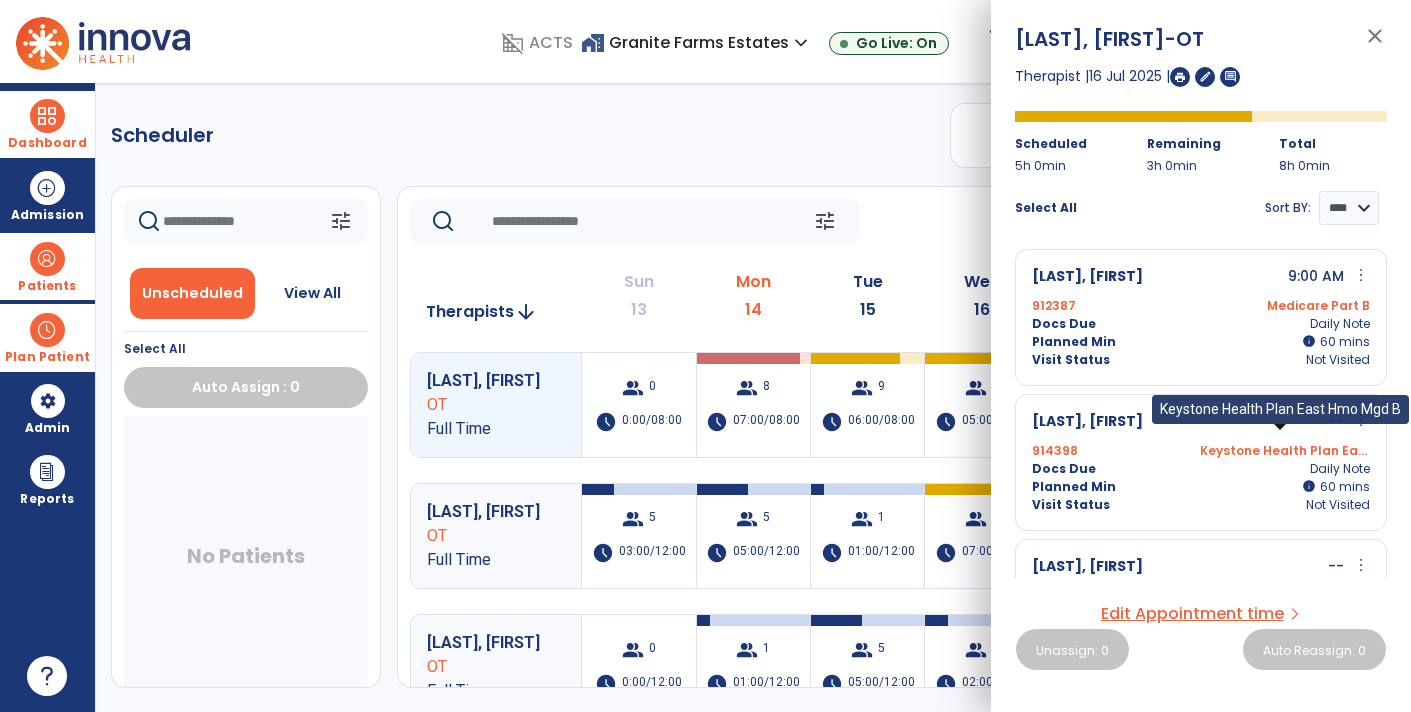 scroll, scrollTop: 0, scrollLeft: 0, axis: both 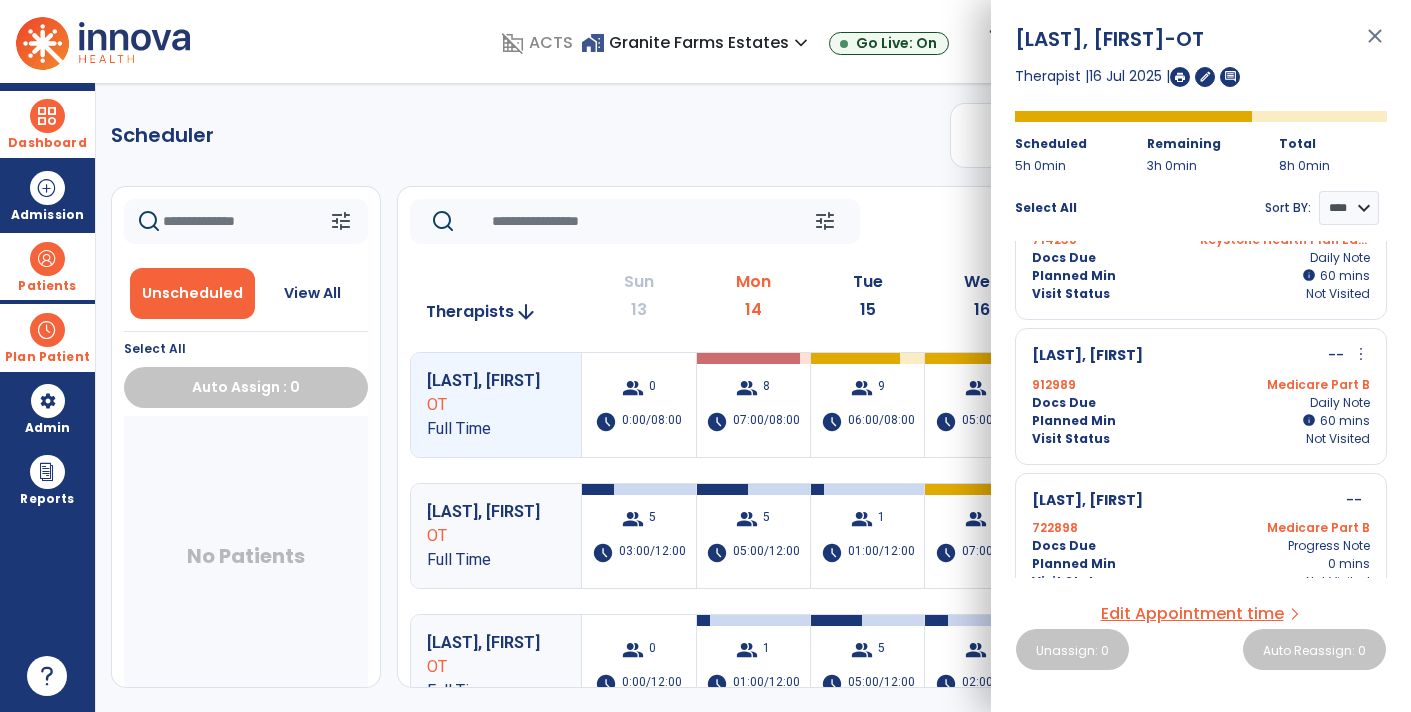 click on "more_vert" at bounding box center [1361, 354] 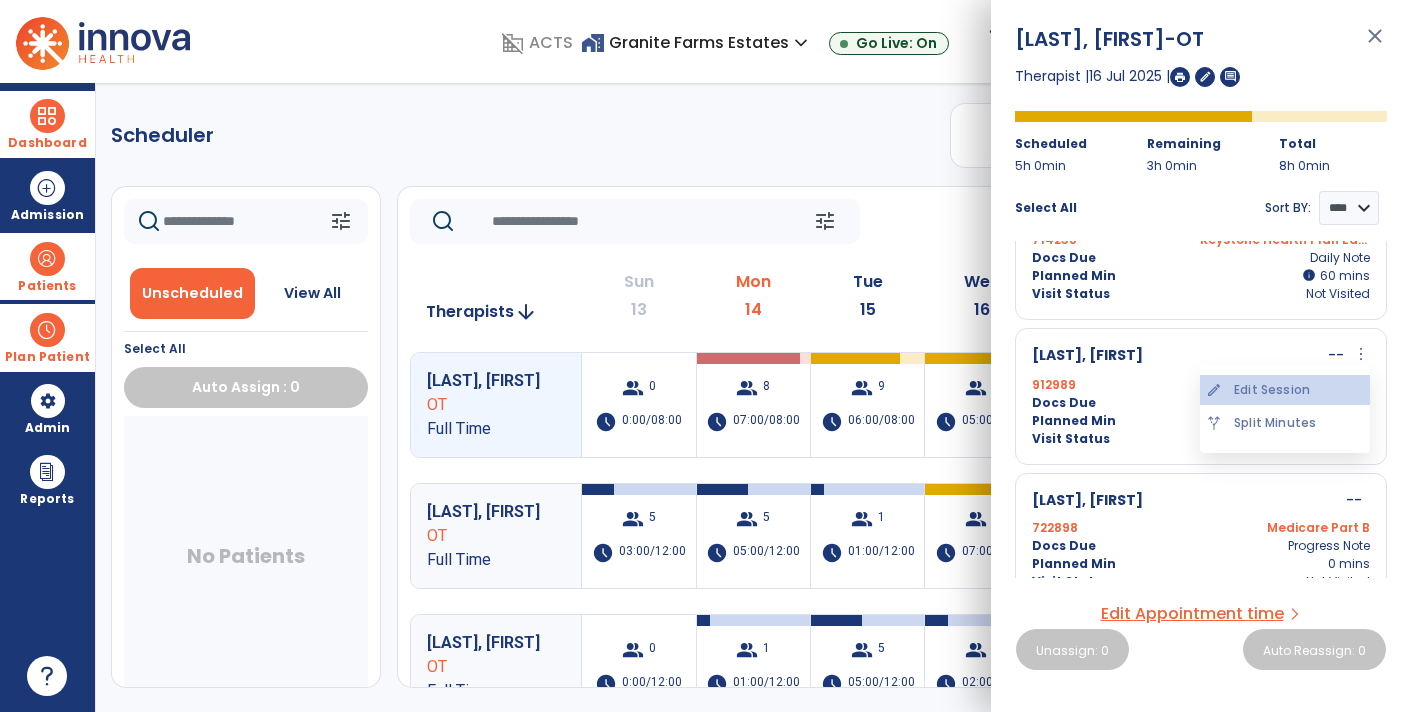 click on "edit   Edit Session" at bounding box center (1285, 390) 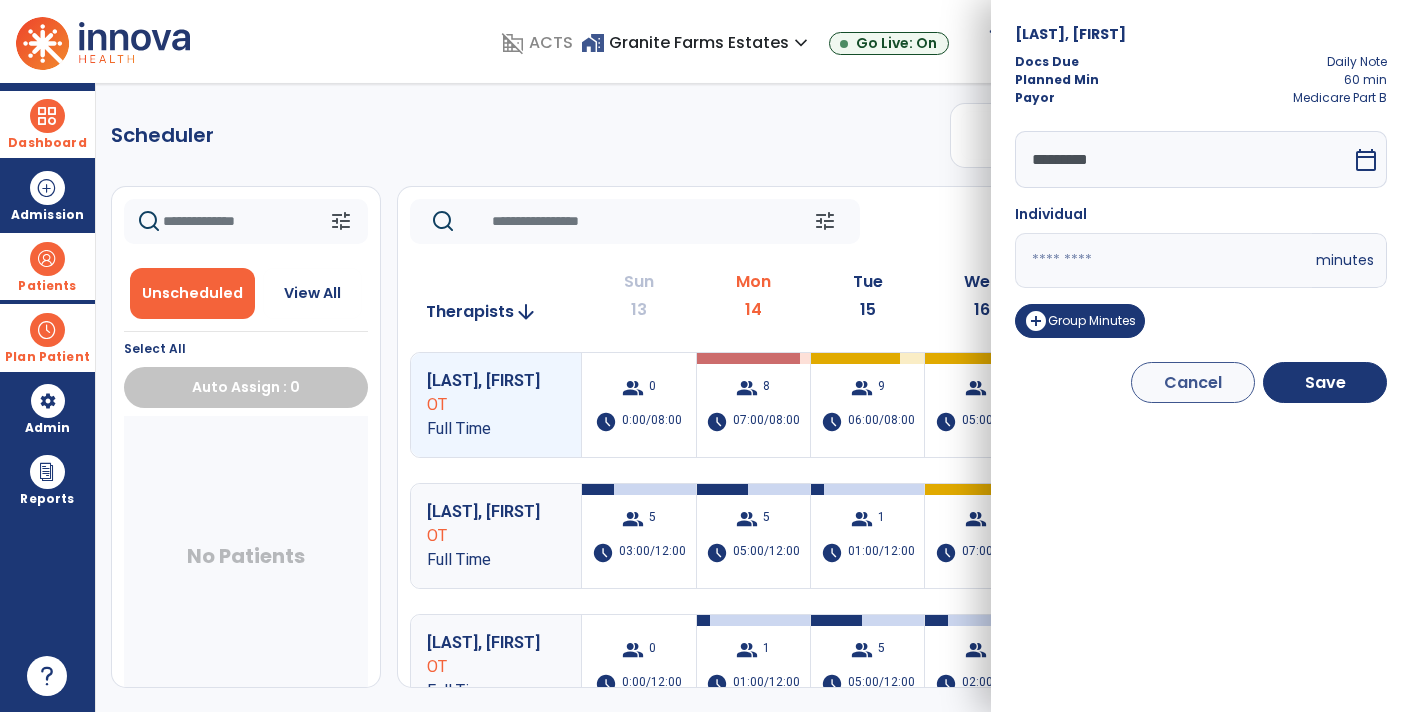 click on "*********" at bounding box center (1183, 159) 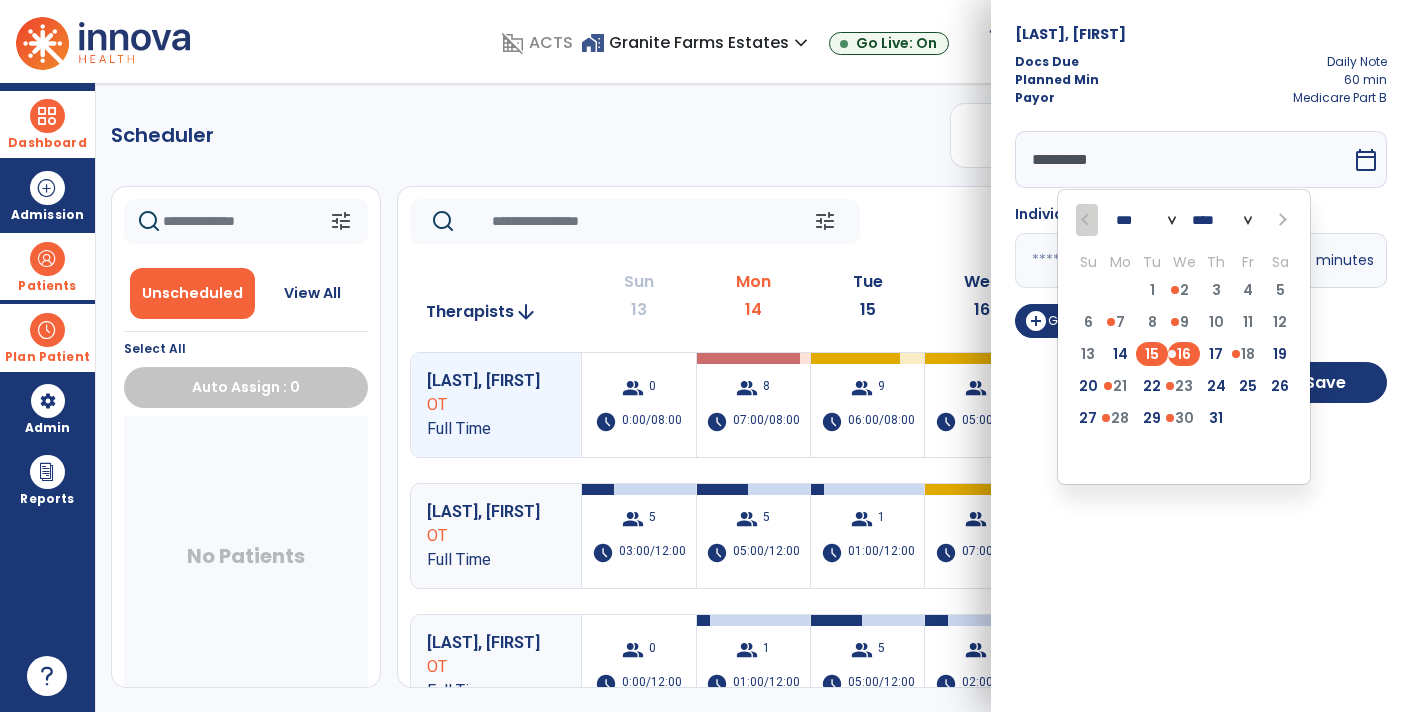 click on "15" at bounding box center [1152, 354] 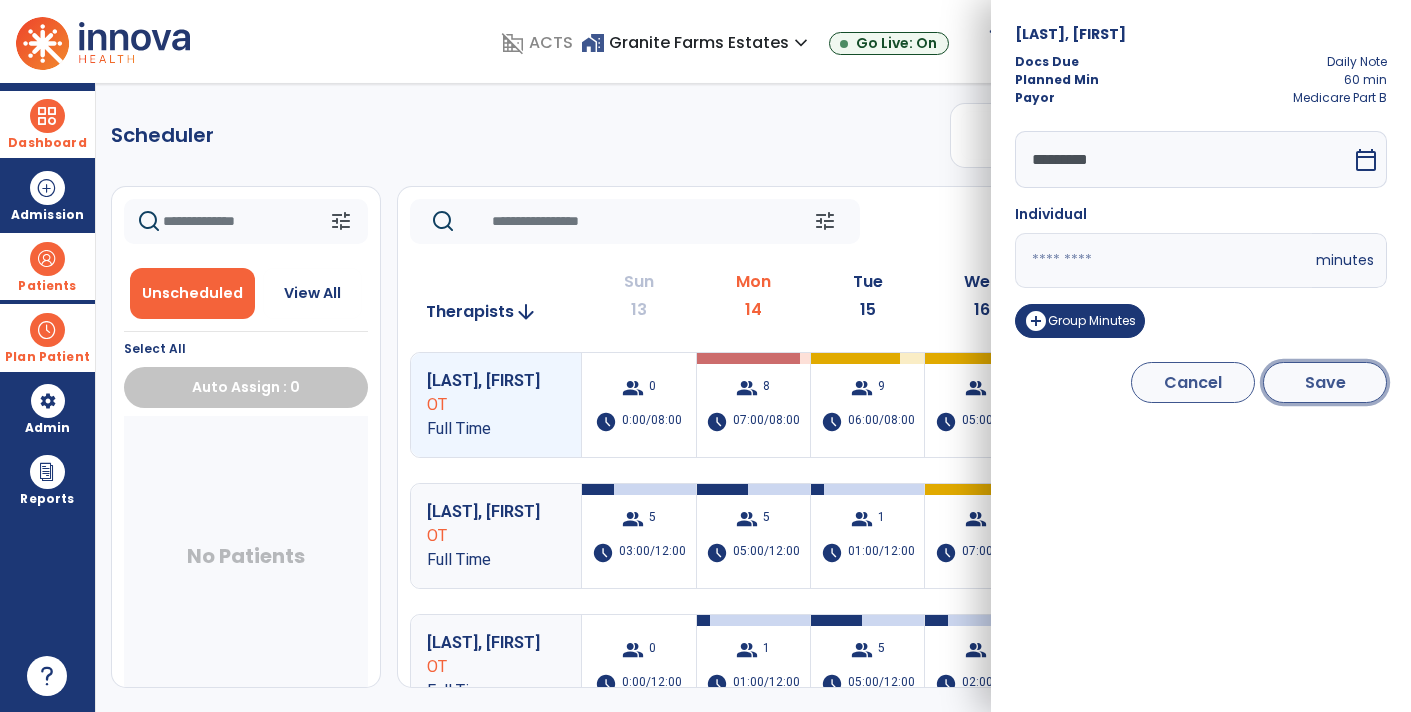 click on "Save" at bounding box center (1325, 382) 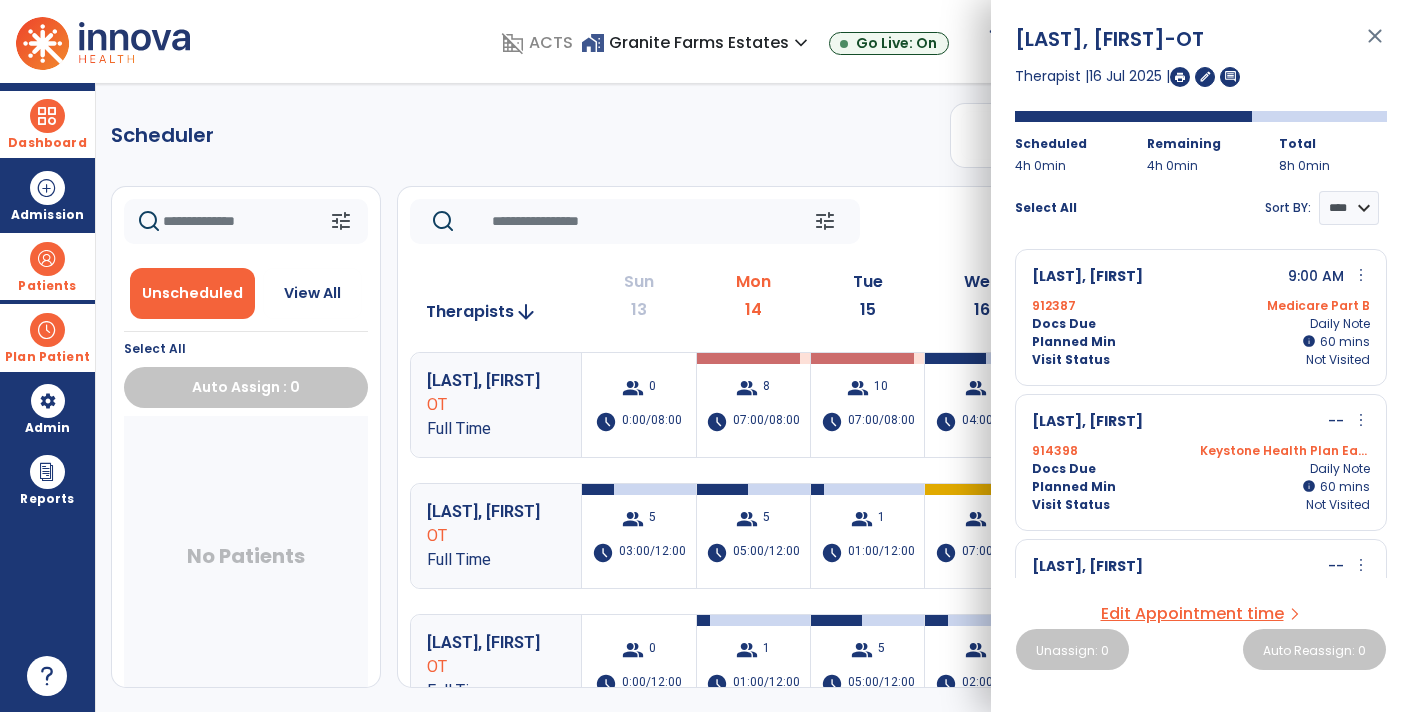 click on "close" at bounding box center [1375, 45] 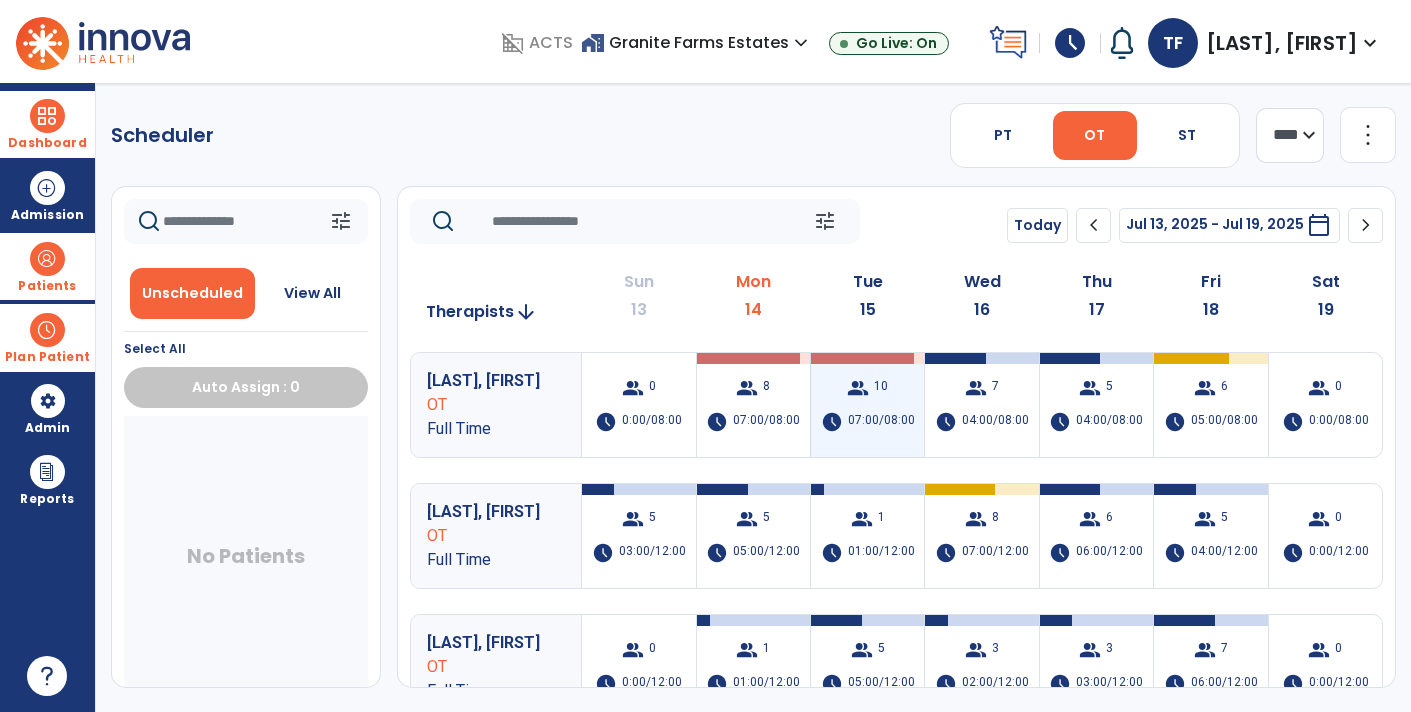 click on "group  10  schedule  07:00/08:00" at bounding box center (867, 405) 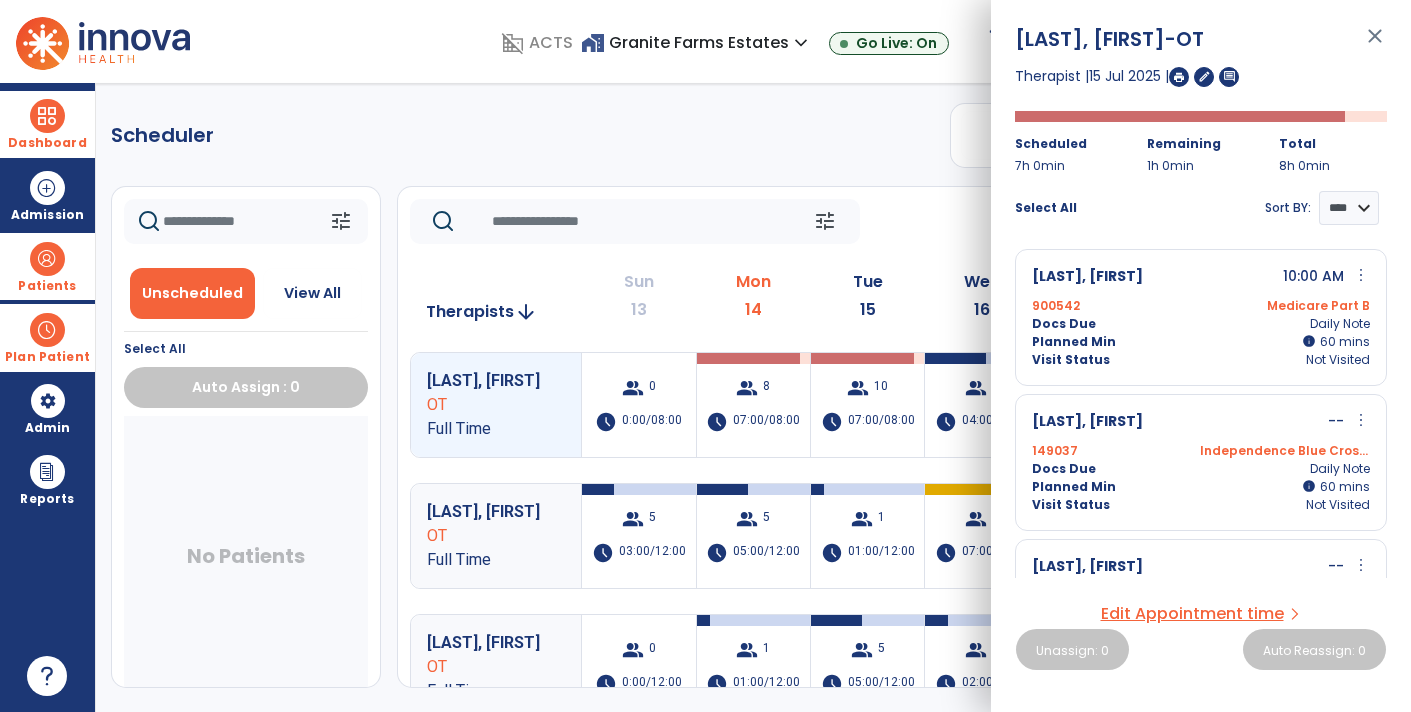 click on "Edit Appointment time" at bounding box center [1192, 614] 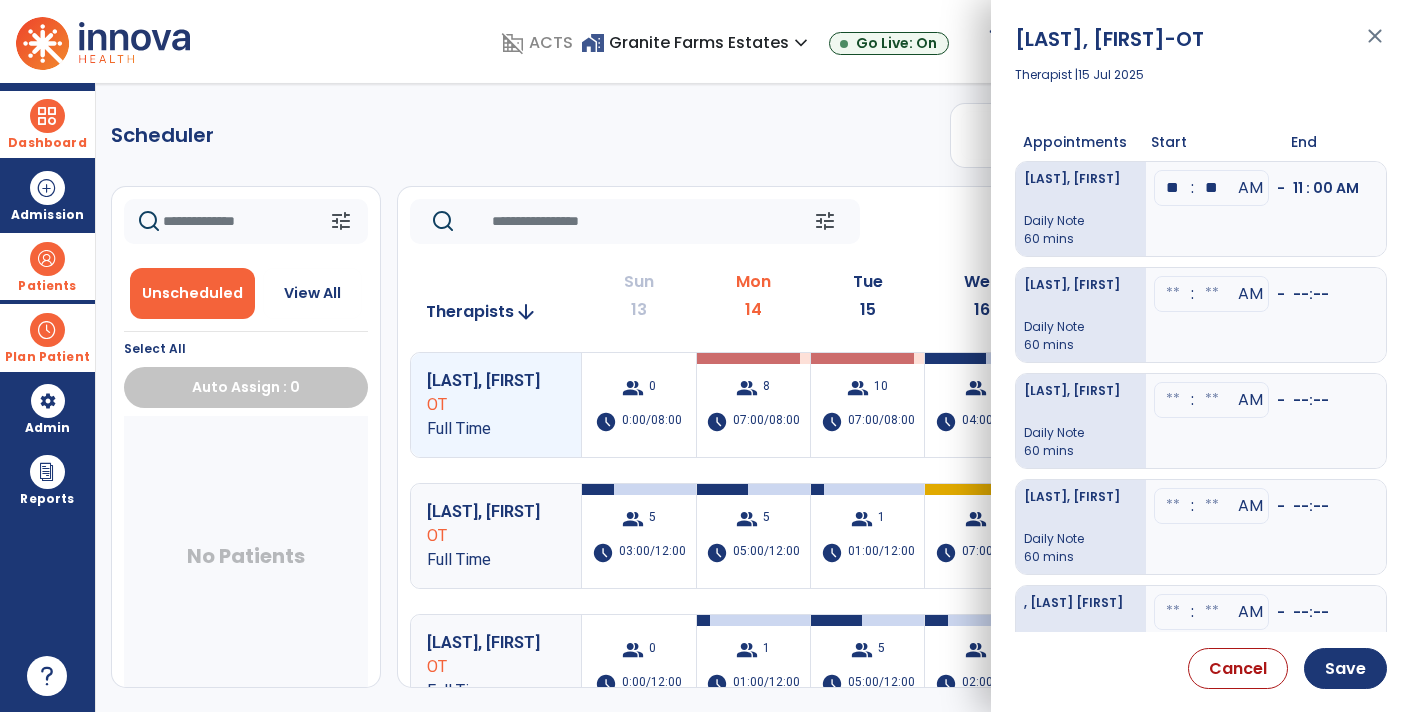 drag, startPoint x: 1183, startPoint y: 182, endPoint x: 1120, endPoint y: 189, distance: 63.387695 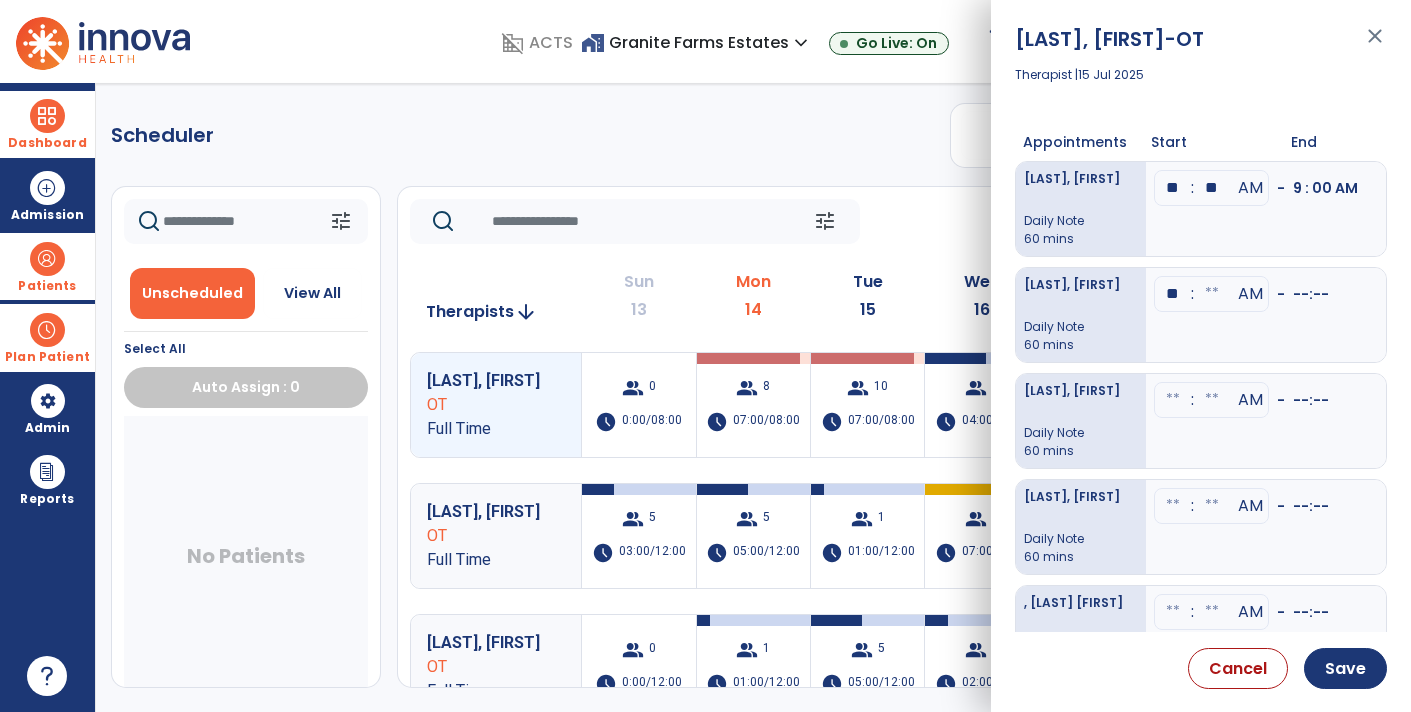 type on "**" 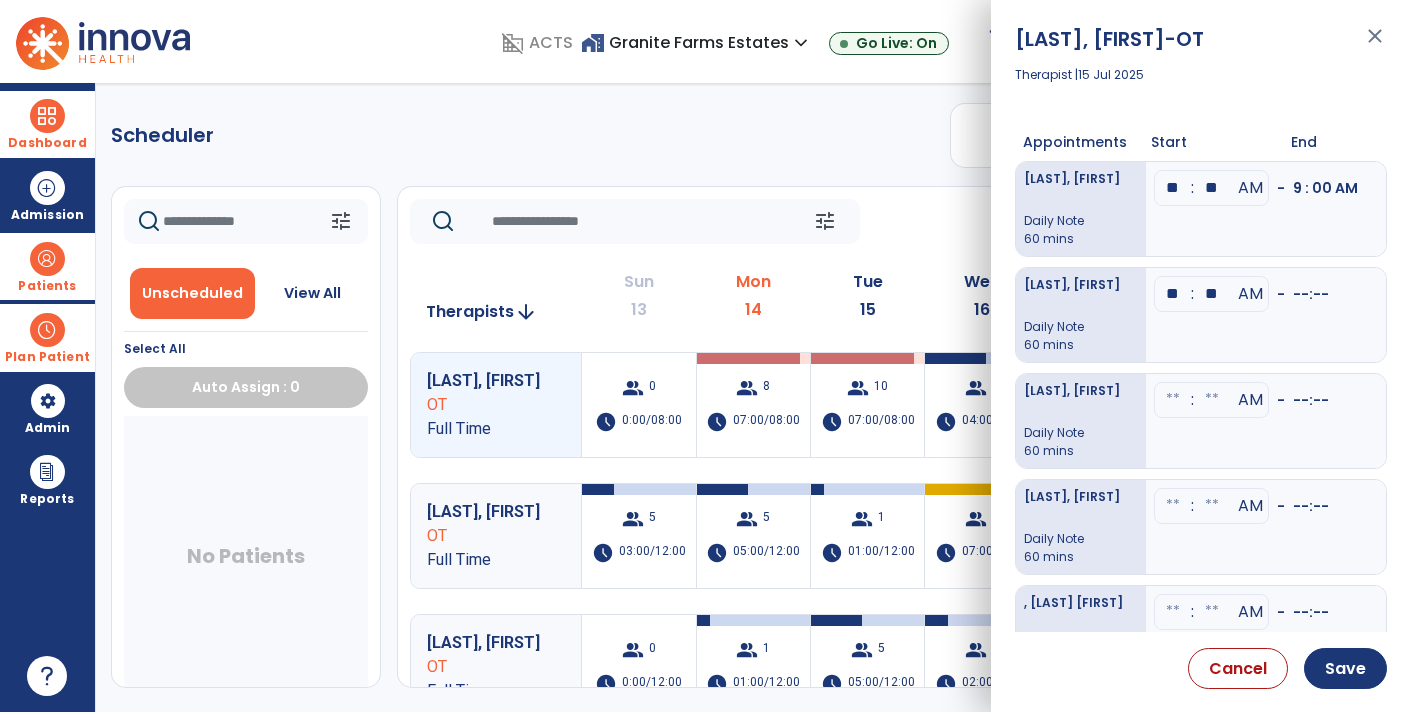 type on "**" 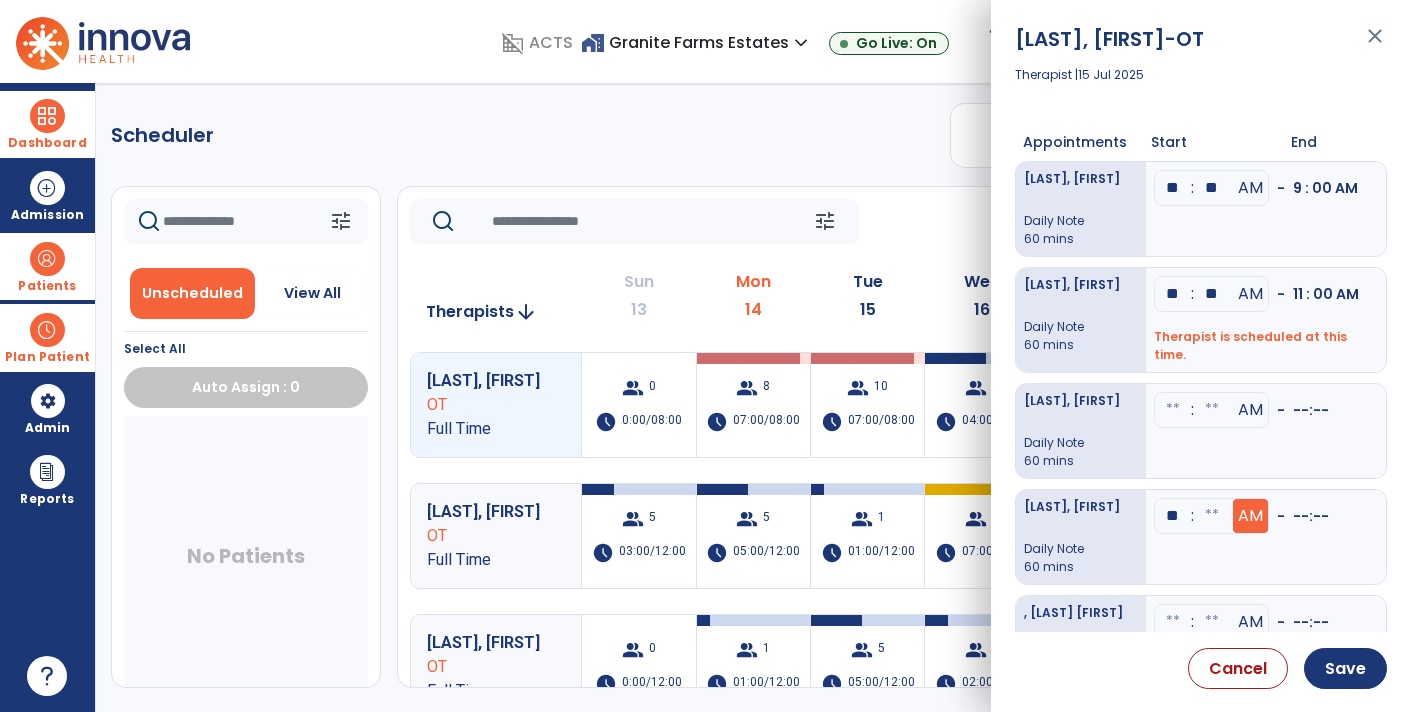 type on "**" 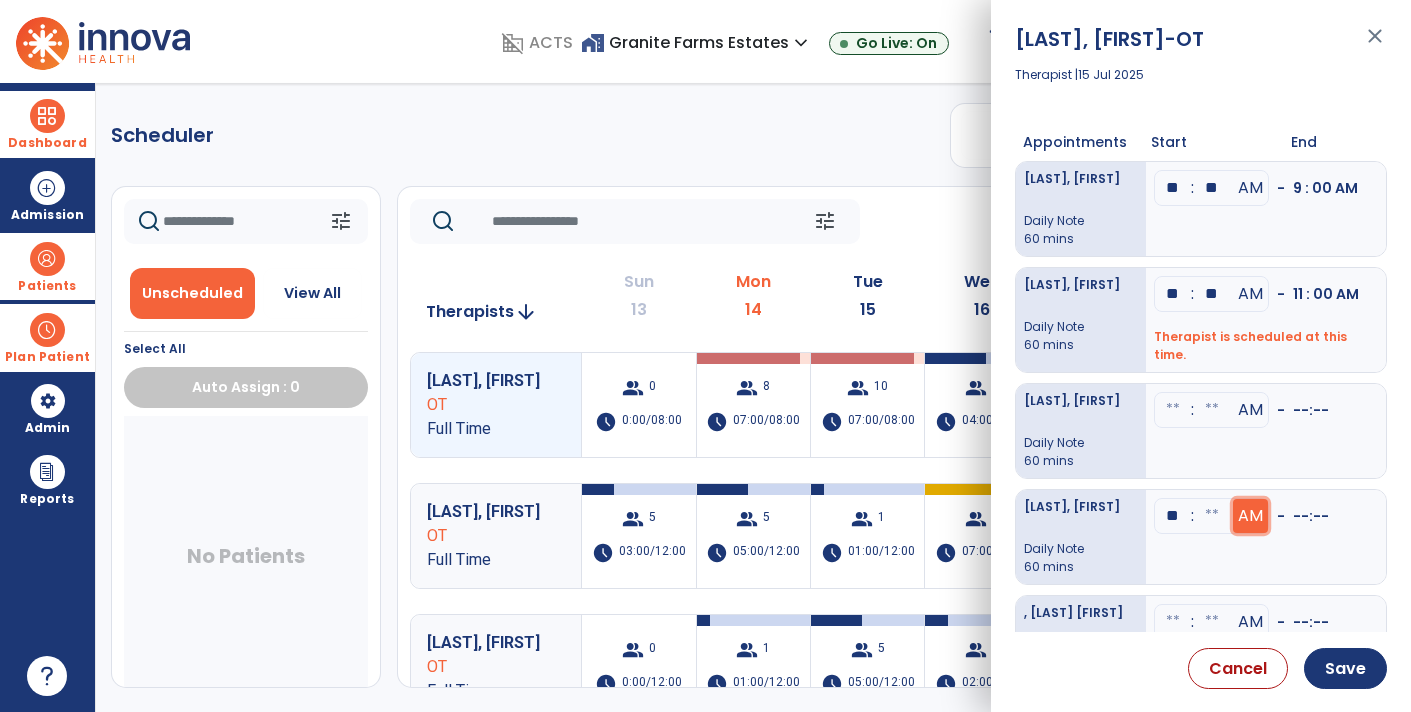 click on "AM" at bounding box center [1250, 410] 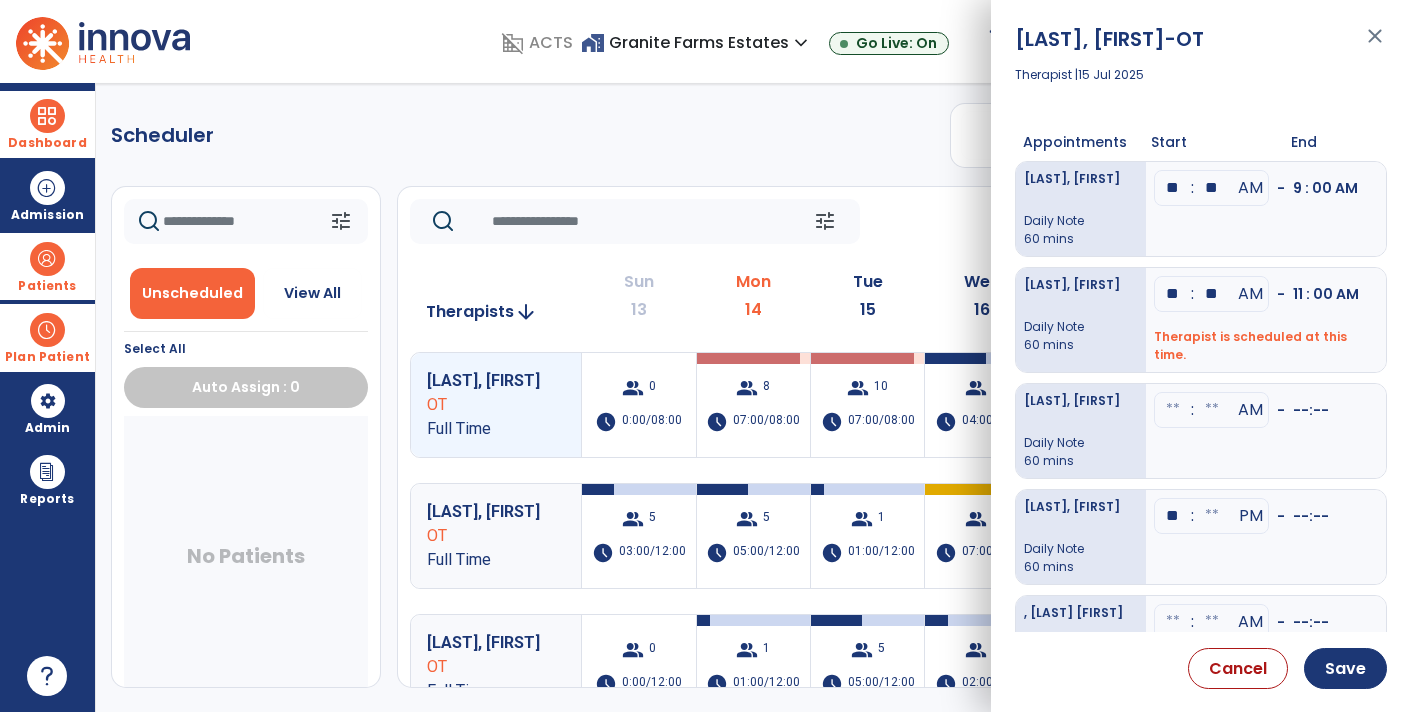 click at bounding box center [1212, 188] 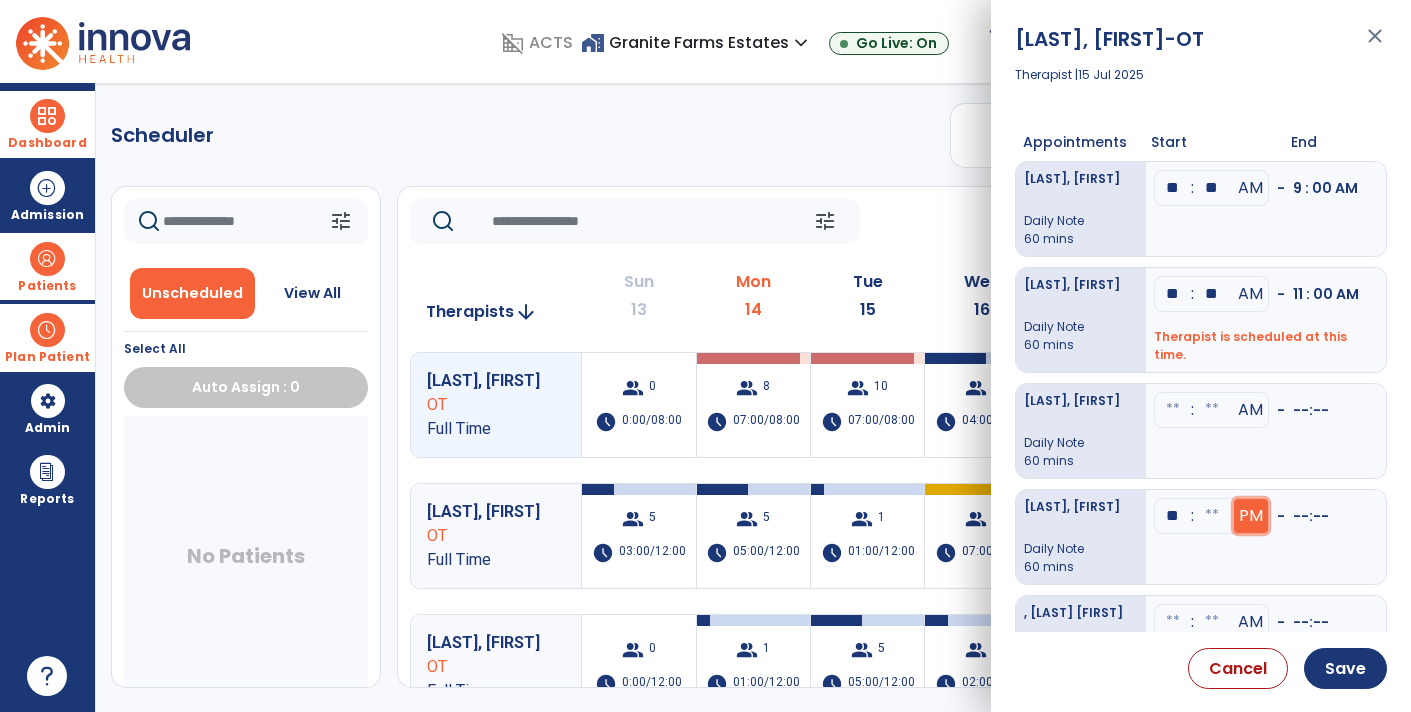 click on "PM" at bounding box center (1250, 188) 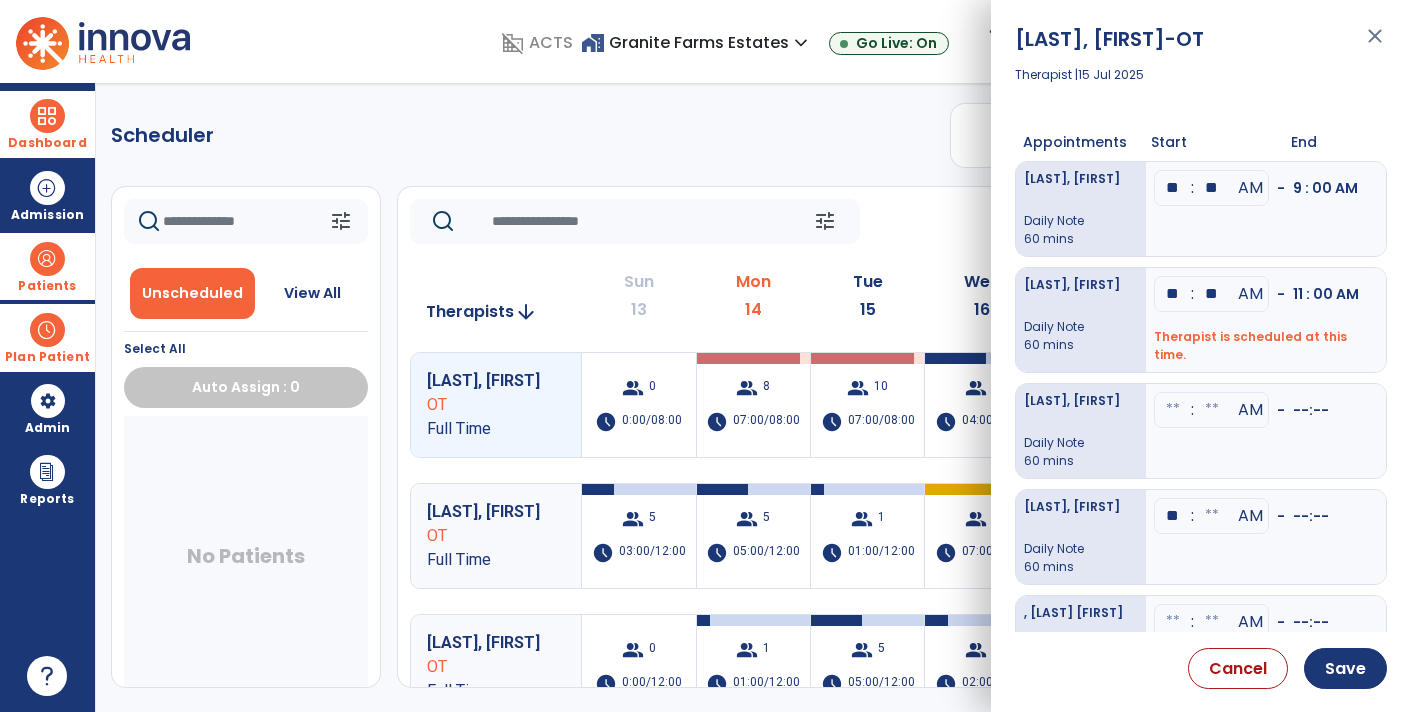 click at bounding box center [1212, 188] 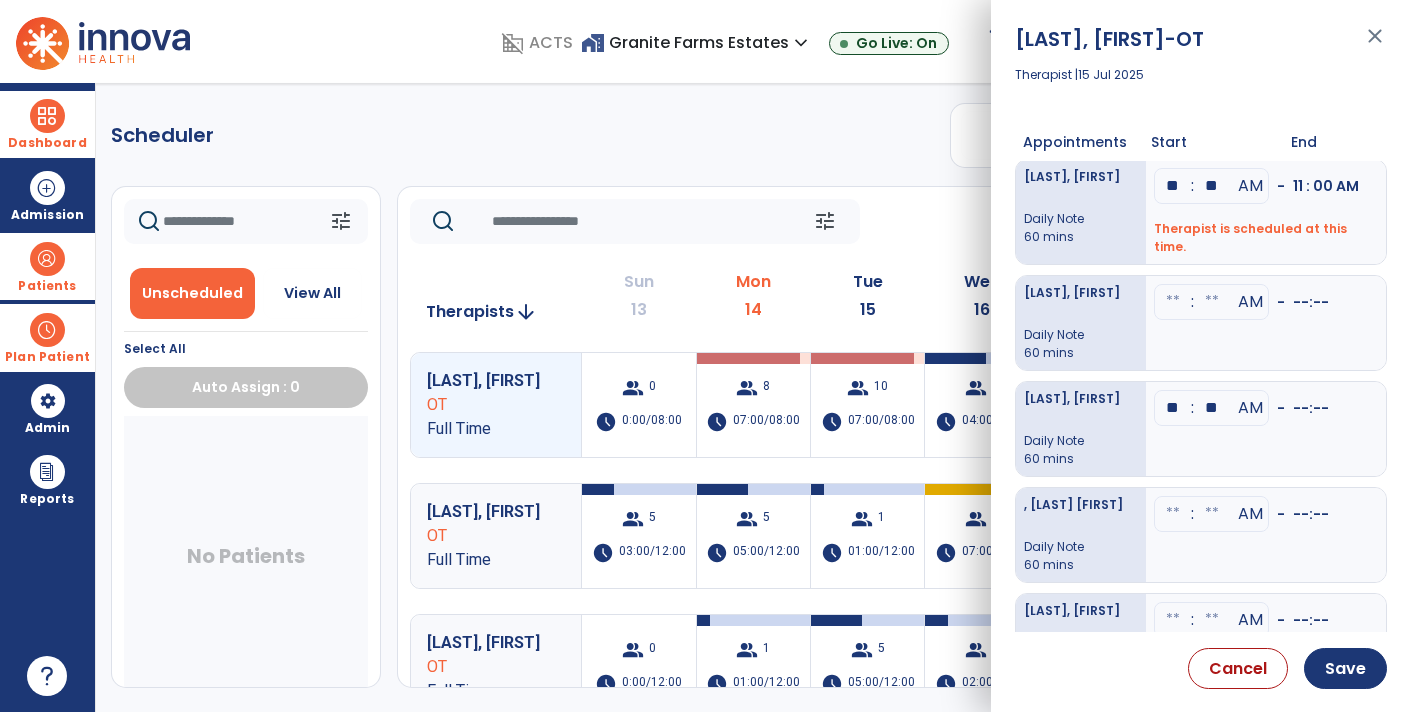 scroll, scrollTop: 110, scrollLeft: 0, axis: vertical 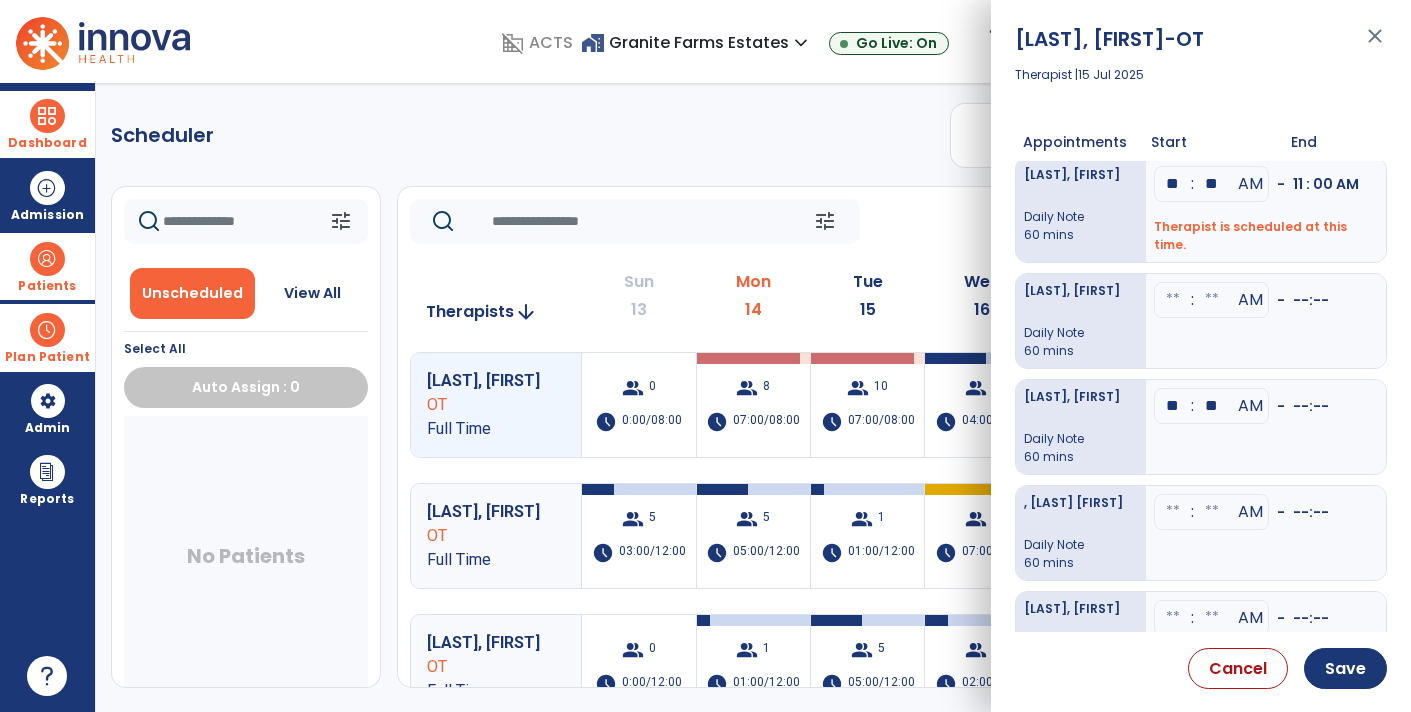 type on "**" 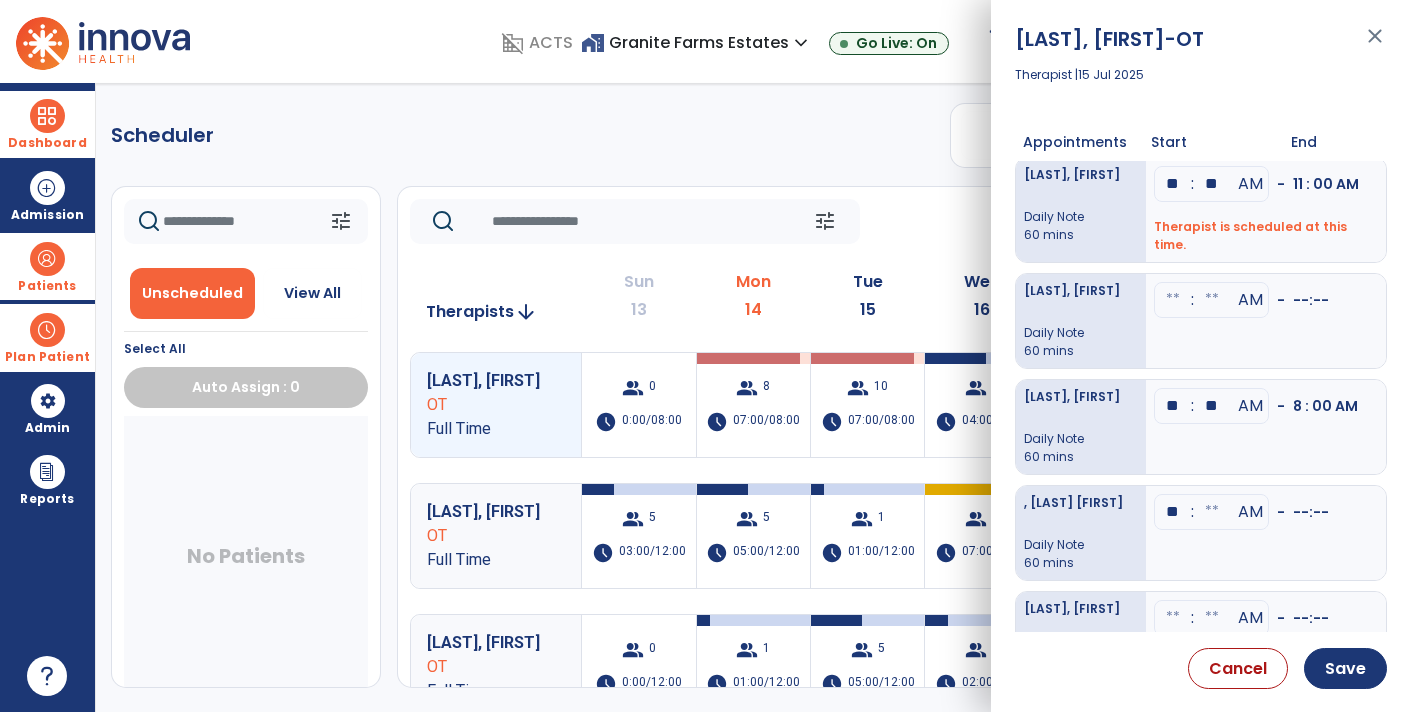type on "**" 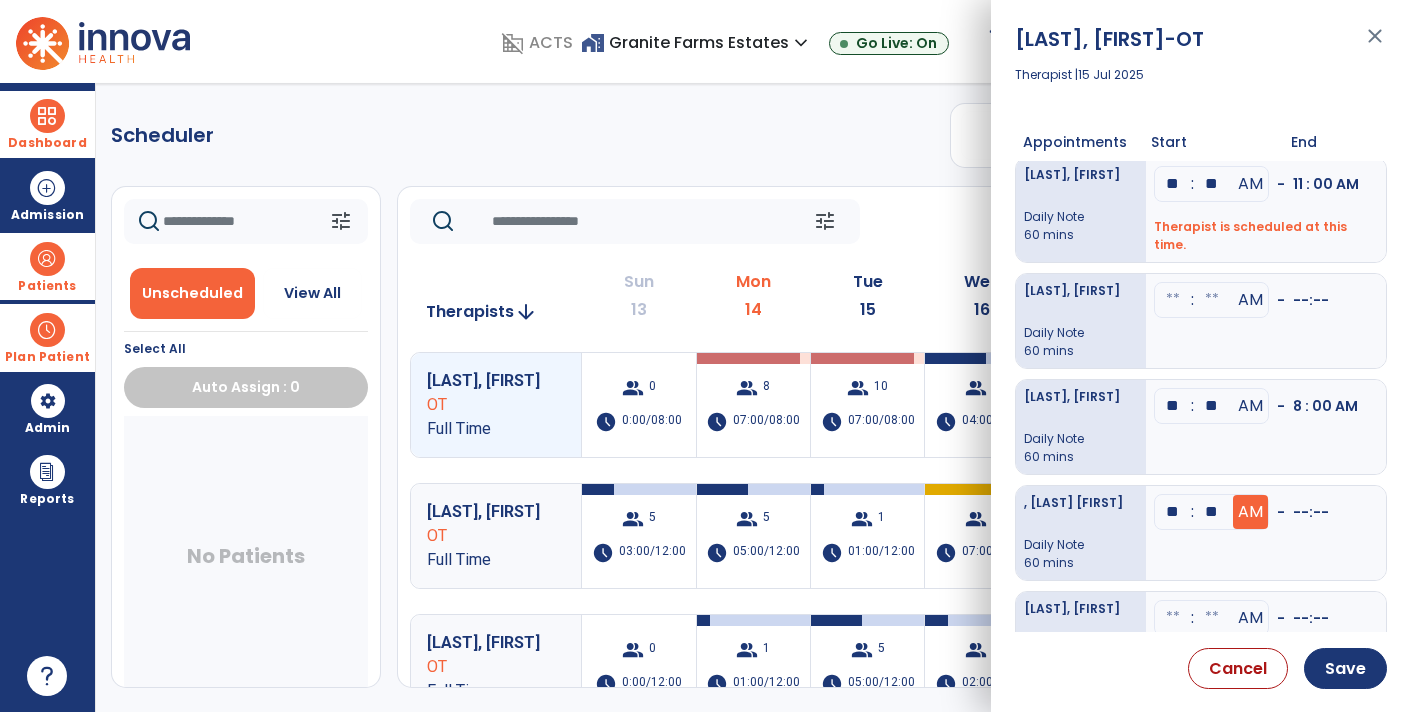 type on "**" 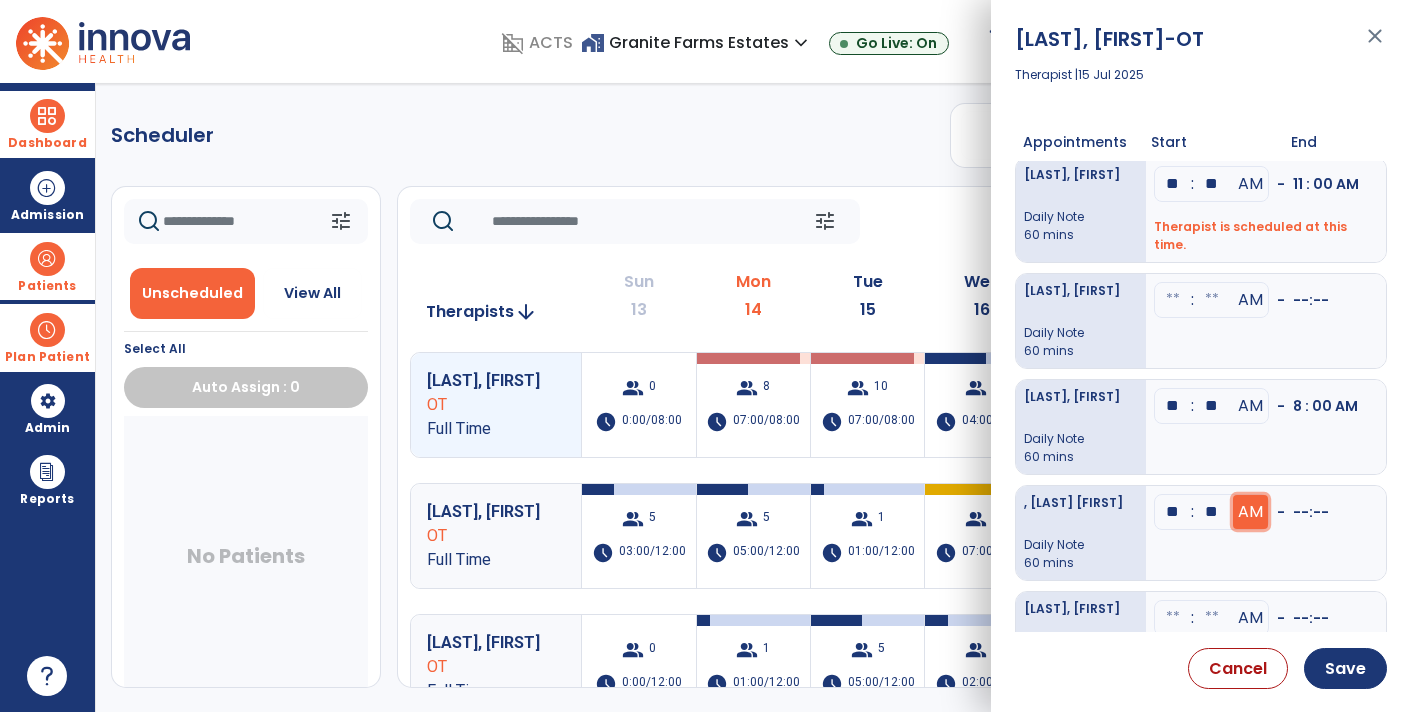 click on "AM" at bounding box center (1250, 78) 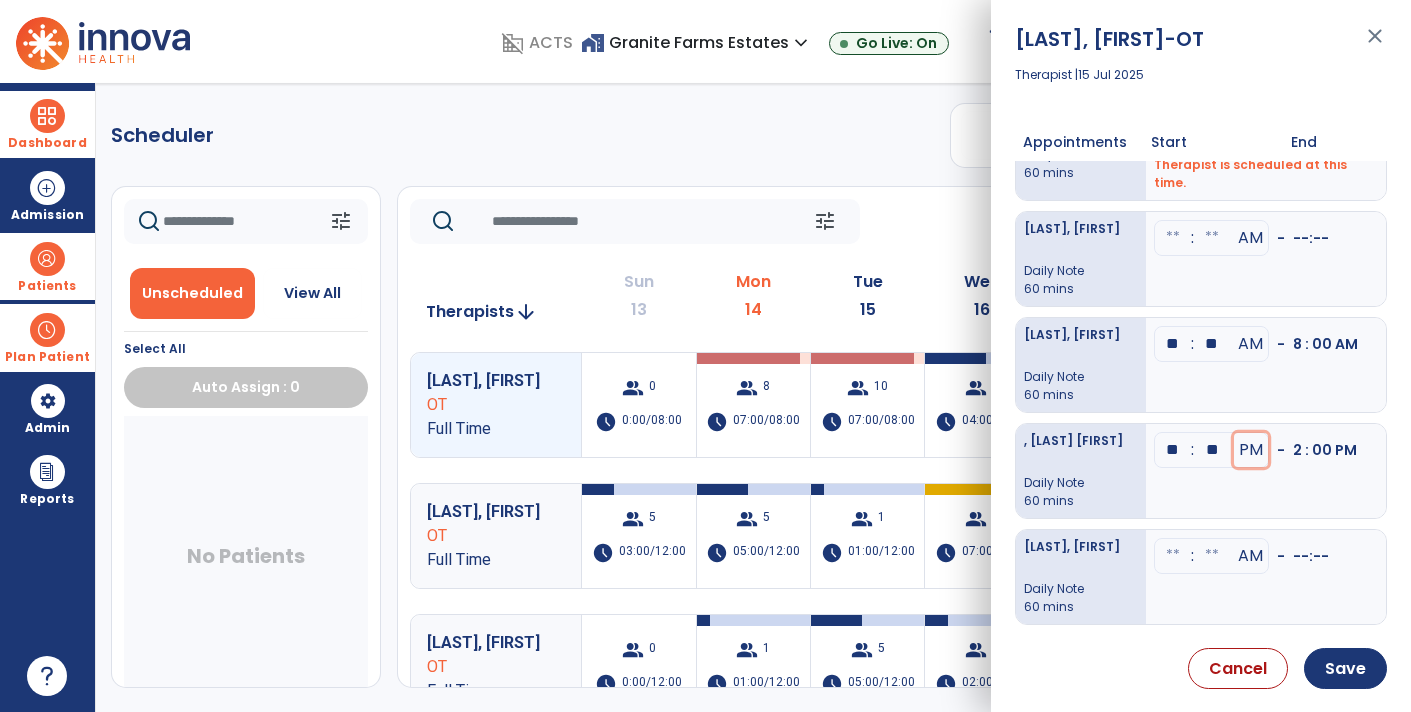 scroll, scrollTop: 210, scrollLeft: 0, axis: vertical 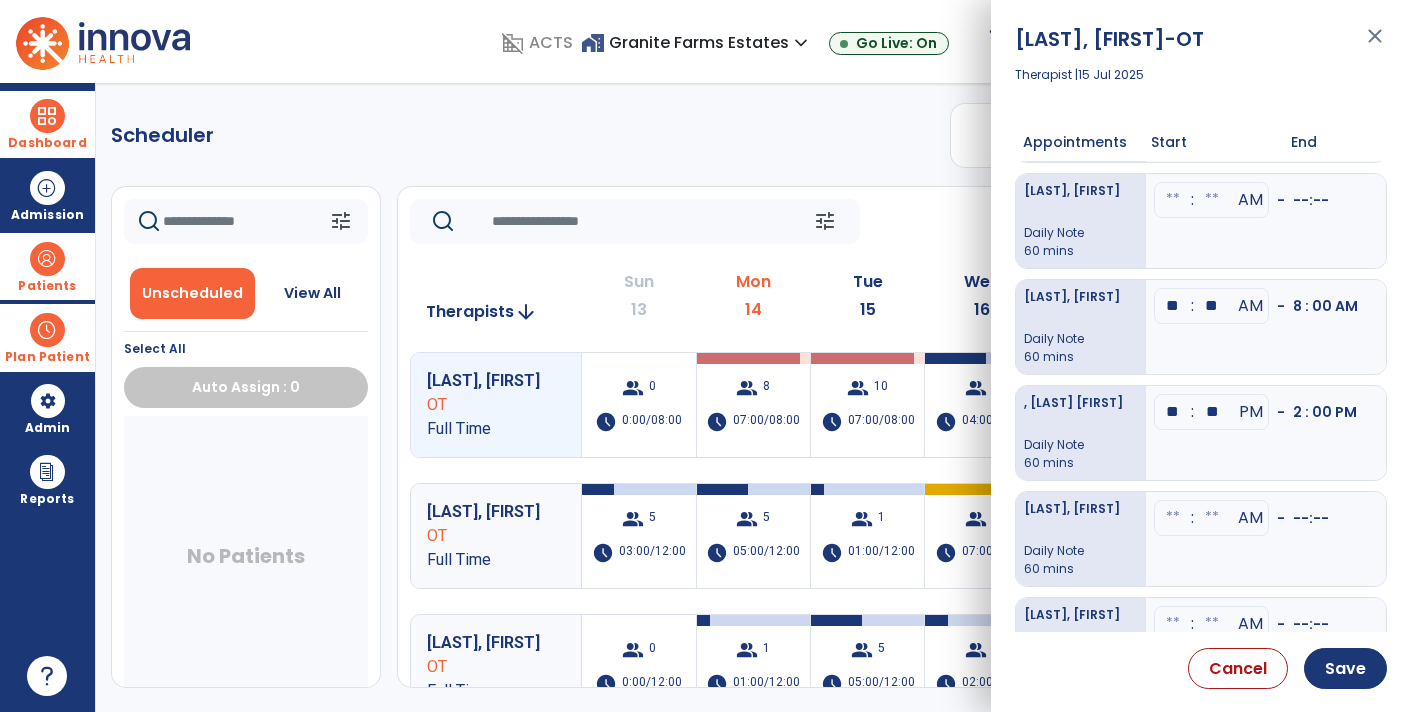 click at bounding box center [1173, 200] 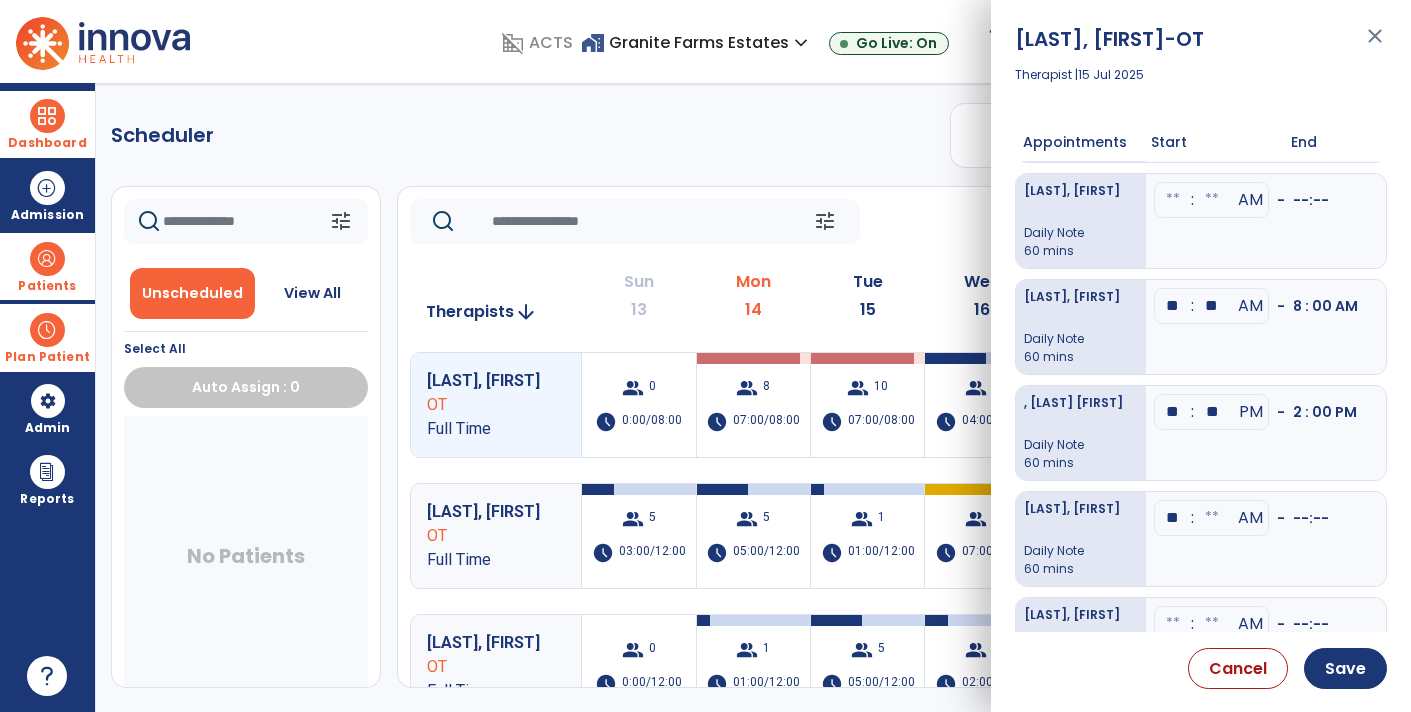 type on "**" 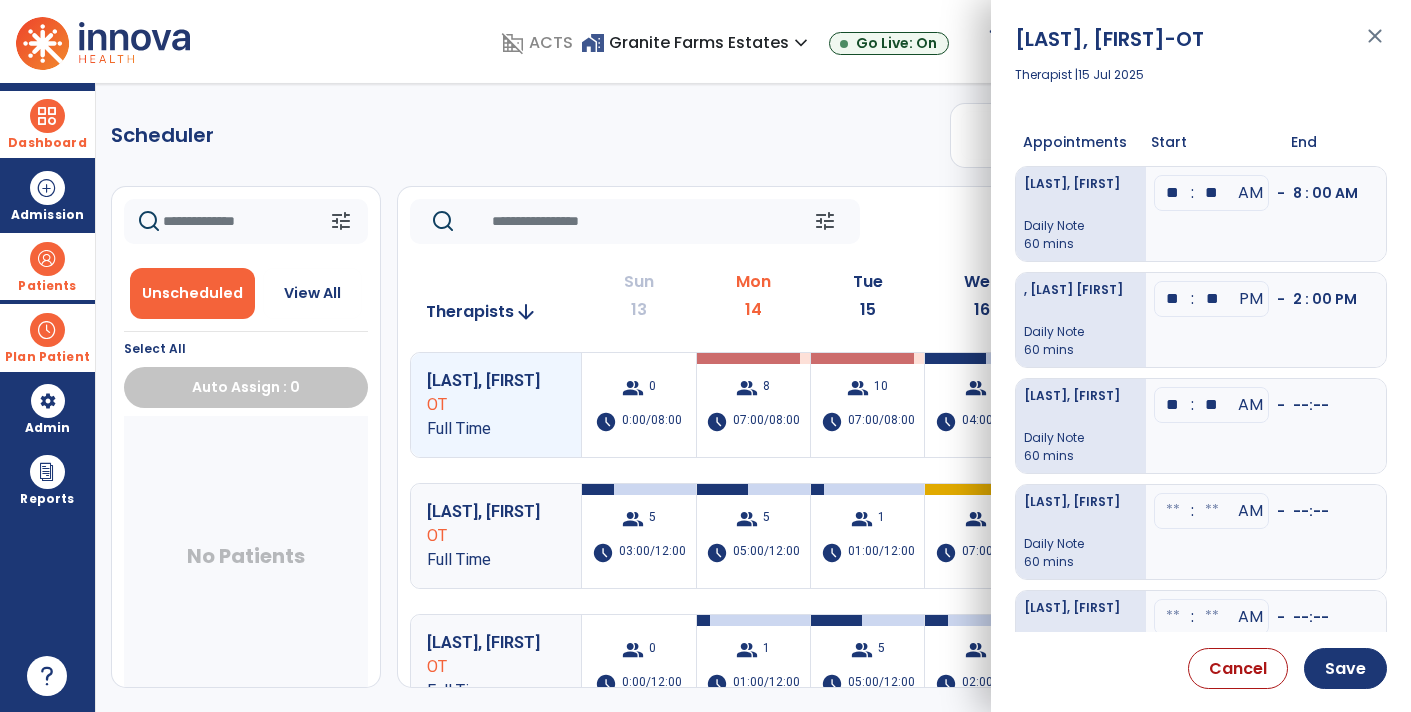scroll, scrollTop: 349, scrollLeft: 0, axis: vertical 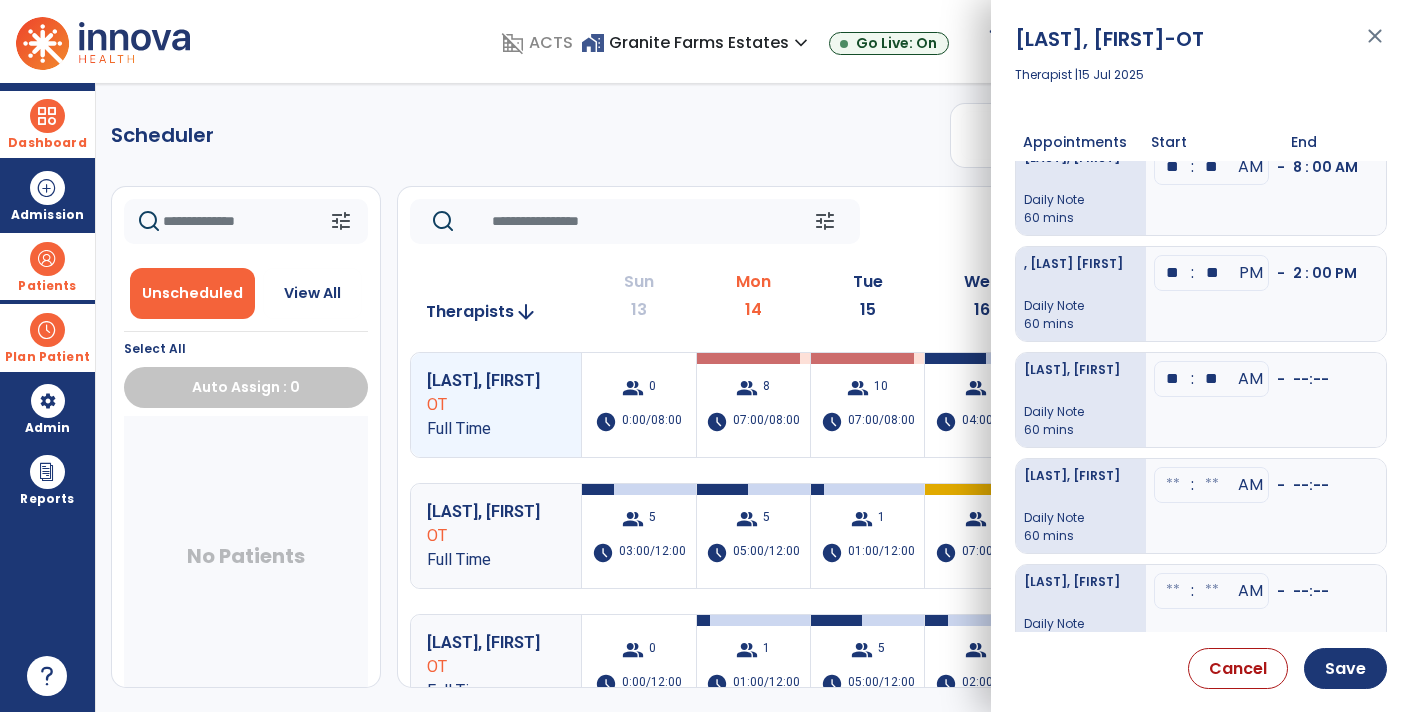 type on "**" 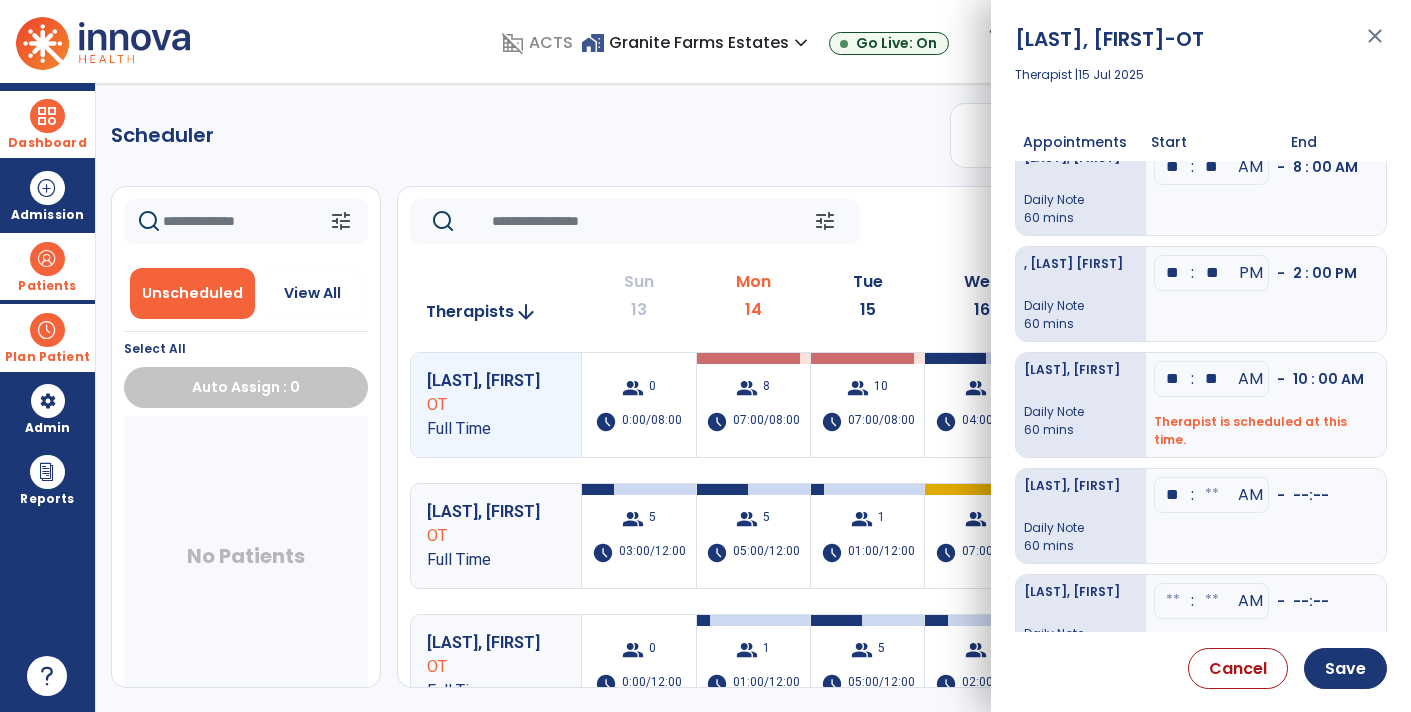 type on "**" 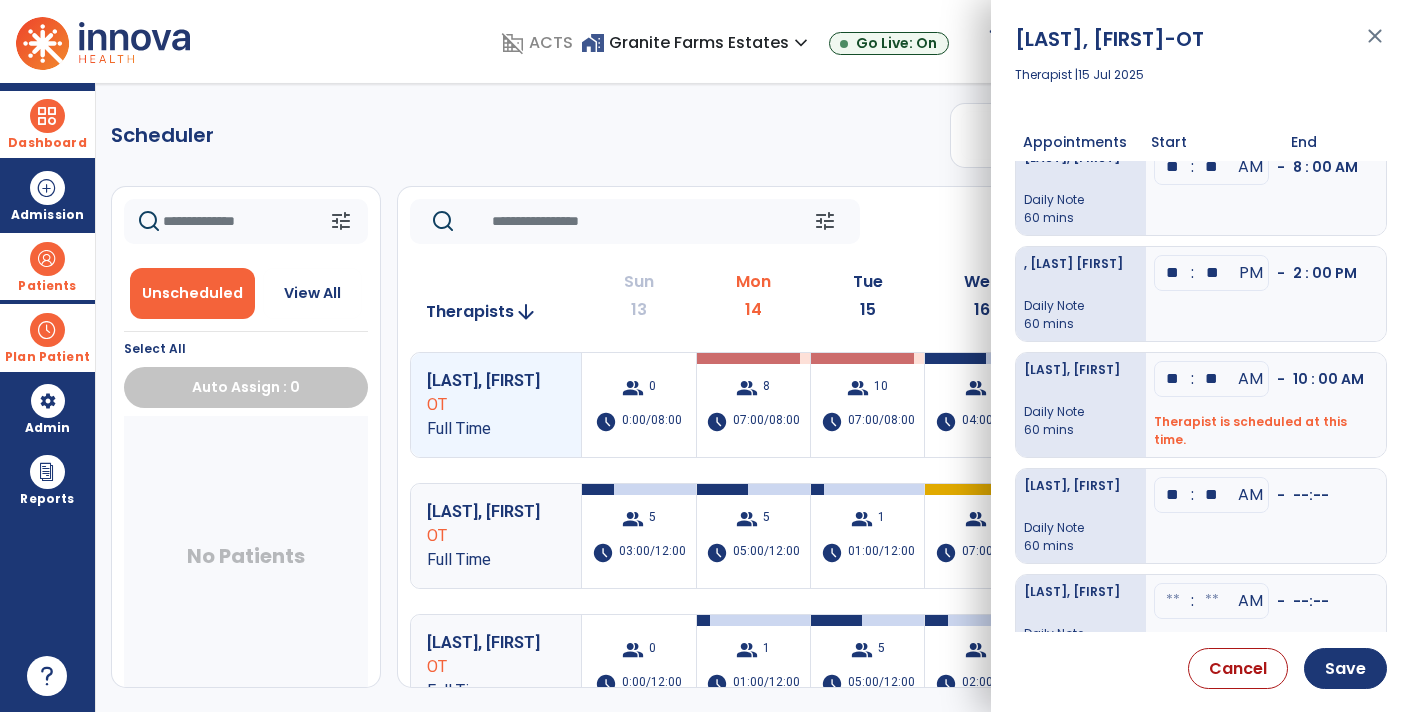 type on "**" 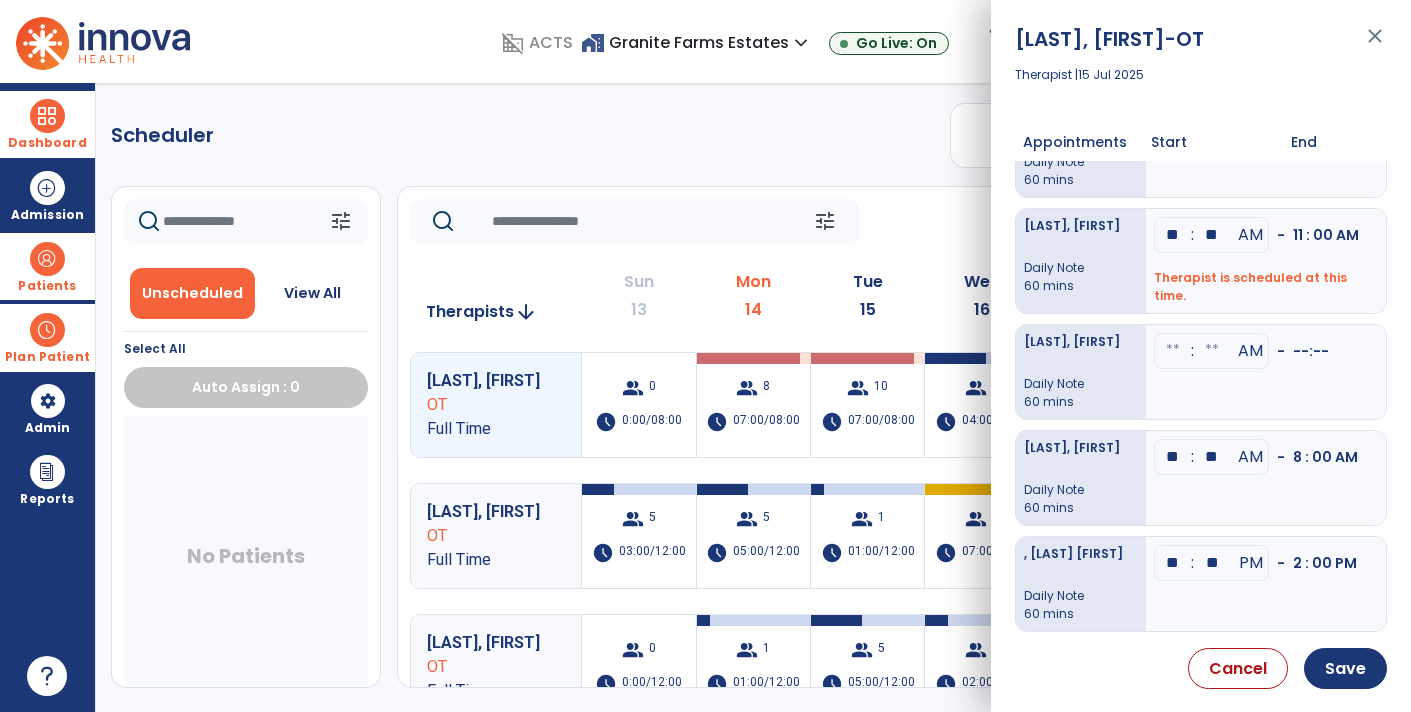 scroll, scrollTop: 45, scrollLeft: 0, axis: vertical 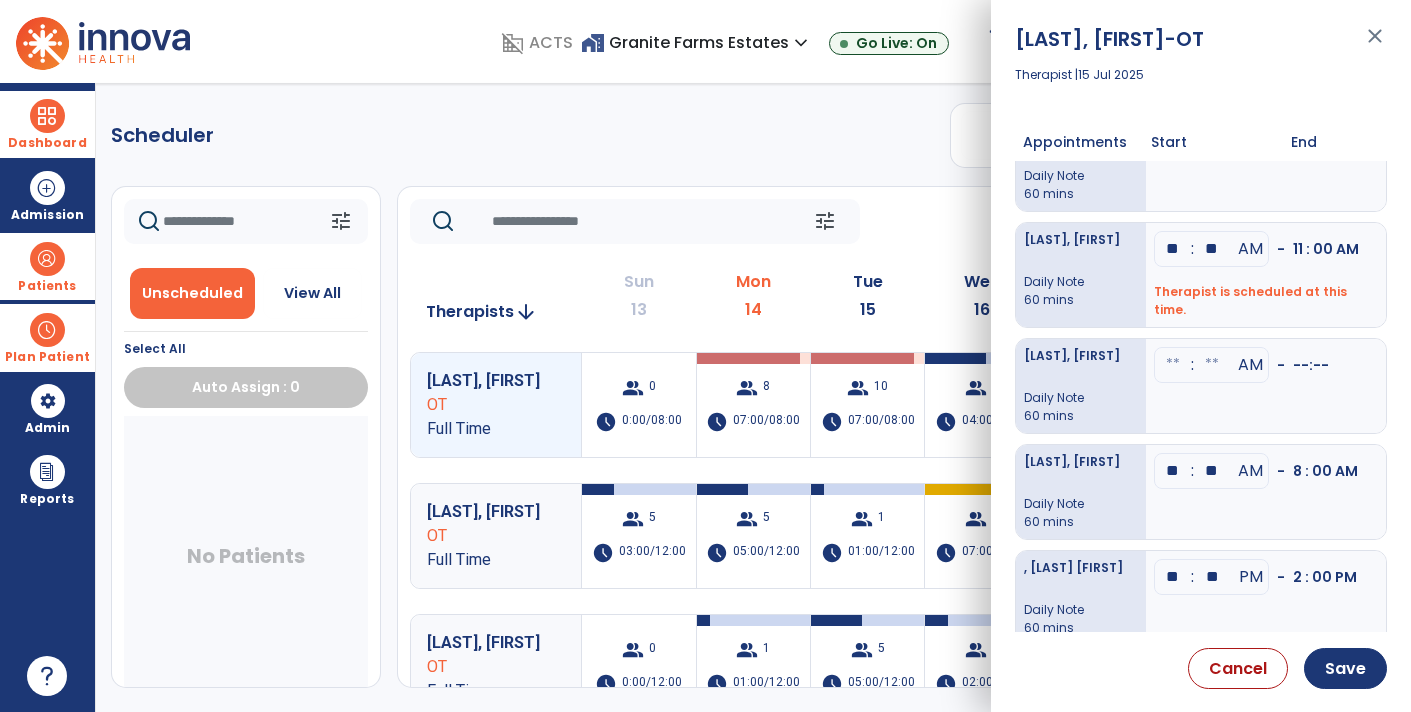 click at bounding box center [1173, 365] 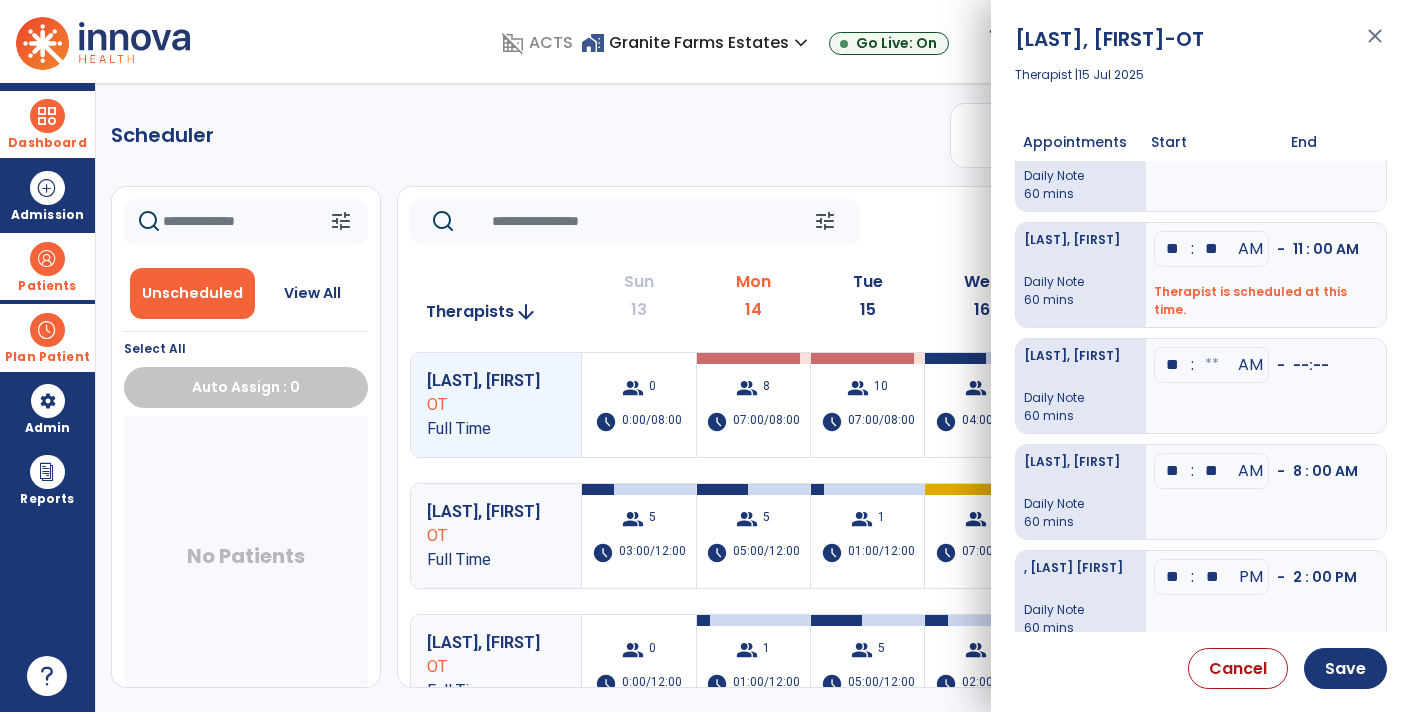 type on "**" 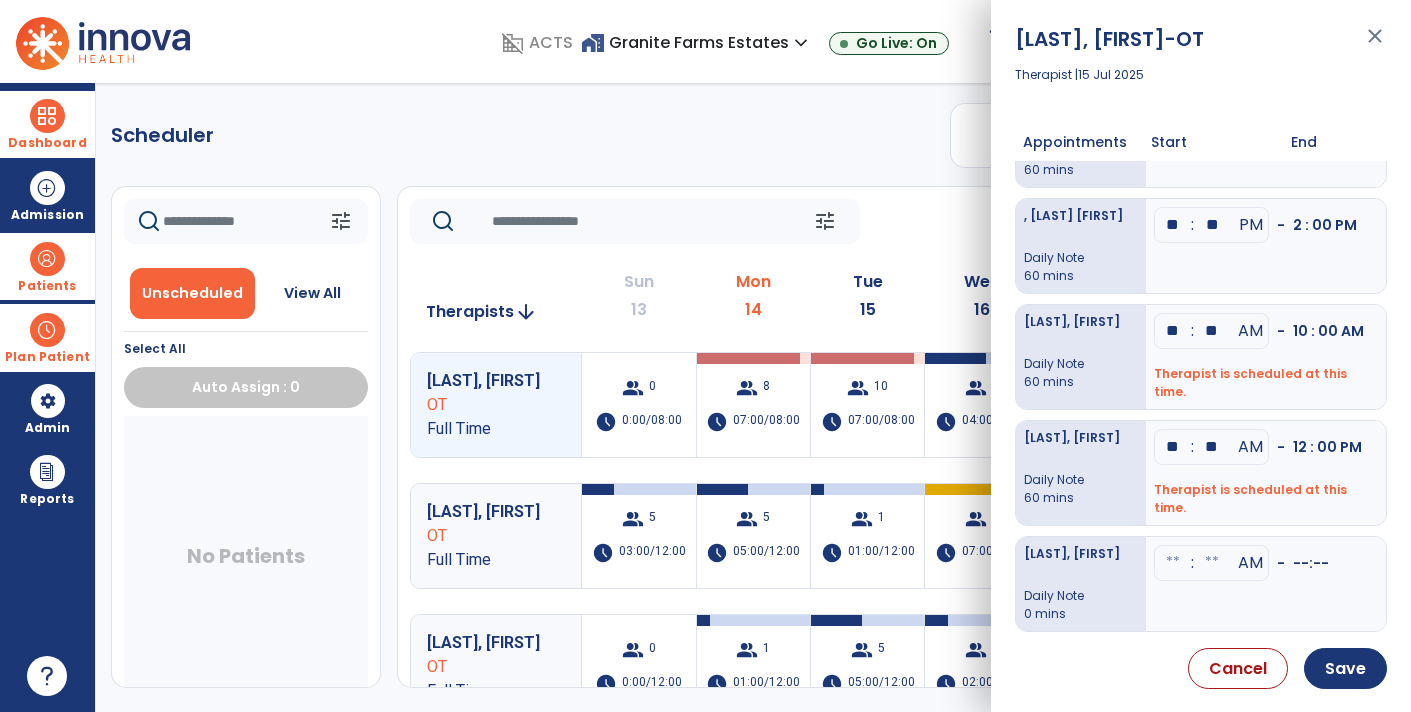 scroll, scrollTop: 398, scrollLeft: 0, axis: vertical 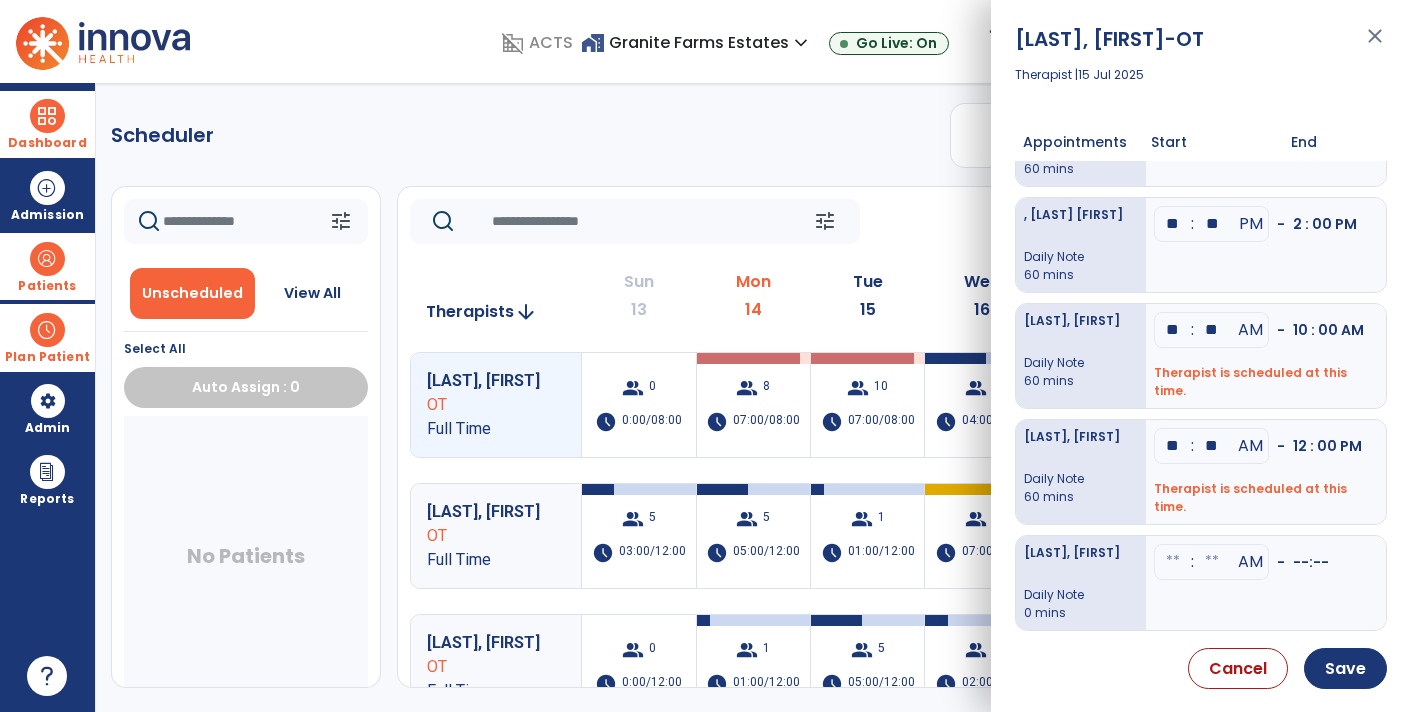 type on "**" 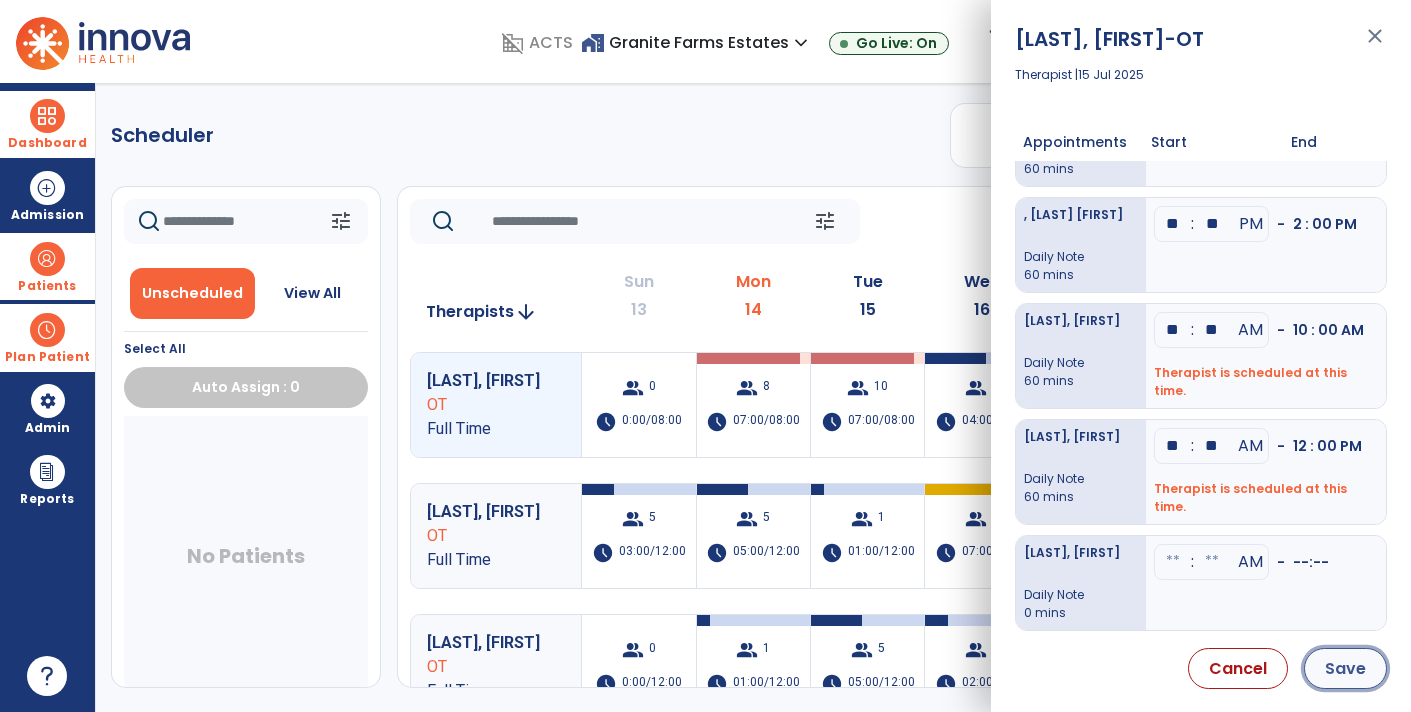 click on "Save" at bounding box center [1345, 668] 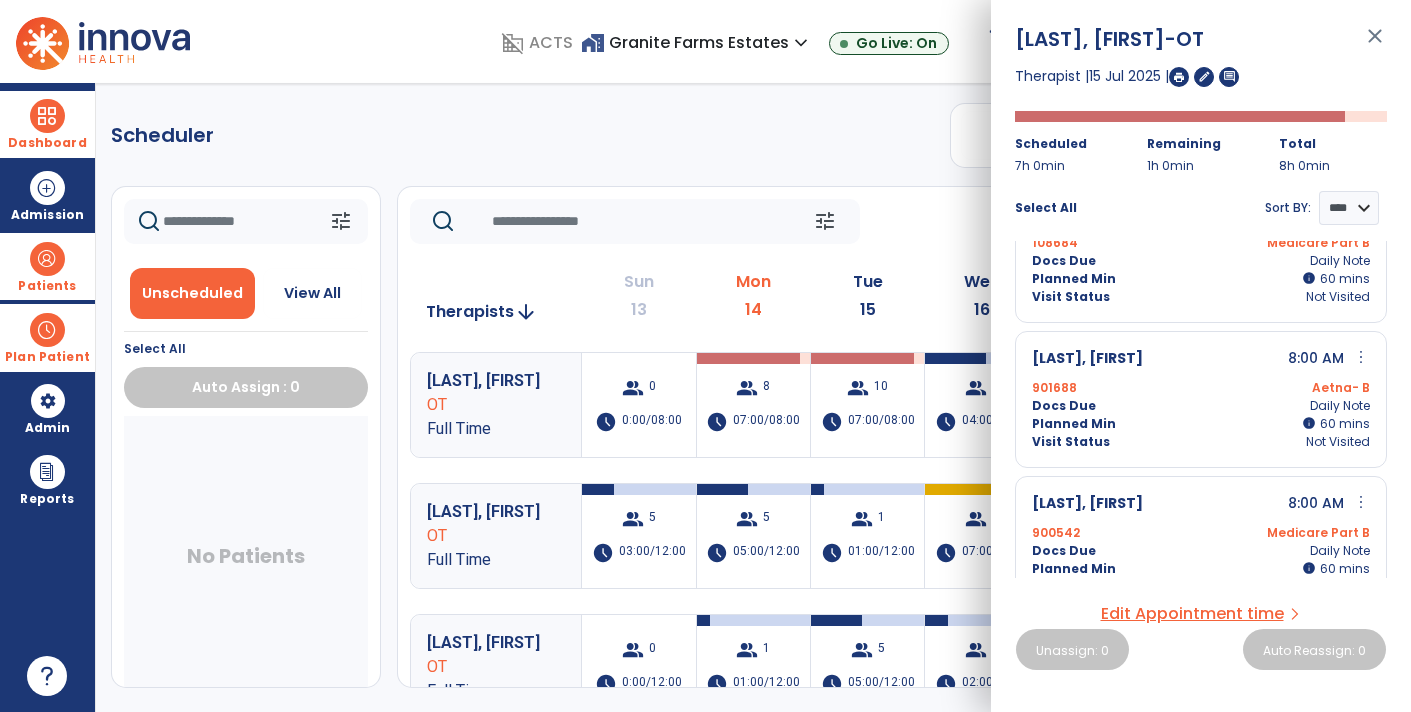 scroll, scrollTop: 75, scrollLeft: 0, axis: vertical 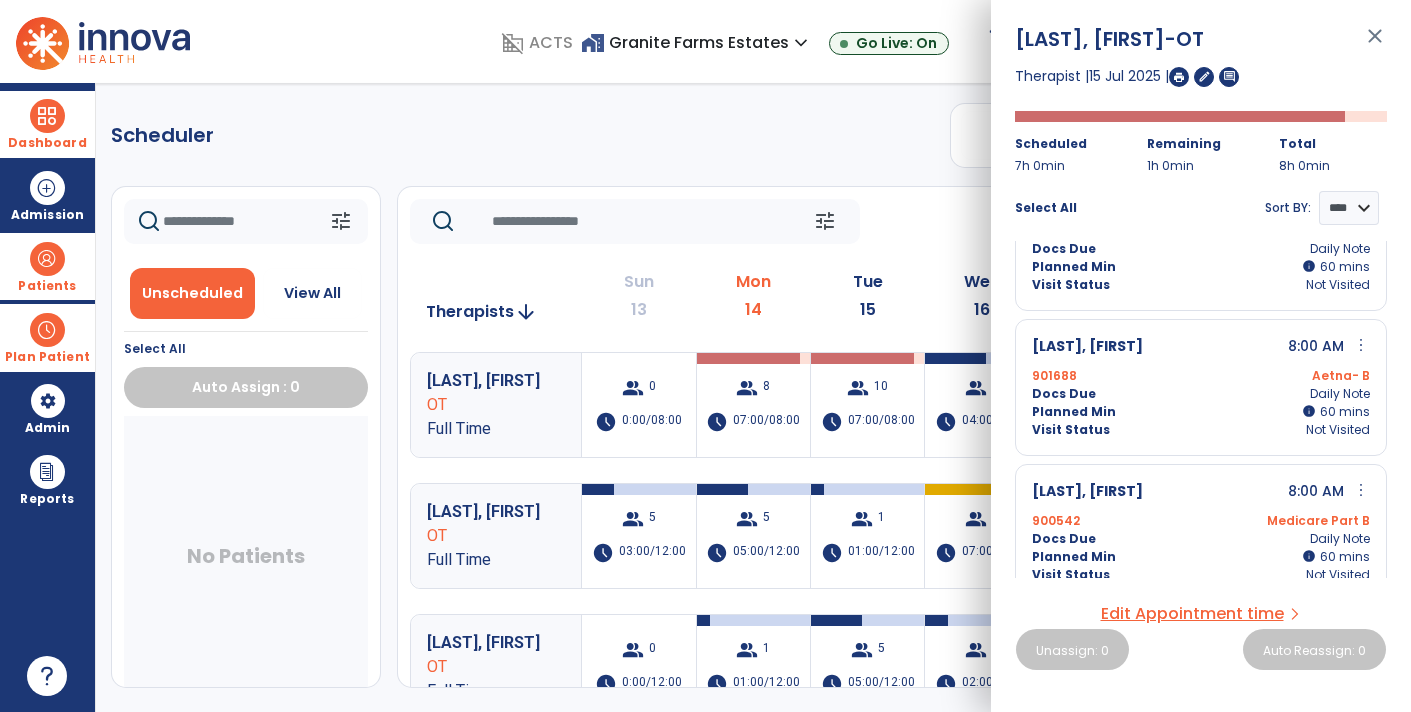 click on "more_vert" at bounding box center (1361, 490) 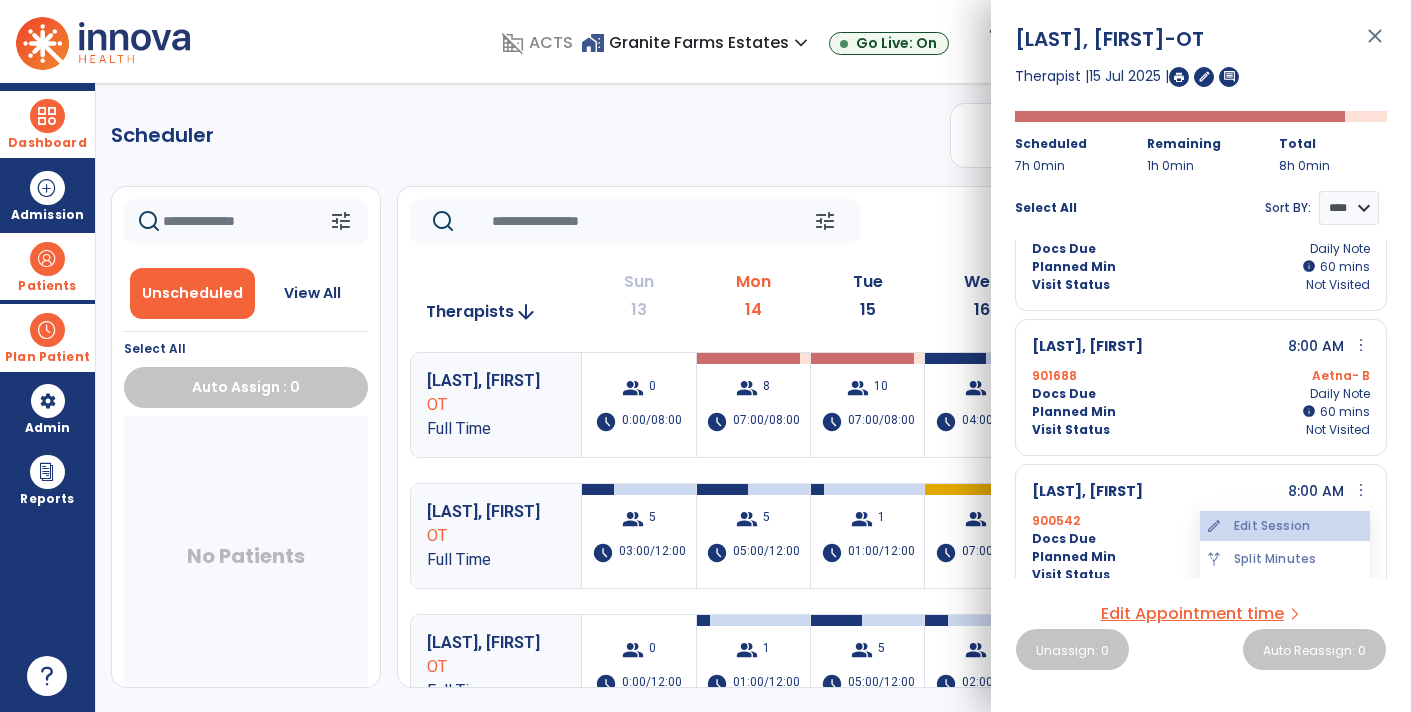 click on "edit   Edit Session   alt_route   Split Minutes" at bounding box center (1285, 545) 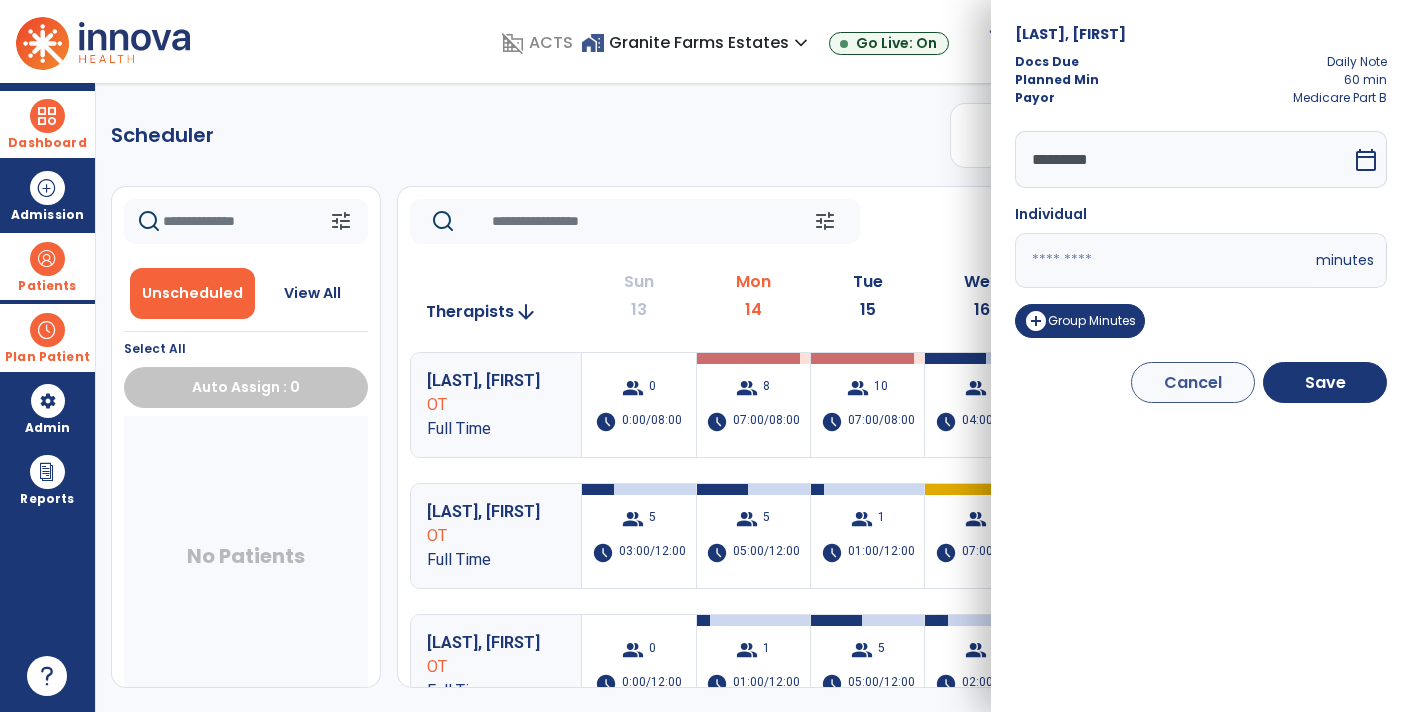click on "*********" at bounding box center (1183, 159) 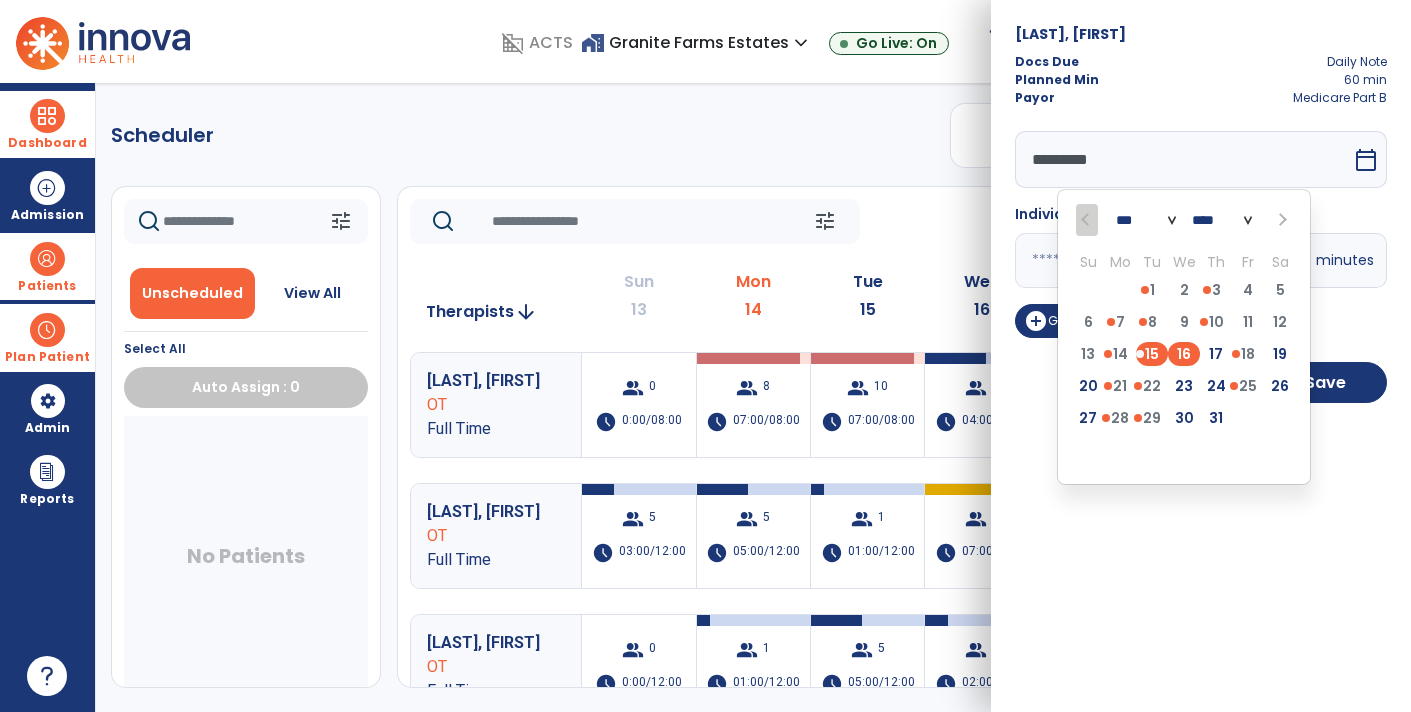 click on "16" at bounding box center [1184, 354] 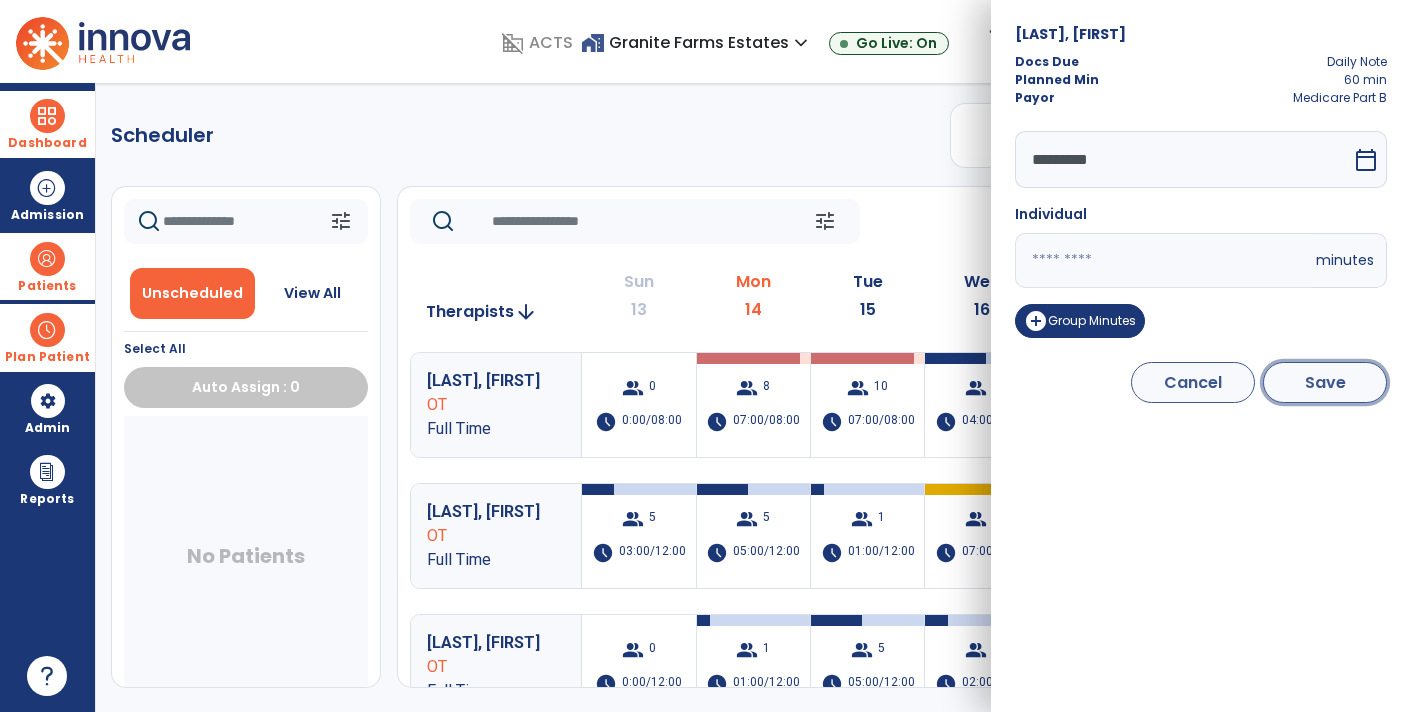 click on "Save" at bounding box center [1325, 382] 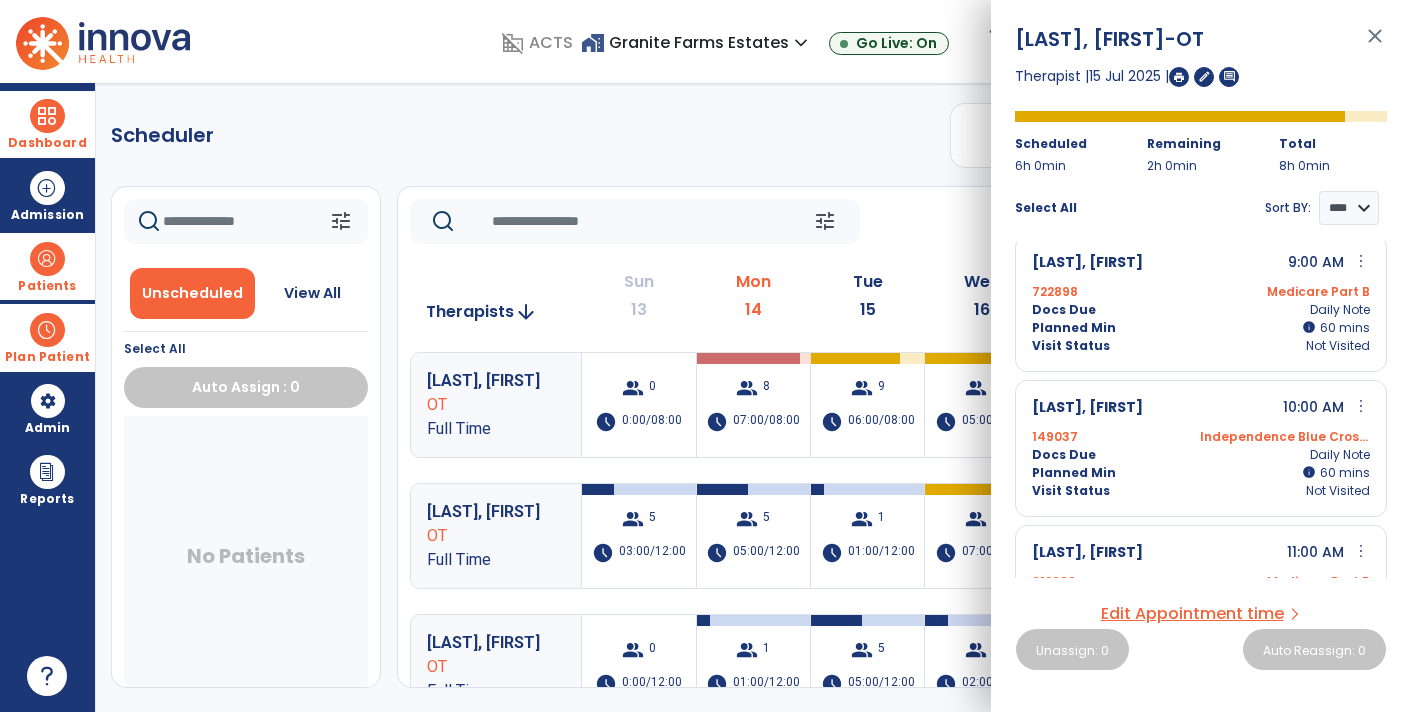scroll, scrollTop: 0, scrollLeft: 0, axis: both 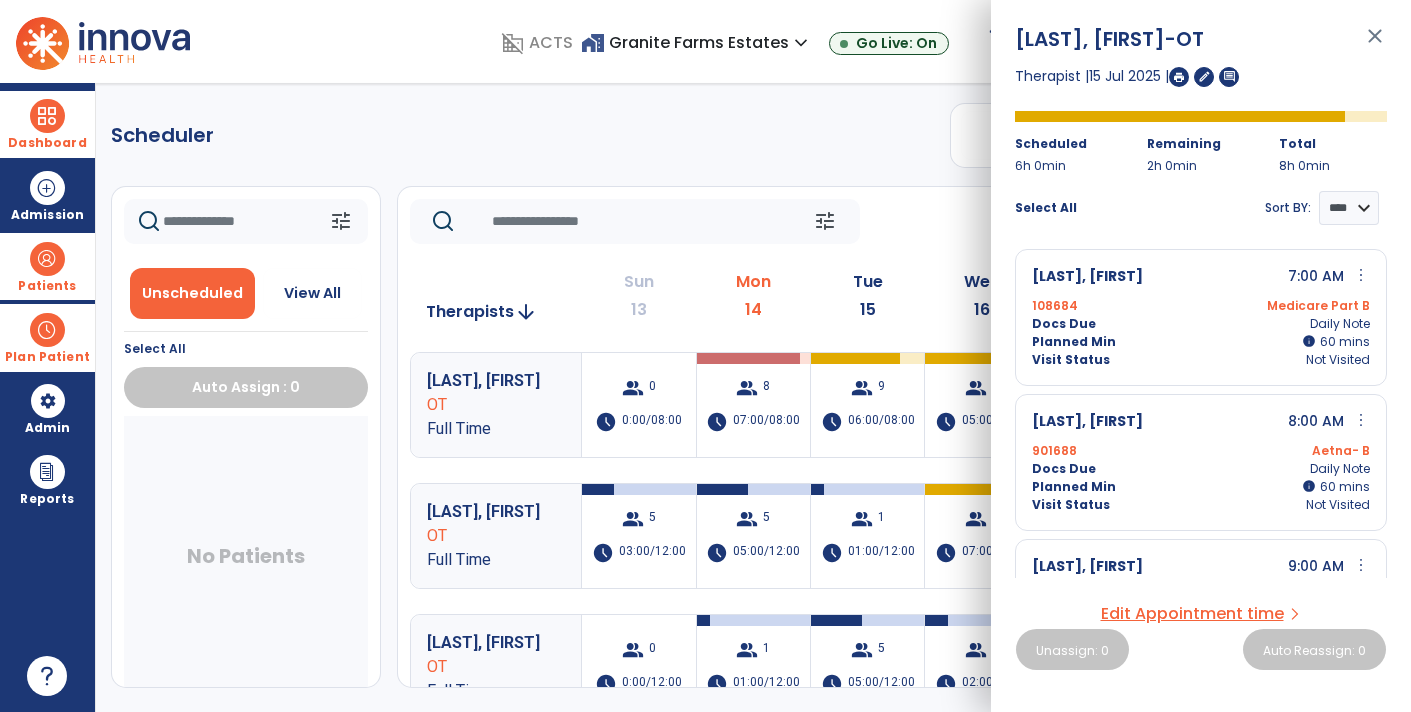 click on "close" at bounding box center [1375, 45] 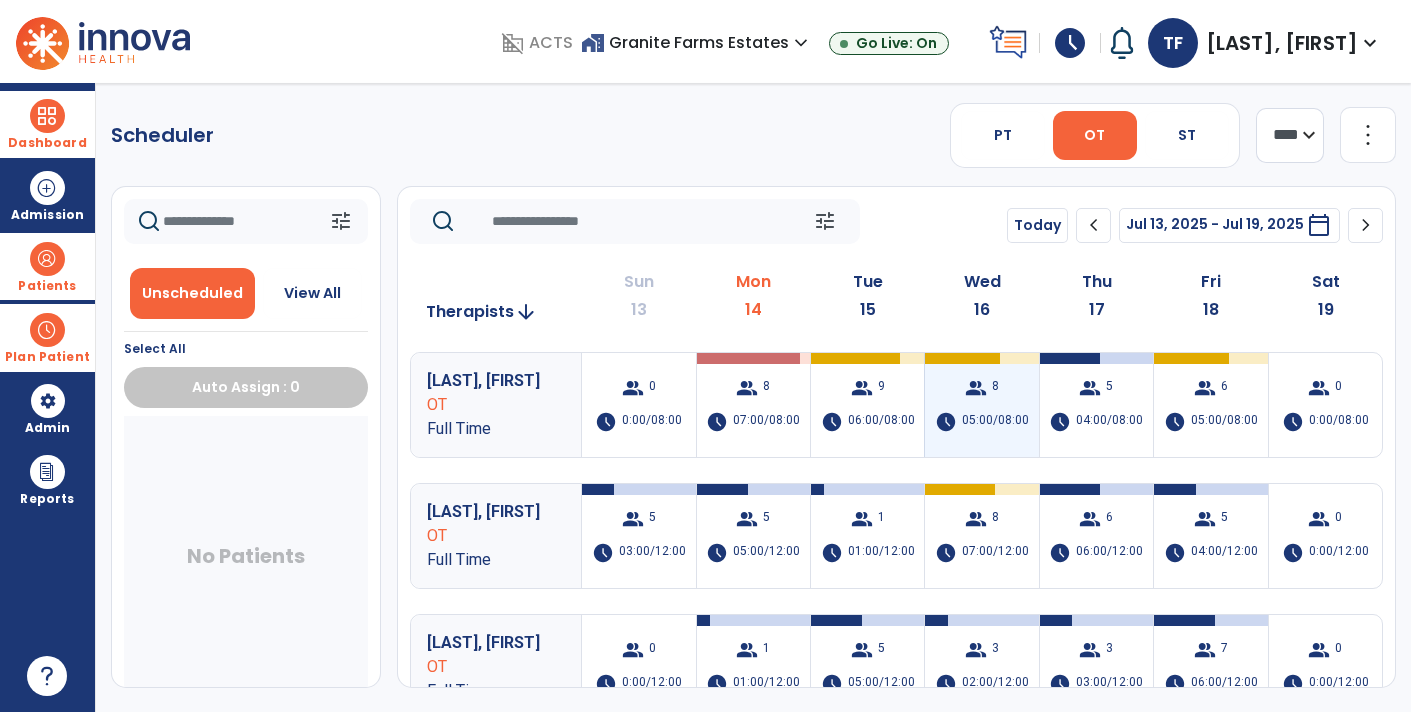 click on "group" at bounding box center (976, 388) 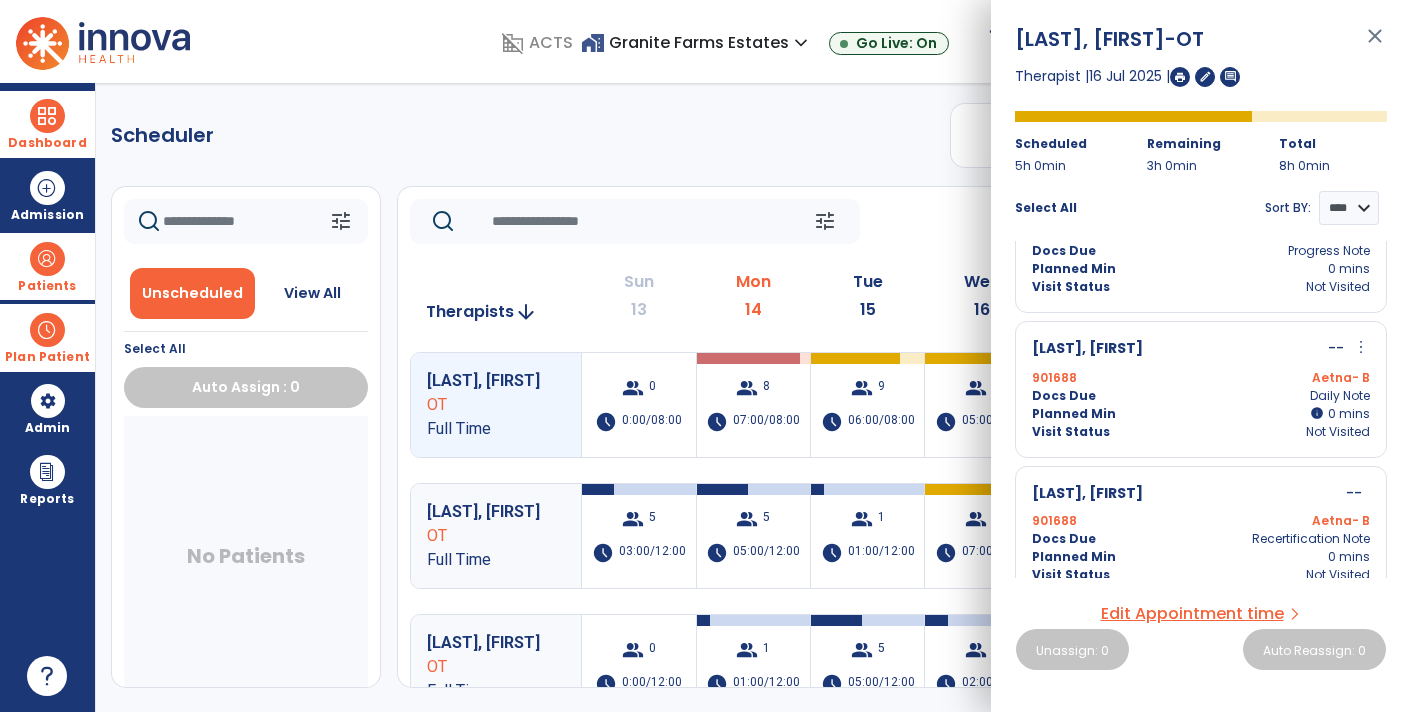 scroll, scrollTop: 810, scrollLeft: 0, axis: vertical 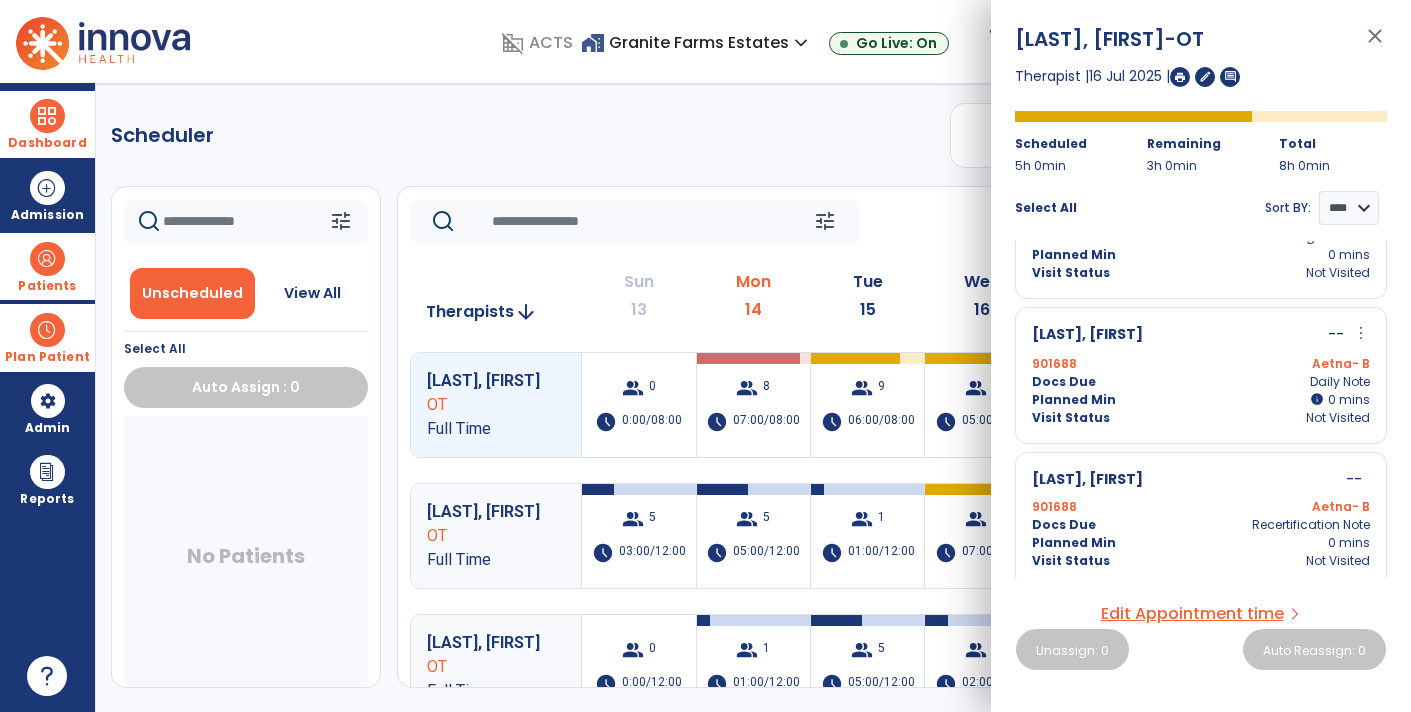 click on "Edit Appointment time" at bounding box center [1192, 614] 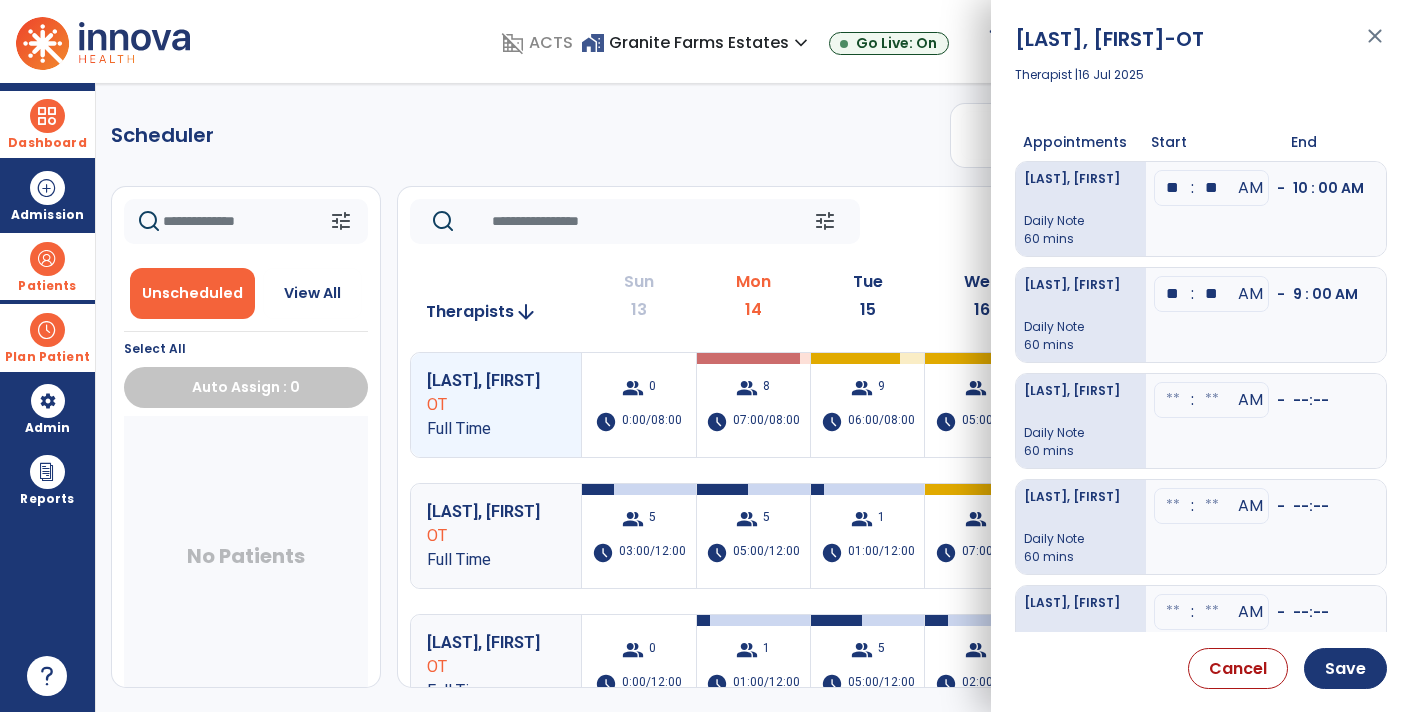 click at bounding box center (1173, 188) 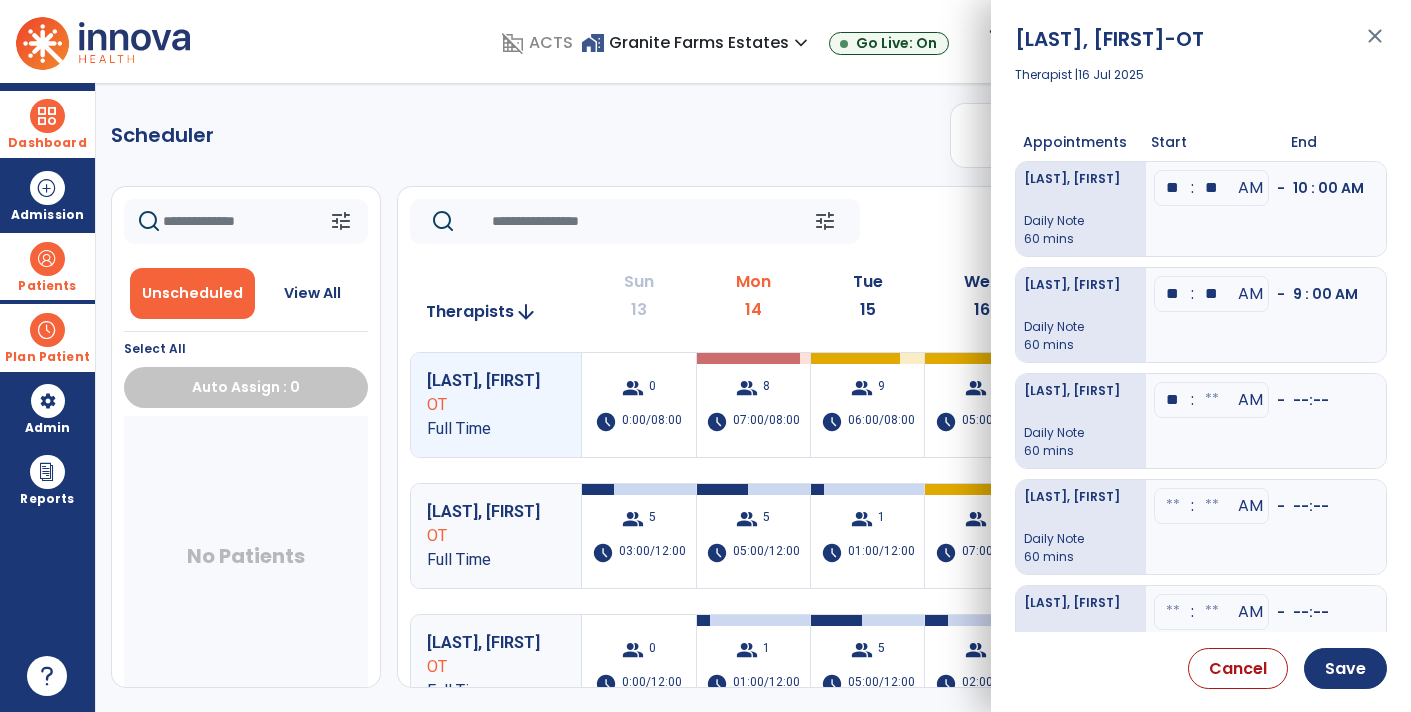 type on "**" 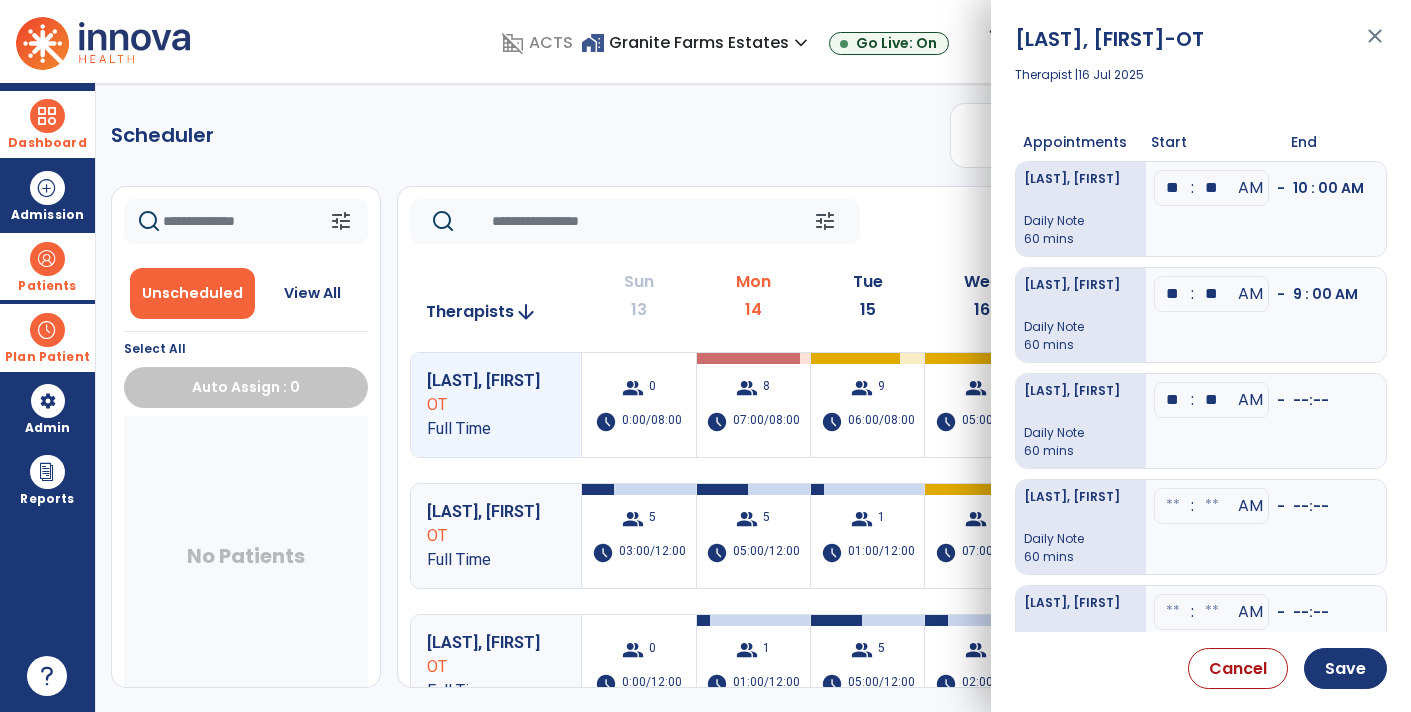 type on "**" 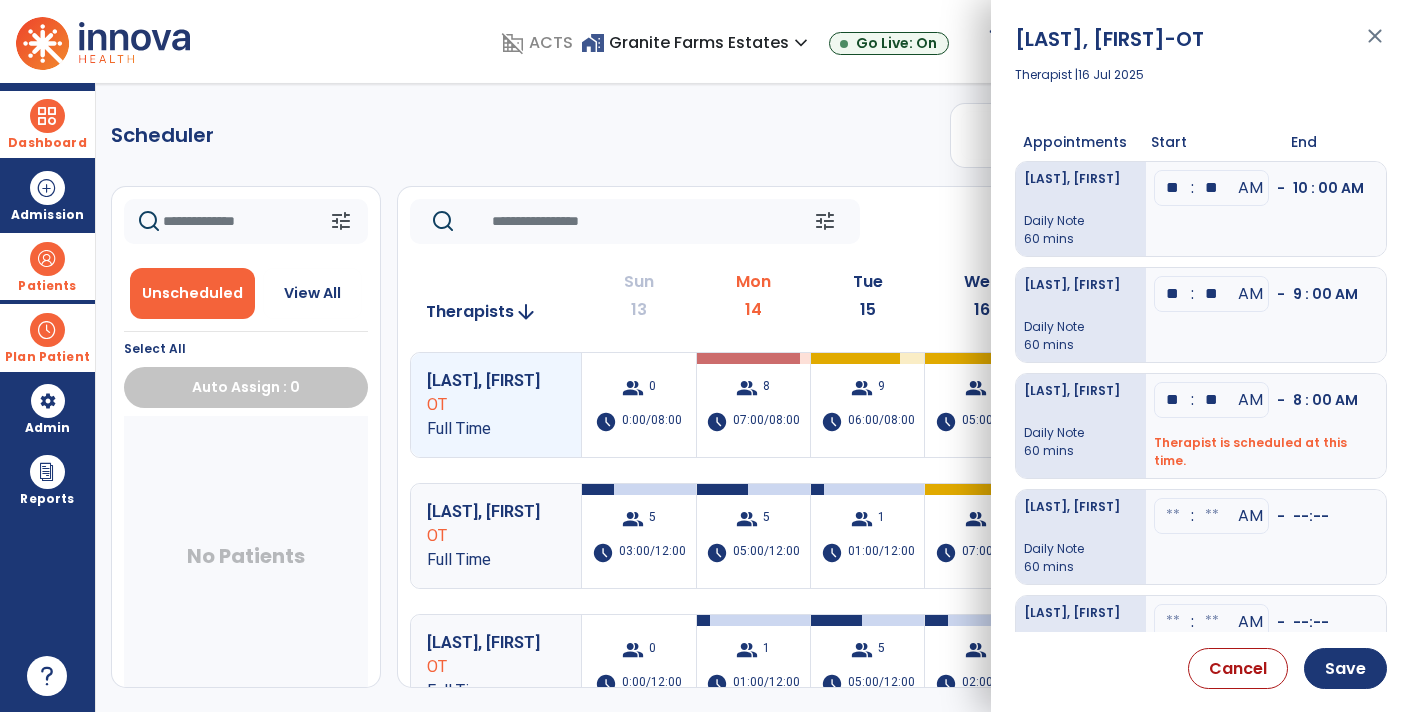 click on "** : ** AM - 9 : 00 AM" at bounding box center [1266, 315] 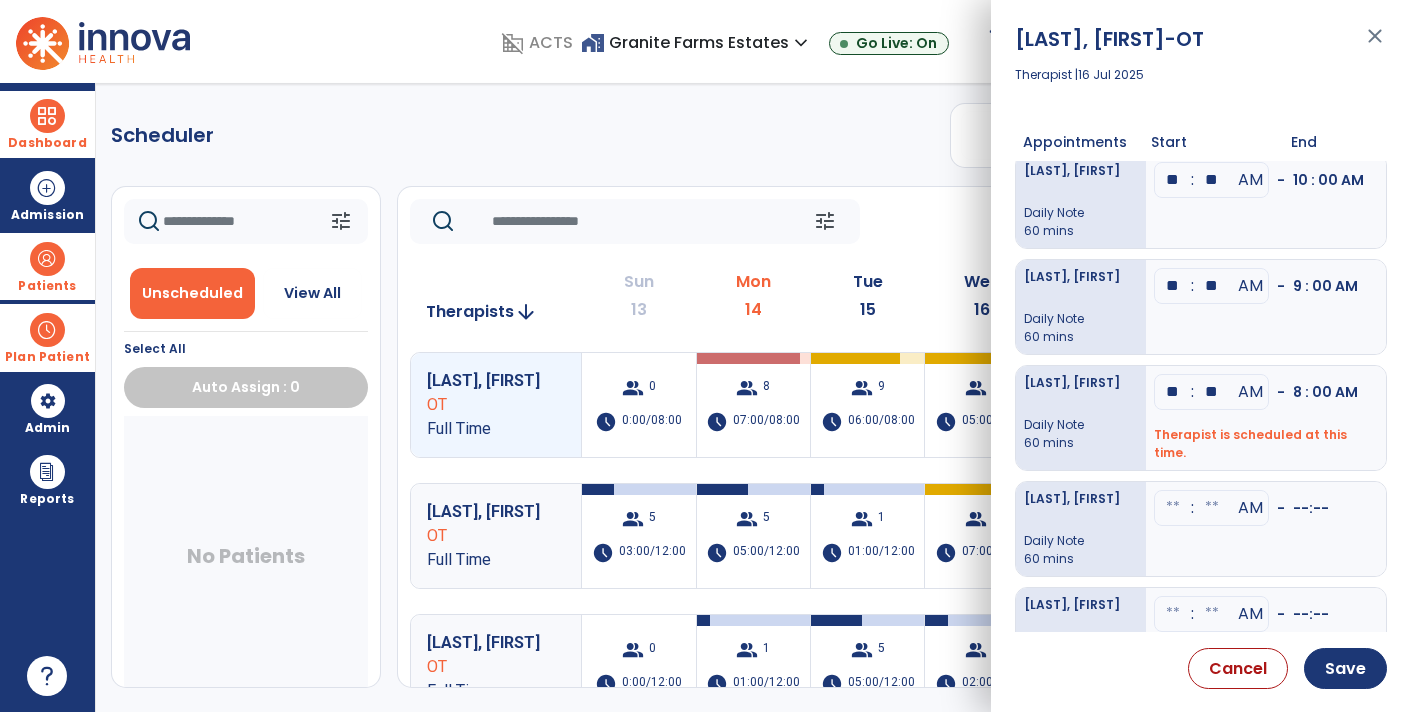 scroll, scrollTop: 0, scrollLeft: 0, axis: both 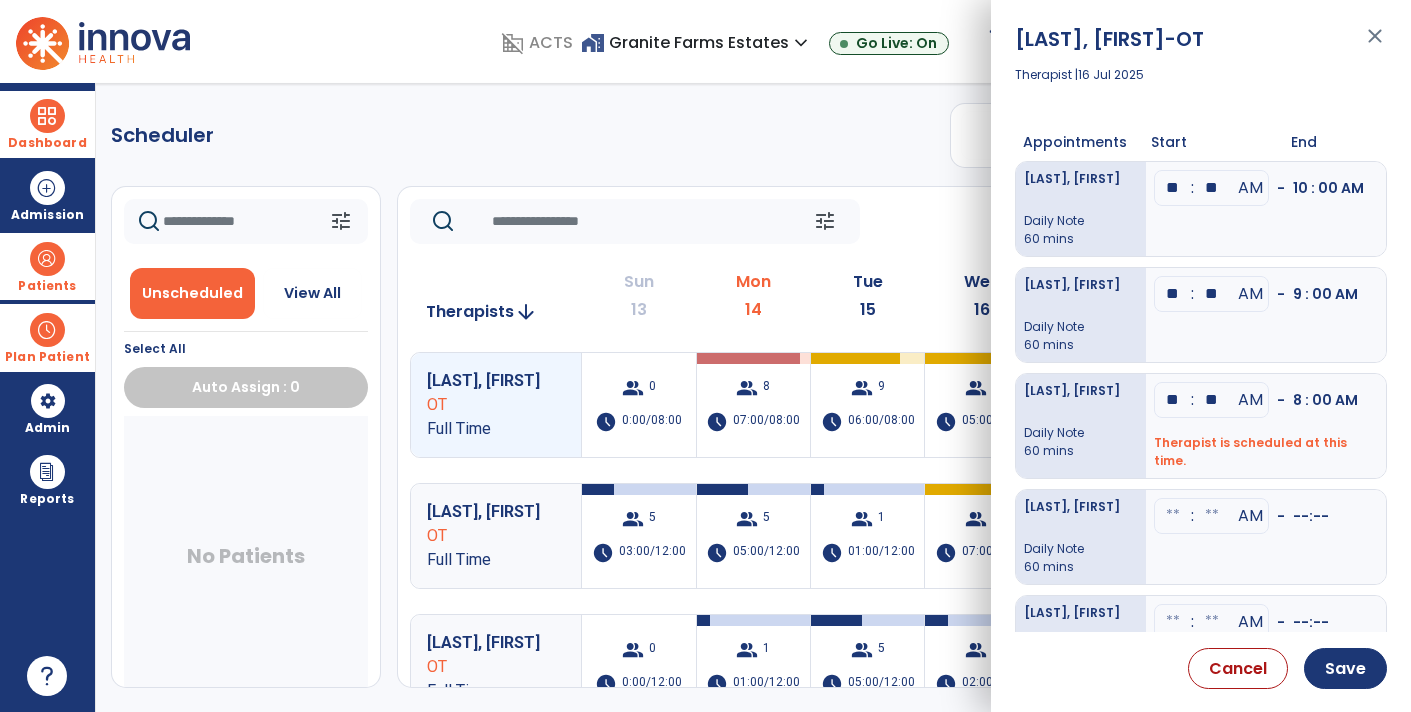 drag, startPoint x: 1179, startPoint y: 191, endPoint x: 1136, endPoint y: 190, distance: 43.011627 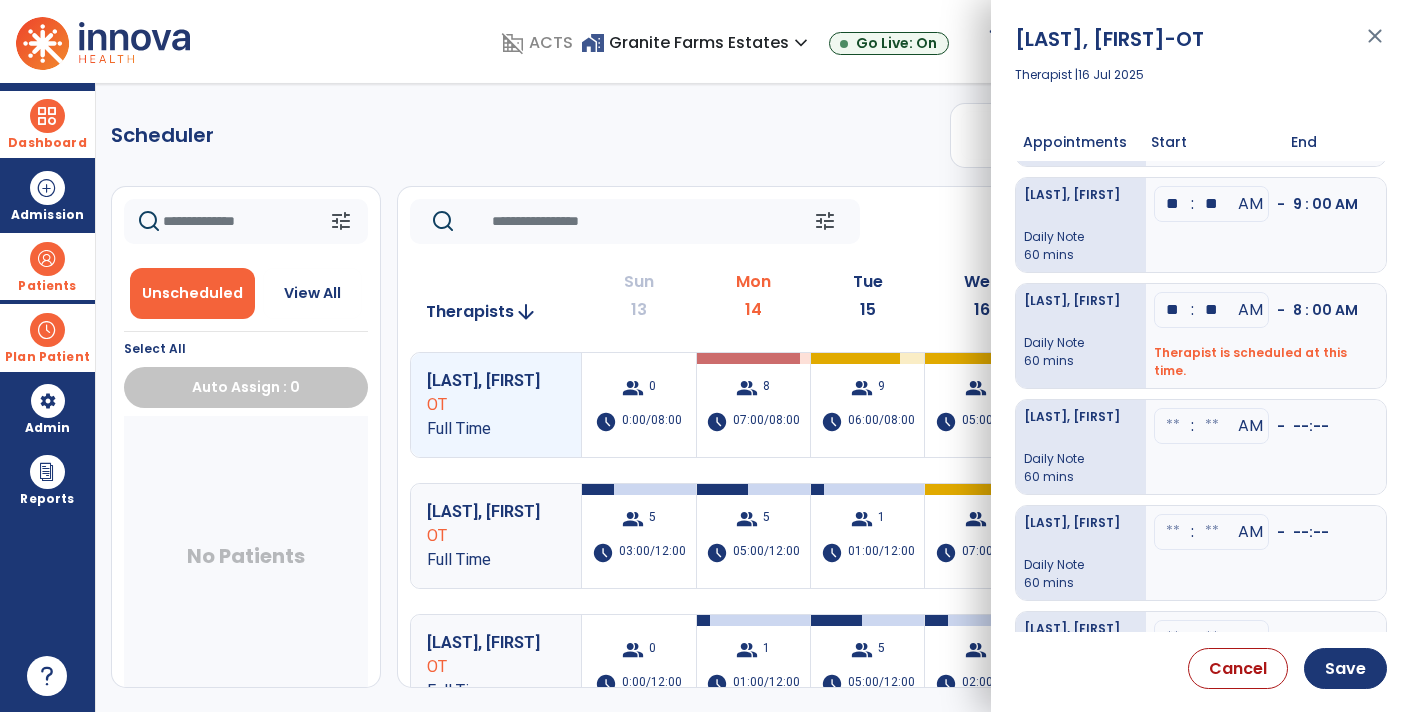 scroll, scrollTop: 93, scrollLeft: 0, axis: vertical 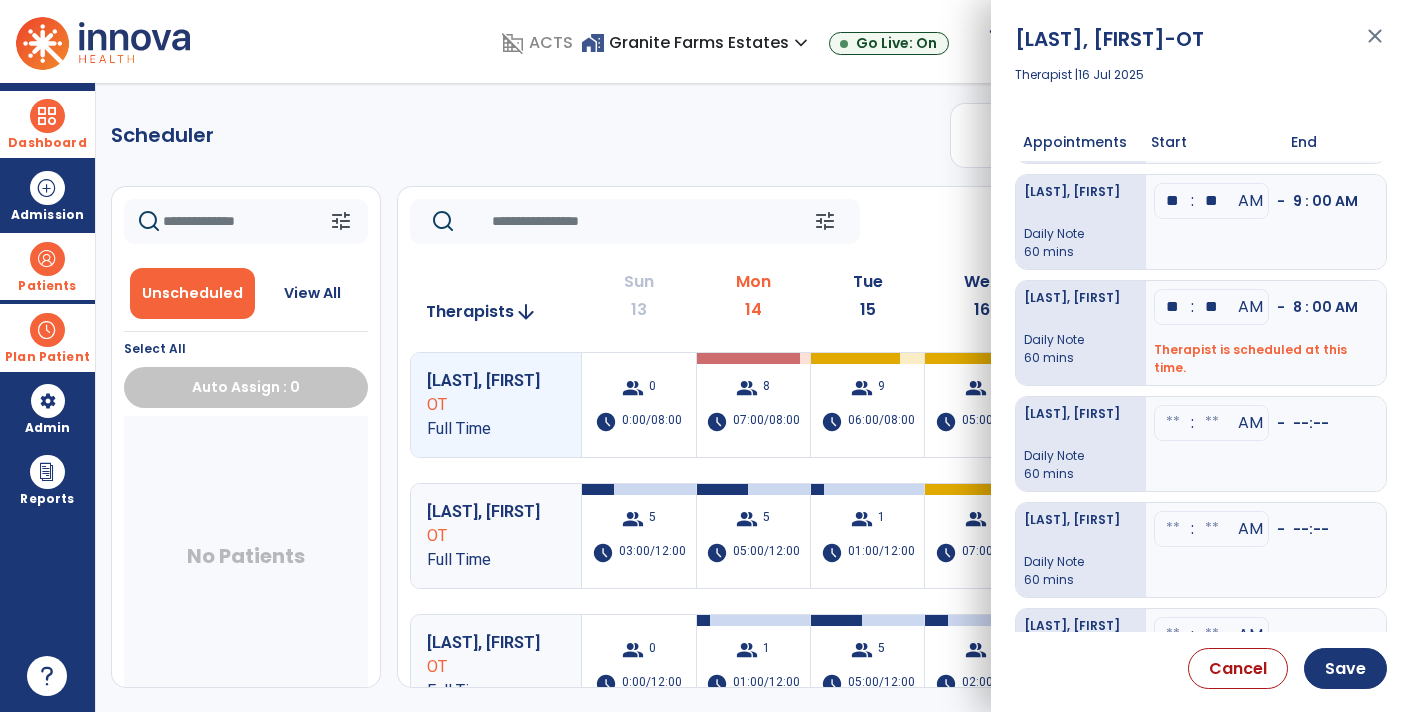 type on "**" 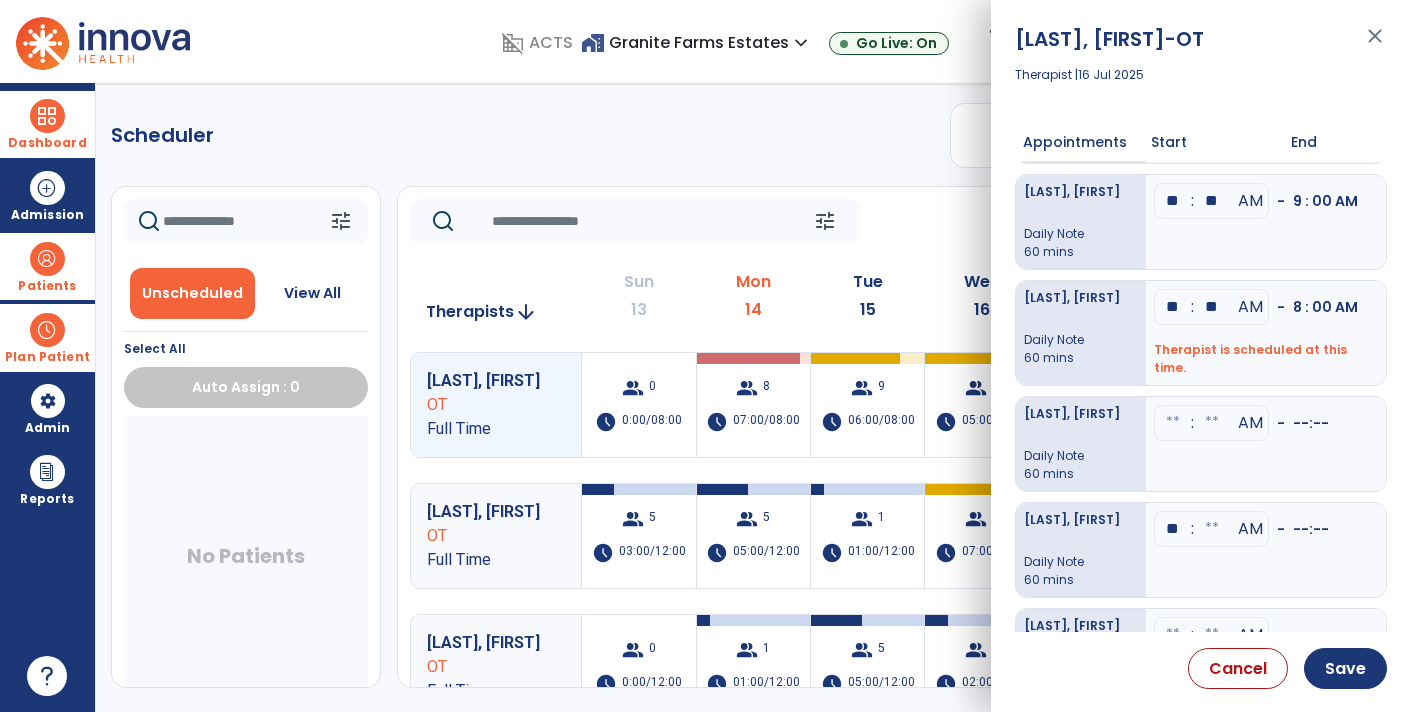 type on "**" 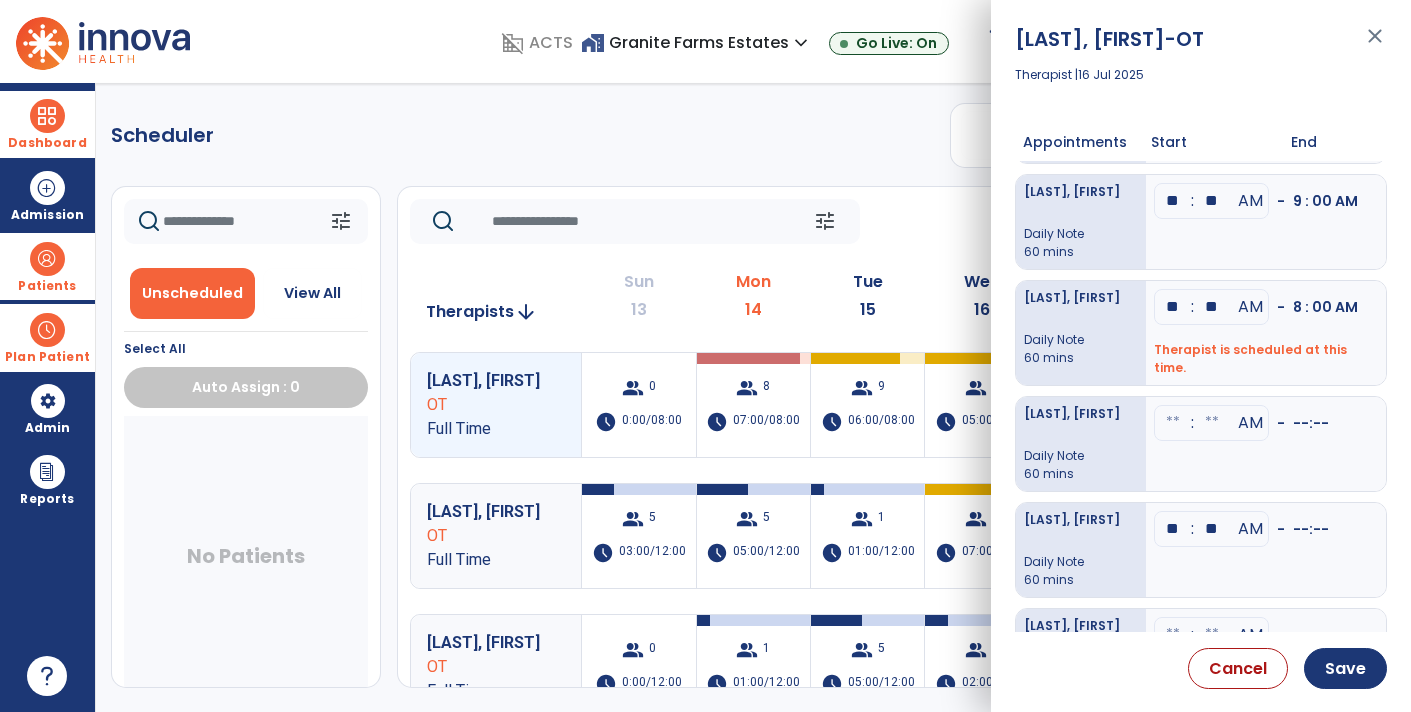 type on "**" 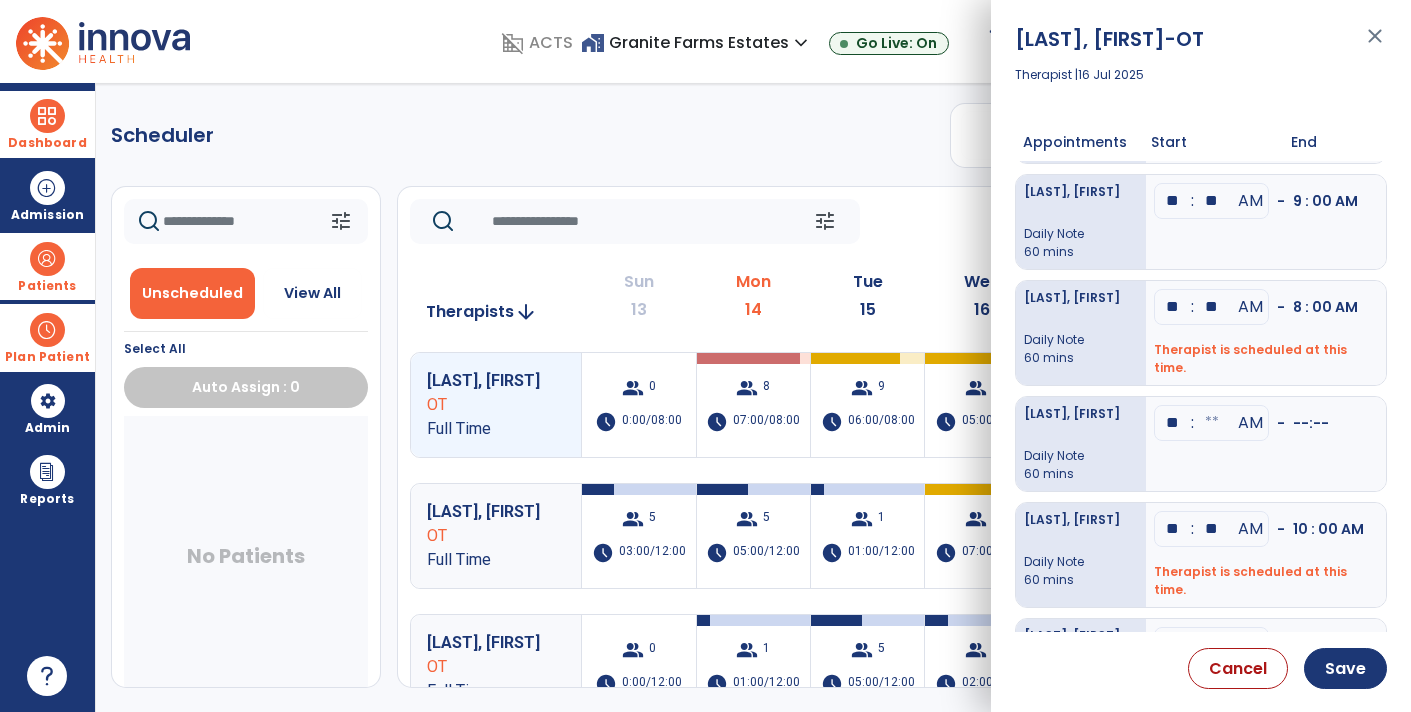 type on "**" 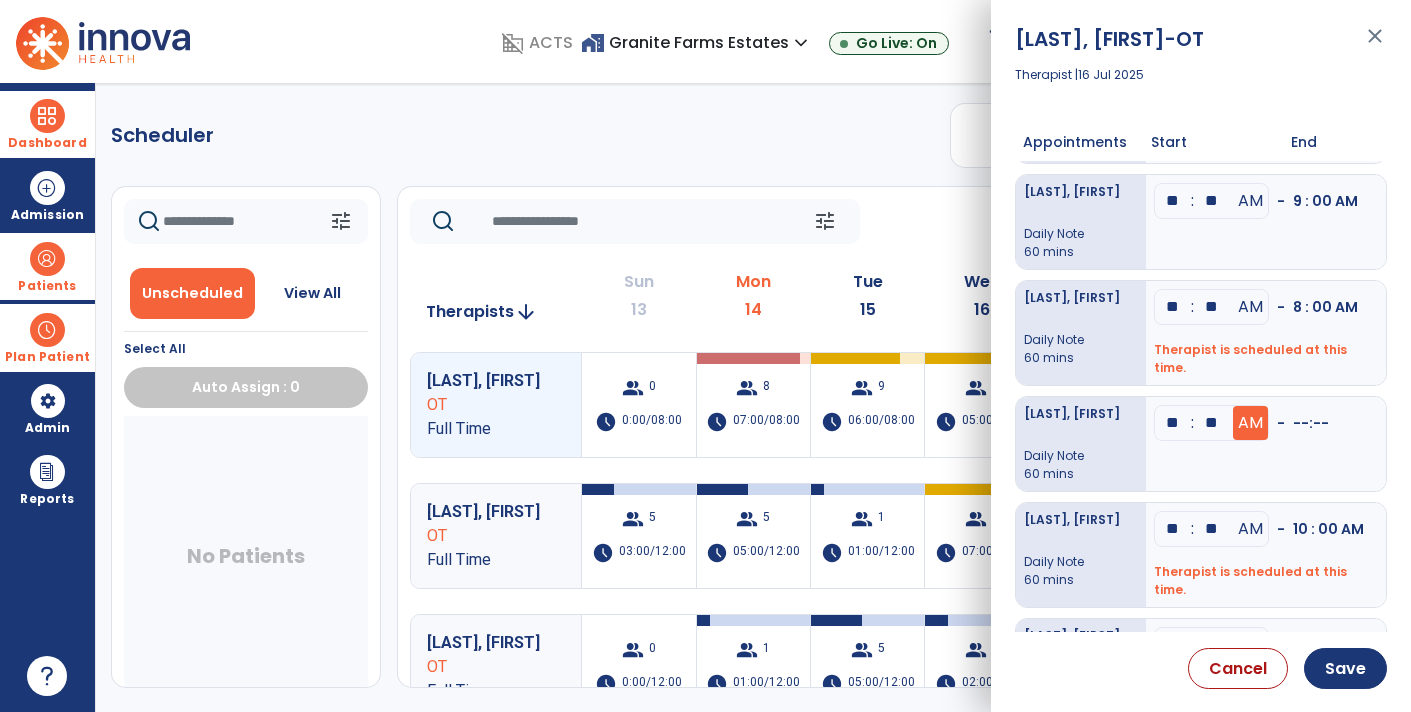type on "**" 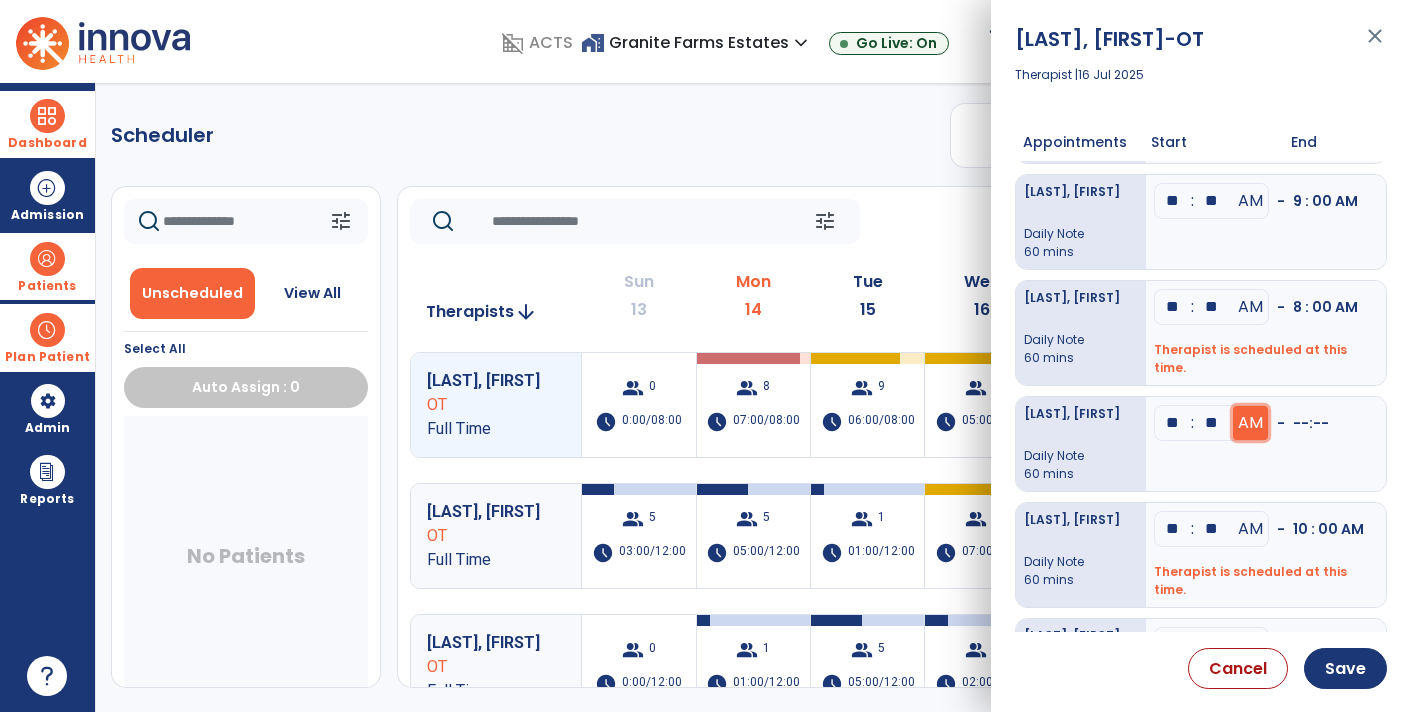 click on "AM" at bounding box center [1250, 95] 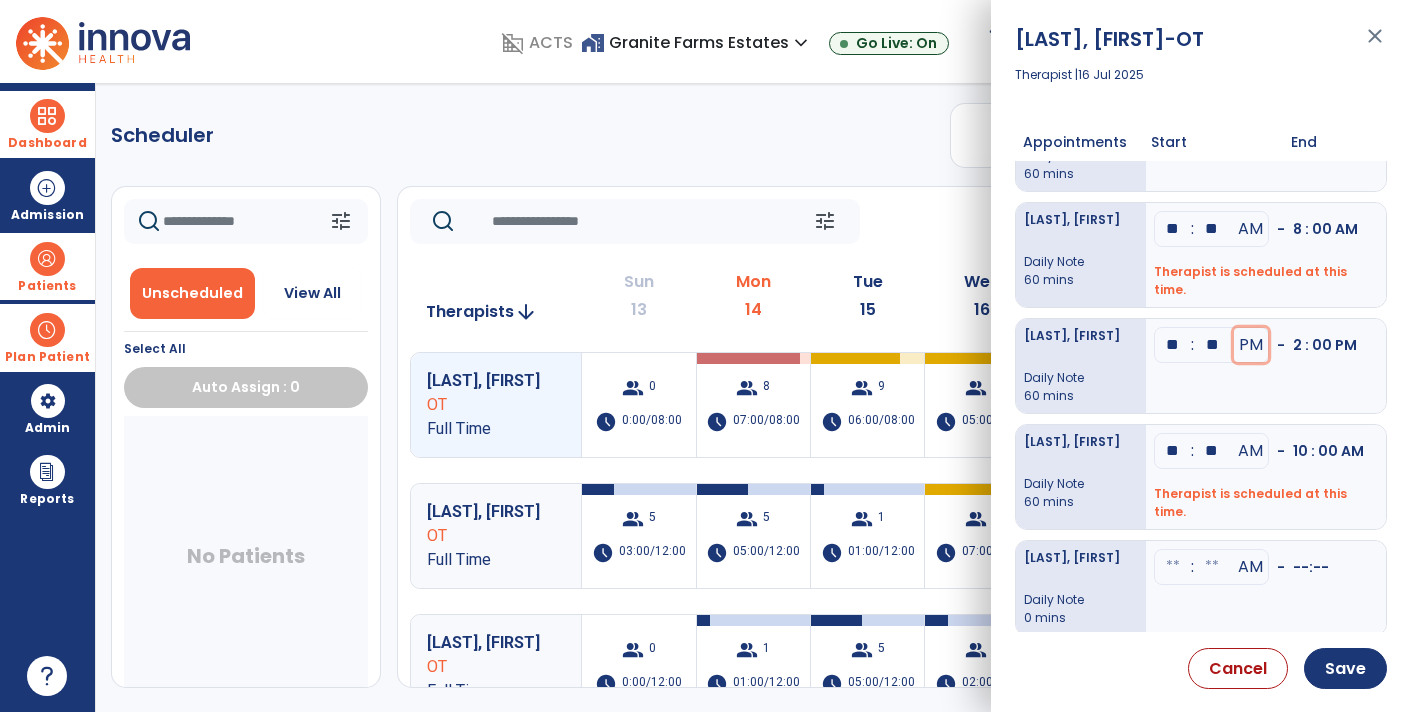 scroll, scrollTop: 169, scrollLeft: 0, axis: vertical 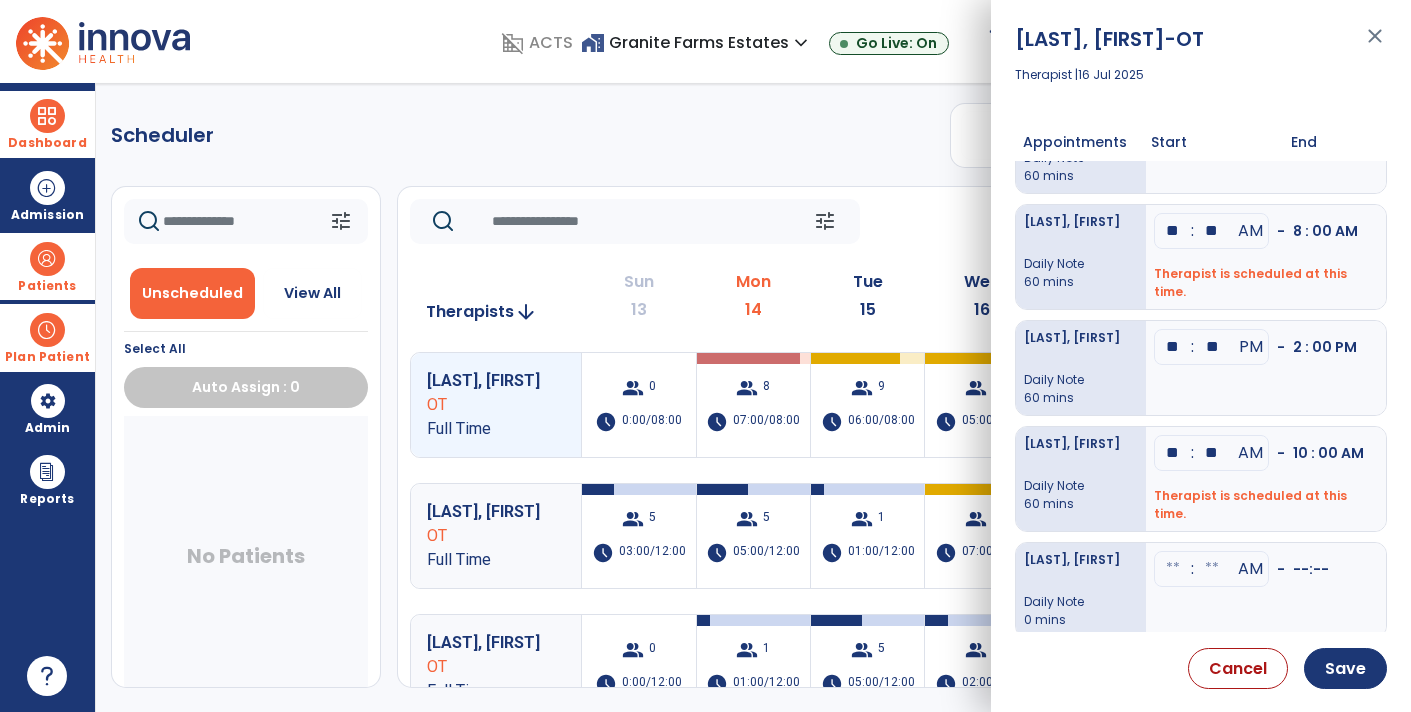 click on "** : ** PM - 2 : 00 PM" at bounding box center (1266, 368) 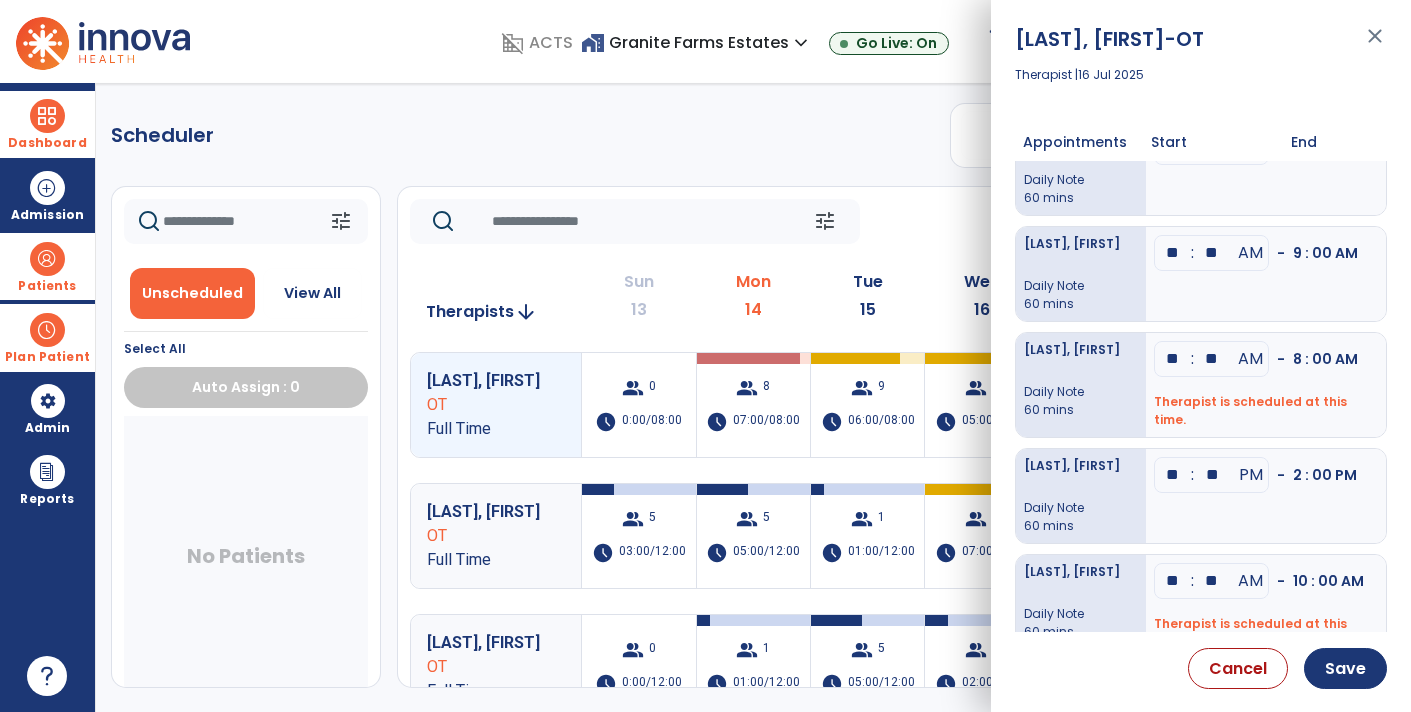 scroll, scrollTop: 180, scrollLeft: 0, axis: vertical 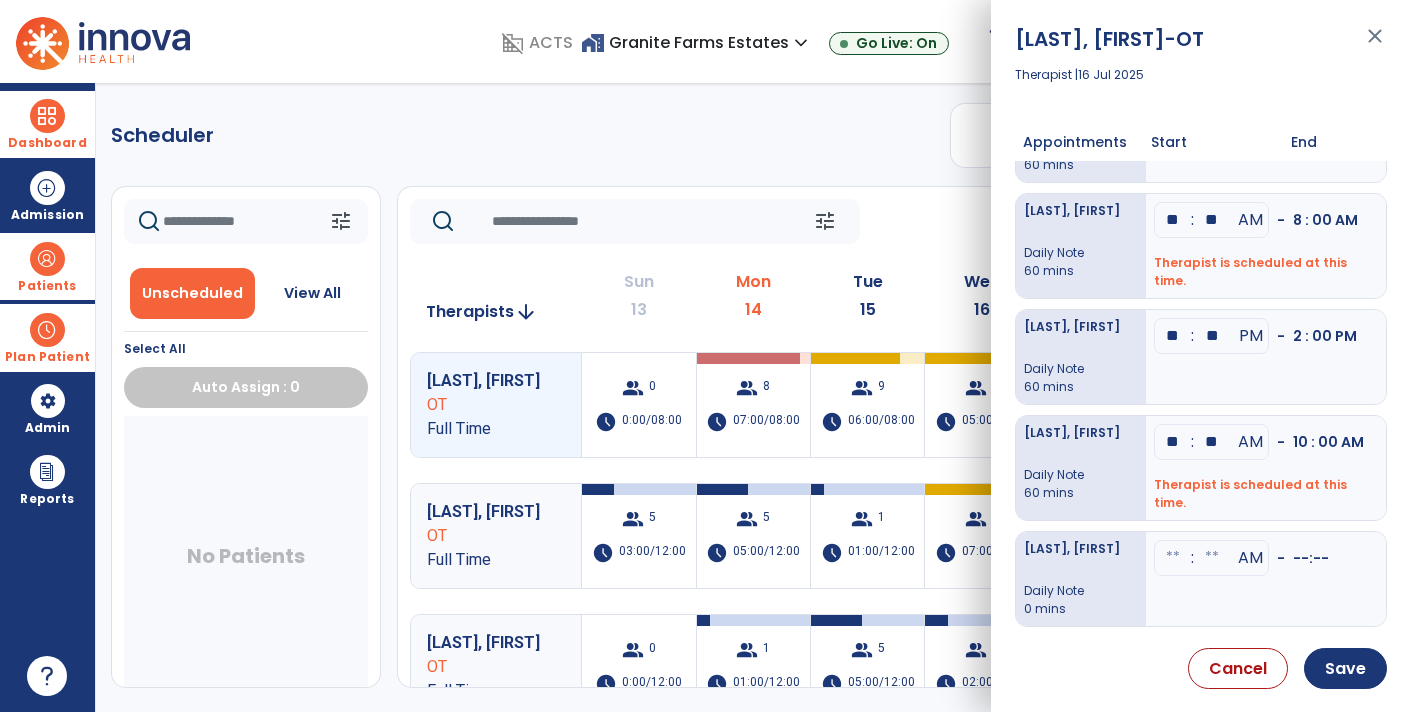 click at bounding box center [1173, 114] 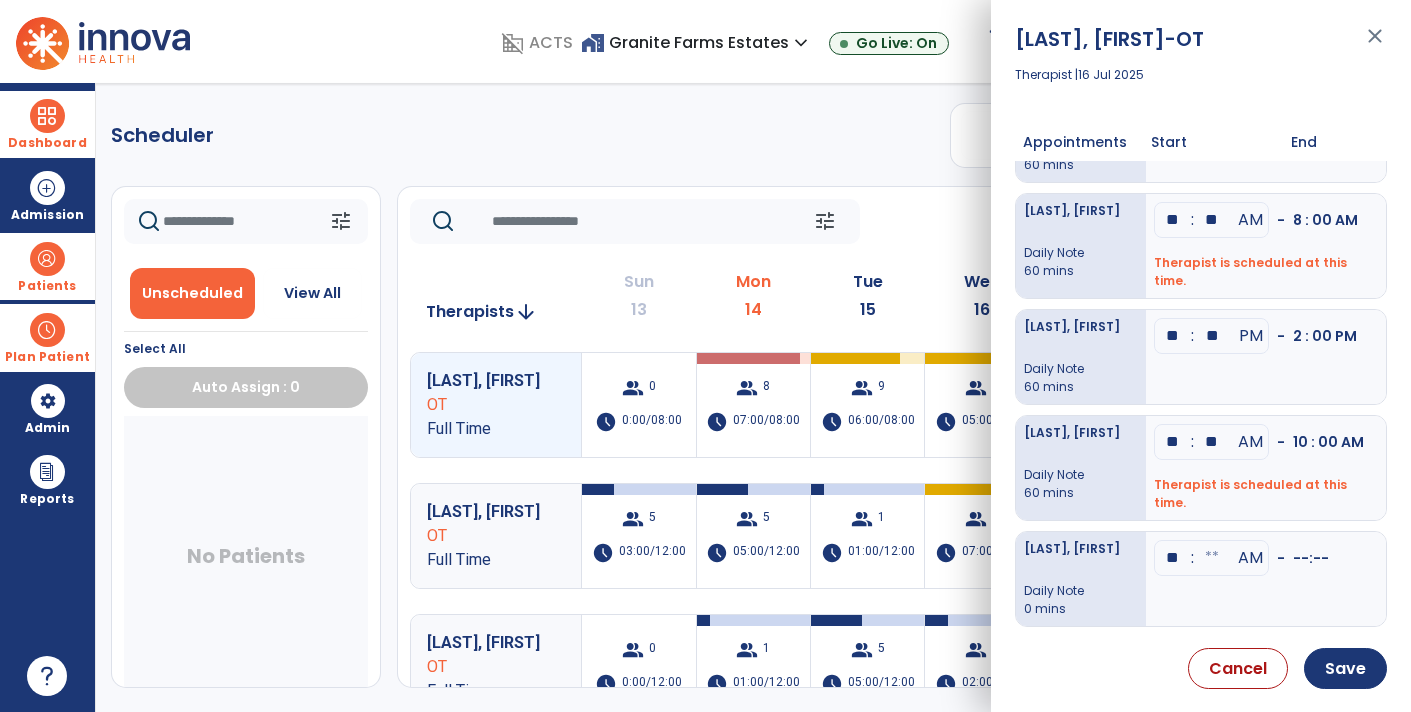 type on "**" 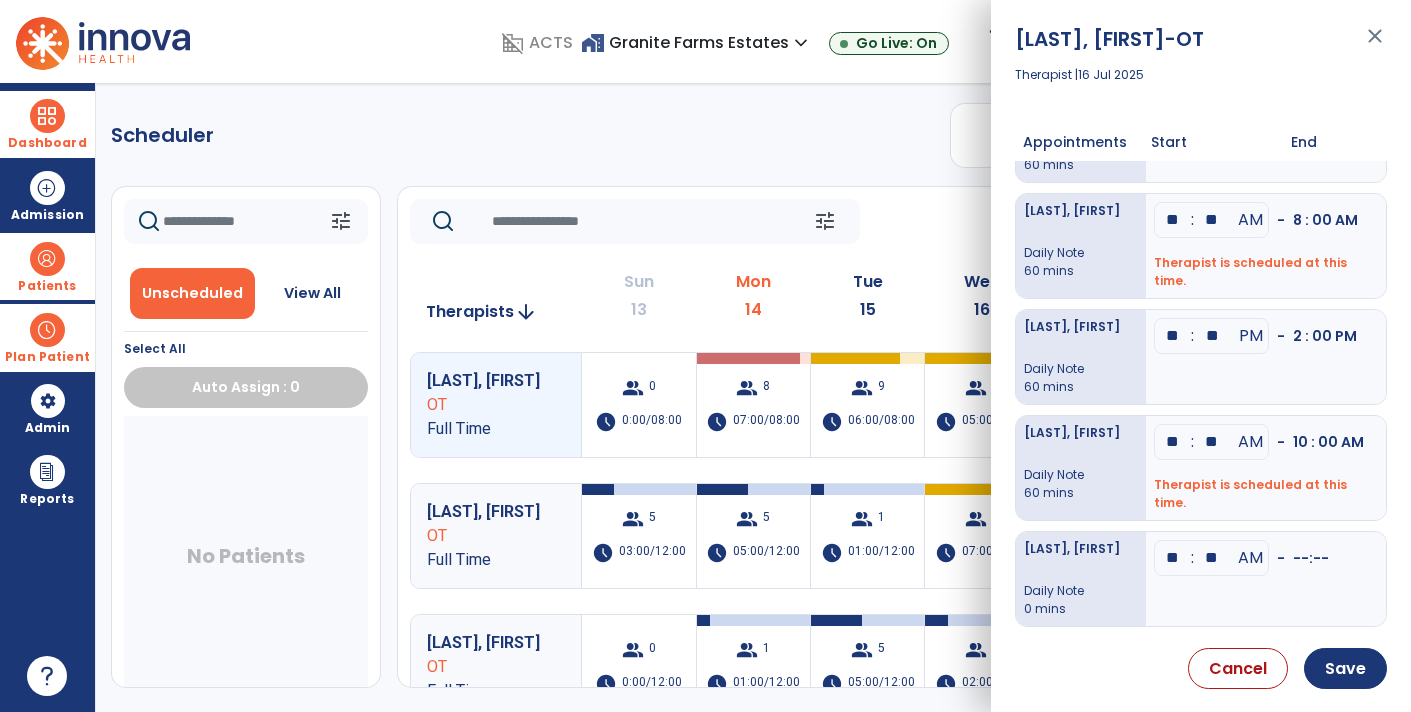 type on "**" 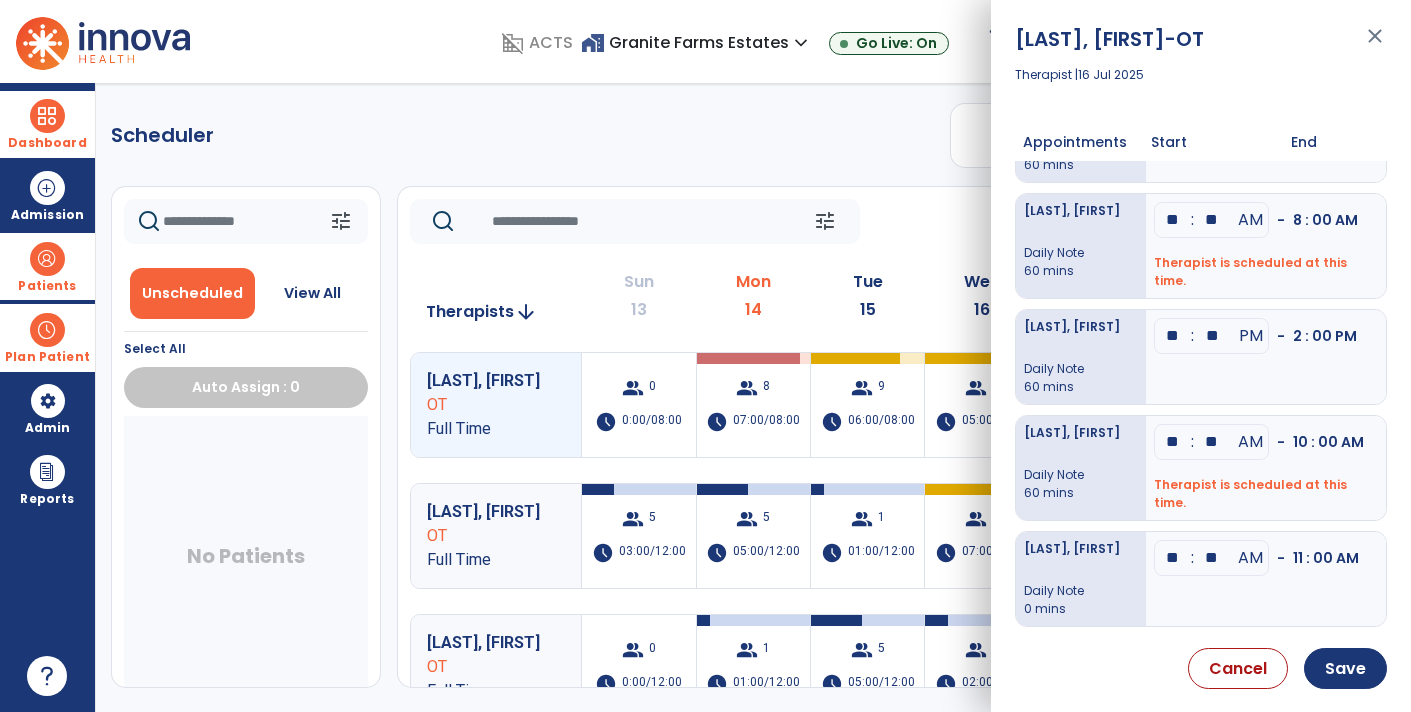 click on "** : ** AM - 11 : 00 AM" at bounding box center (1266, 579) 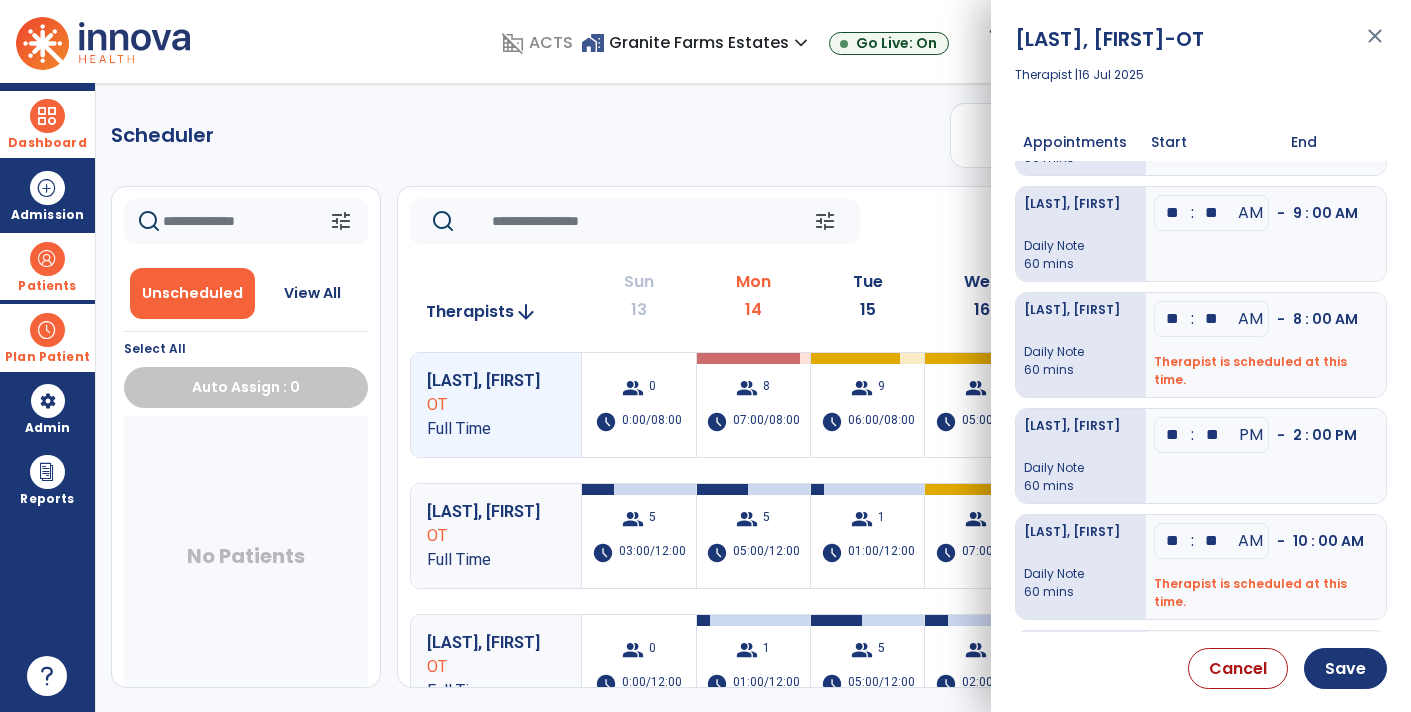 scroll, scrollTop: 78, scrollLeft: 0, axis: vertical 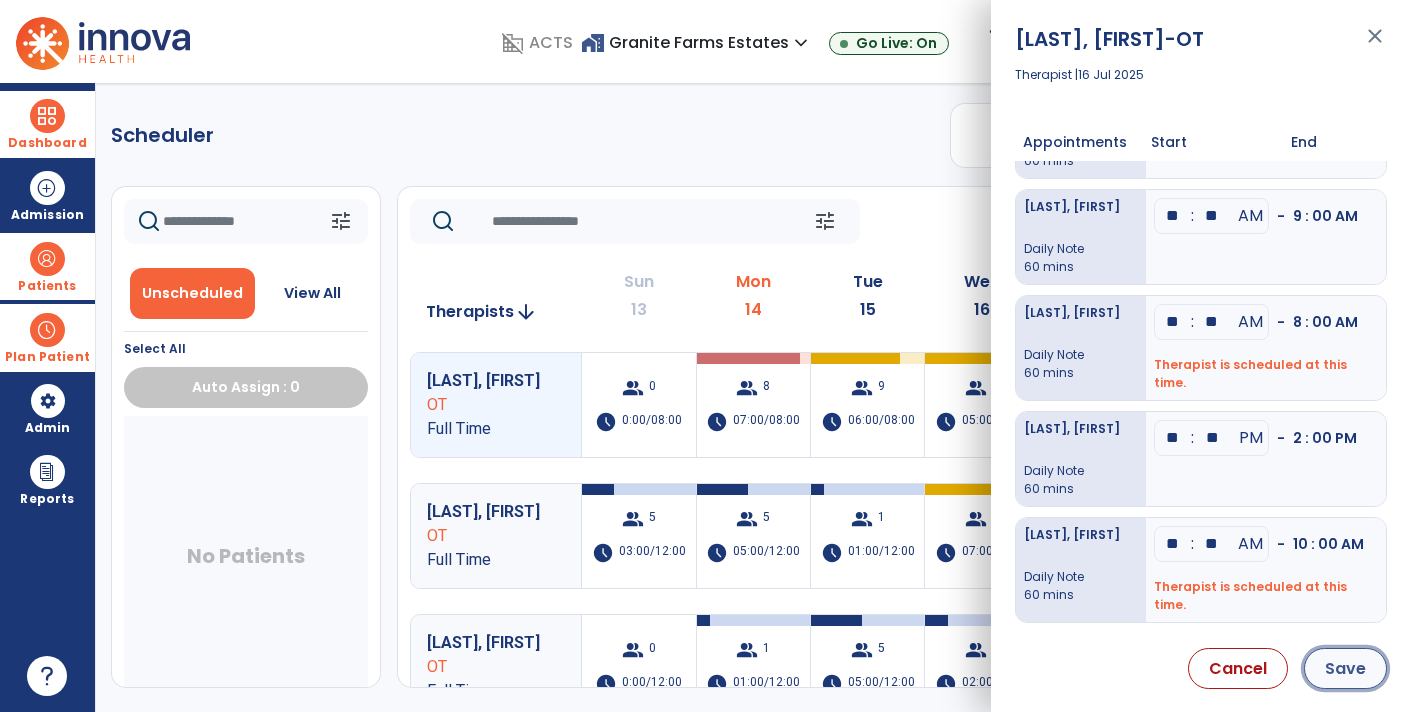 click on "Save" at bounding box center [1345, 668] 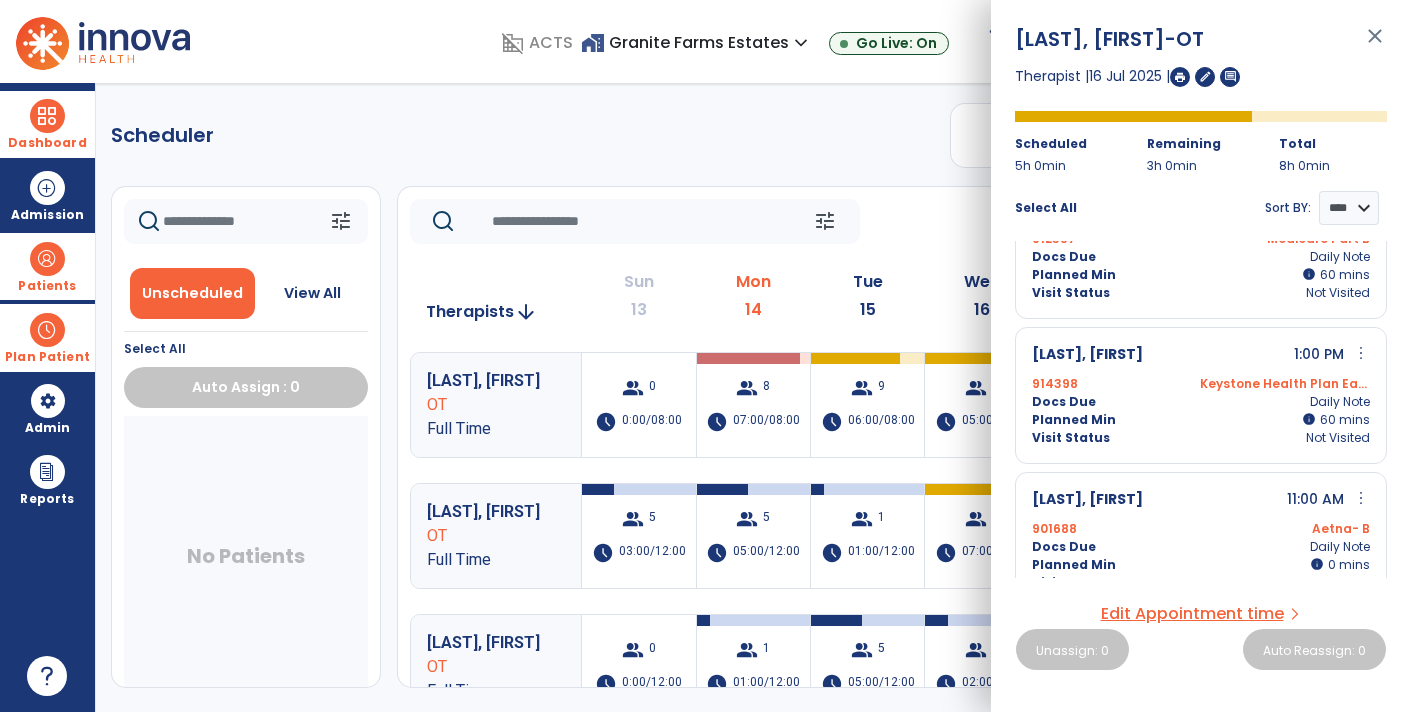 scroll, scrollTop: 522, scrollLeft: 0, axis: vertical 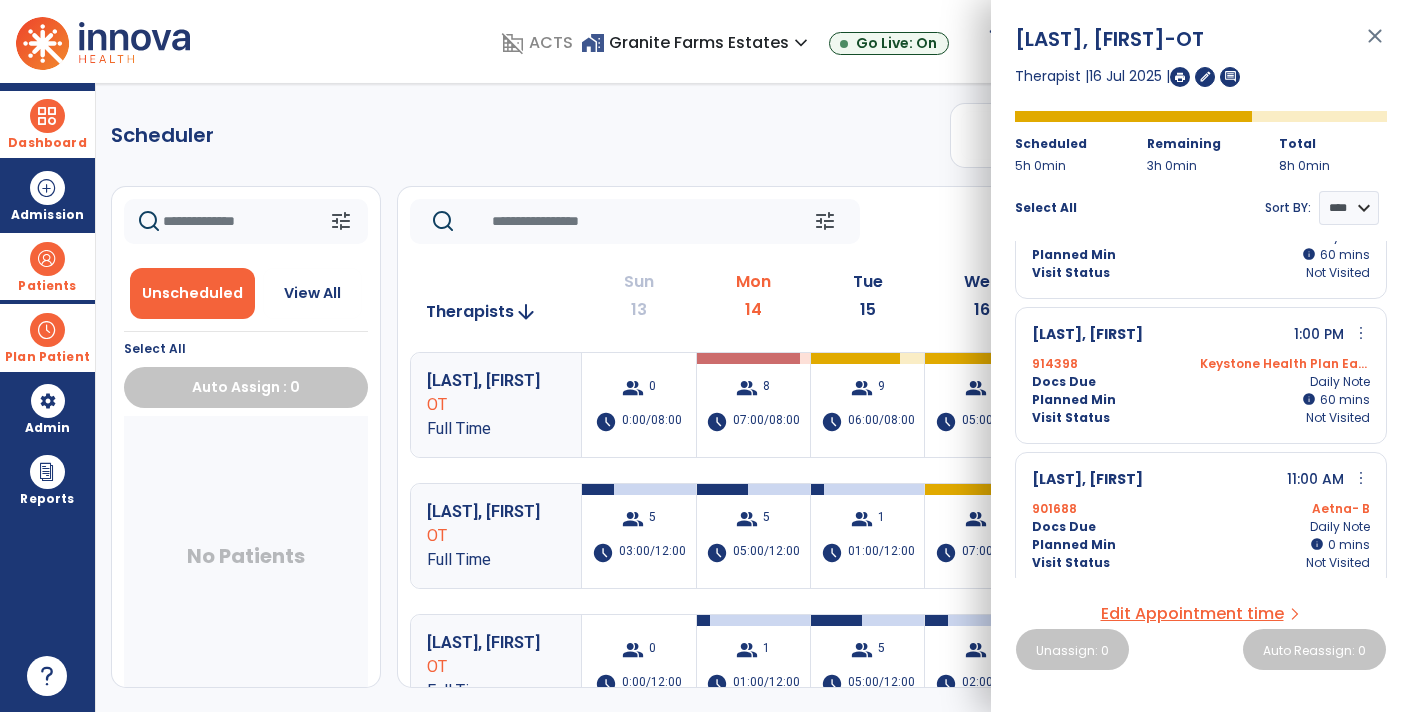 click on "close" at bounding box center [1375, 45] 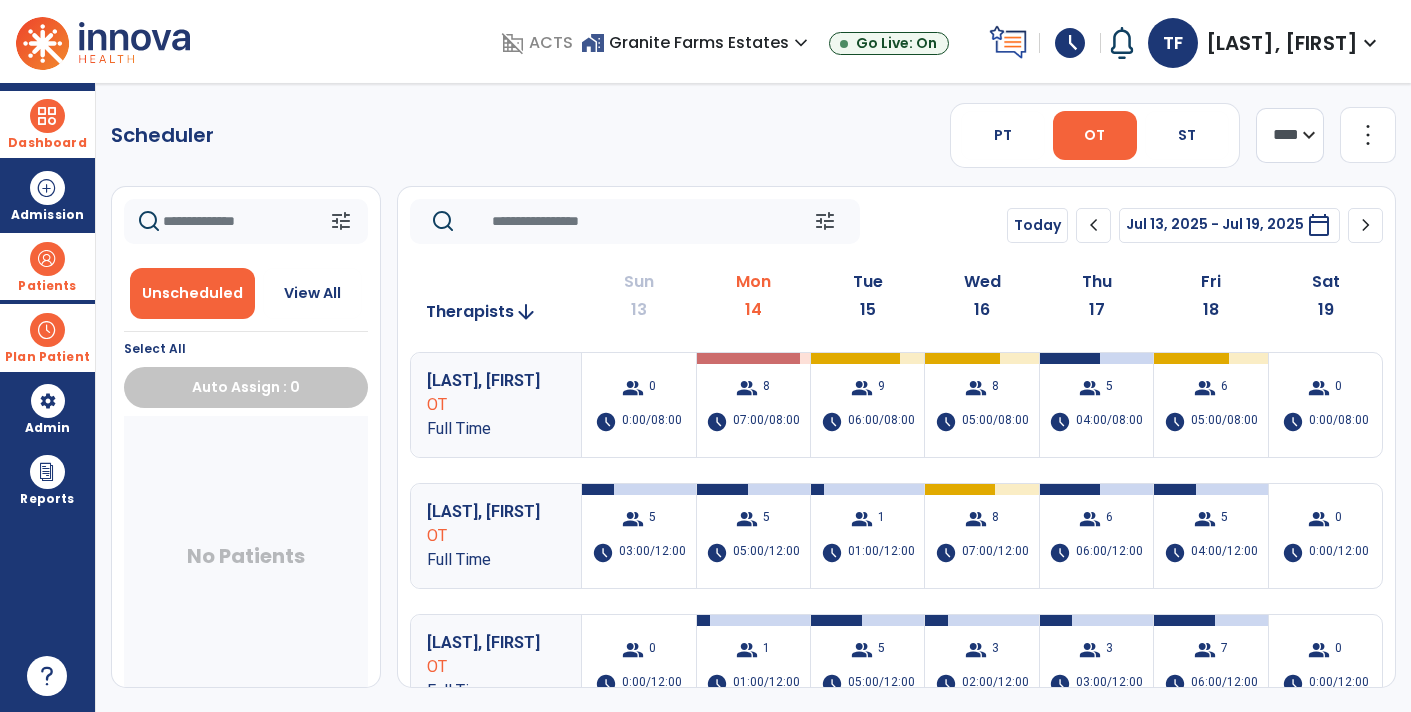 click on "Dashboard" at bounding box center (47, 124) 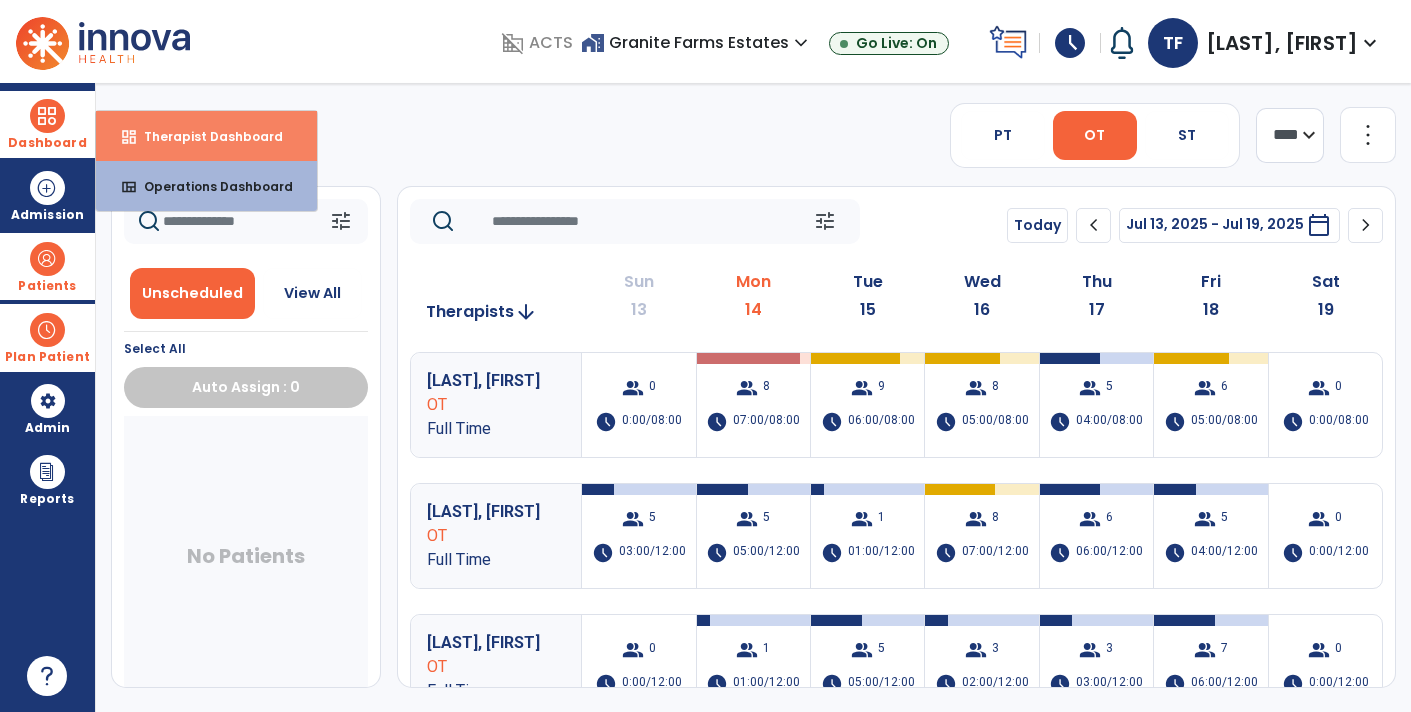 click on "dashboard  Therapist Dashboard" at bounding box center (206, 136) 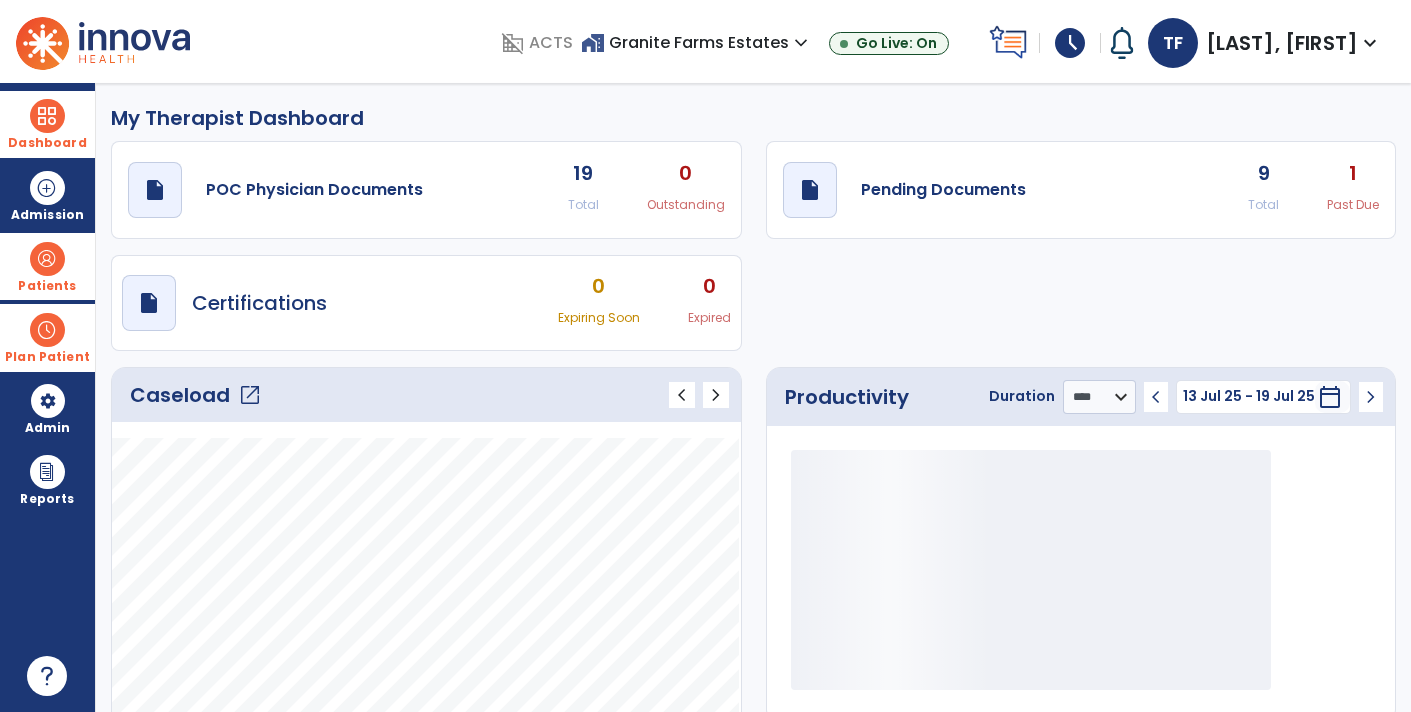 click on "draft   open_in_new  Certifications 0 Expiring Soon 0 Expired" at bounding box center [426, 303] 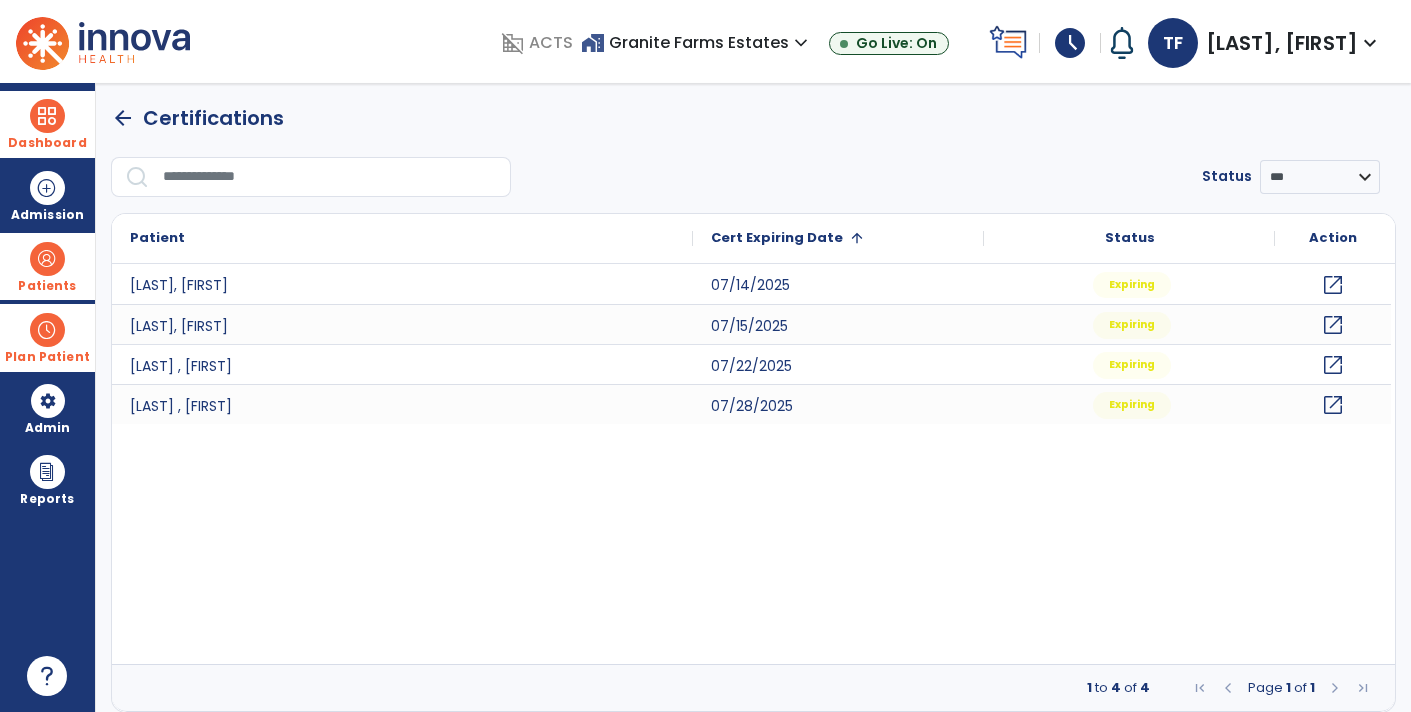 click at bounding box center [47, 116] 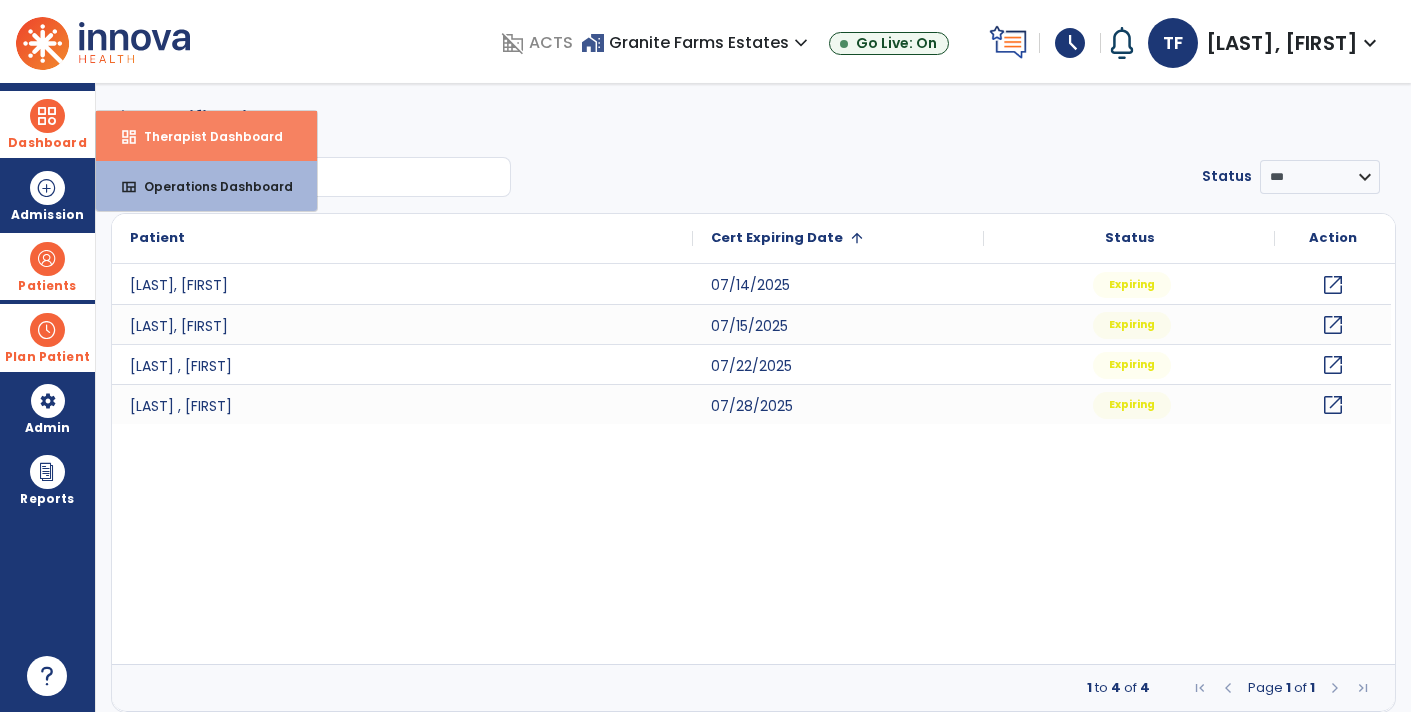 click on "dashboard" at bounding box center [129, 137] 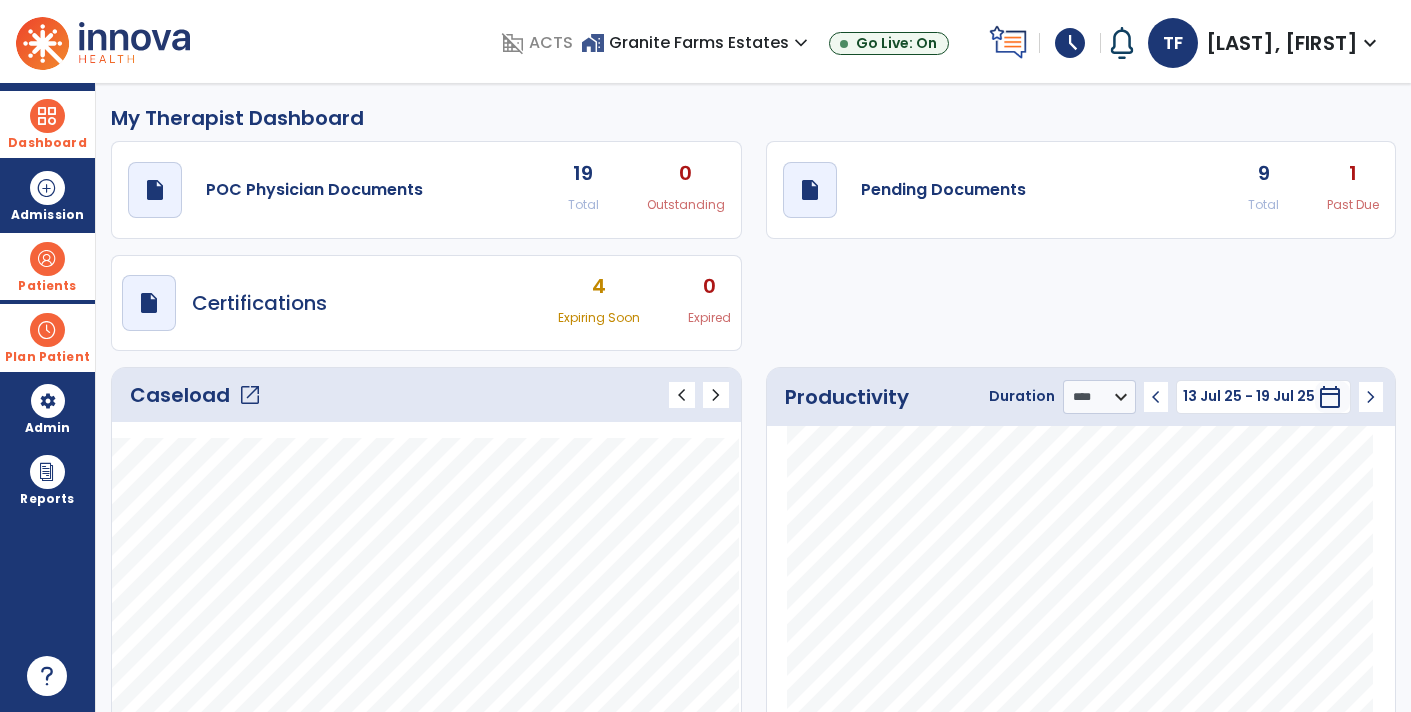 click on "draft   open_in_new  Pending Documents 9 Total 1 Past Due" 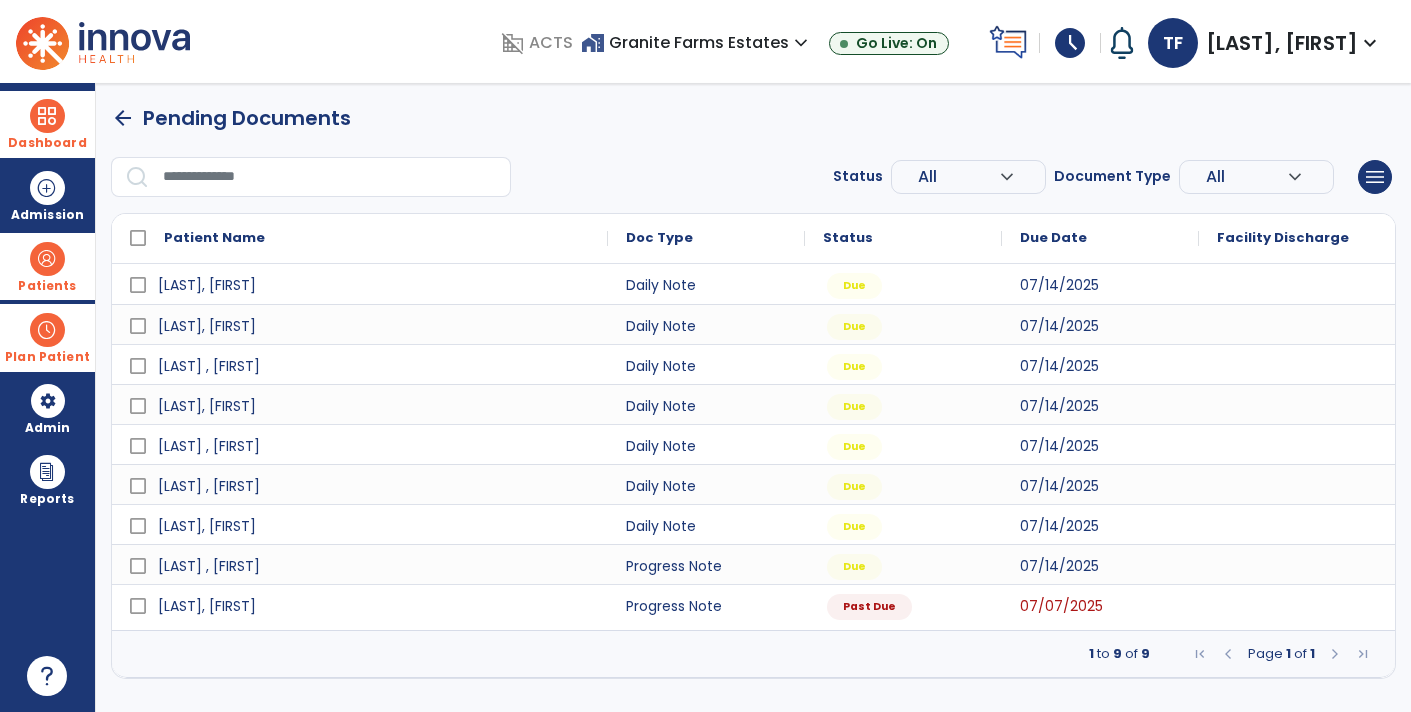 drag, startPoint x: 43, startPoint y: 249, endPoint x: 65, endPoint y: 258, distance: 23.769728 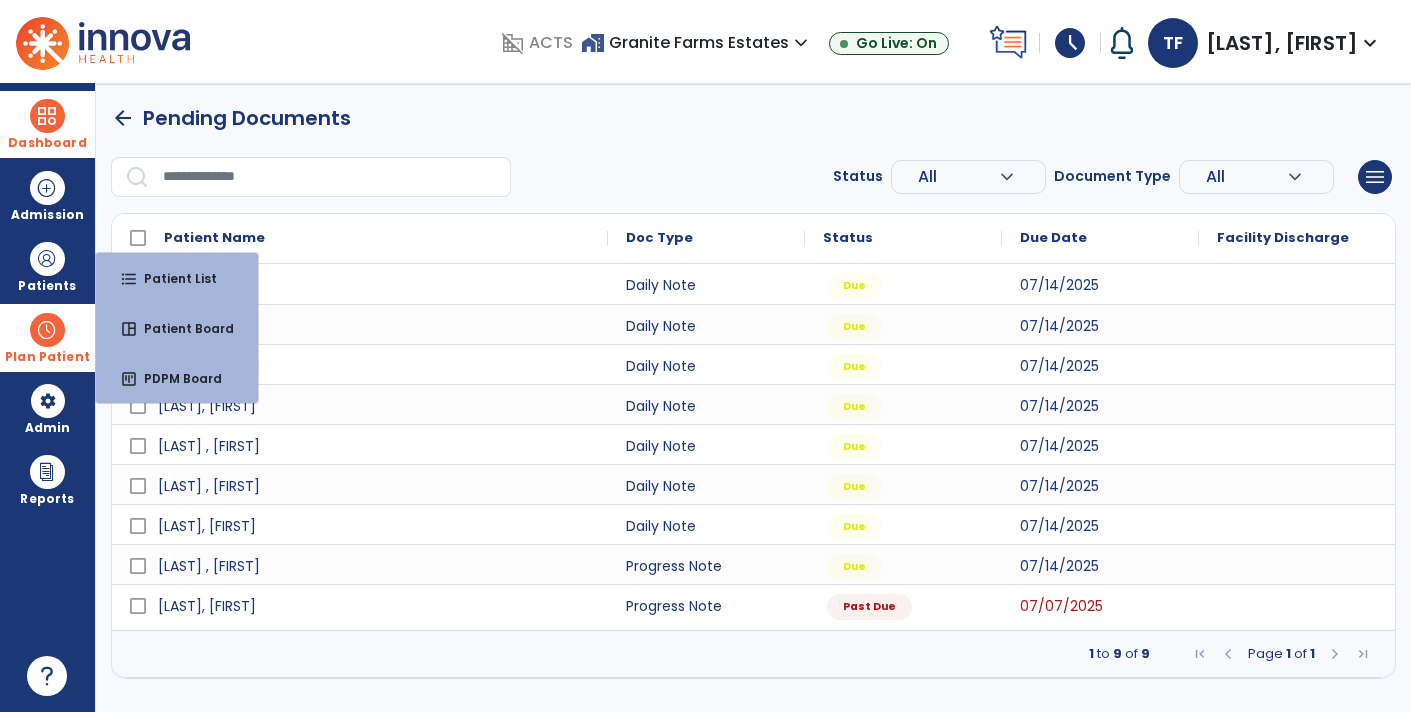 click on "Plan Patient" at bounding box center [47, 266] 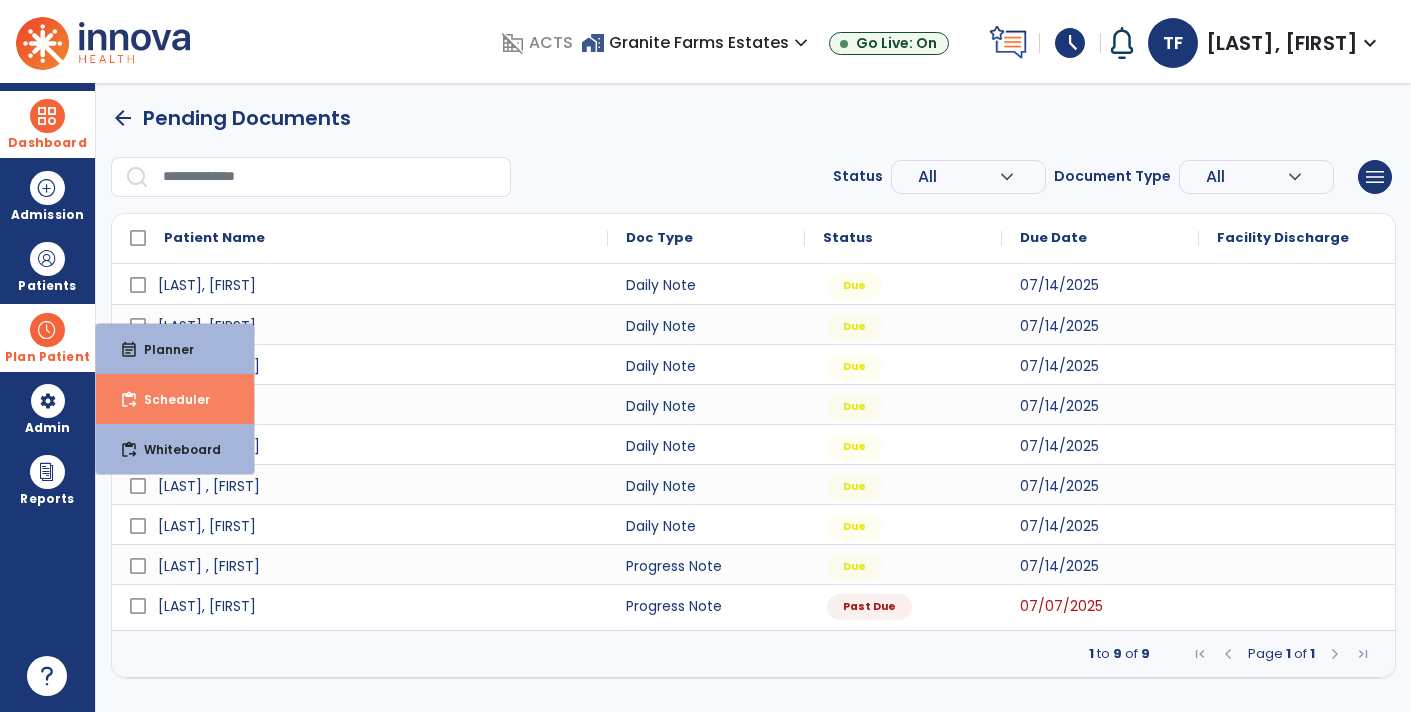 click on "Scheduler" at bounding box center (169, 399) 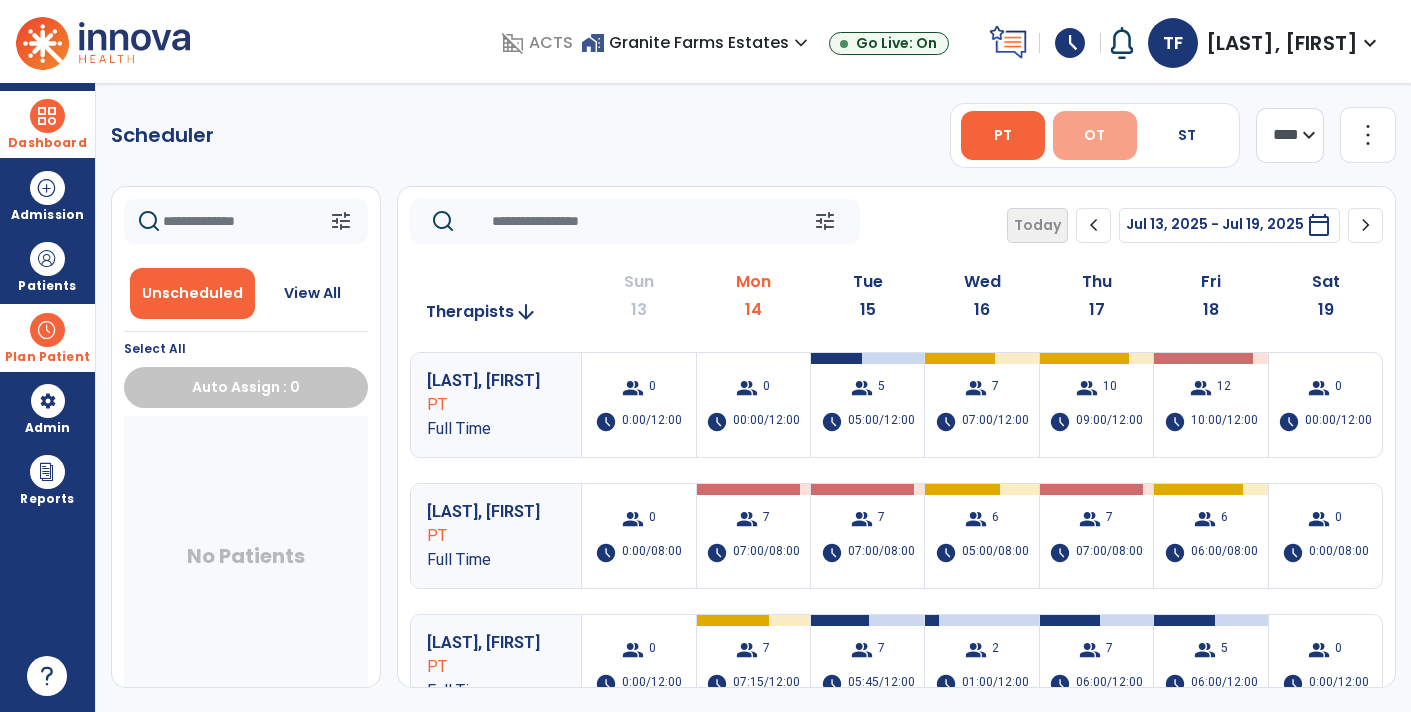 click on "OT" at bounding box center (1094, 135) 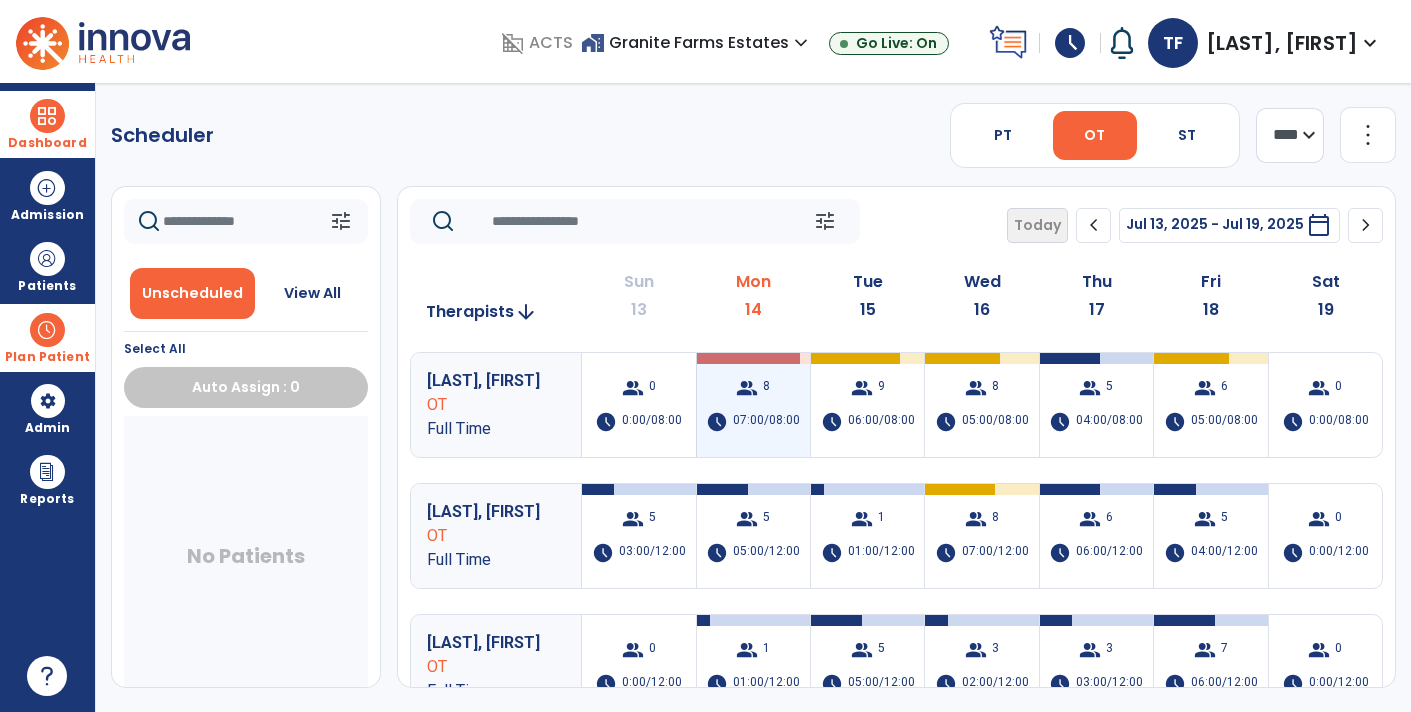 click on "8" at bounding box center [766, 388] 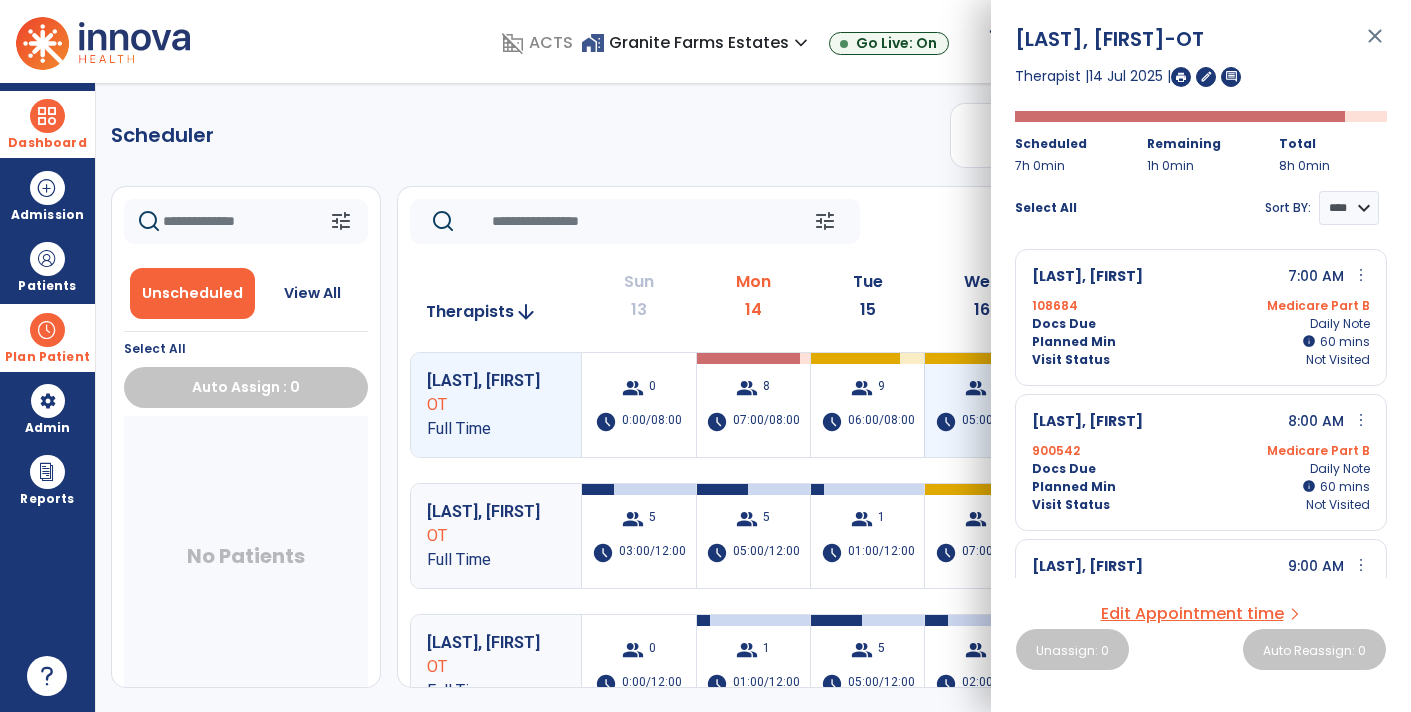 click on "group  8  schedule  05:00/08:00" at bounding box center (981, 405) 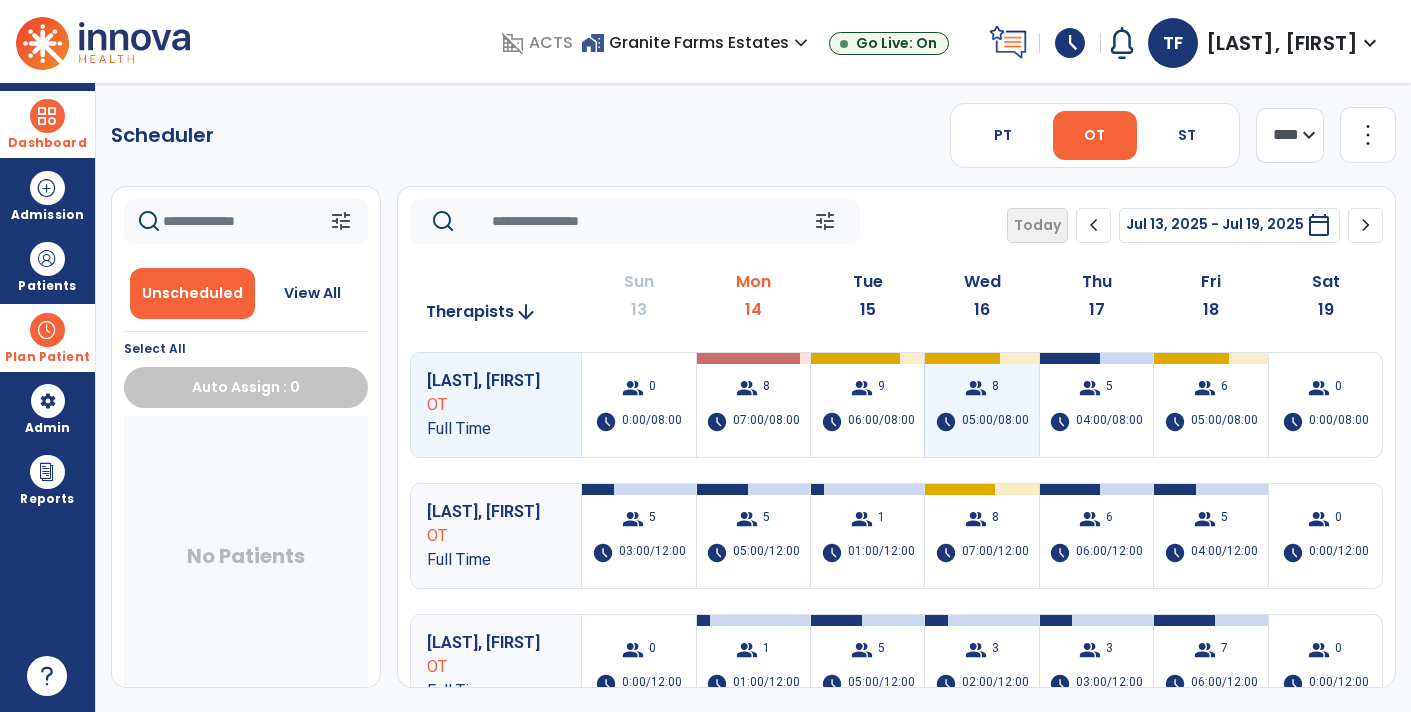 click on "group" at bounding box center [976, 388] 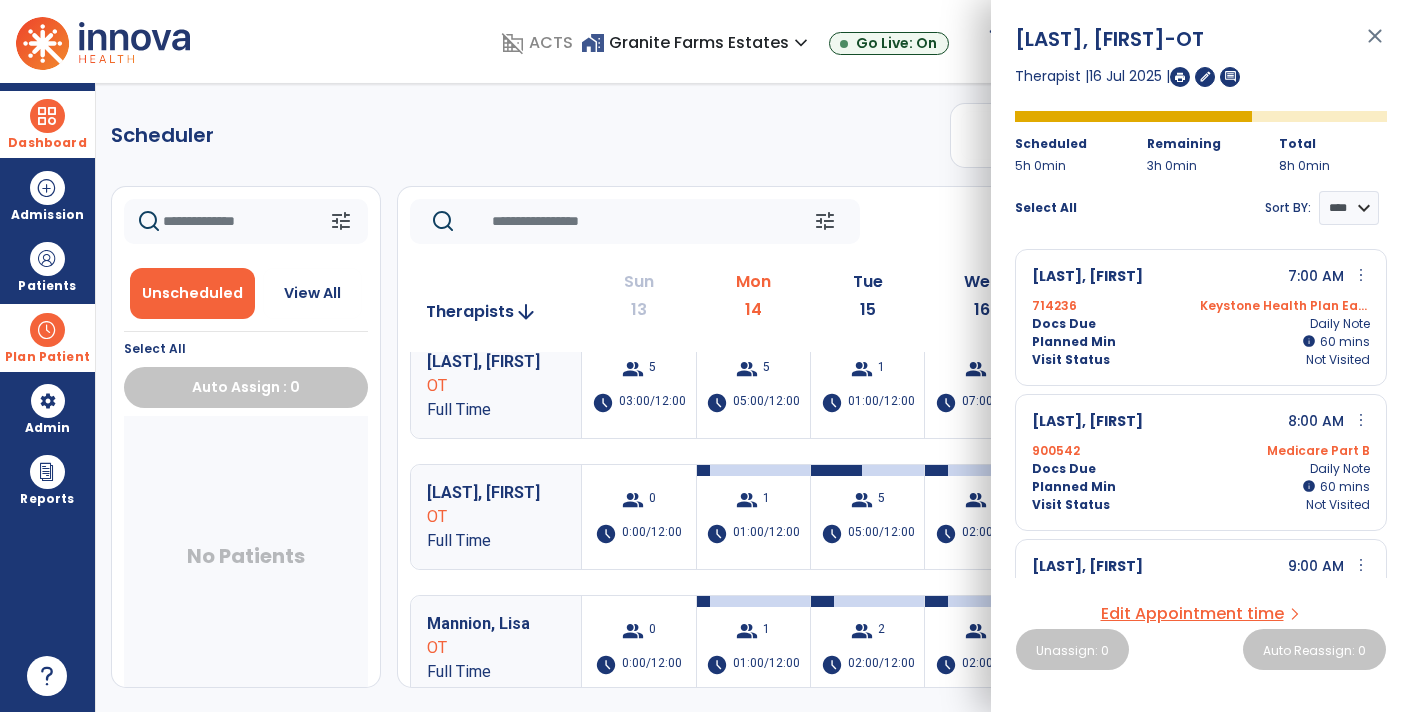 scroll, scrollTop: 202, scrollLeft: 0, axis: vertical 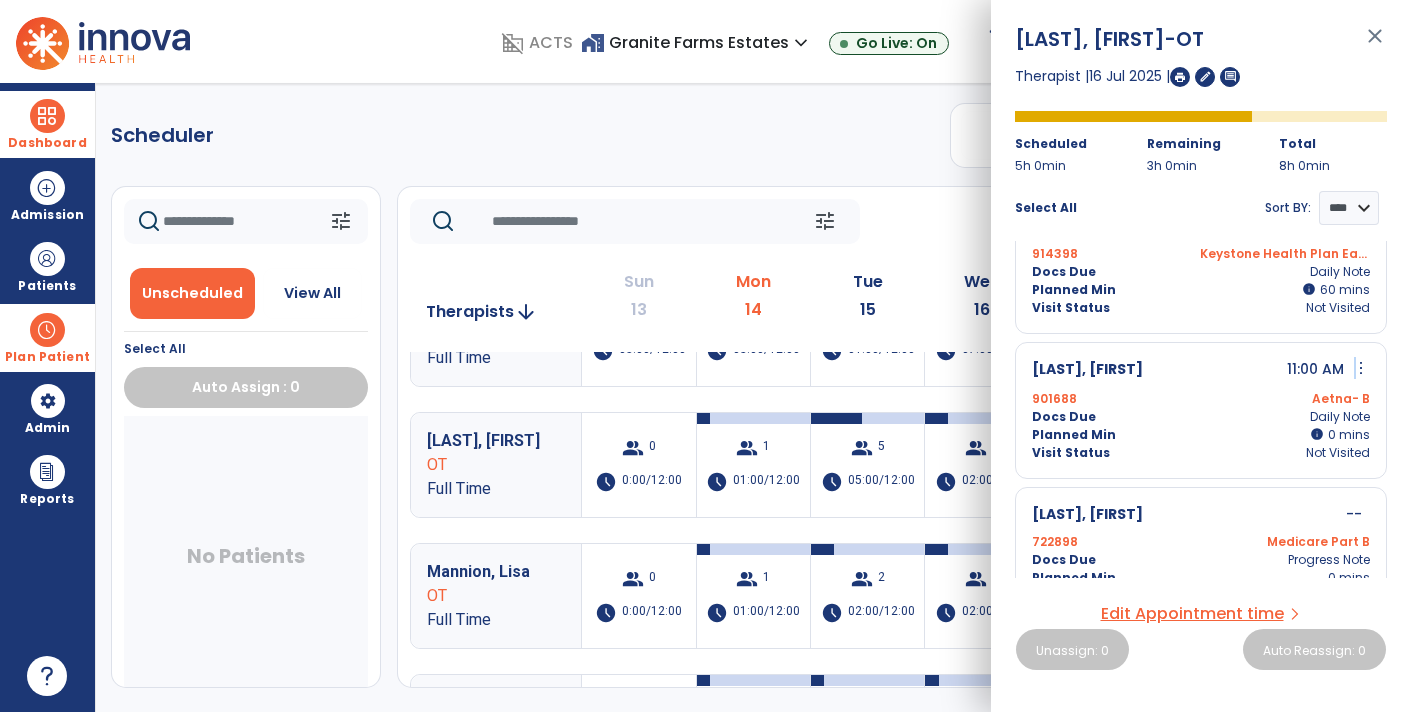 click on "more_vert" at bounding box center (1361, 368) 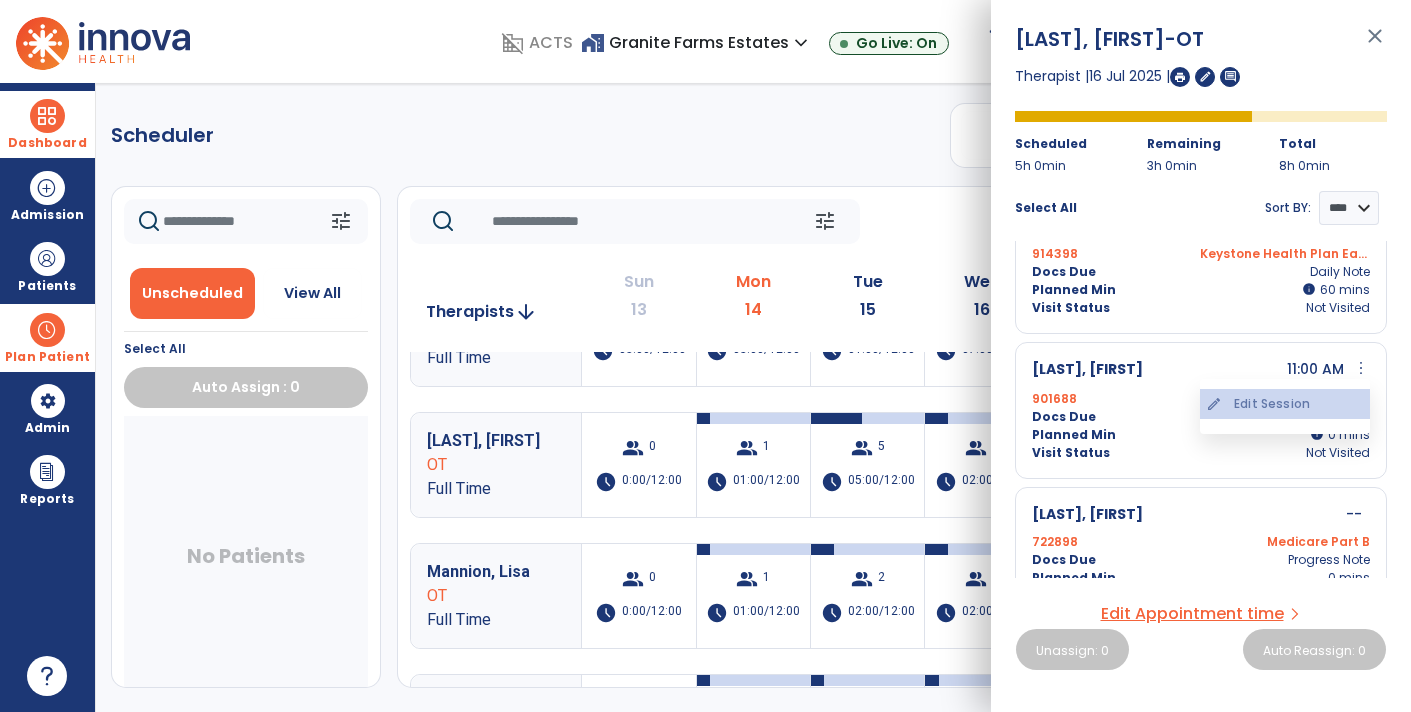 click on "edit   Edit Session" at bounding box center [1285, 404] 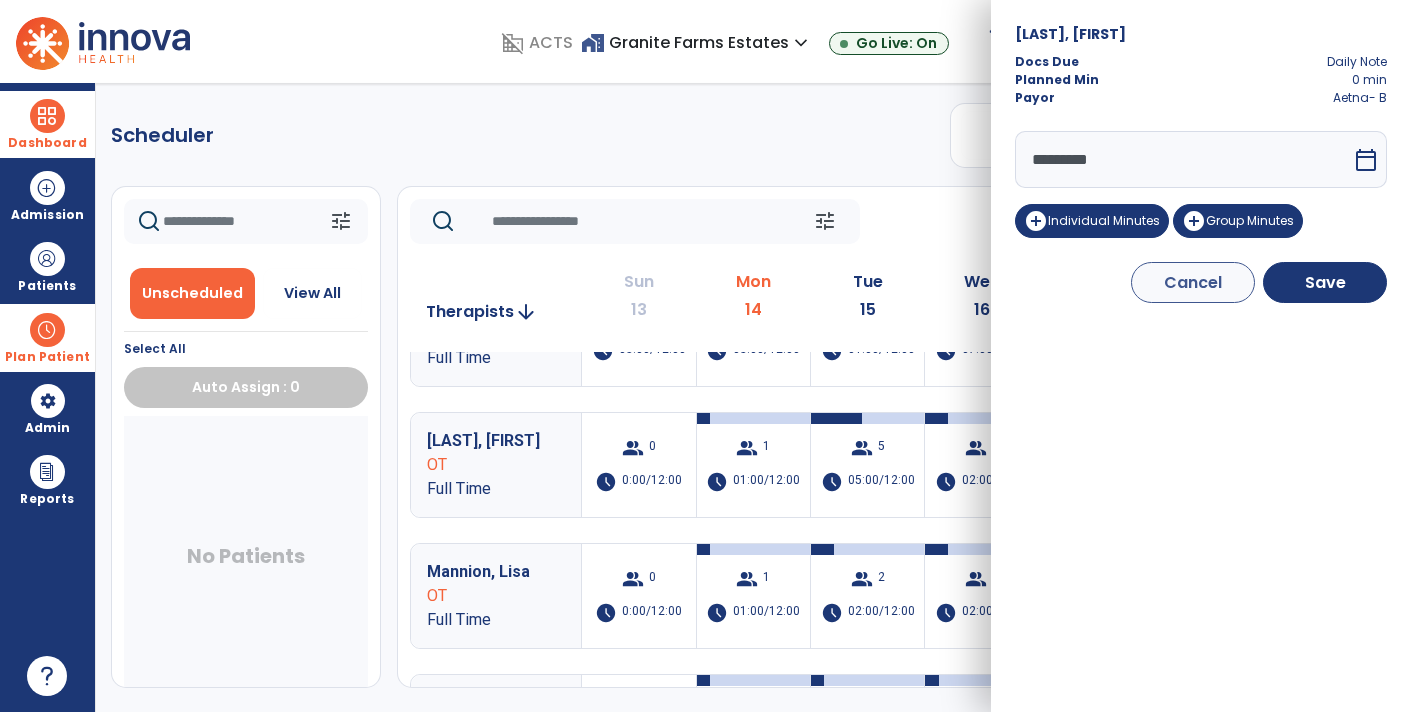click on "*********" at bounding box center (1183, 159) 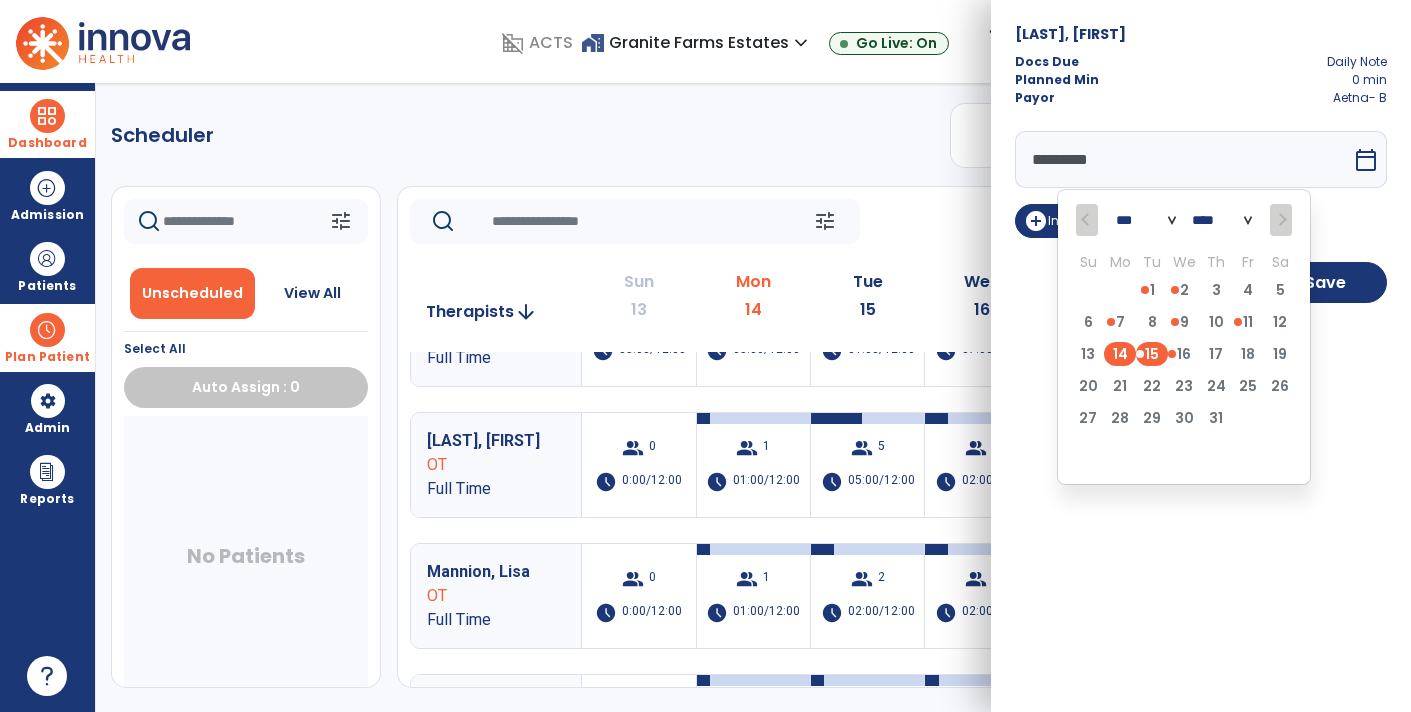 click on "14" at bounding box center [1120, 354] 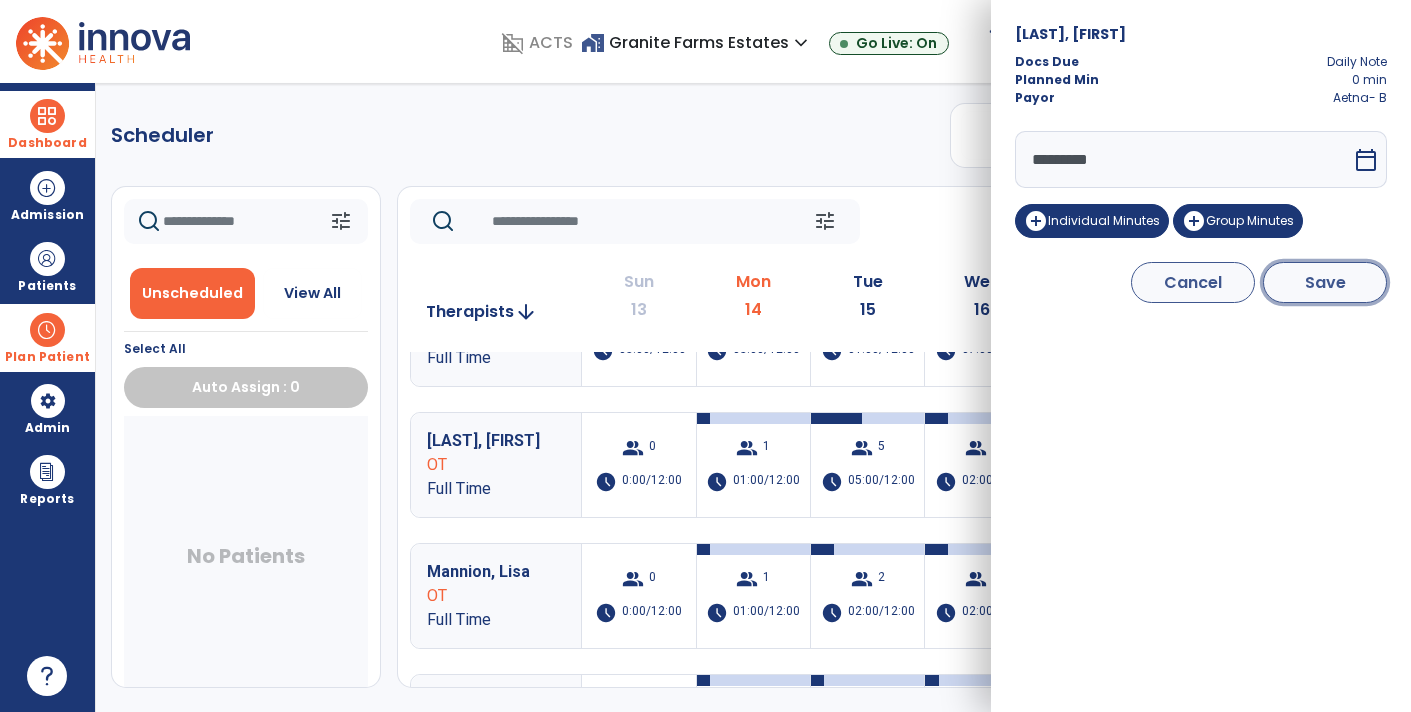 click on "Save" at bounding box center [1325, 282] 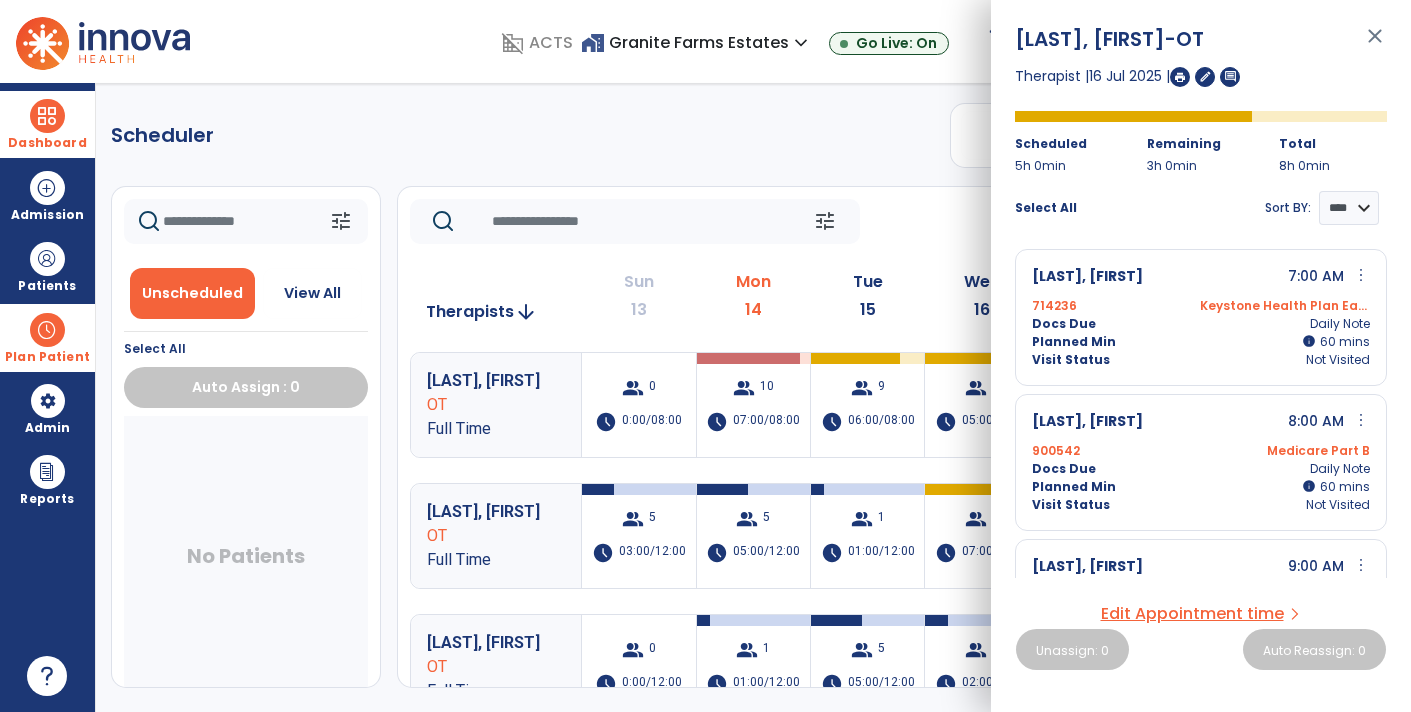 click on "close" at bounding box center (1375, 45) 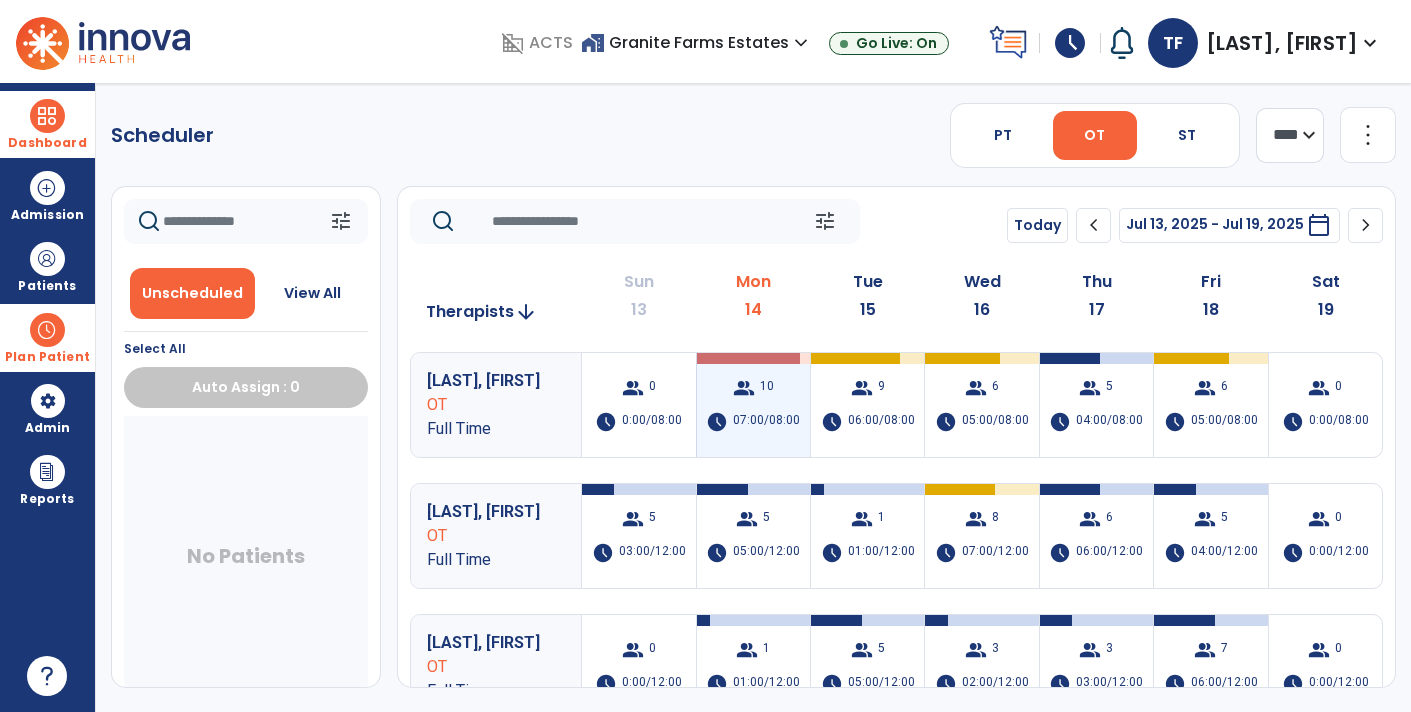 click on "group  10  schedule  07:00/08:00" at bounding box center (753, 405) 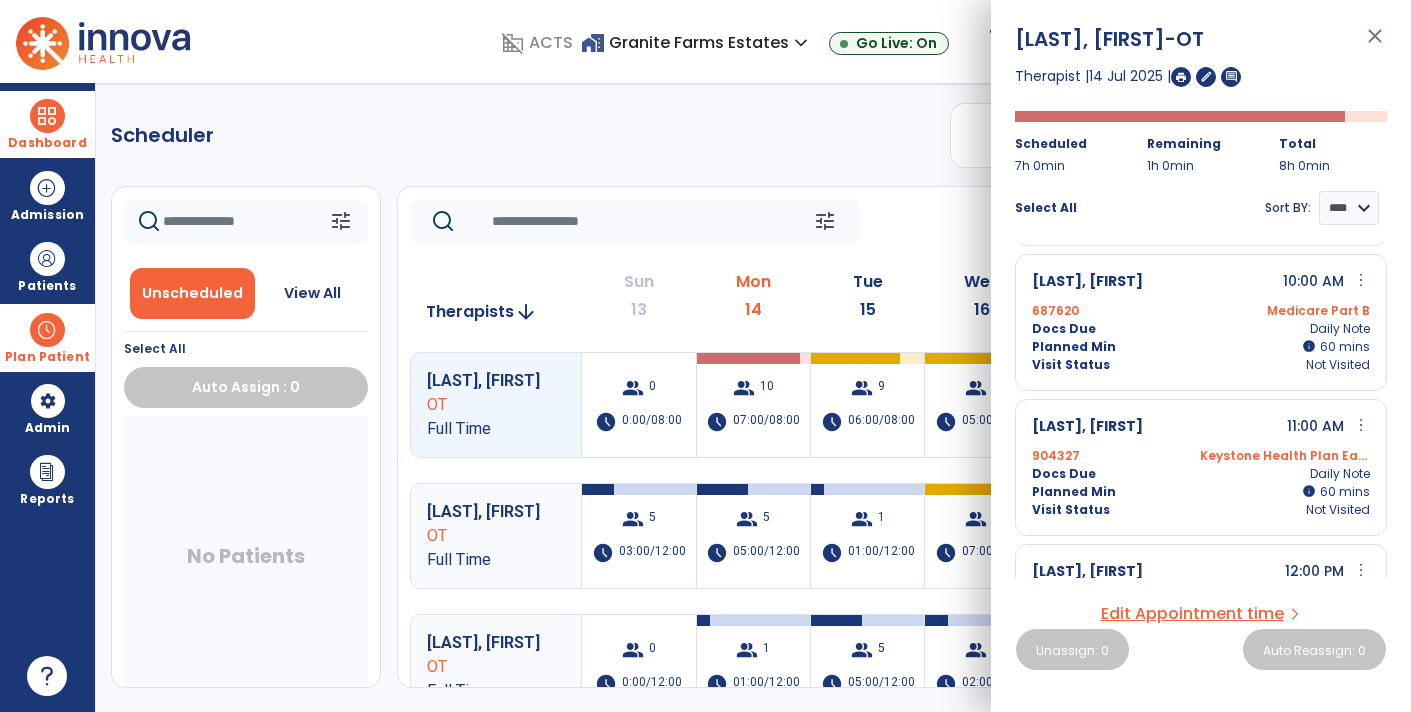 scroll, scrollTop: 435, scrollLeft: 0, axis: vertical 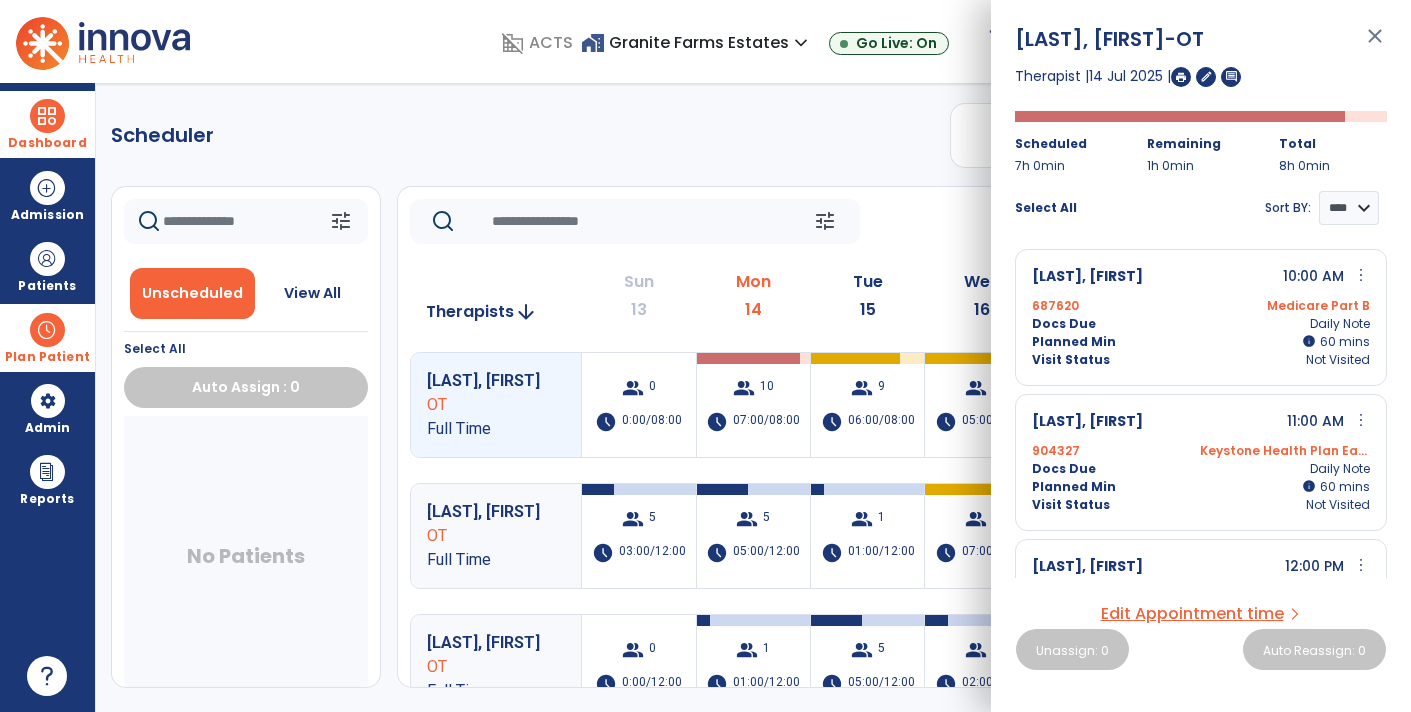 click on "more_vert" at bounding box center (1361, 420) 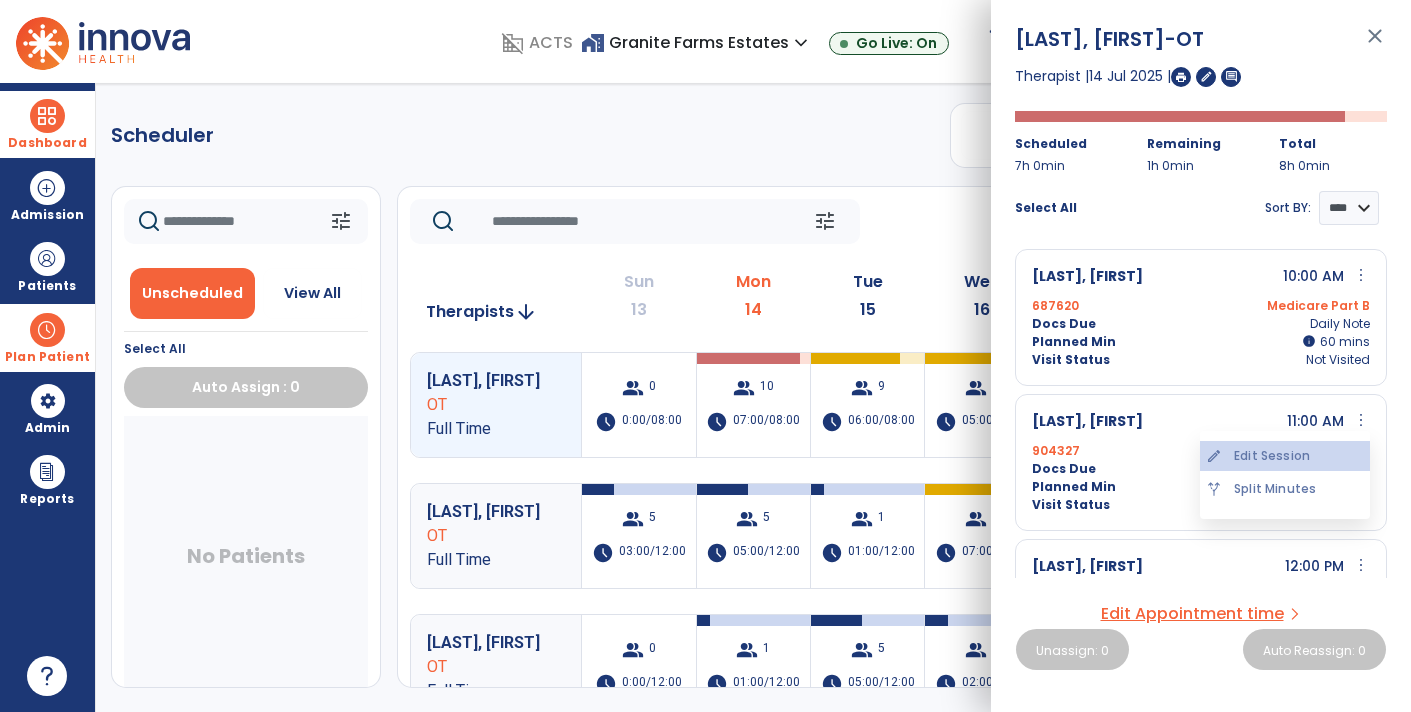 click on "edit   Edit Session" at bounding box center (1285, 456) 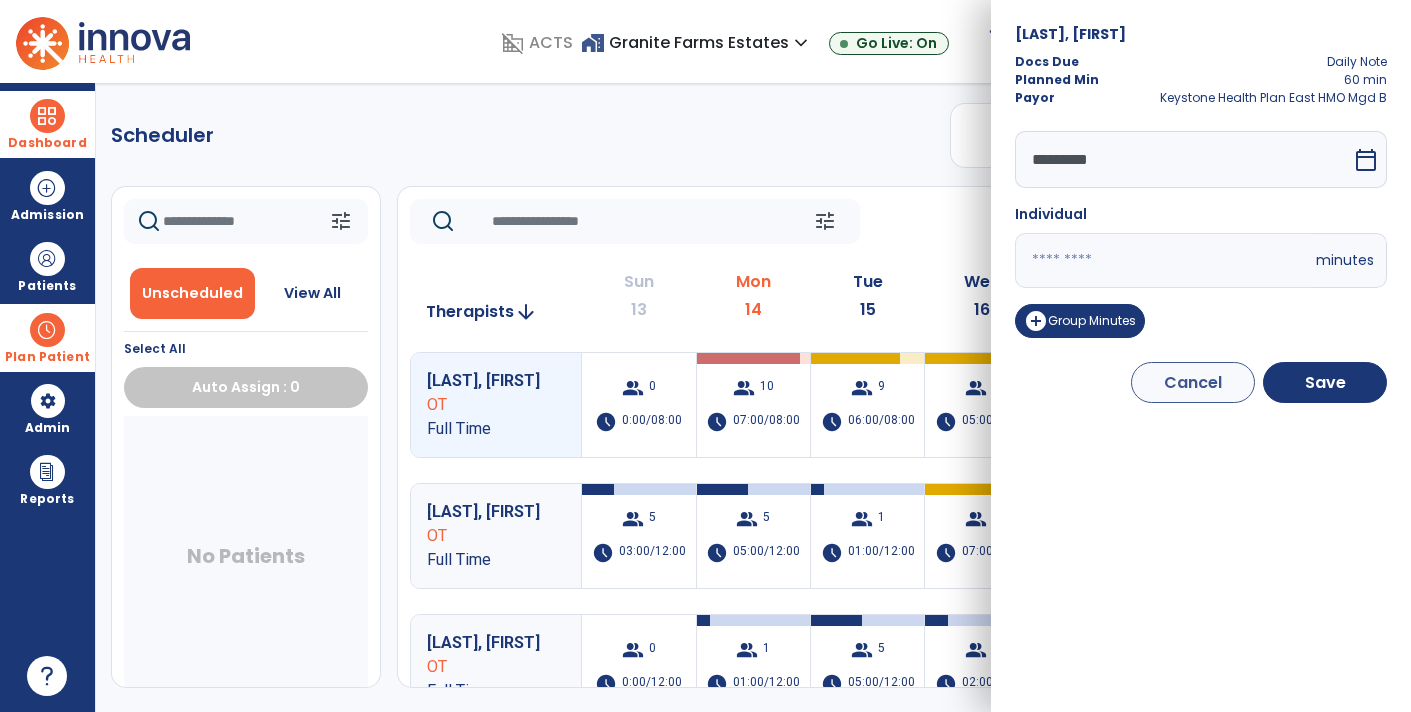 click on "*********" at bounding box center [1183, 159] 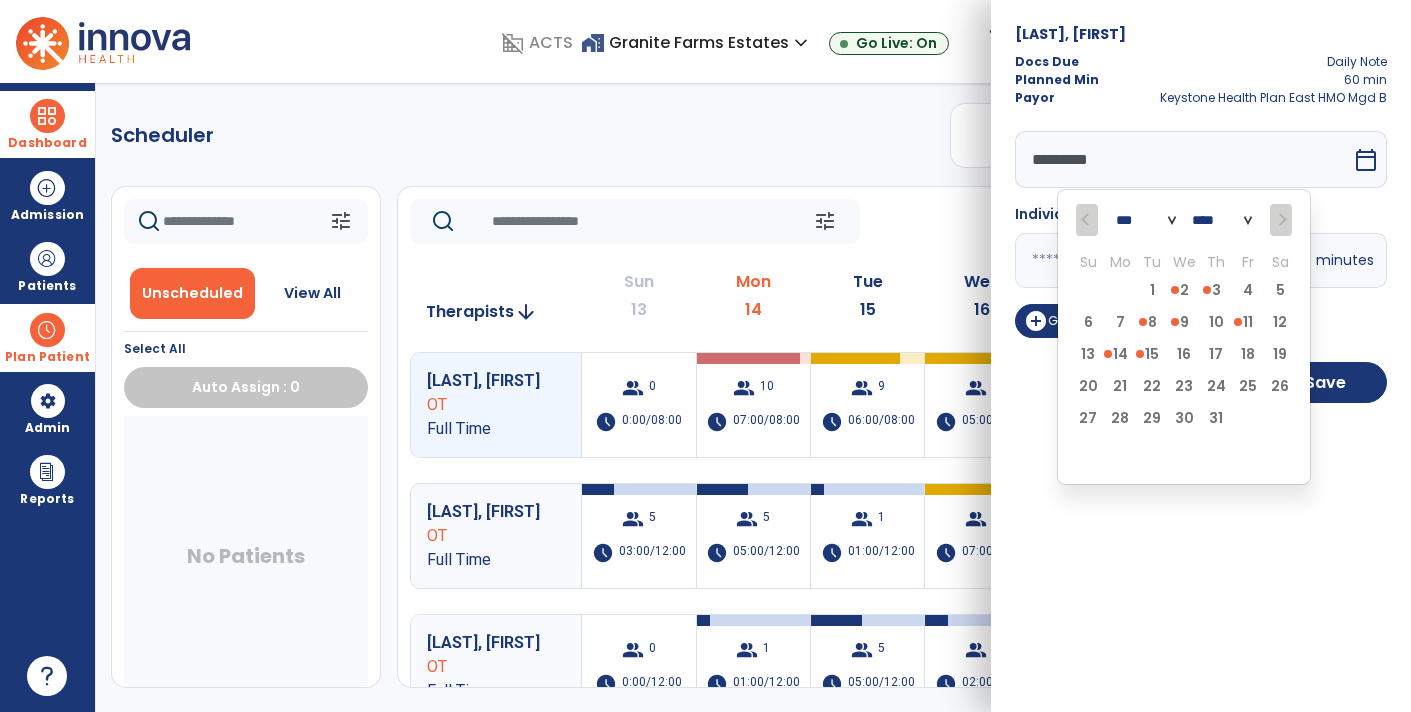 click on "13   14   15   16   17   18   19" at bounding box center [1184, 358] 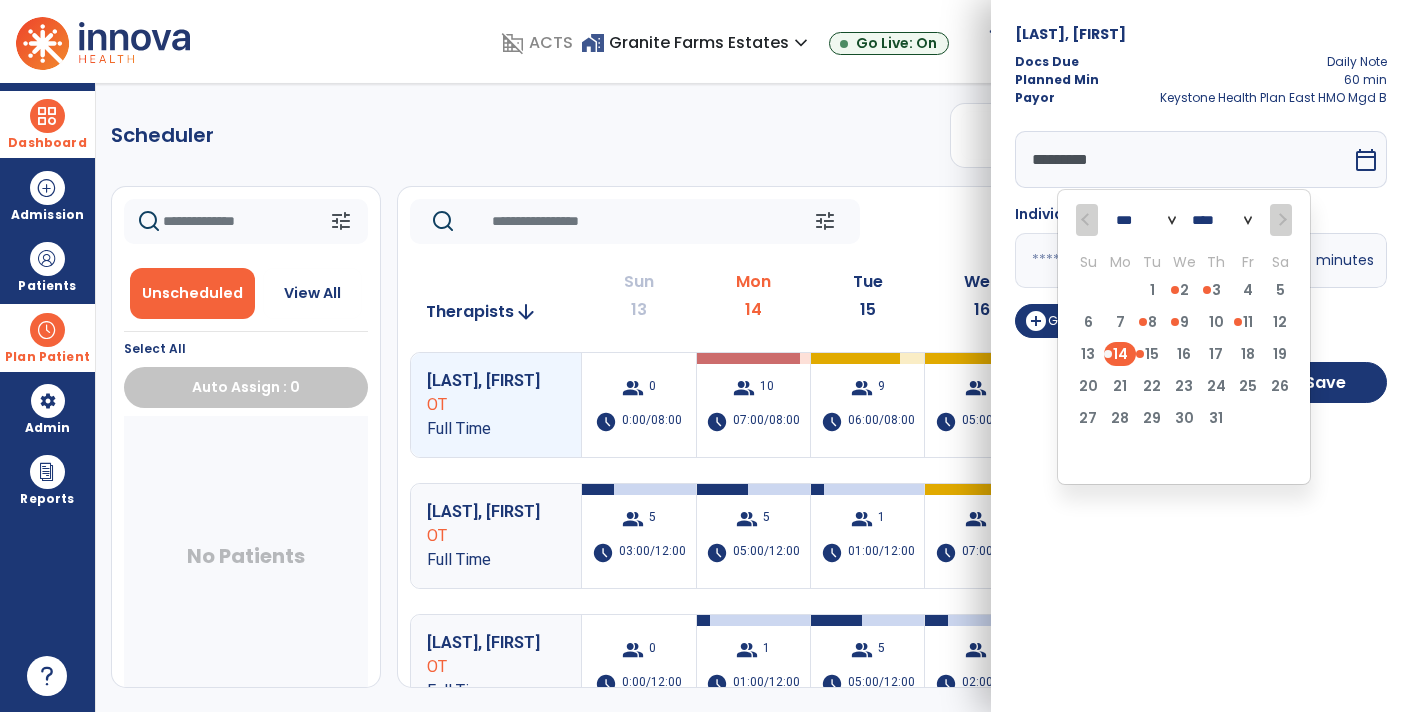 click on "13   14   15   16   17   18   19" at bounding box center [1184, 358] 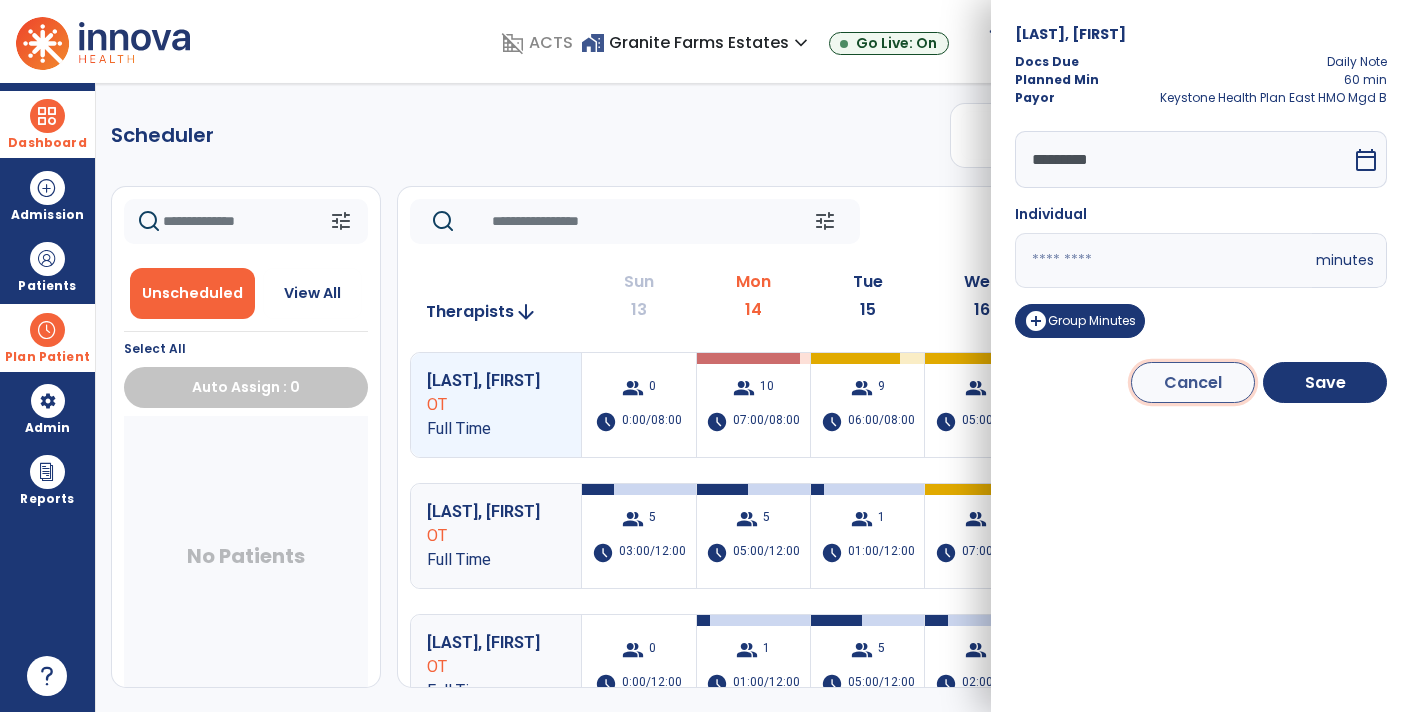 click on "Cancel" at bounding box center (1193, 382) 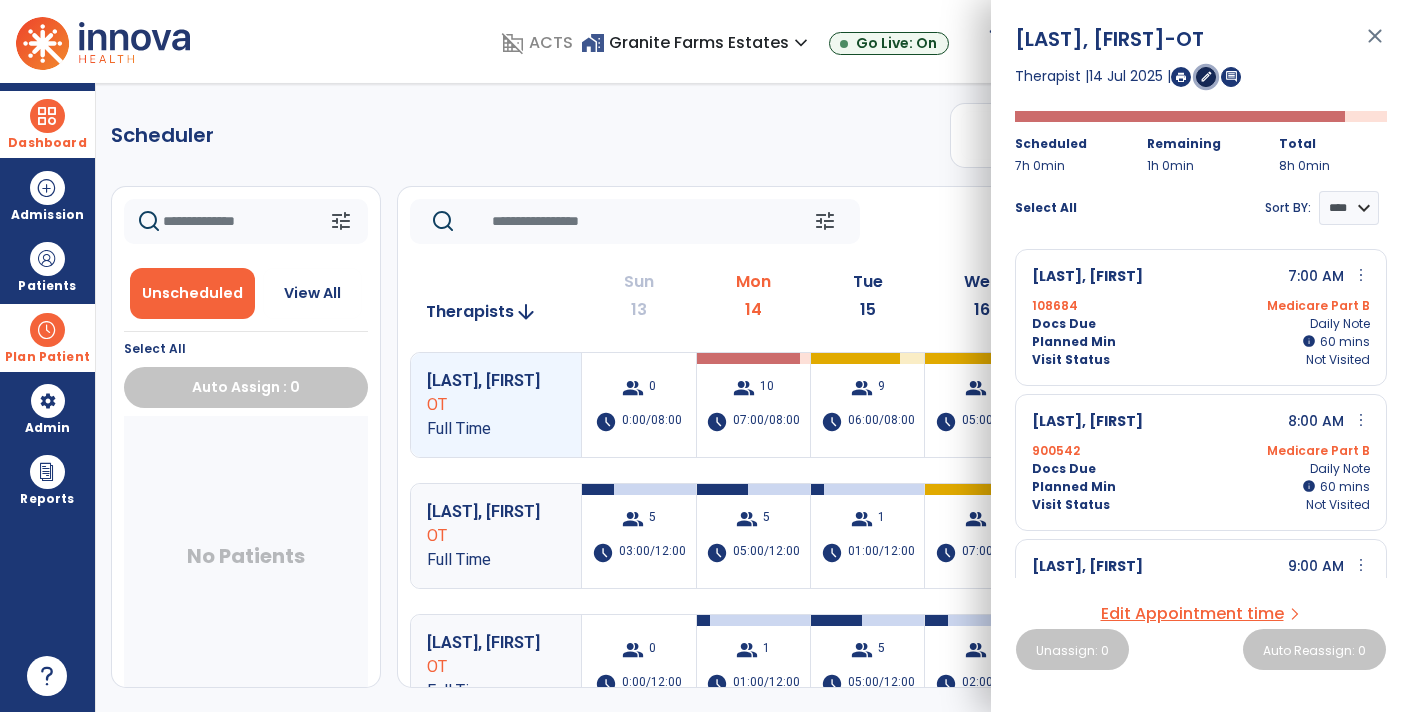 click on "edit" at bounding box center (1206, 76) 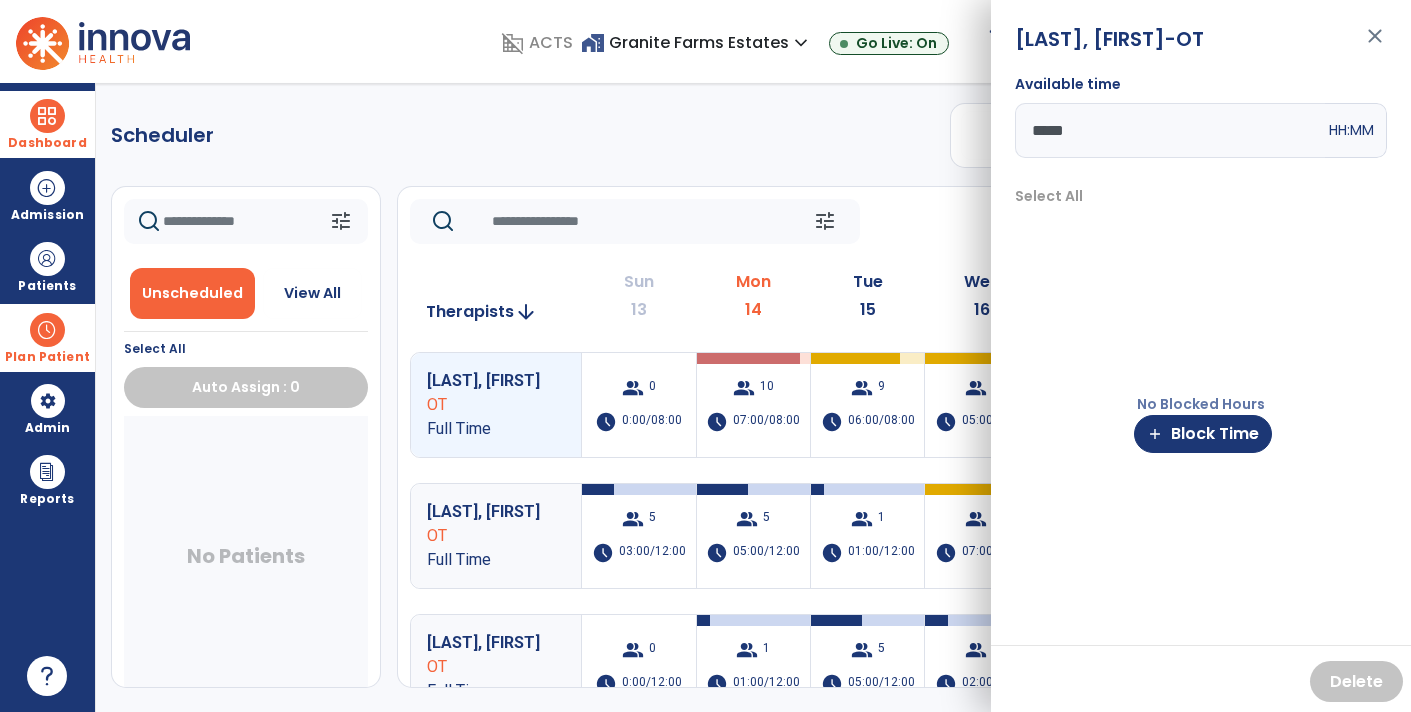 click on "close" at bounding box center [1375, 45] 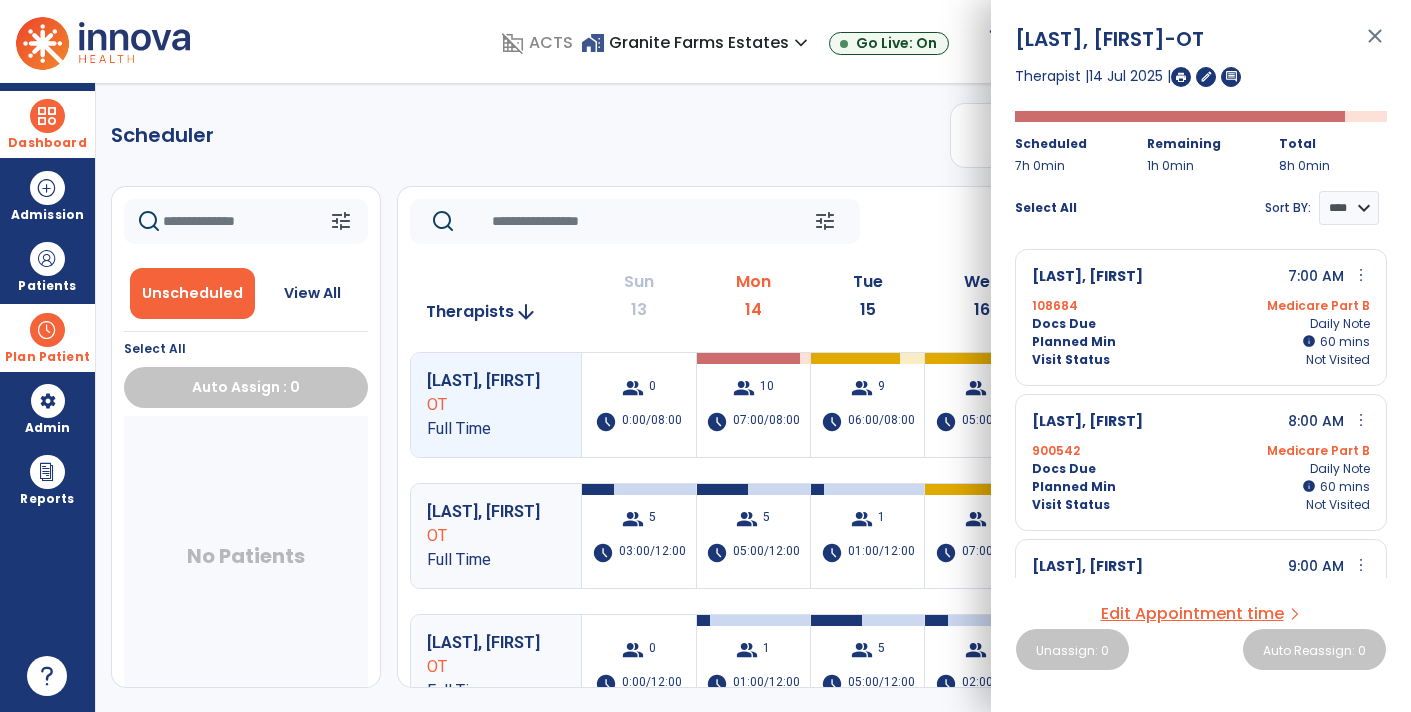 click on "close" at bounding box center (1375, 45) 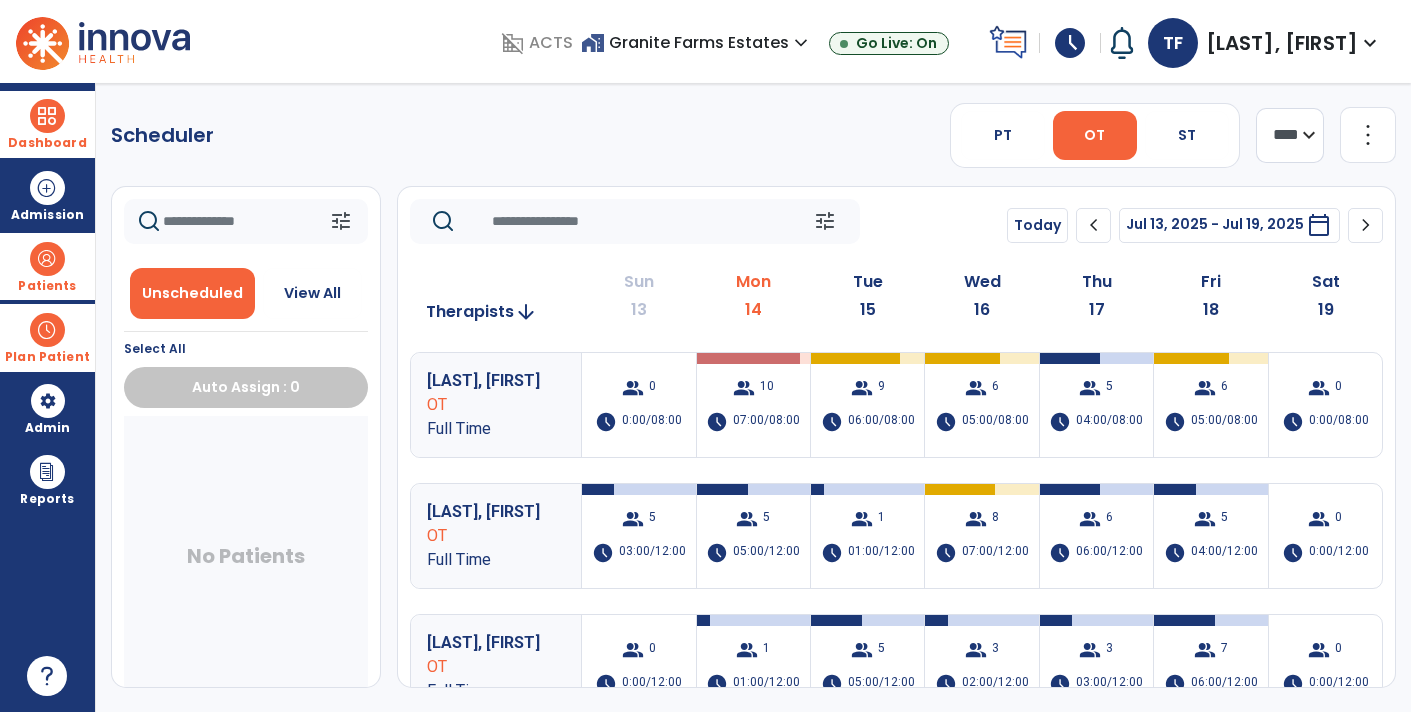 click at bounding box center [47, 259] 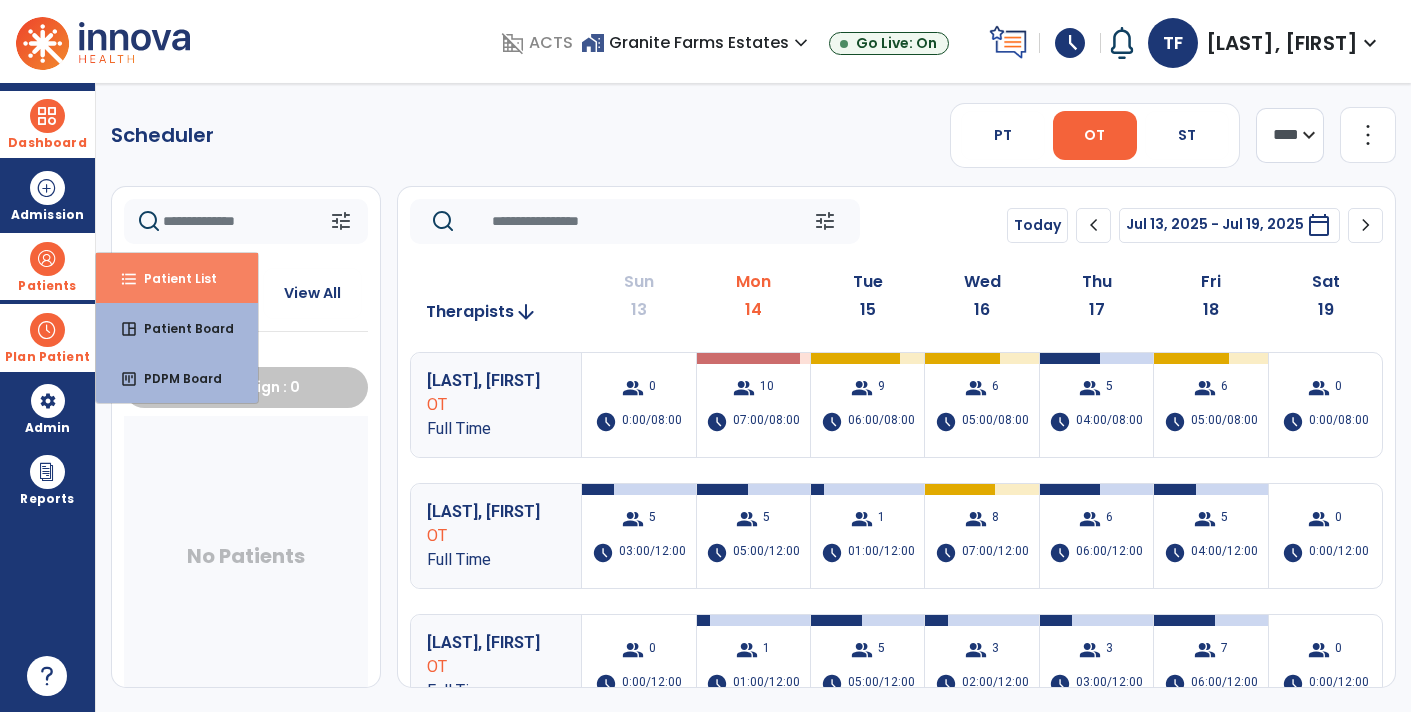click on "format_list_bulleted  Patient List" at bounding box center (177, 278) 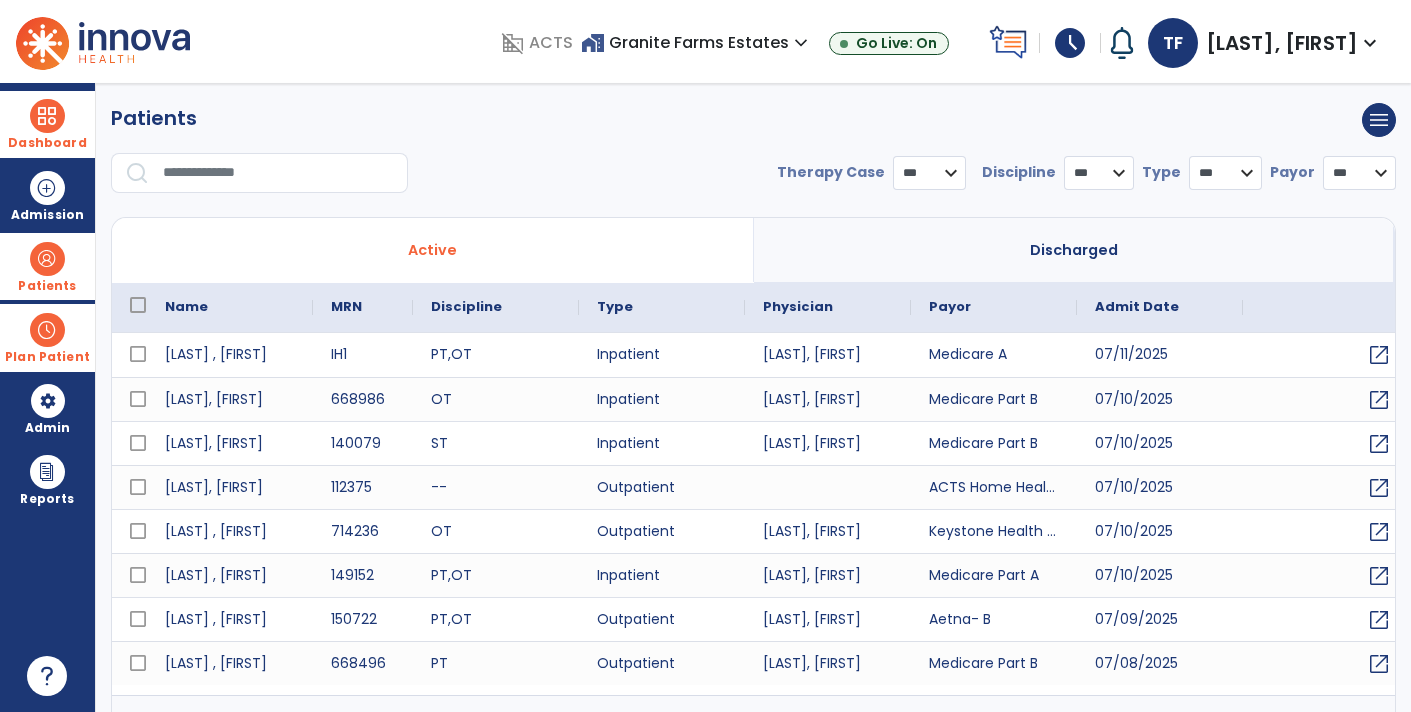 select on "***" 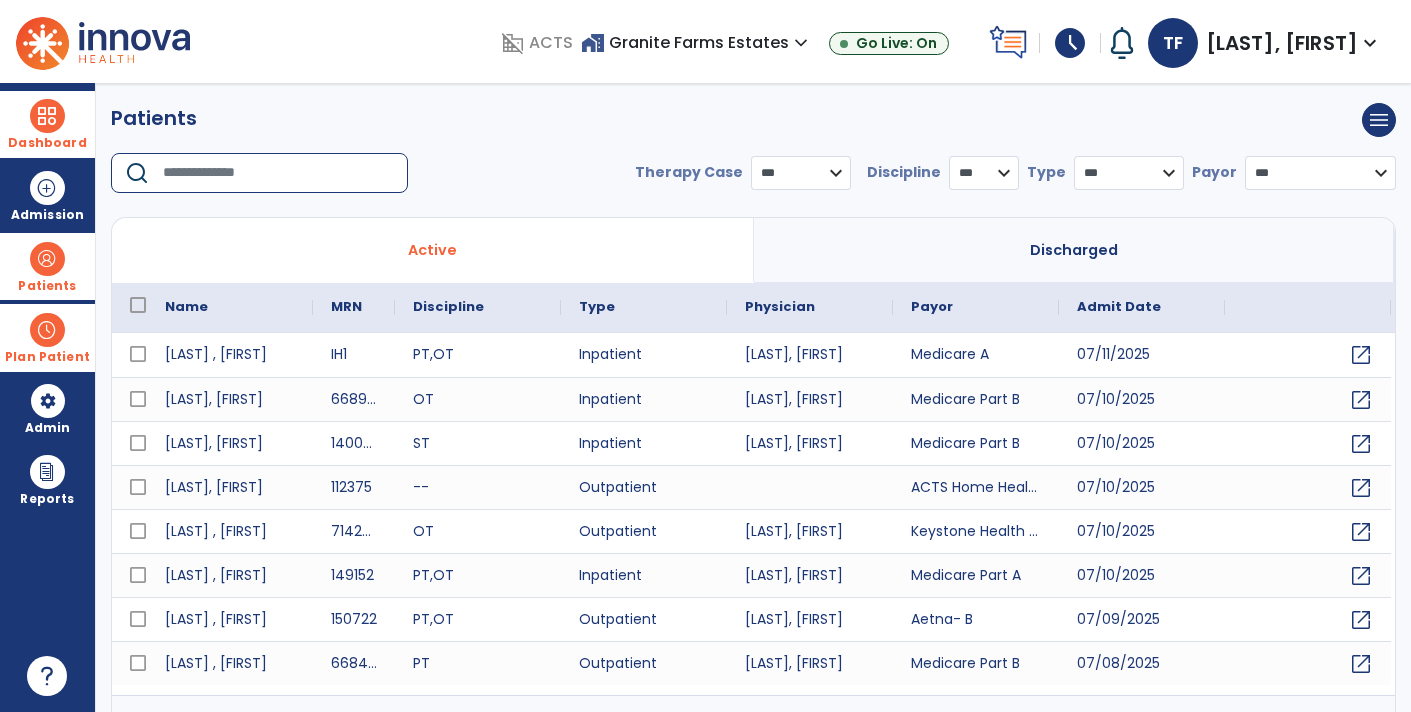 drag, startPoint x: 327, startPoint y: 172, endPoint x: 348, endPoint y: 179, distance: 22.135944 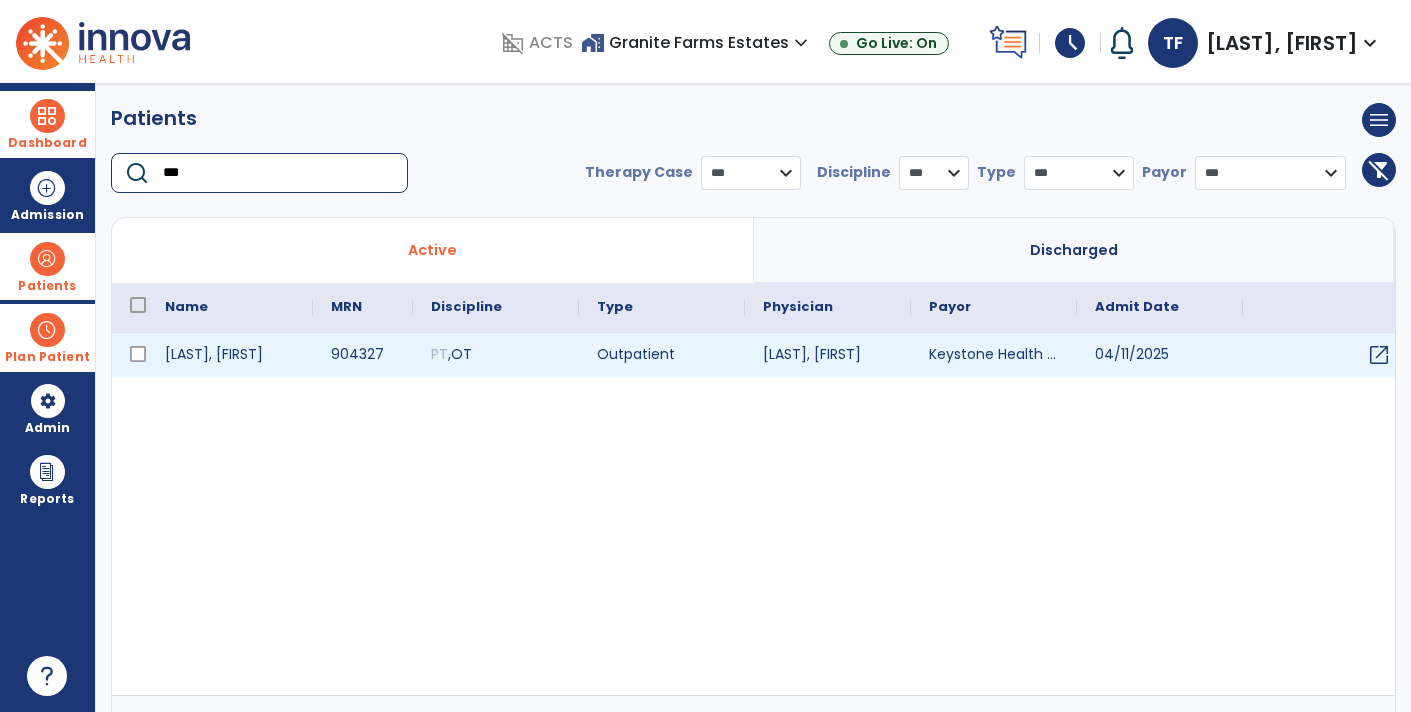 type on "***" 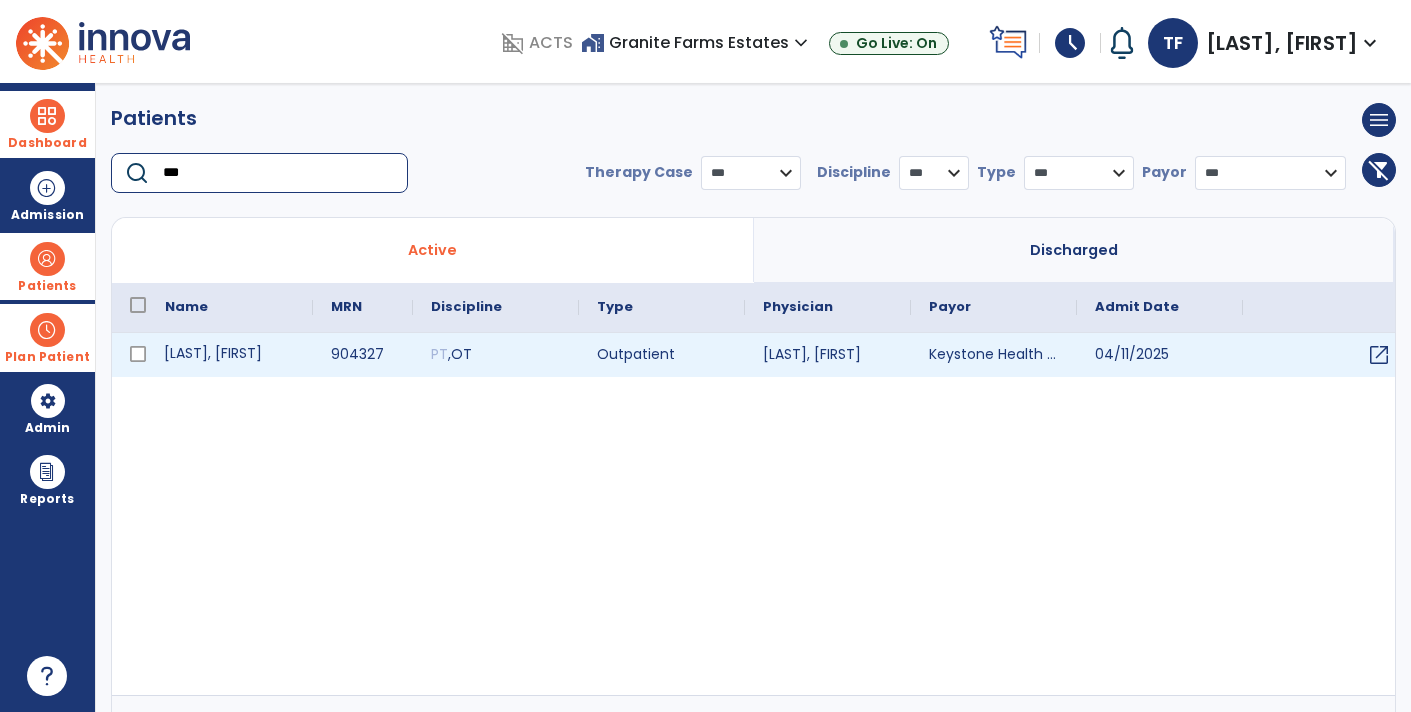click on "[LAST], [FIRST]" at bounding box center (230, 355) 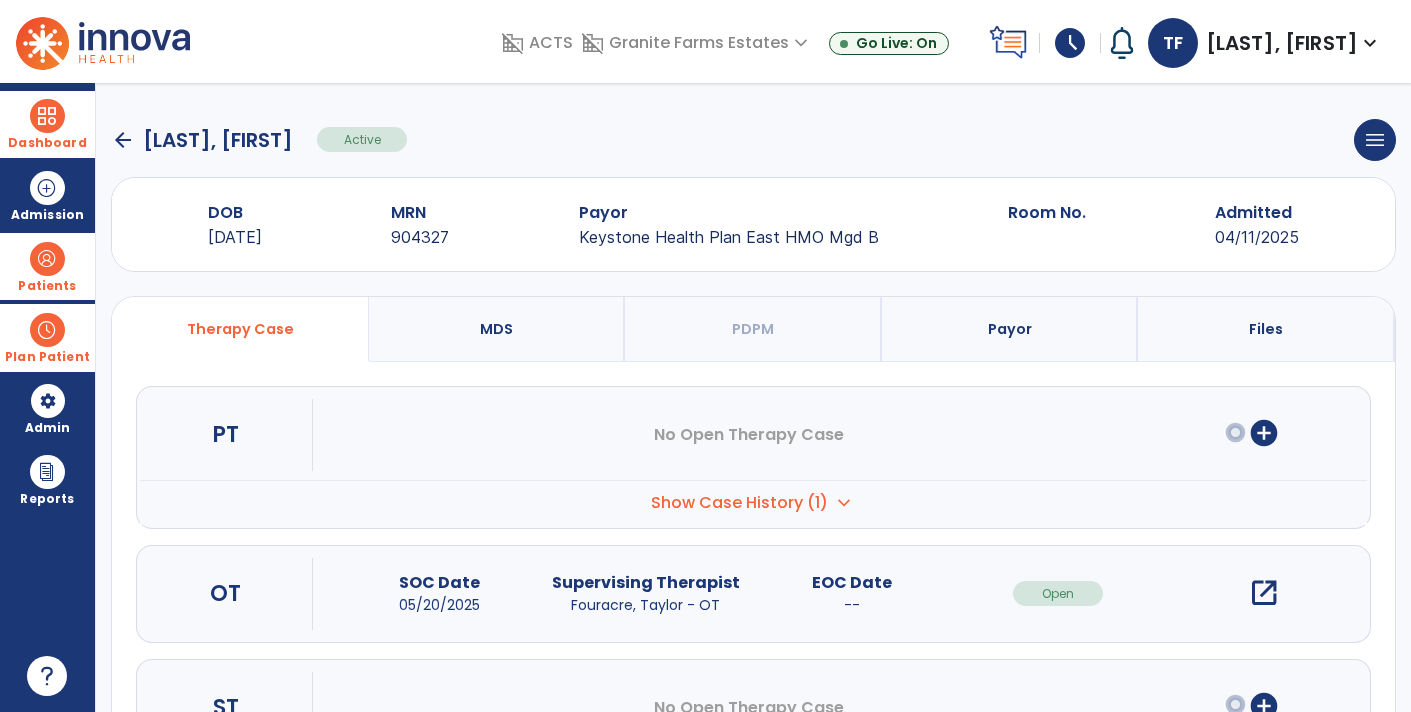 click on "open_in_new" at bounding box center [1264, 593] 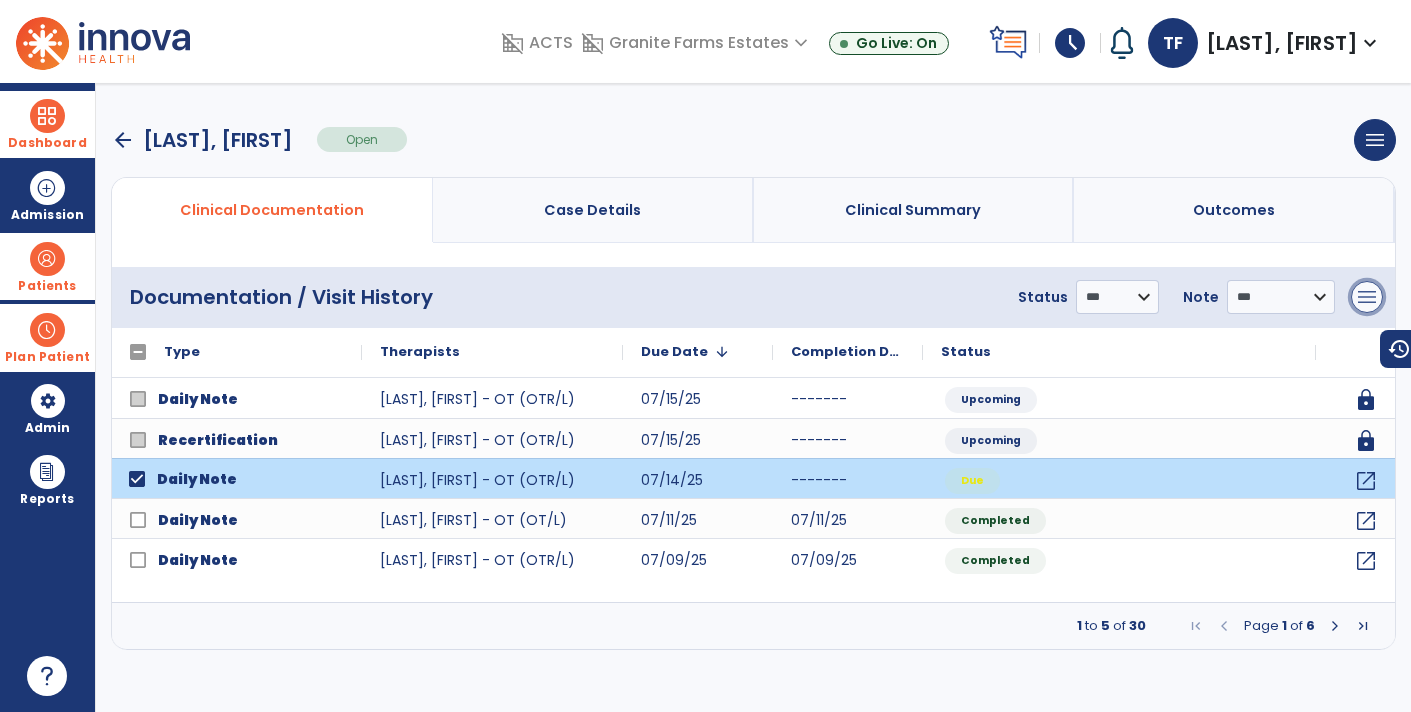 click on "menu" at bounding box center (1367, 297) 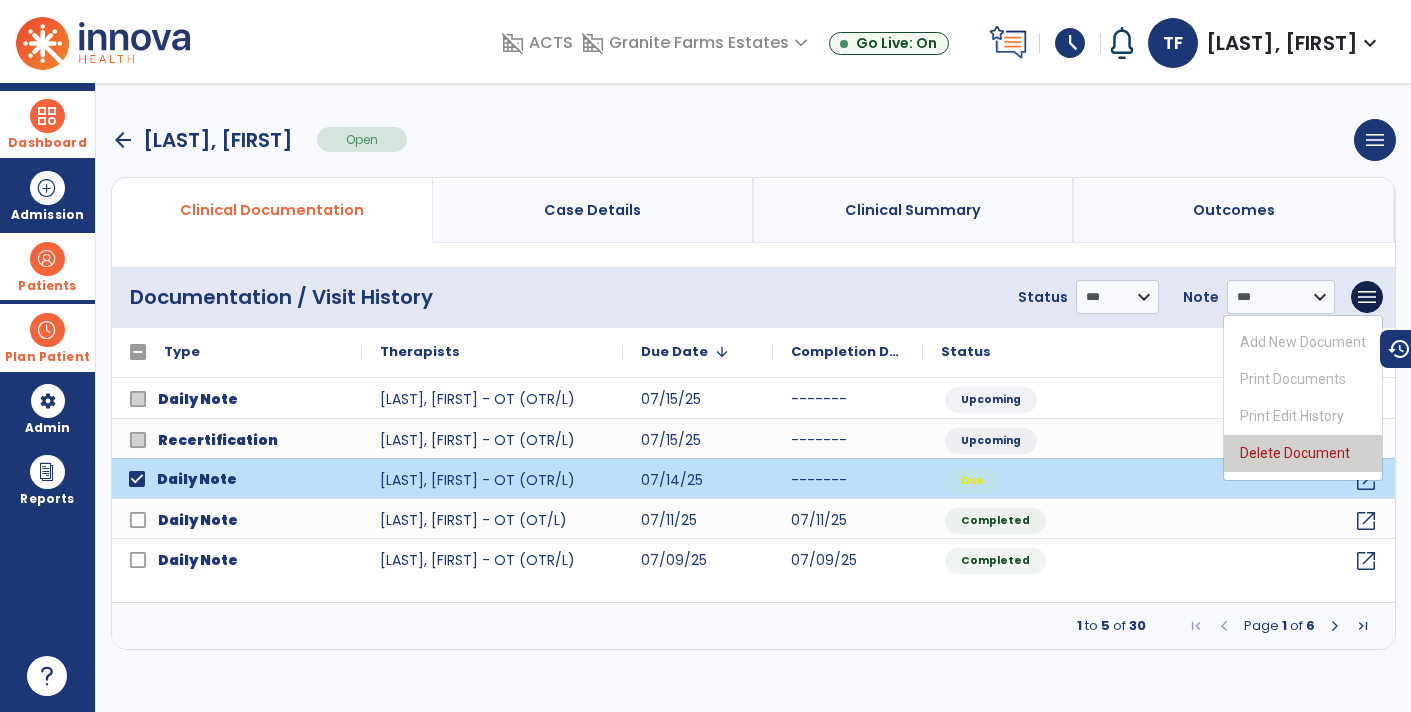 click on "Delete Document" at bounding box center (1303, 453) 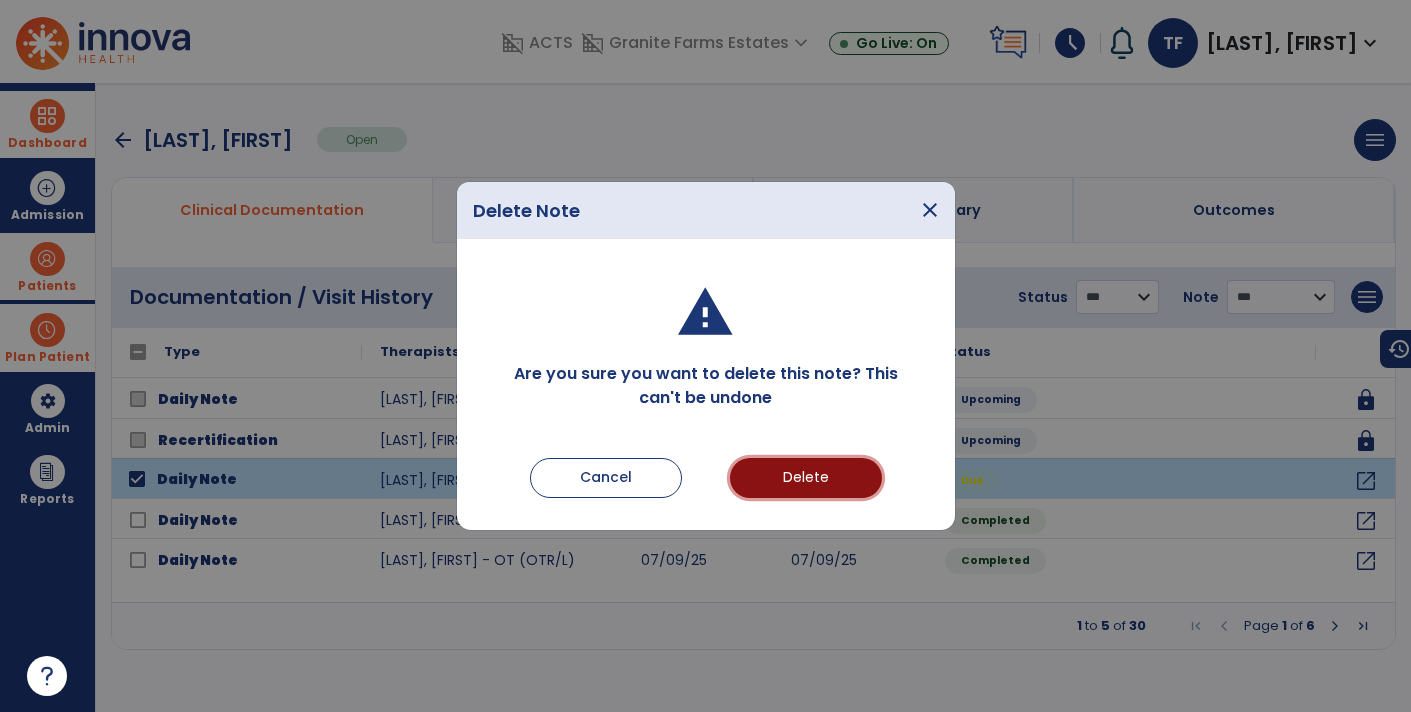 click on "Delete" at bounding box center [806, 478] 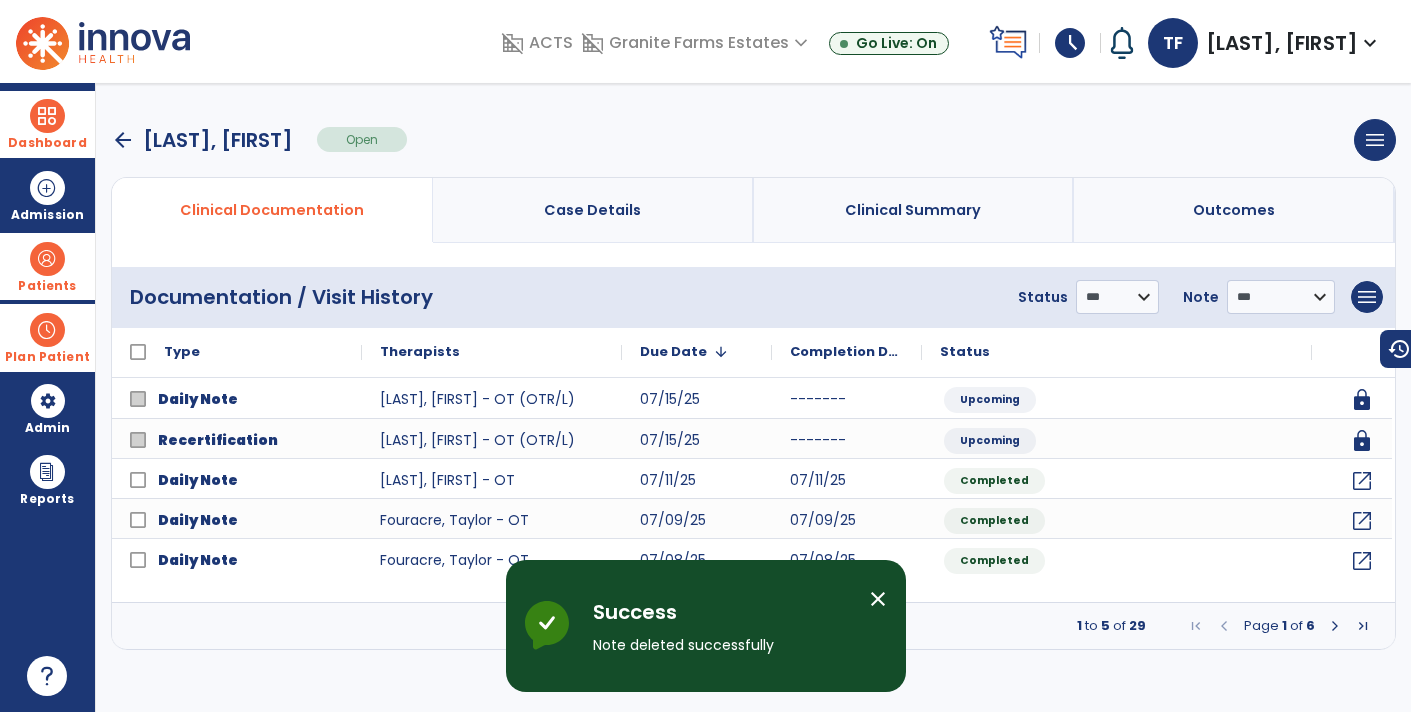 click at bounding box center [47, 116] 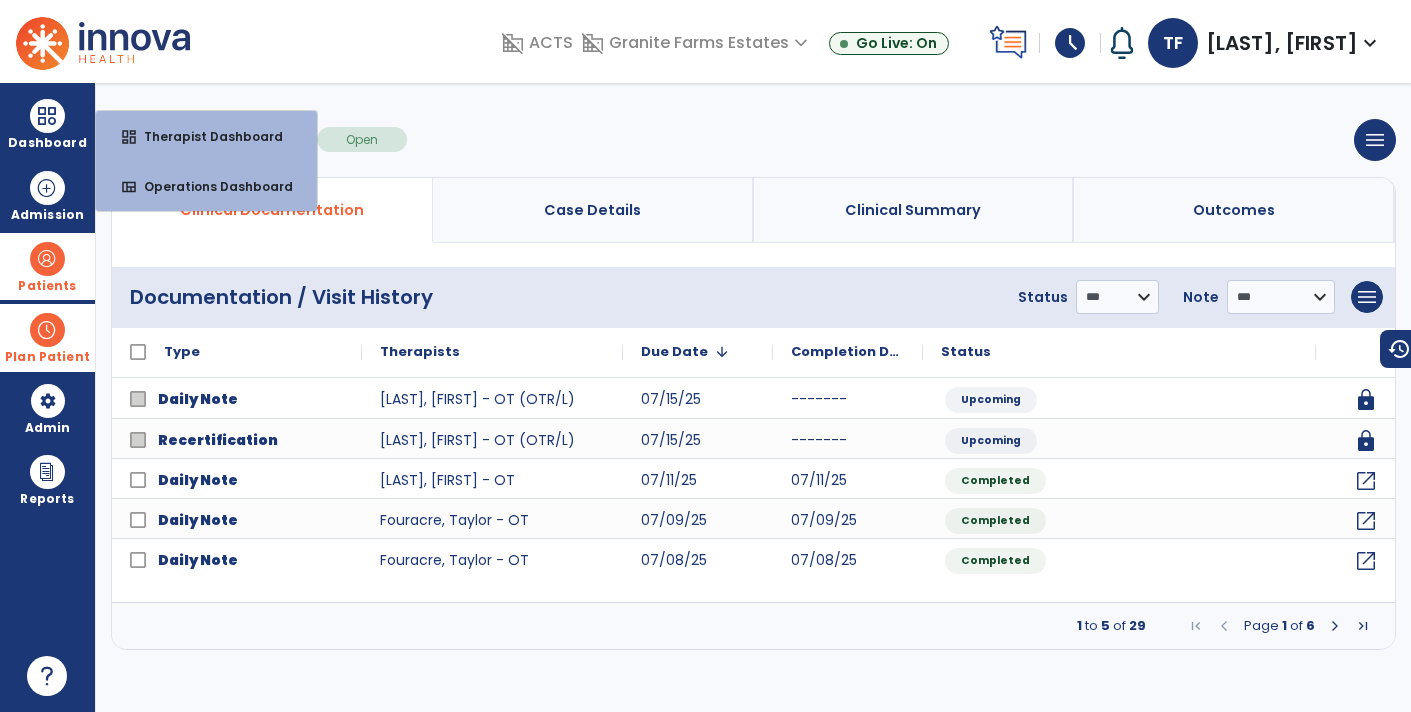 click at bounding box center [47, 330] 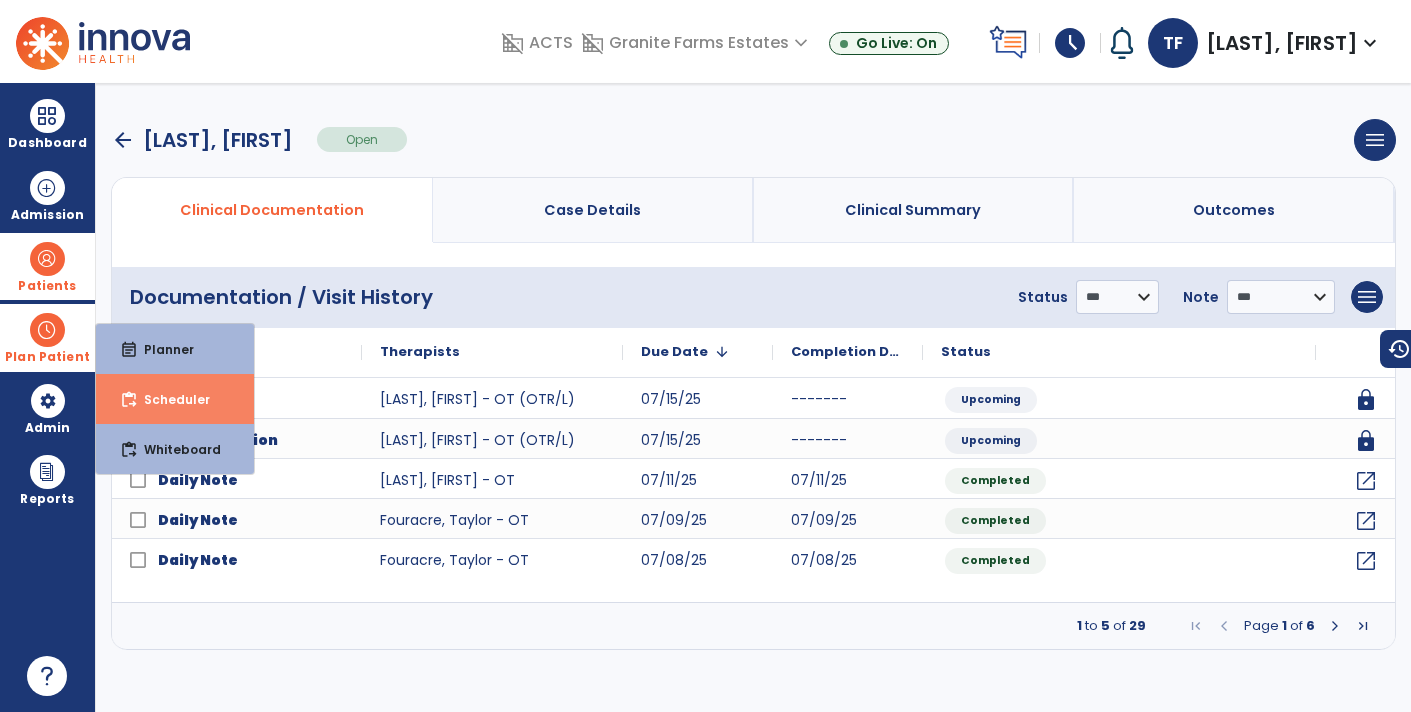 click on "content_paste_go  Scheduler" at bounding box center [175, 399] 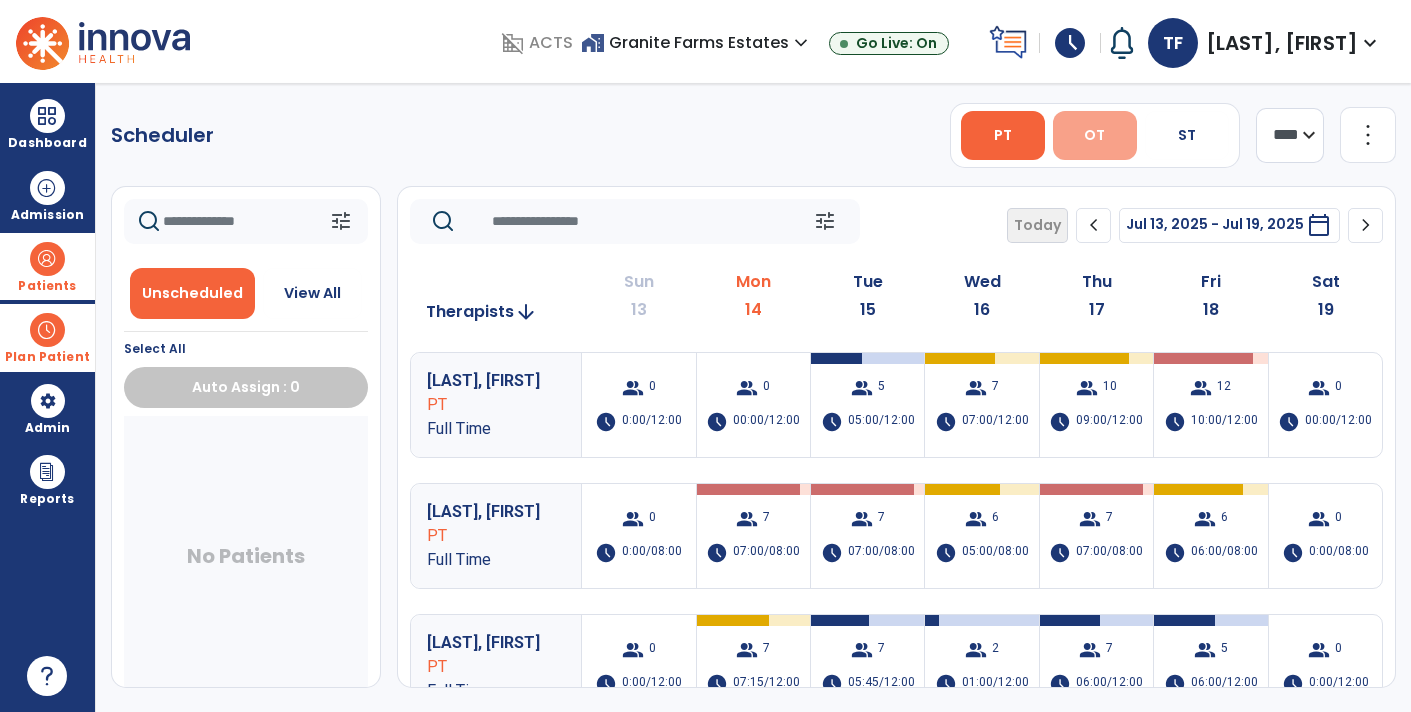 click on "OT" at bounding box center (1094, 135) 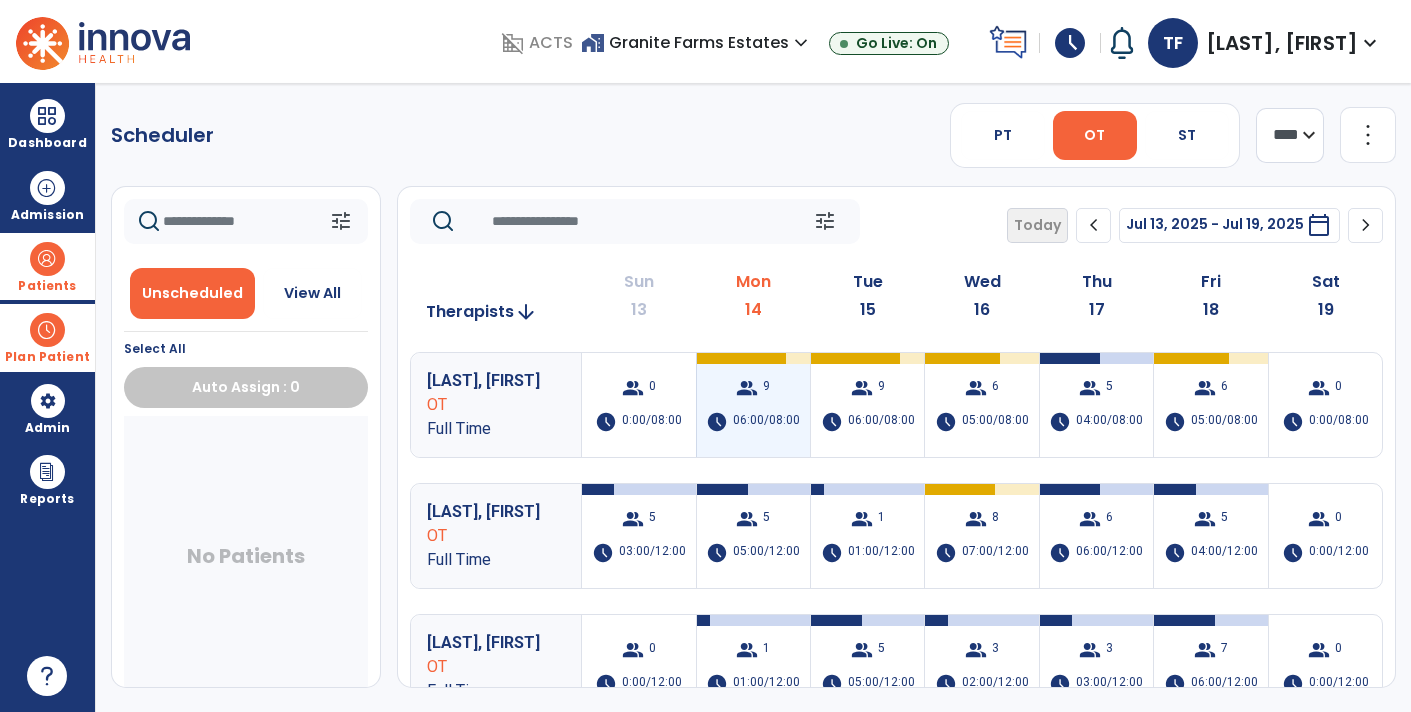 click on "group  9  schedule  06:00/08:00" at bounding box center (753, 405) 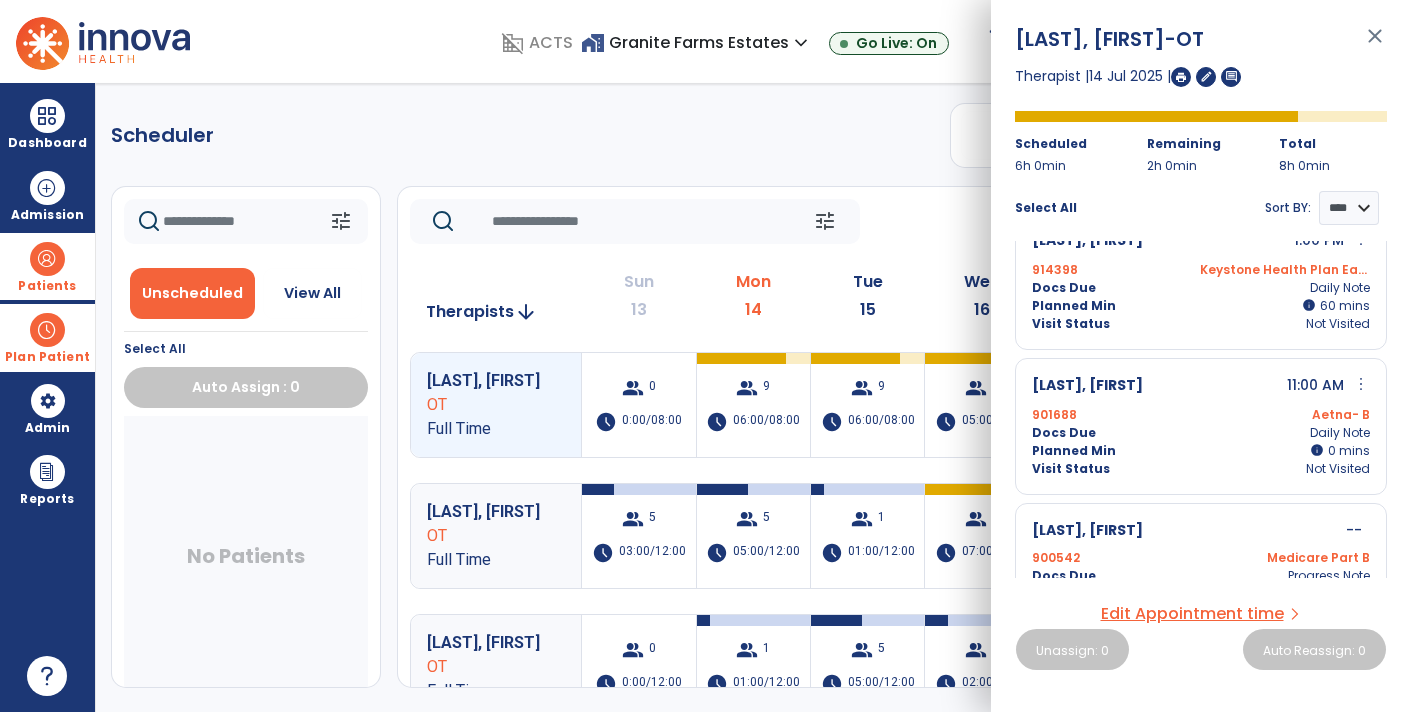 scroll, scrollTop: 773, scrollLeft: 0, axis: vertical 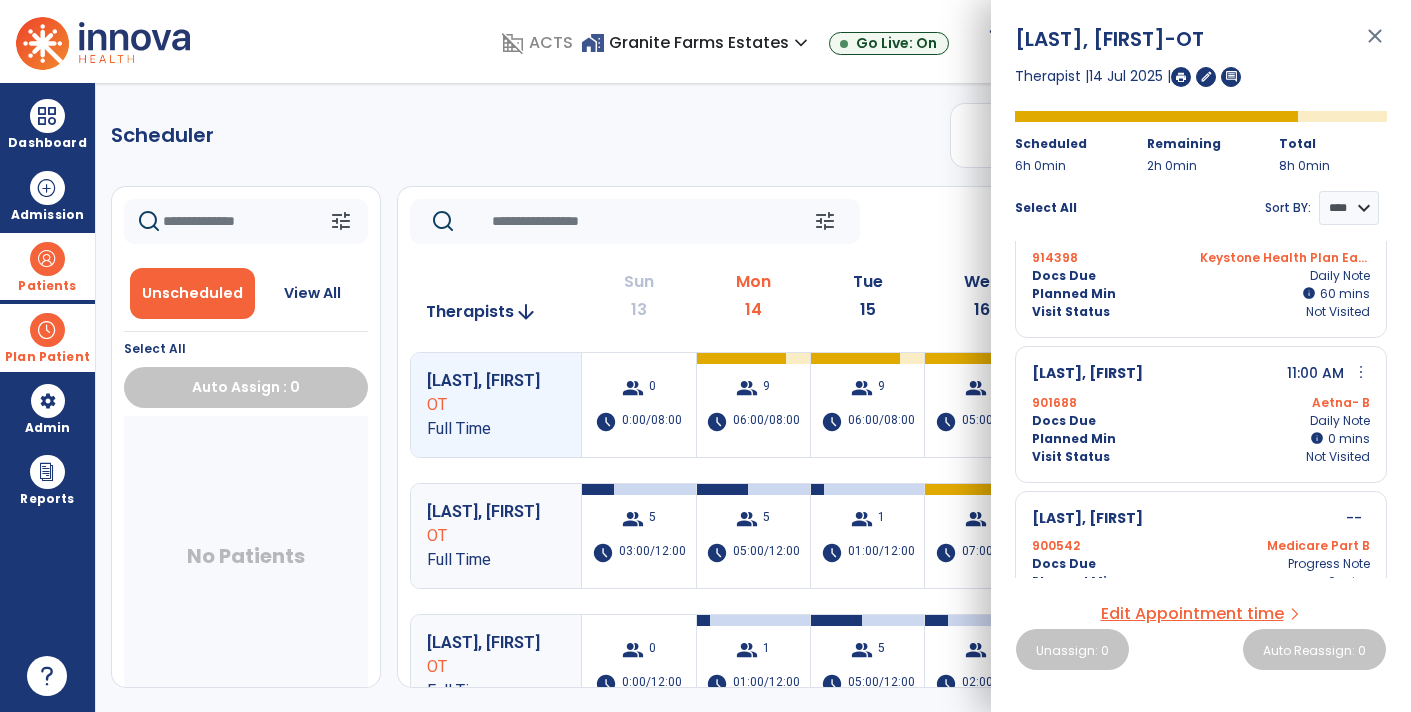 click on "more_vert" at bounding box center (1361, 372) 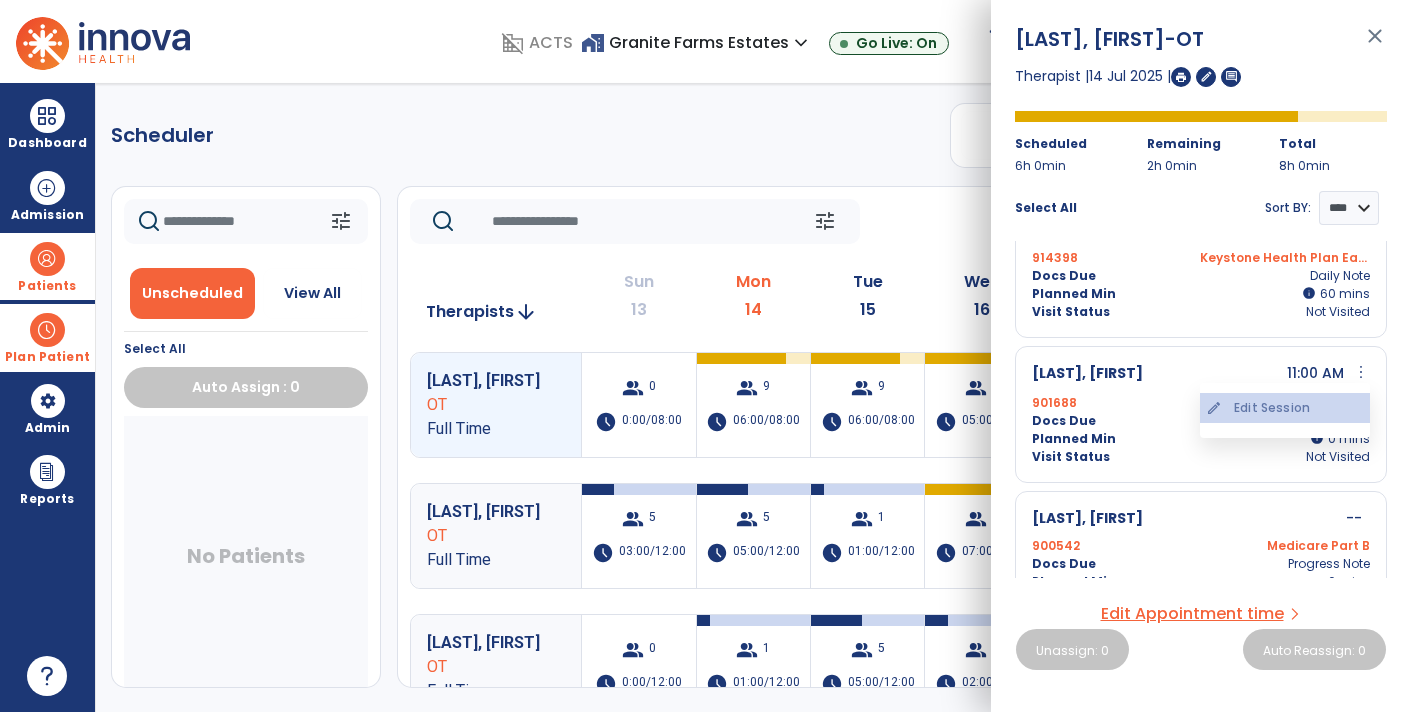 click on "edit   Edit Session" at bounding box center [1285, 408] 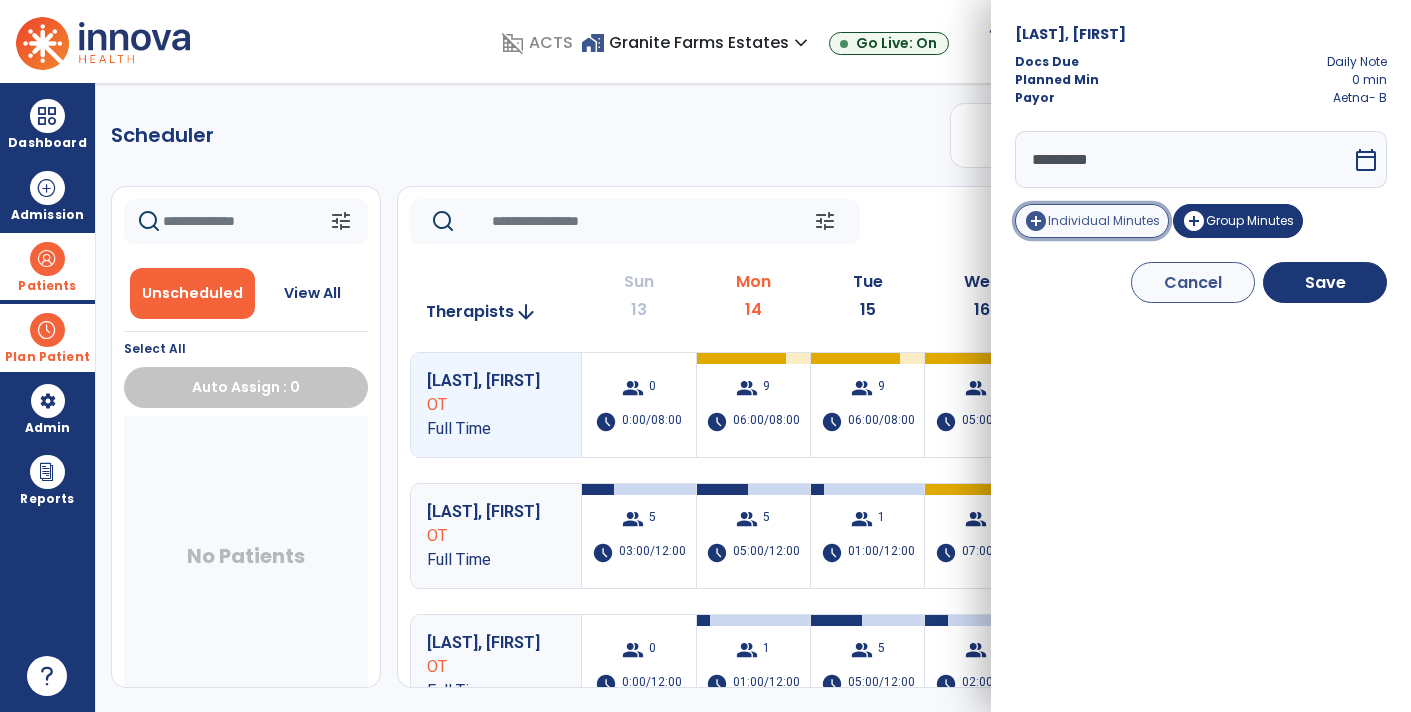 click on "Individual Minutes" at bounding box center [1104, 220] 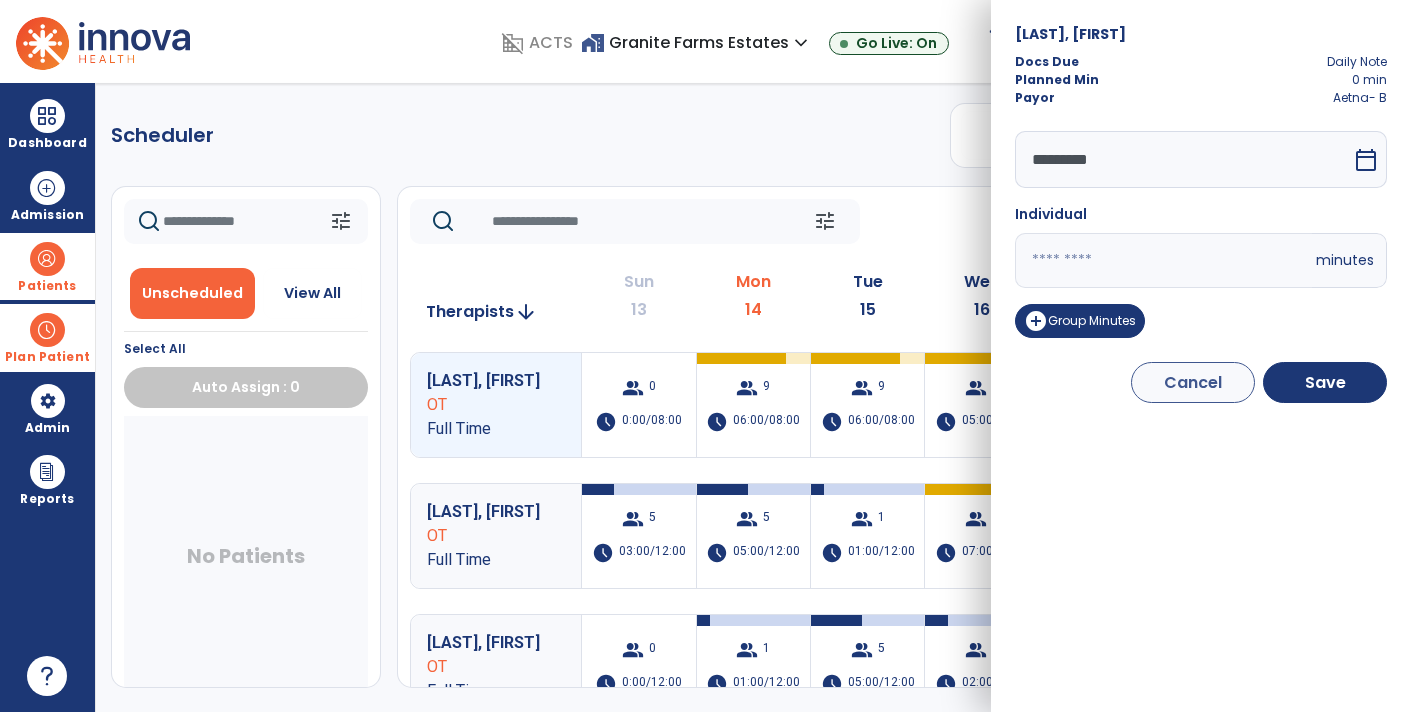 drag, startPoint x: 1121, startPoint y: 260, endPoint x: 1110, endPoint y: 263, distance: 11.401754 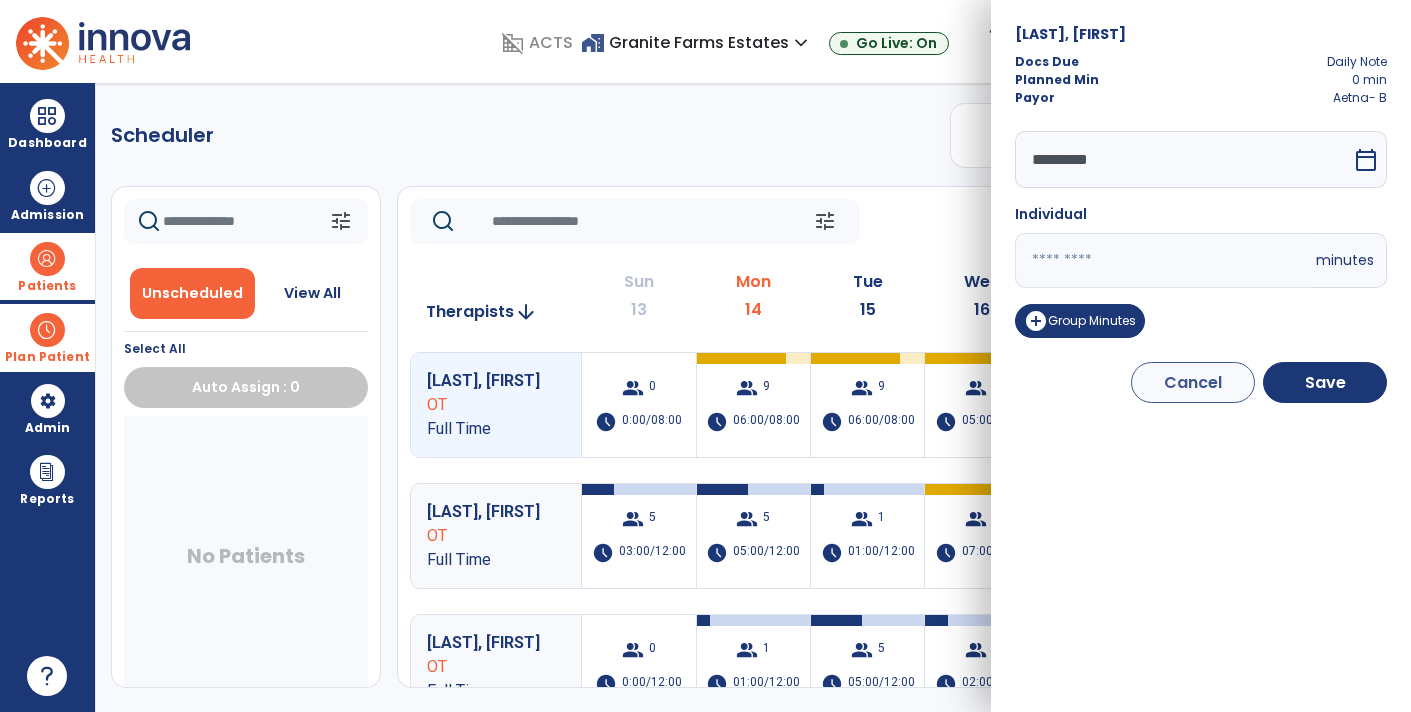 type on "**" 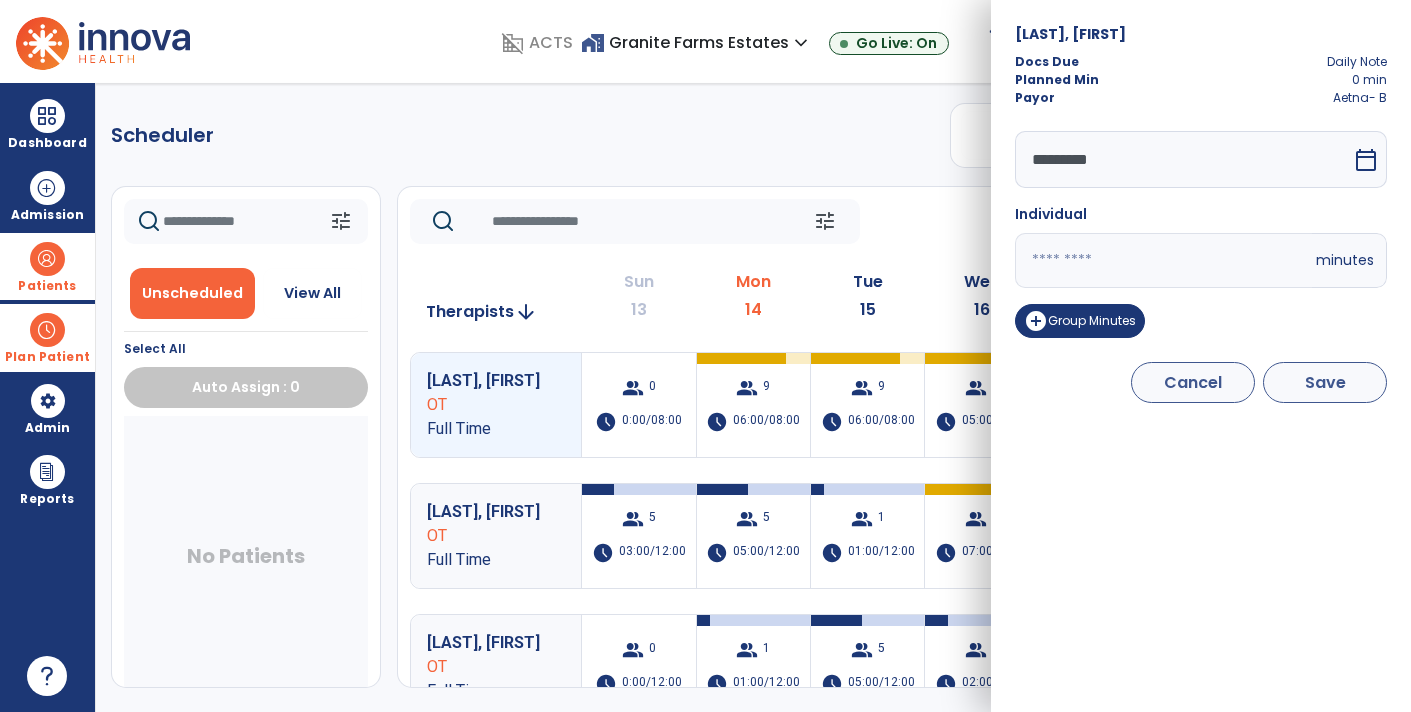 click on "[LAST], [FIRST]    Docs Due Daily Note   Planned Min  0 min   Payor  Aetna- B  *********  calendar_today  Individual  ** minutes  add_circle   Group Minutes  Cancel   Save" at bounding box center (1201, 356) 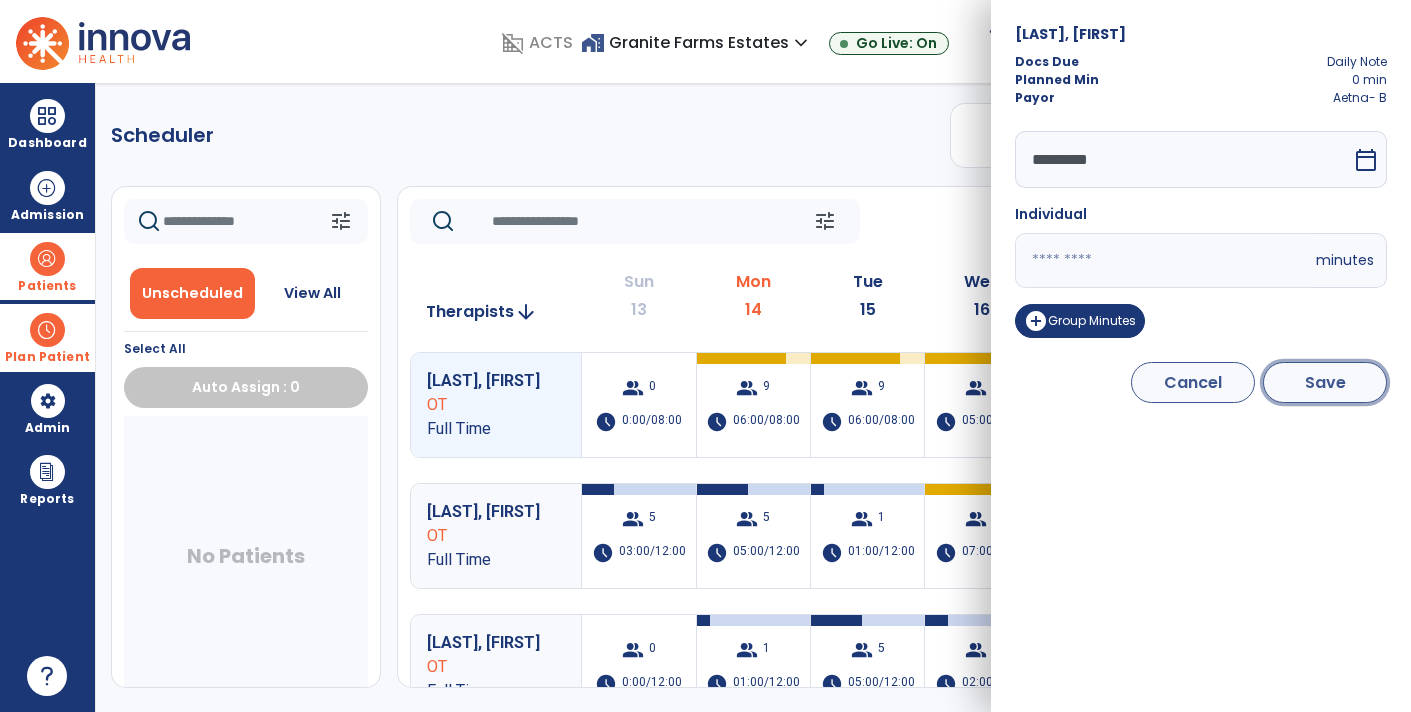 click on "Save" at bounding box center [1325, 382] 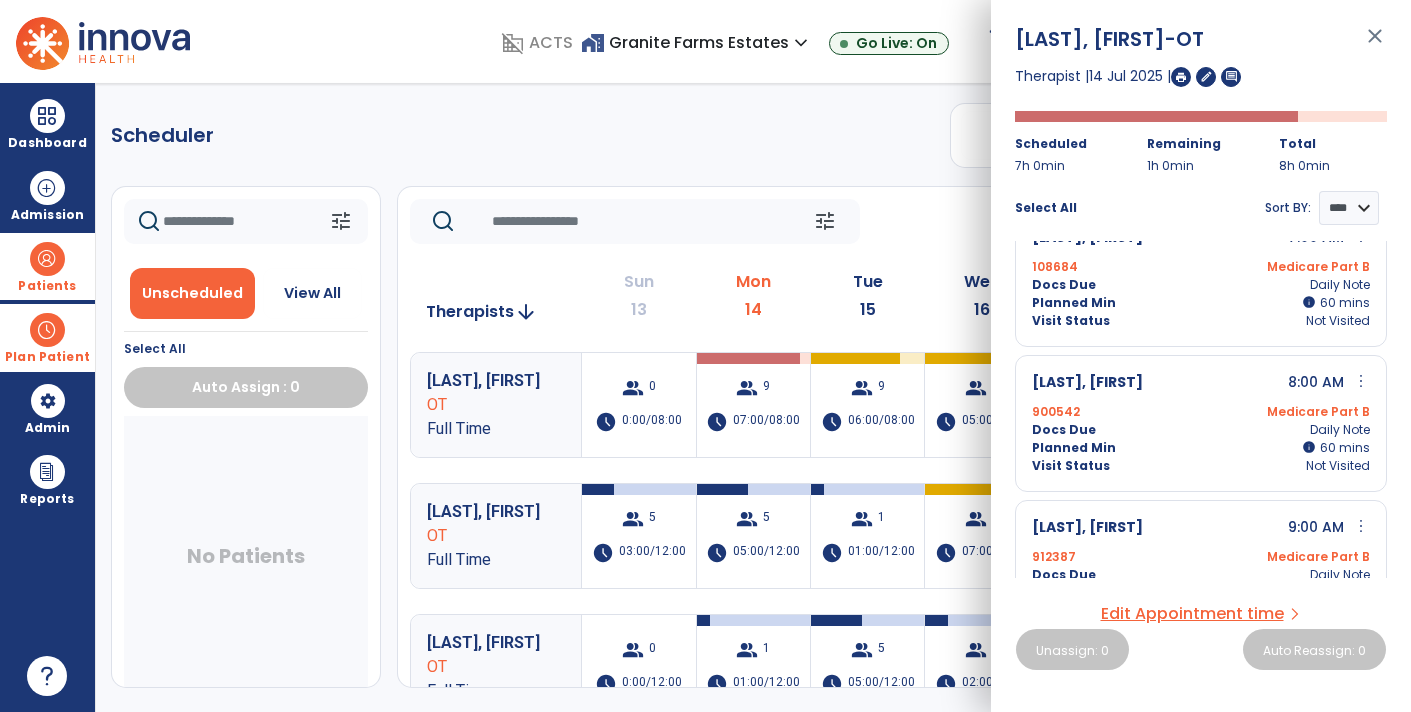 scroll, scrollTop: 55, scrollLeft: 0, axis: vertical 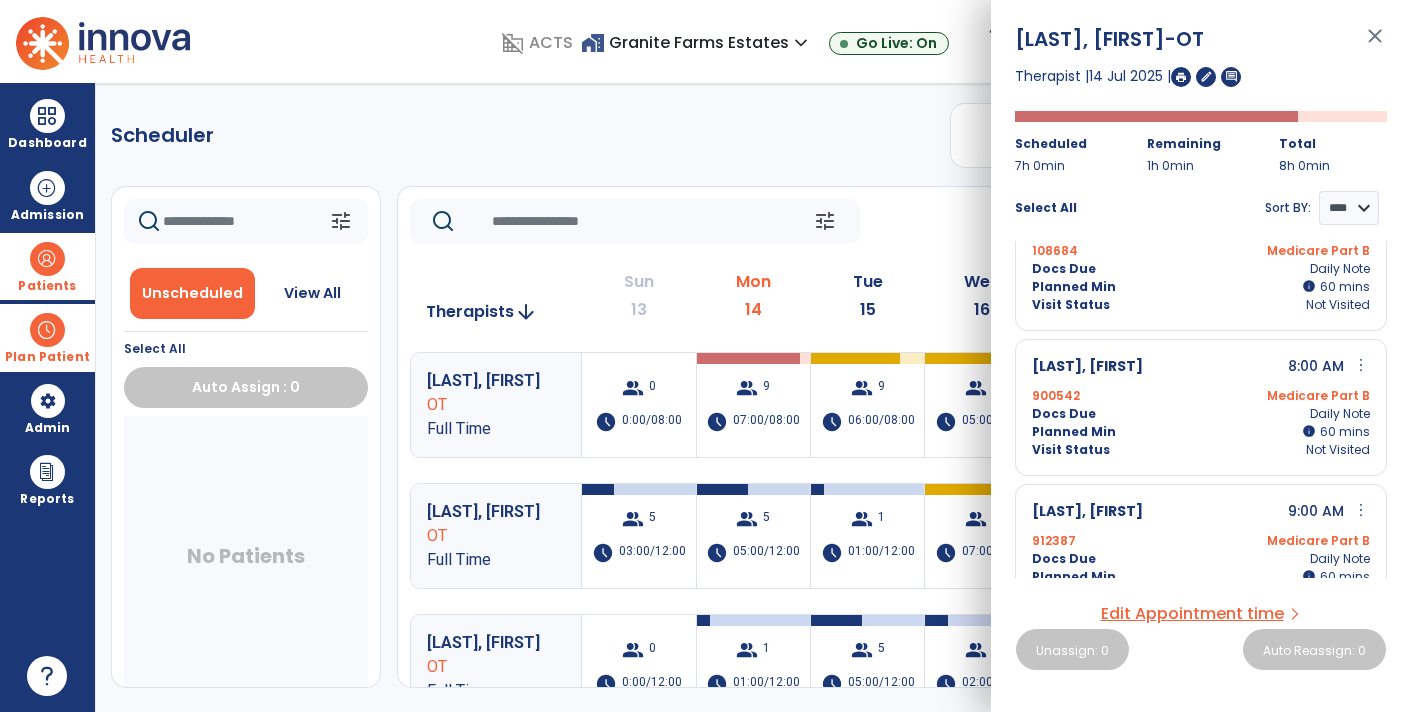 click on "Edit Appointment time" at bounding box center (1192, 614) 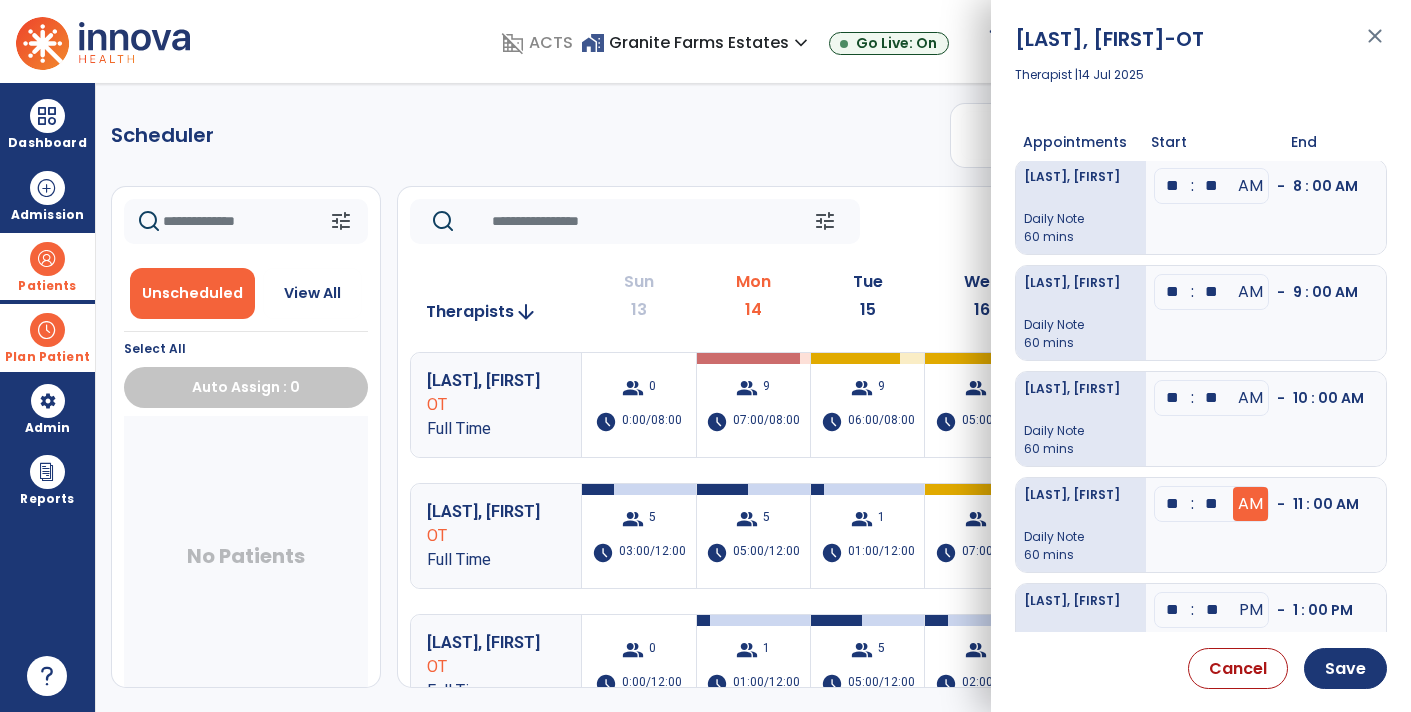 scroll, scrollTop: 0, scrollLeft: 0, axis: both 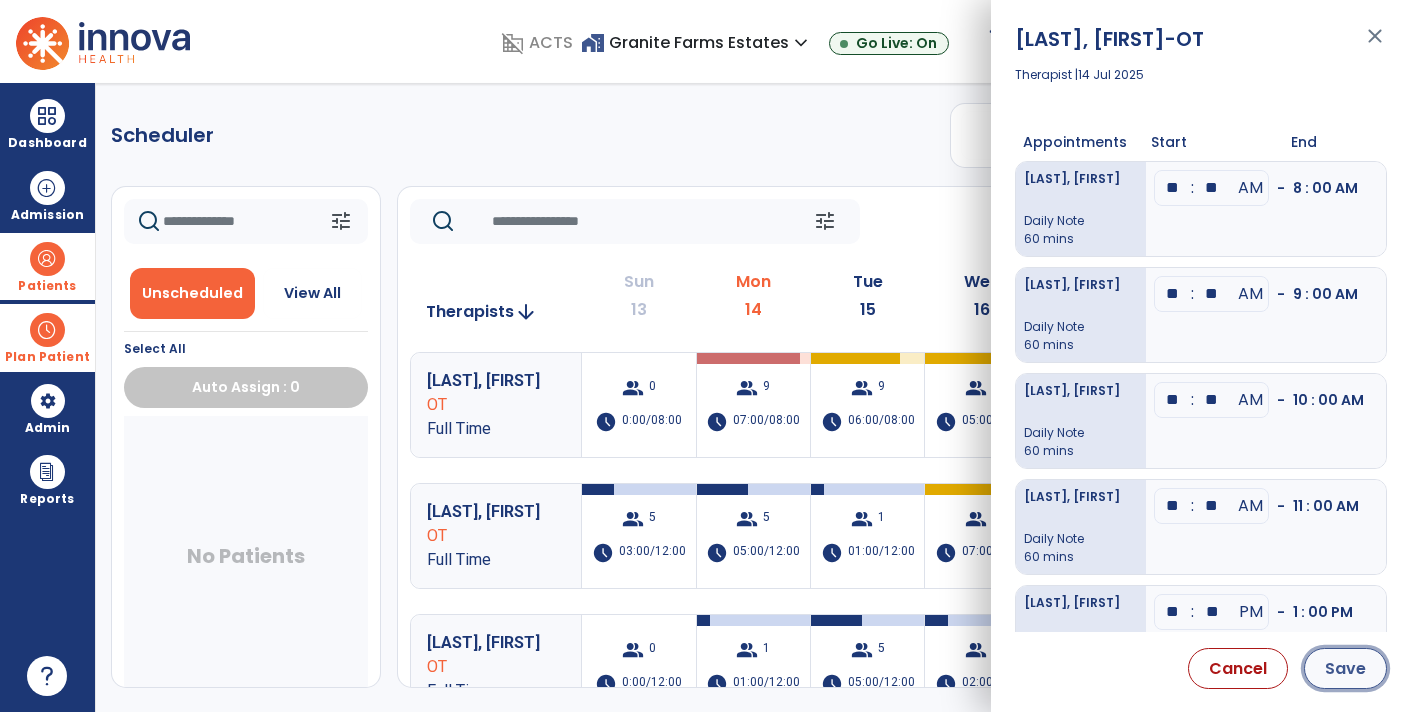 click on "Save" at bounding box center [1345, 668] 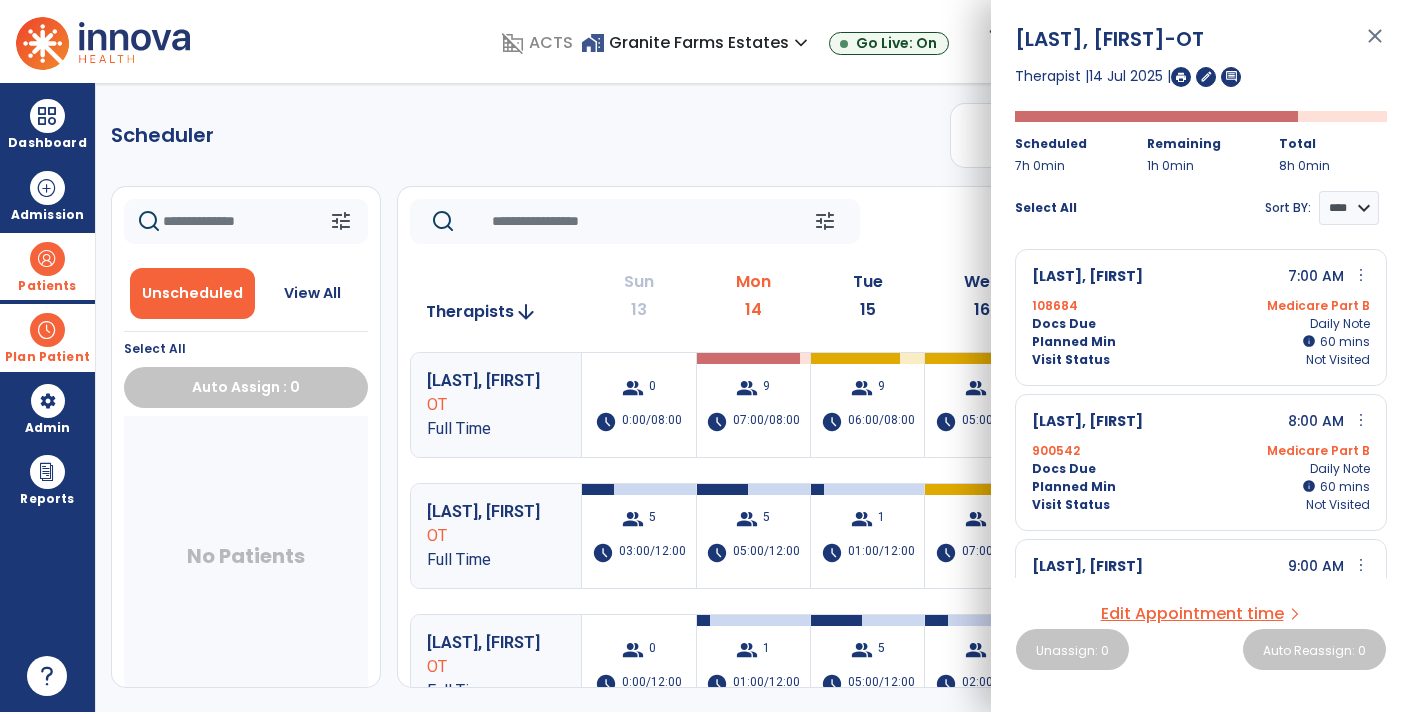 click on "close" at bounding box center (1375, 45) 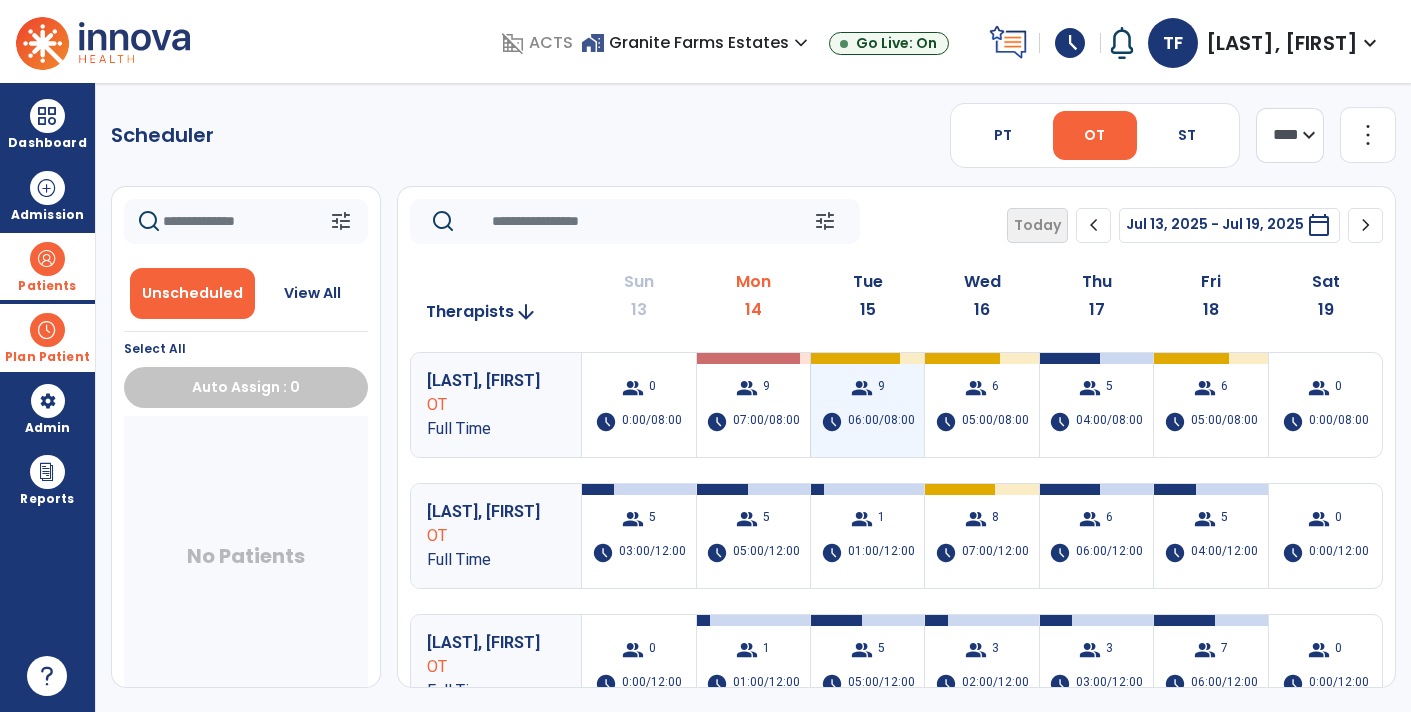 click on "group  9  schedule  06:00/08:00" at bounding box center [867, 405] 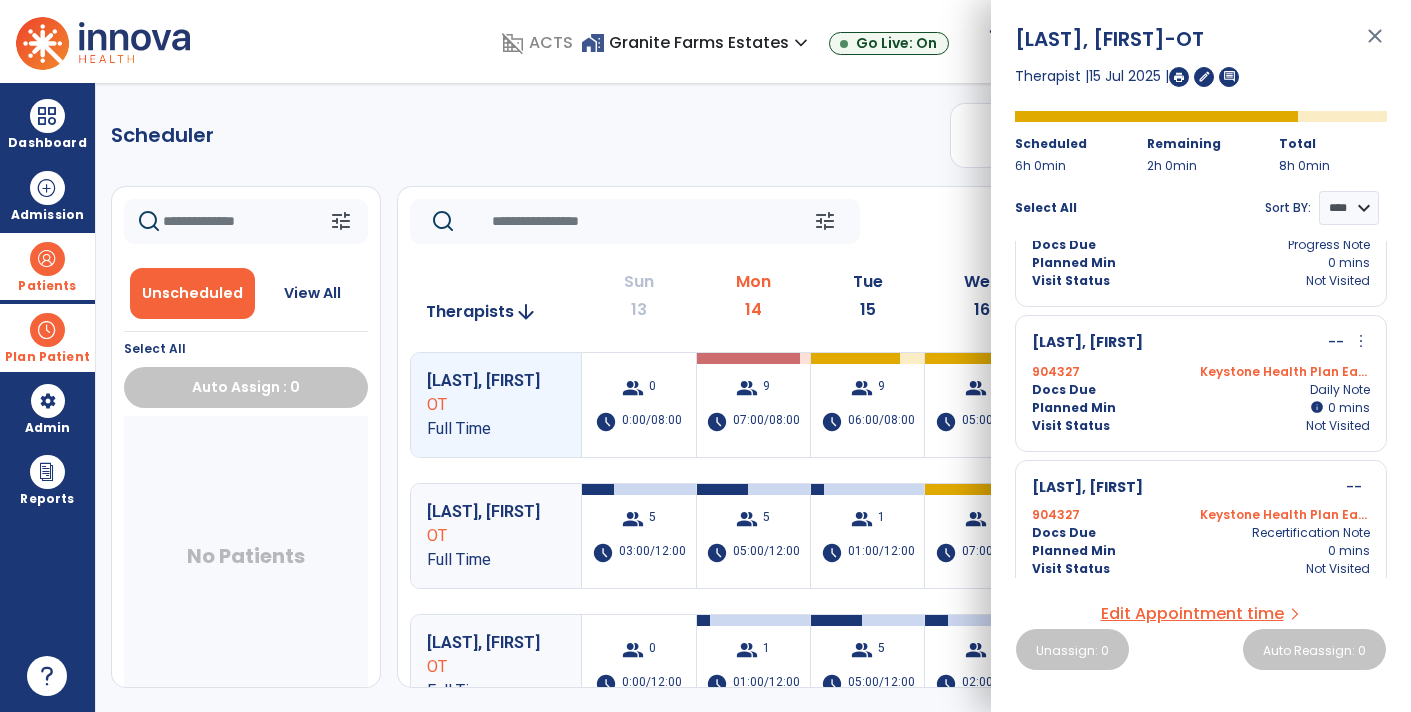 scroll, scrollTop: 945, scrollLeft: 0, axis: vertical 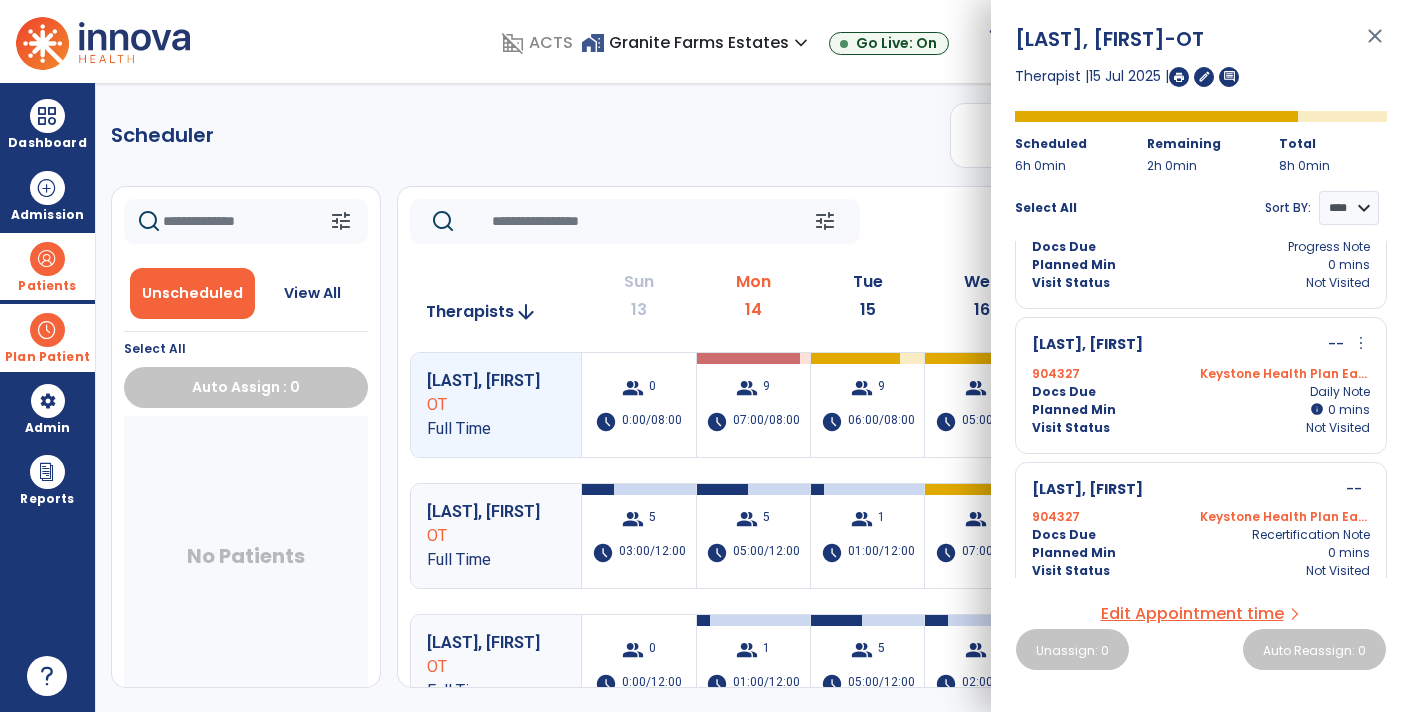 click on "more_vert" at bounding box center (1361, 343) 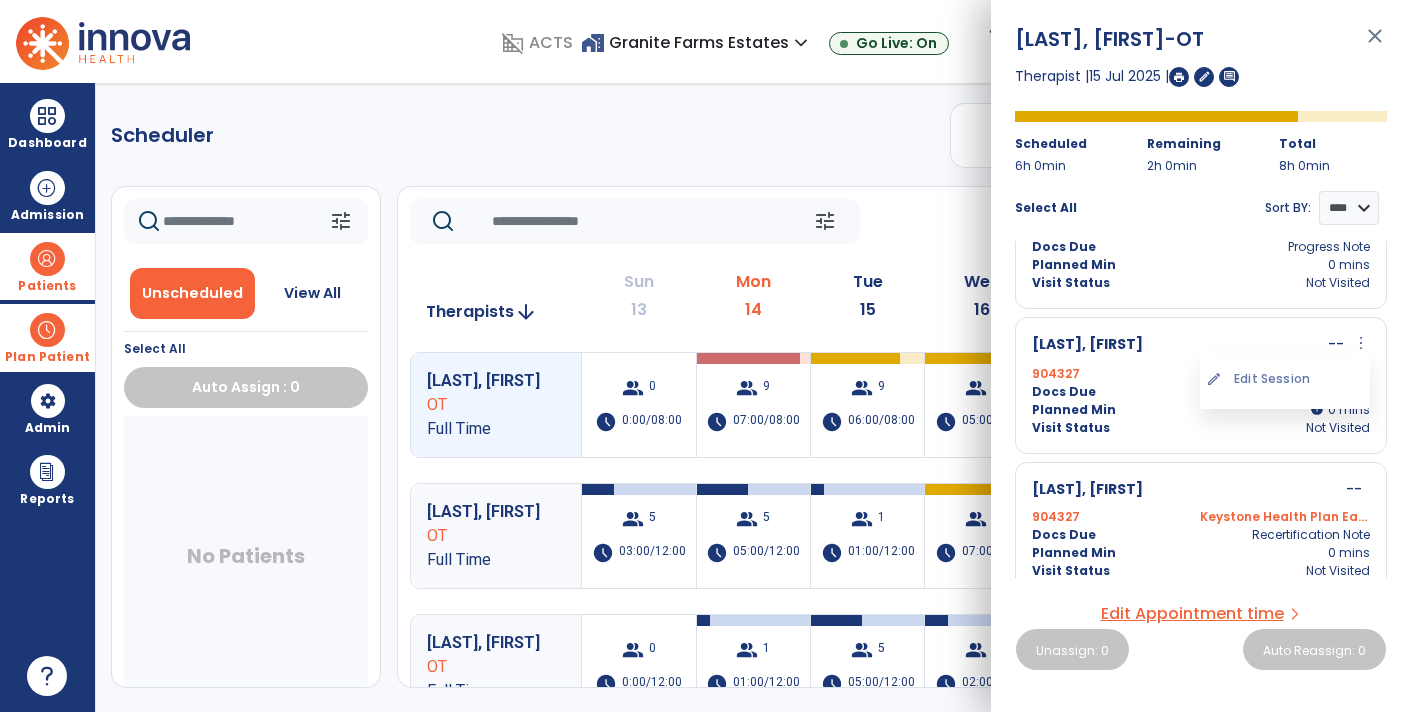 click on "[LAST], [FIRST]   --  904327 Keystone Health Plan East HMO Mgd B  Docs Due Recertification Note   Planned Min 0 mins  Visit Status  Not Visited" at bounding box center (1201, 529) 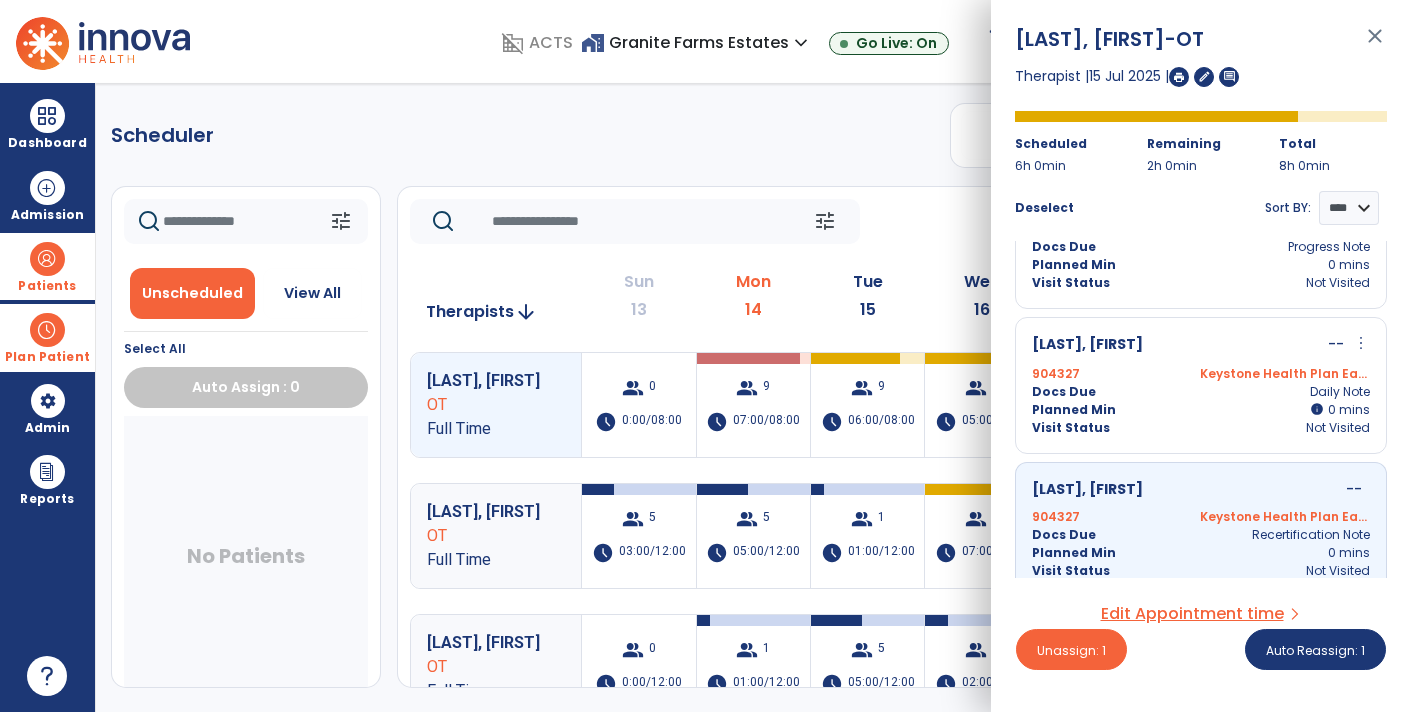 click on "Visit Status  Not Visited" at bounding box center (1201, 428) 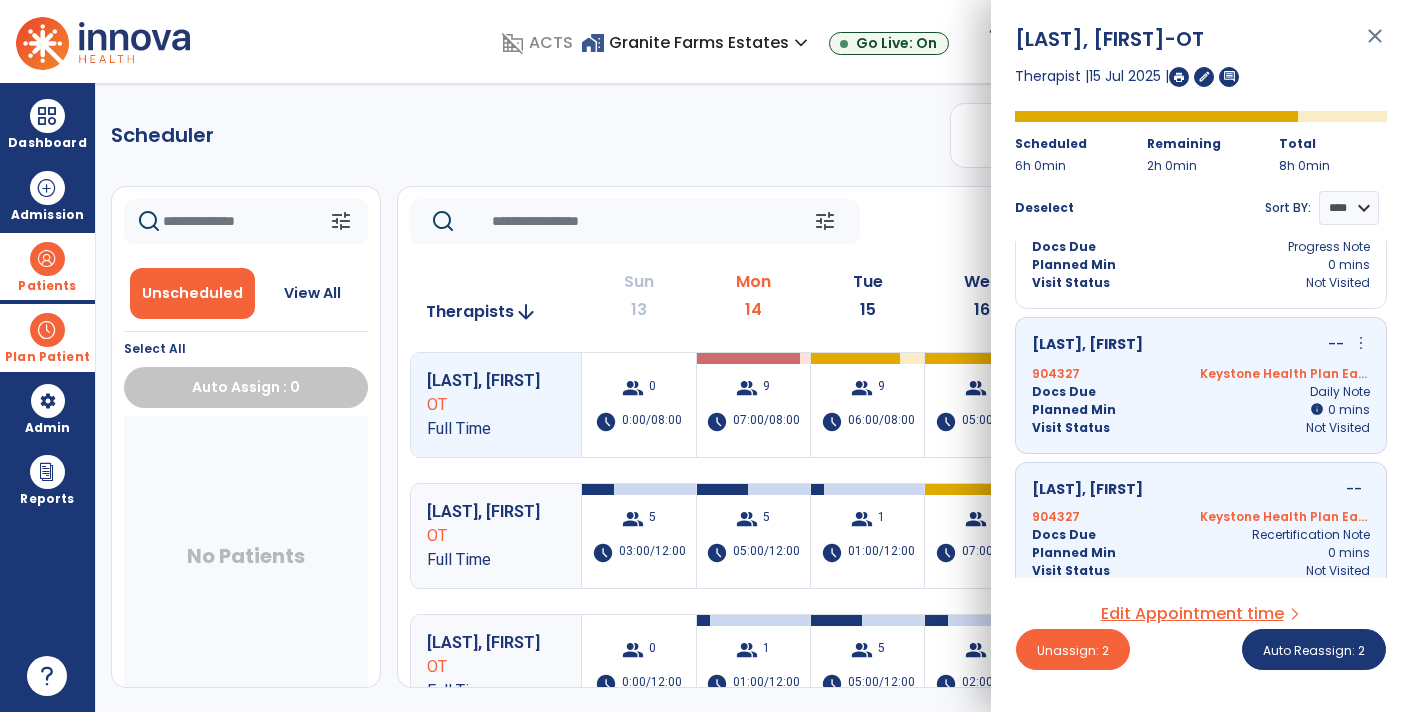 click on "Edit Appointment time" at bounding box center (1192, 614) 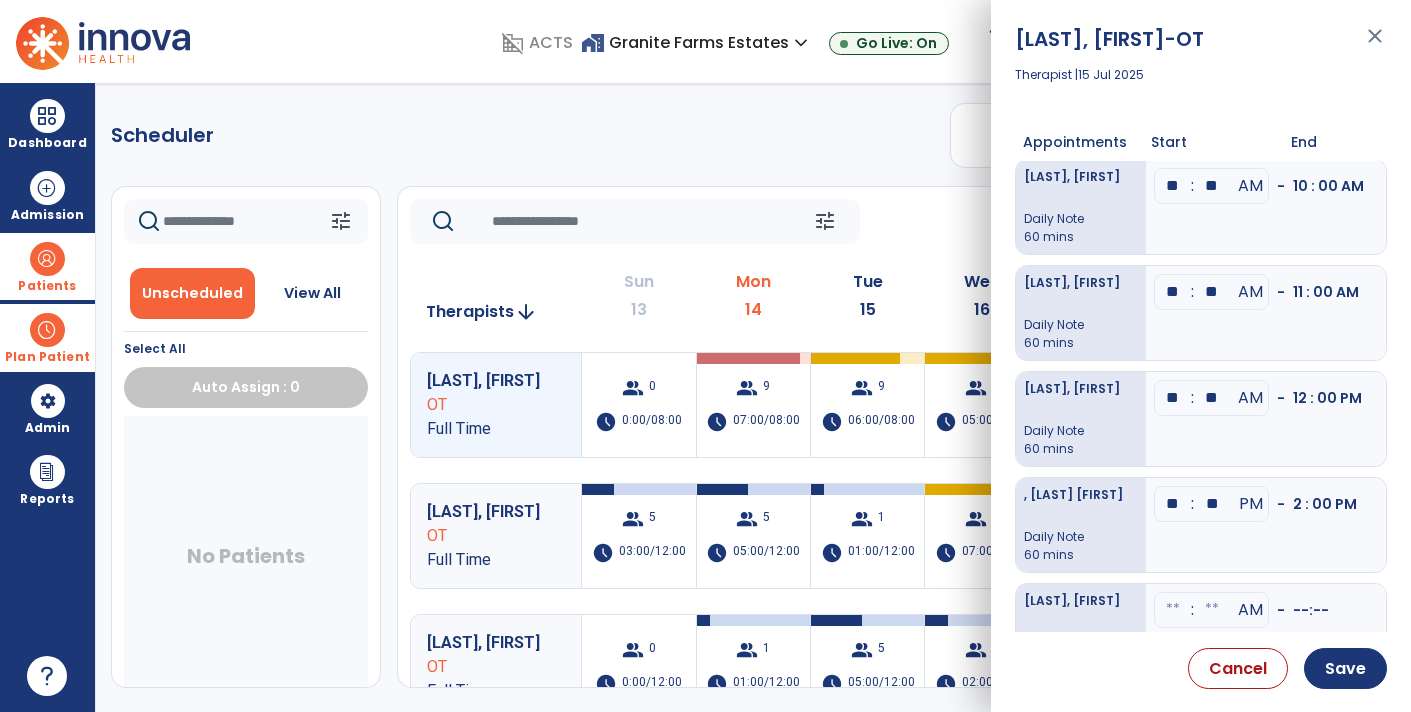 scroll, scrollTop: 303, scrollLeft: 0, axis: vertical 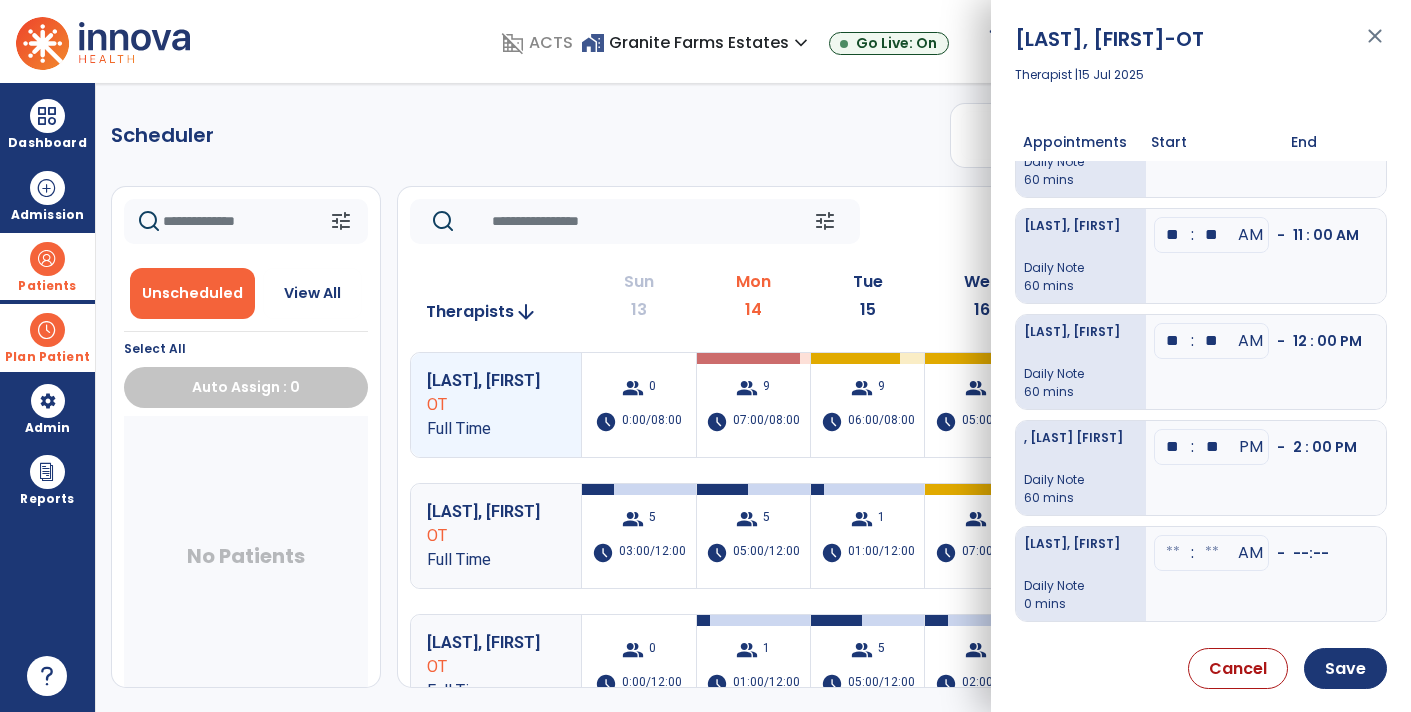 click at bounding box center [1173, -83] 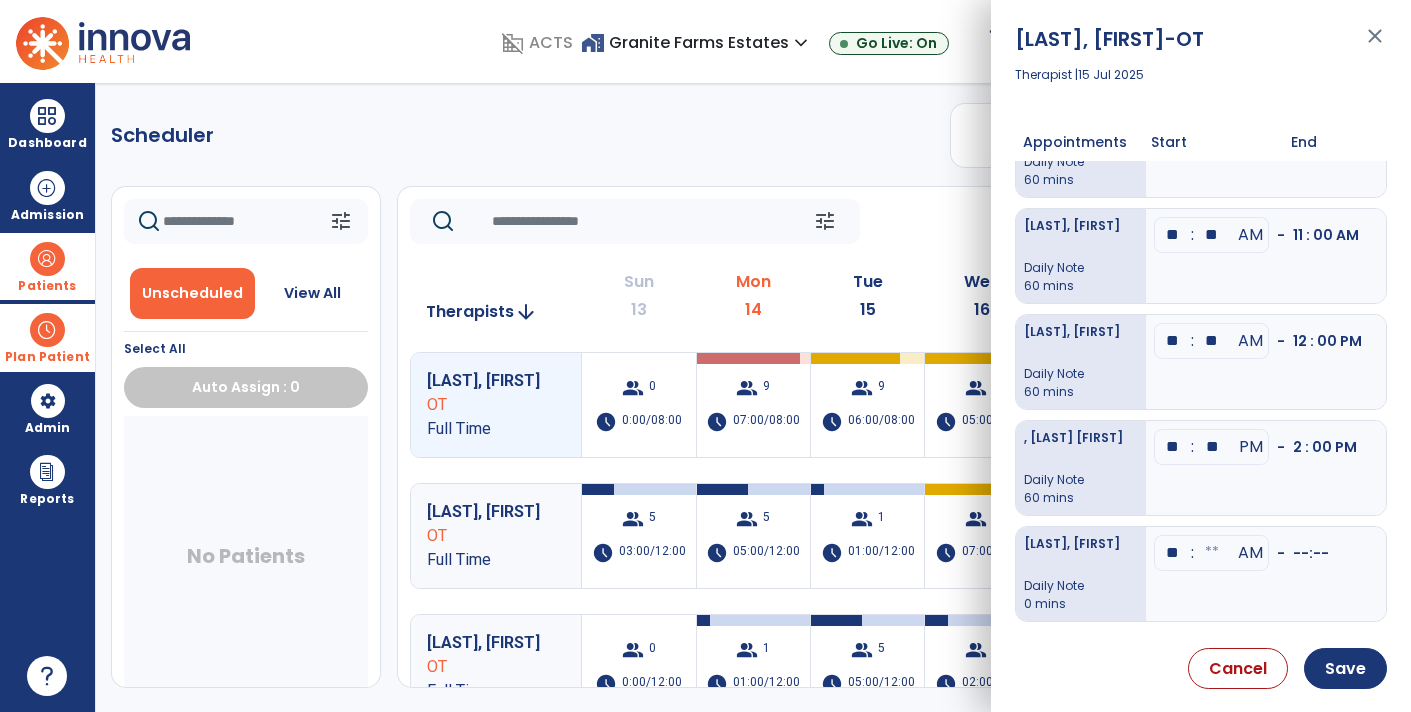 type on "**" 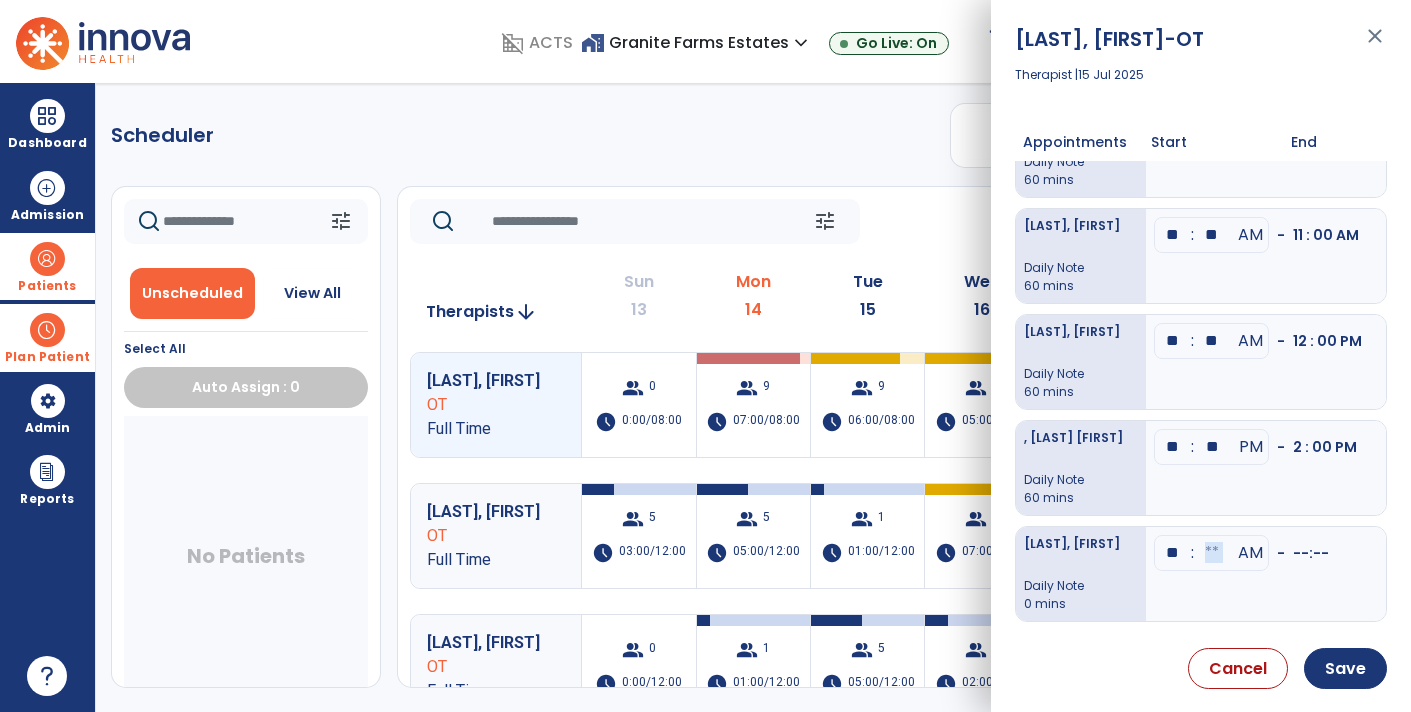 click on "** : AM - --:--" at bounding box center (1266, 553) 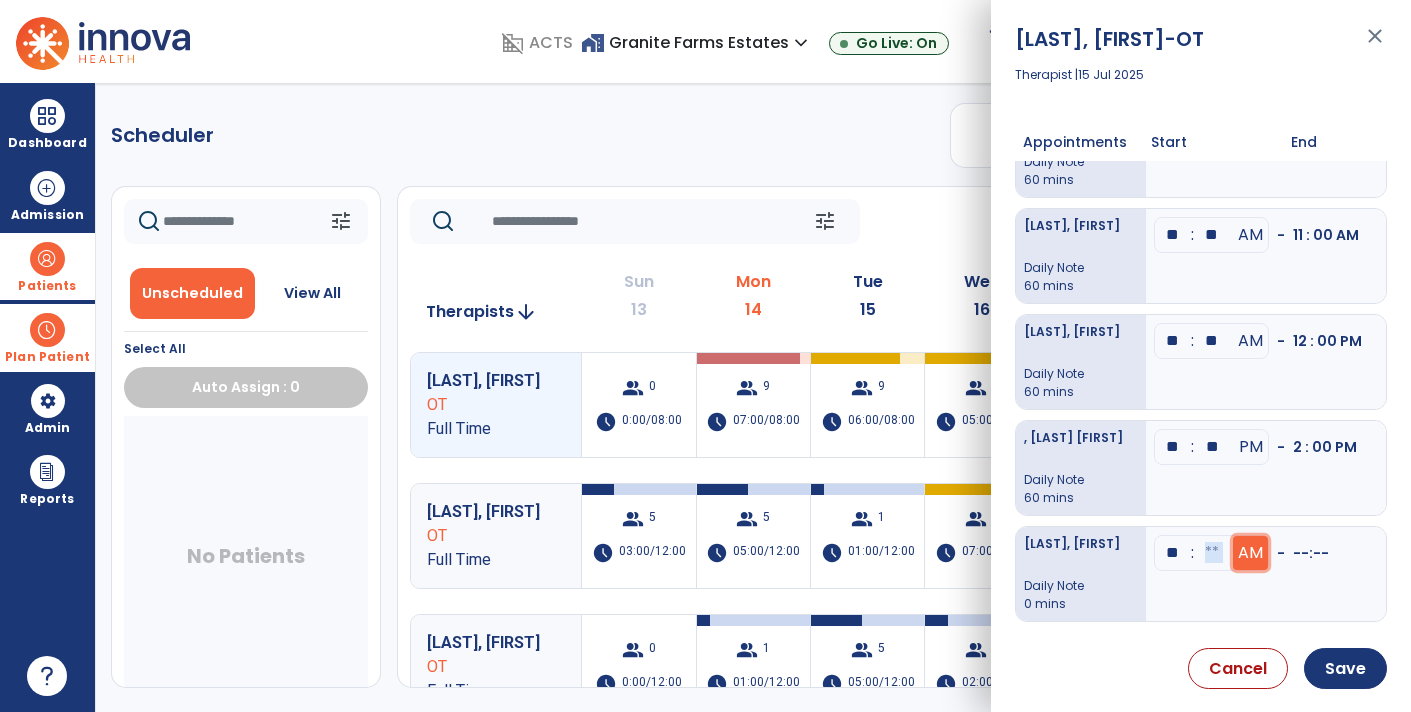 click on "AM" at bounding box center (1250, 553) 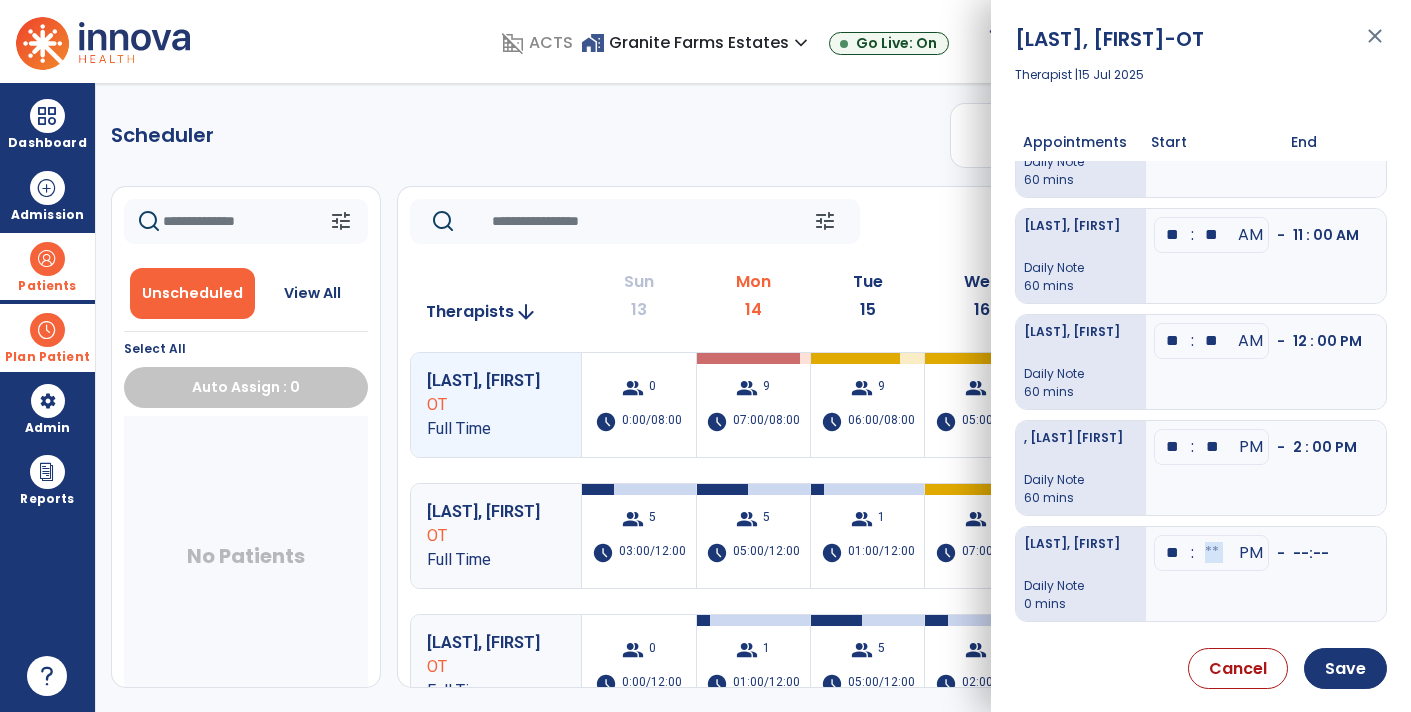 click at bounding box center [1212, 553] 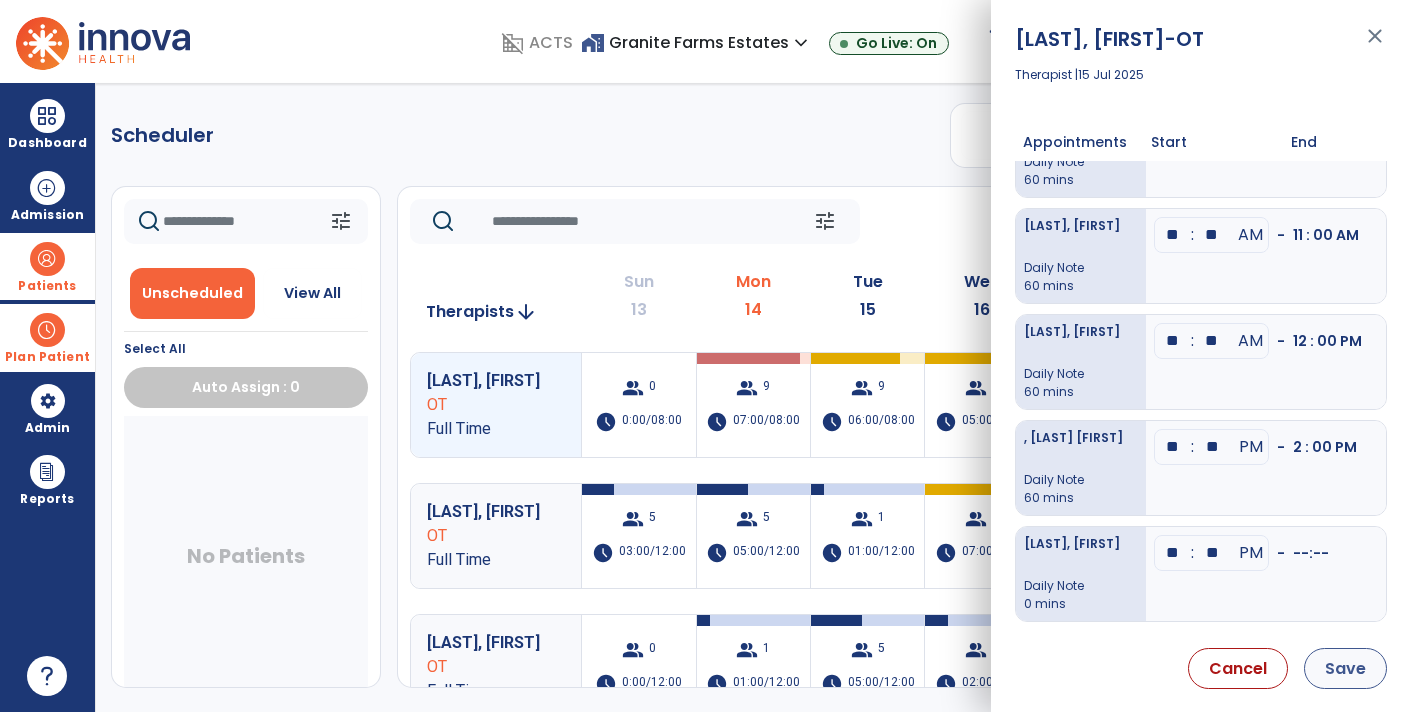 type on "**" 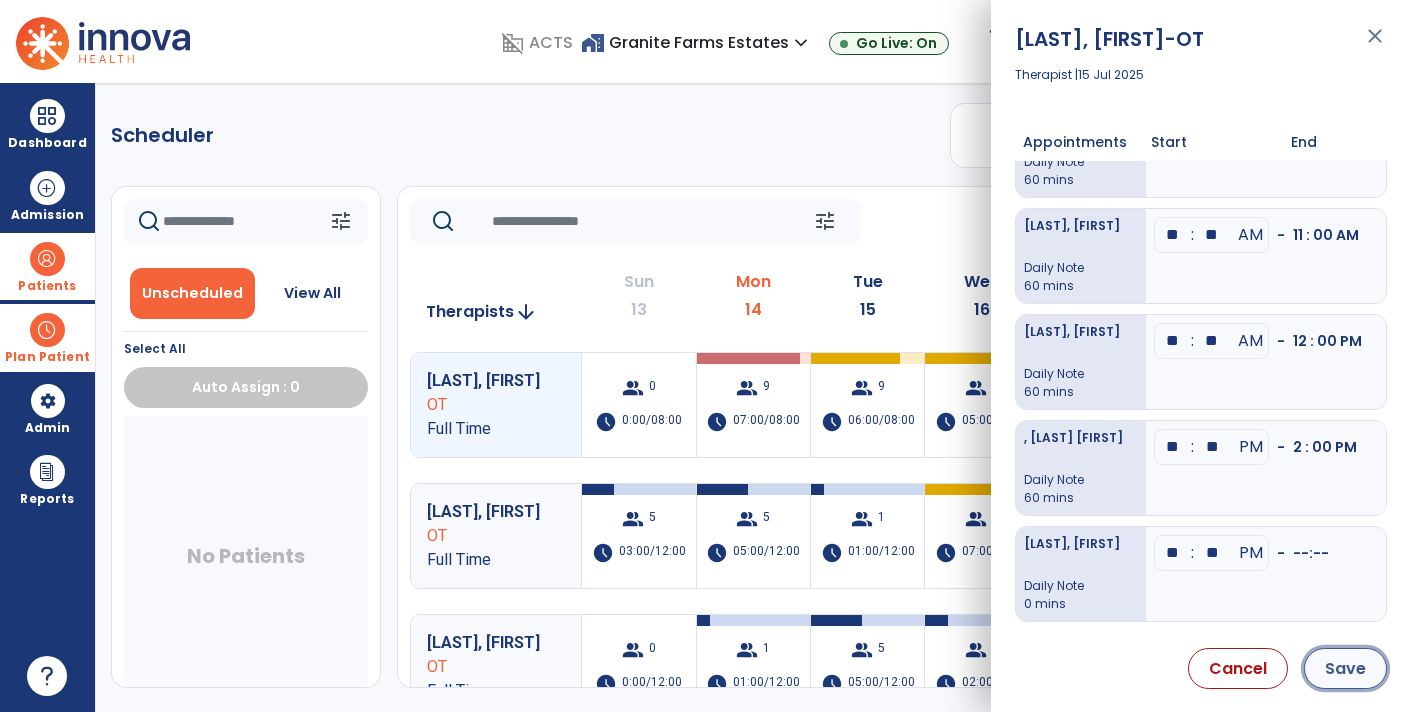 click on "Save" at bounding box center [1345, 668] 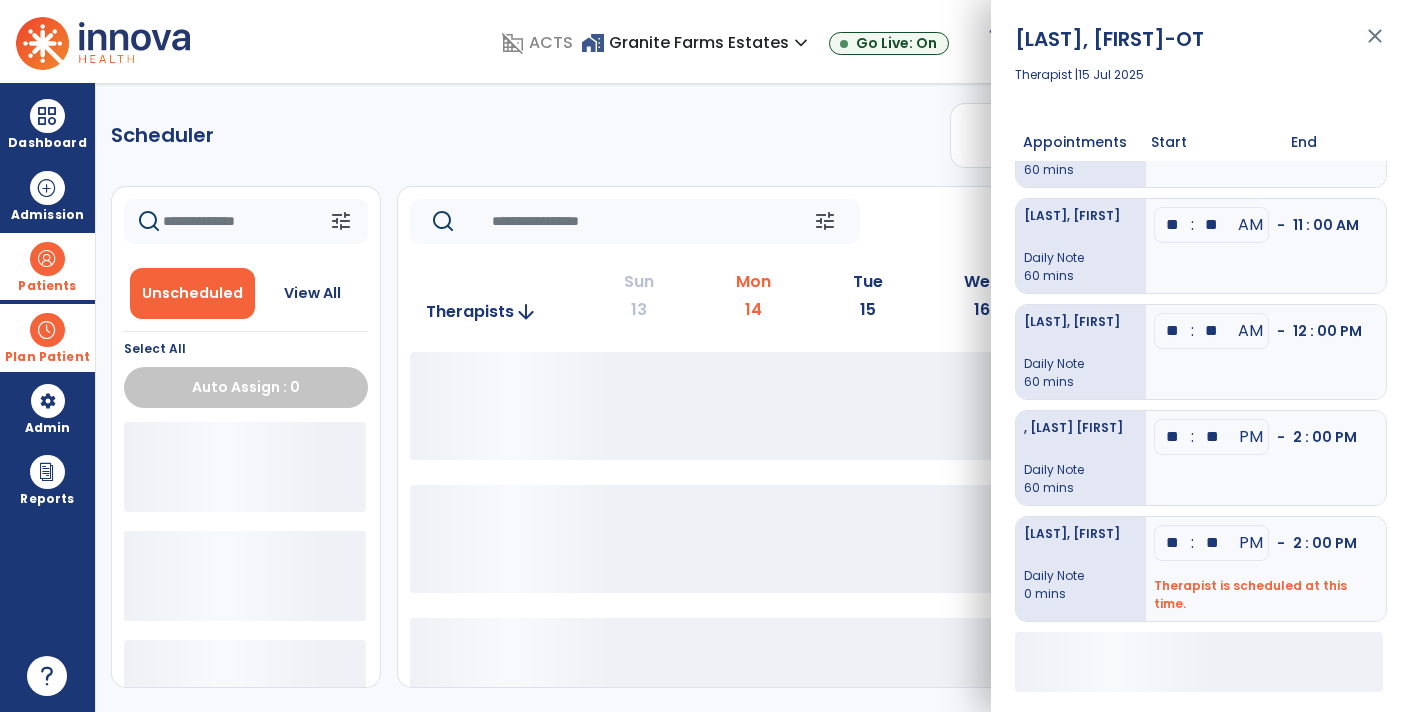 click on "** : ** PM - 2 : 00 PM  Therapist is scheduled at this time." at bounding box center (1266, 569) 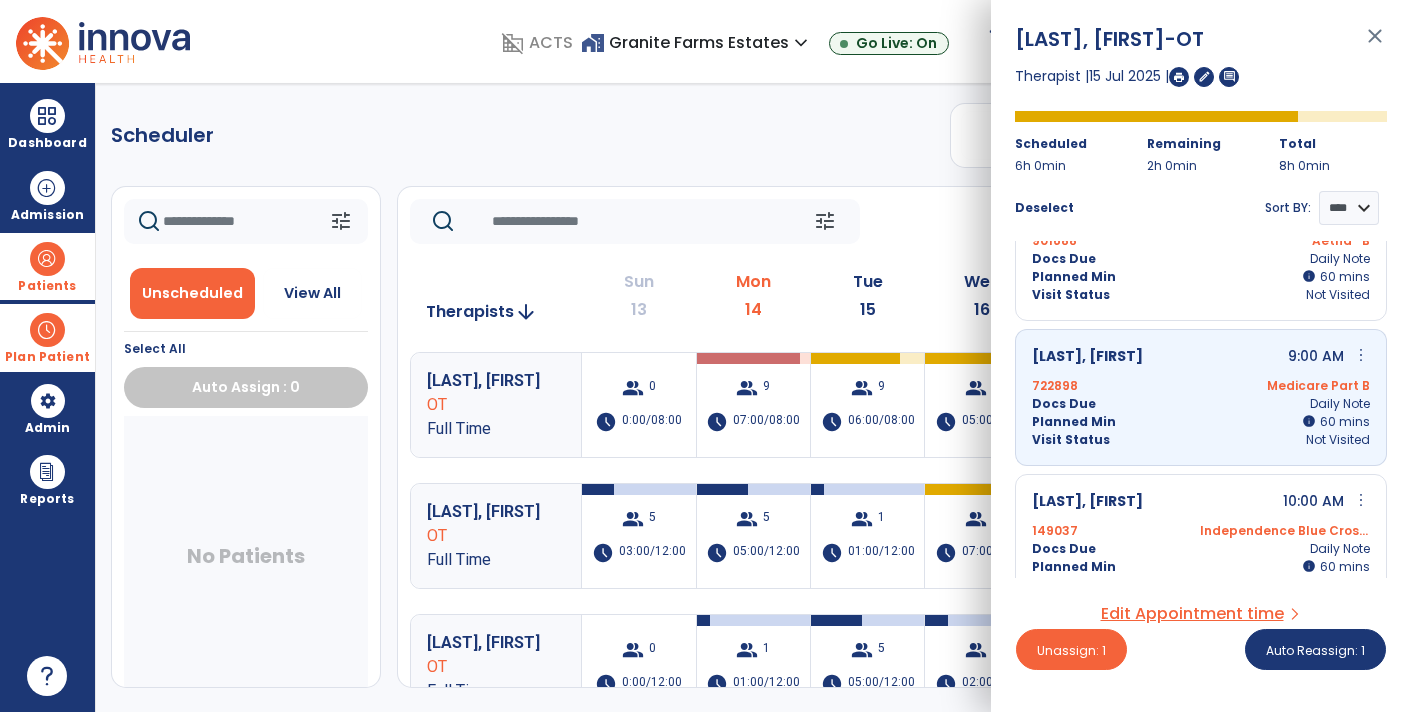 scroll, scrollTop: 274, scrollLeft: 0, axis: vertical 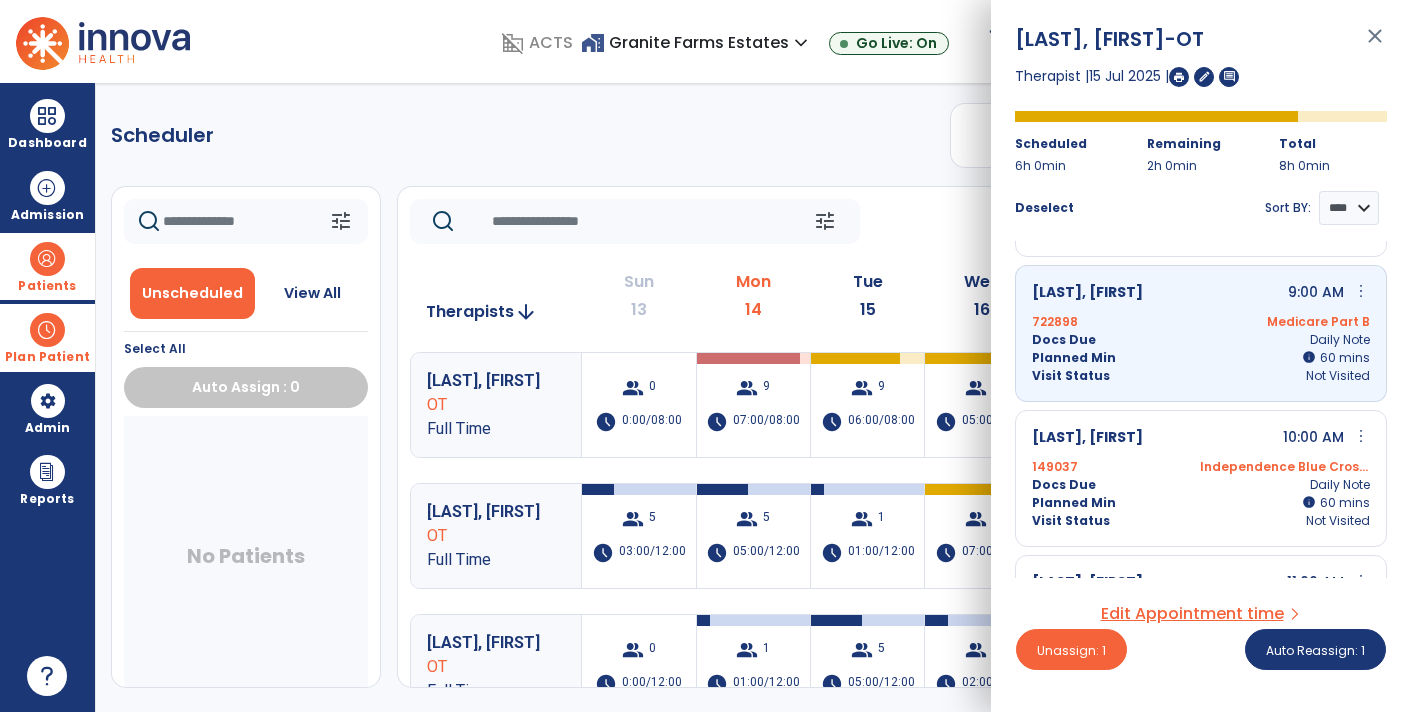 click on "[LAST], [FIRST] OT Full Time  group  0  schedule  0:00/08:00   group  9  schedule  07:00/08:00   group  9  schedule  06:00/08:00   group  6  schedule  05:00/08:00   group  5  schedule  04:00/08:00   group  6  schedule  05:00/08:00   group  0  schedule  0:00/08:00 [LAST], [FIRST] OT Full Time  group  5  schedule  03:00/12:00   group  5  schedule  05:00/12:00   group  1  schedule  01:00/12:00   group  8  schedule  07:00/12:00   group  6  schedule  06:00/12:00   group  5  schedule  04:00/12:00   group  0  schedule  0:00/12:00 [LAST], [FIRST] OT Full Time  group  0  schedule  0:00/12:00  group  1  schedule  01:00/12:00   group  5  schedule  05:00/12:00   group  3  schedule  02:00/12:00   group  3  schedule  03:00/12:00   group  7  schedule  06:00/12:00   group  0  schedule  0:00/12:00 [LAST], [FIRST] OT Full Time  group  0  schedule  0:00/12:00  group  1  schedule  01:00/12:00   group  2  schedule  02:00/12:00   group  2  schedule  02:00/12:00   group  5  schedule  04:00/12:00   group  3  schedule  03:00/12:00  0 OT 0" 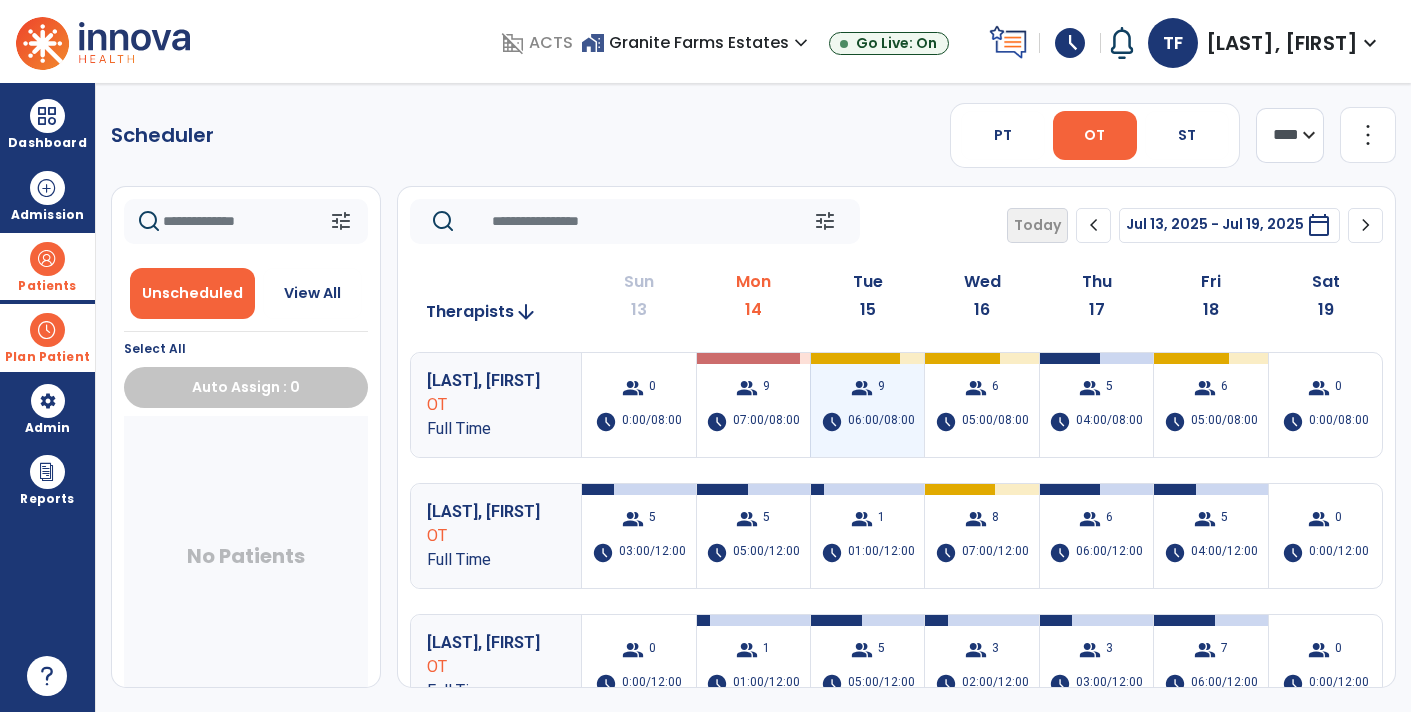 click on "06:00/08:00" at bounding box center [881, 422] 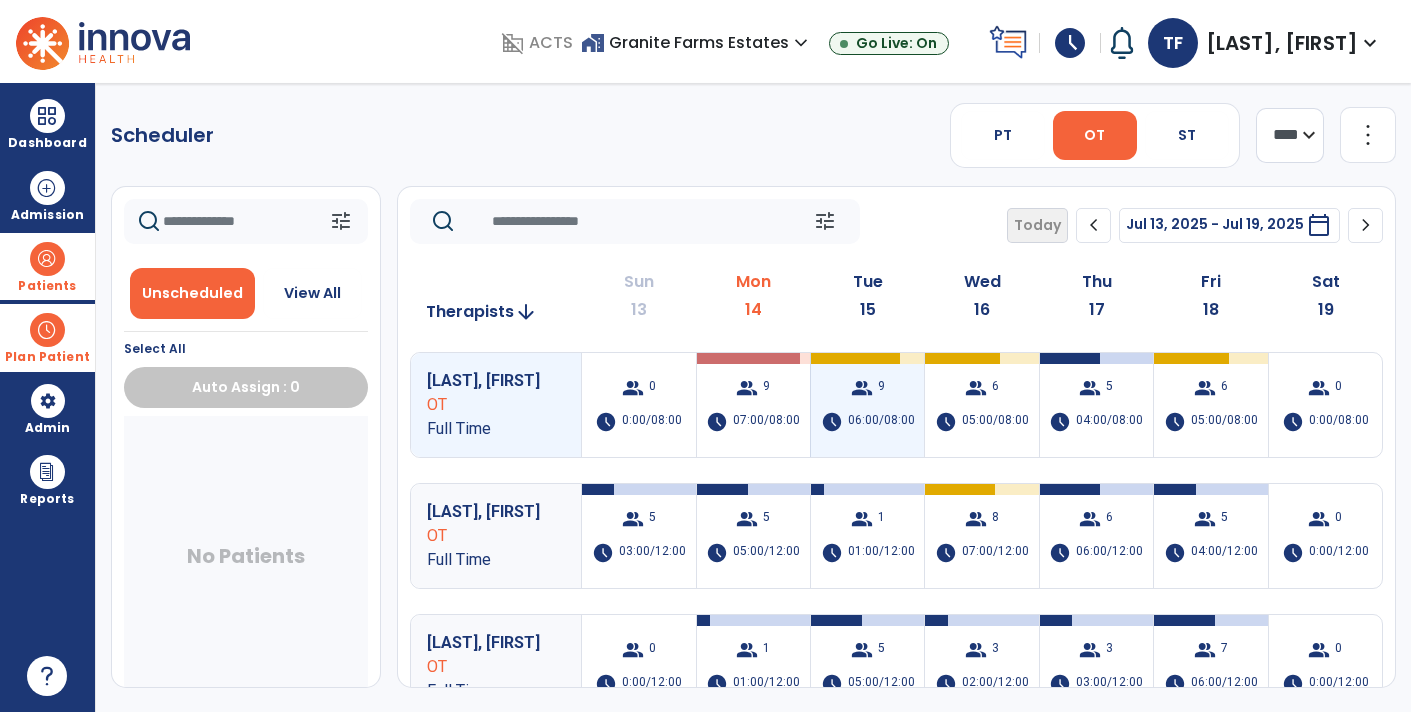 click on "group  9  schedule  06:00/08:00" at bounding box center [867, 405] 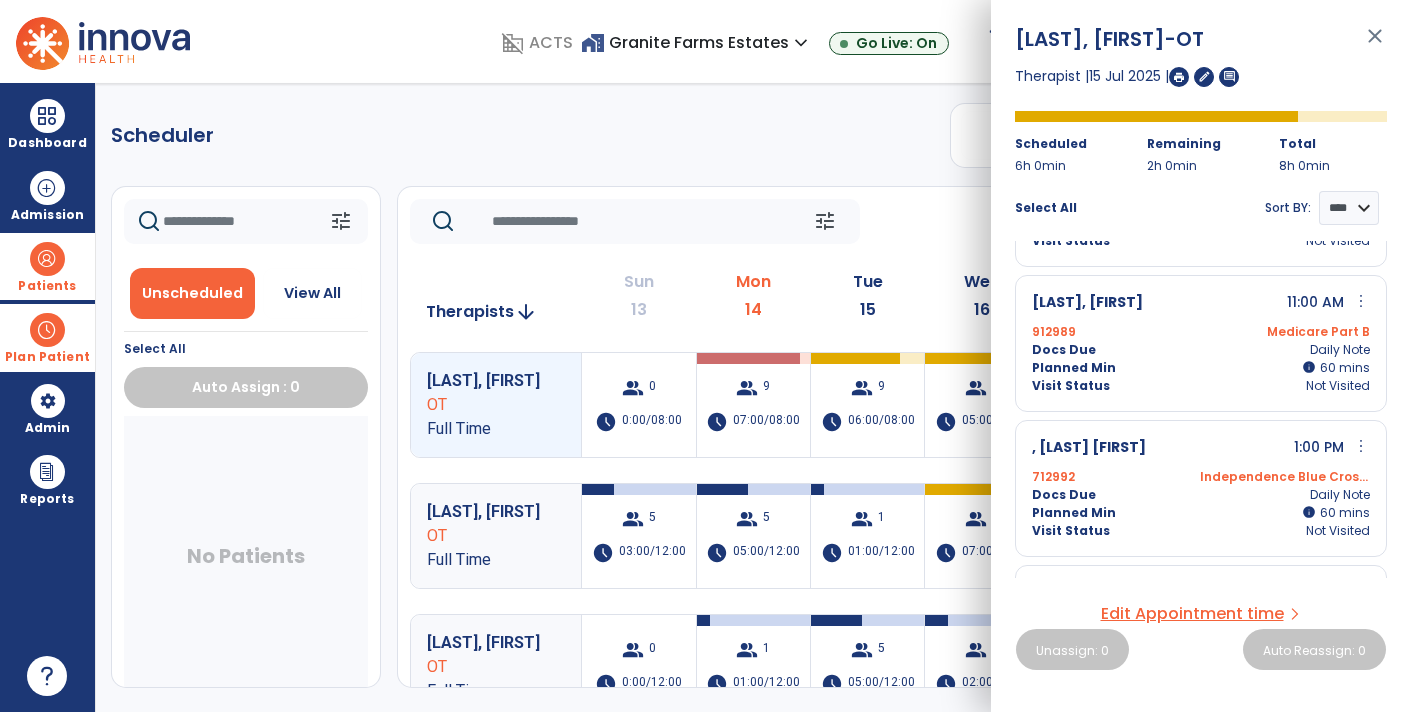 scroll, scrollTop: 954, scrollLeft: 0, axis: vertical 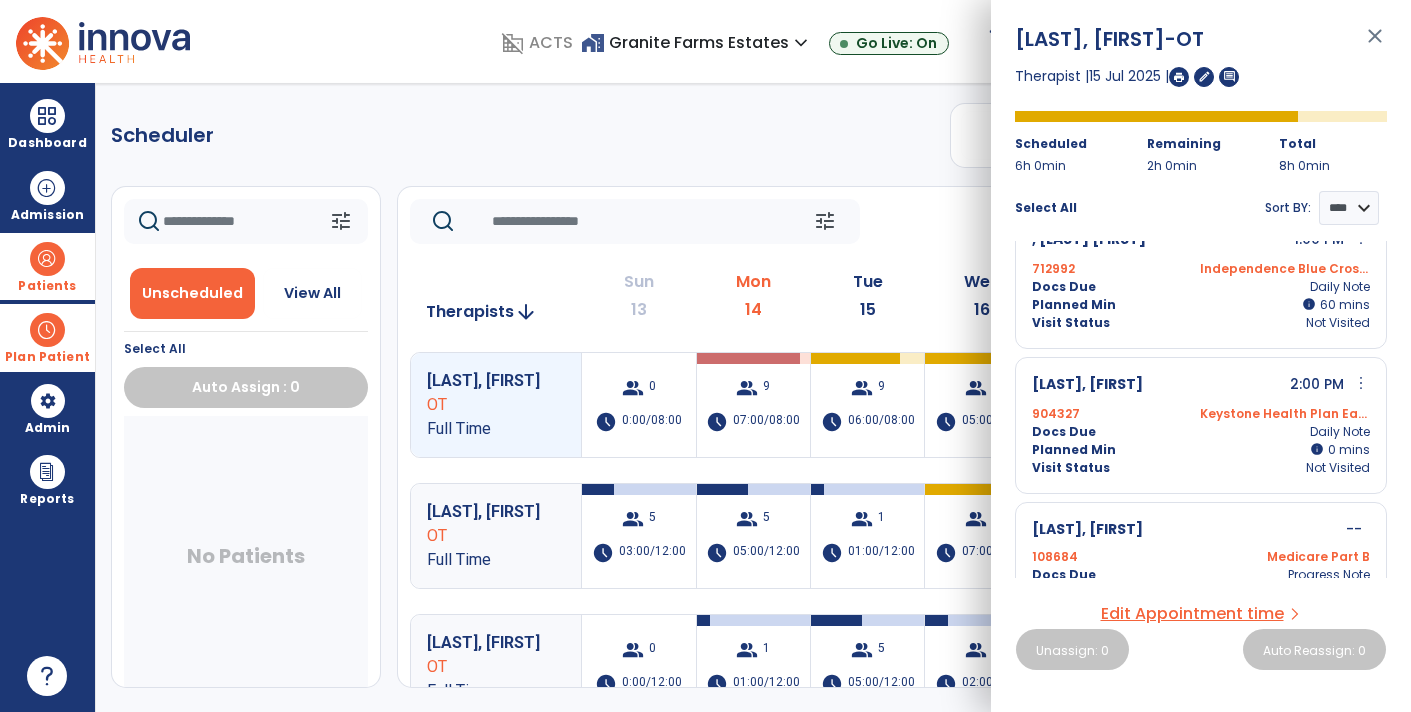 click on "more_vert" at bounding box center (1361, 383) 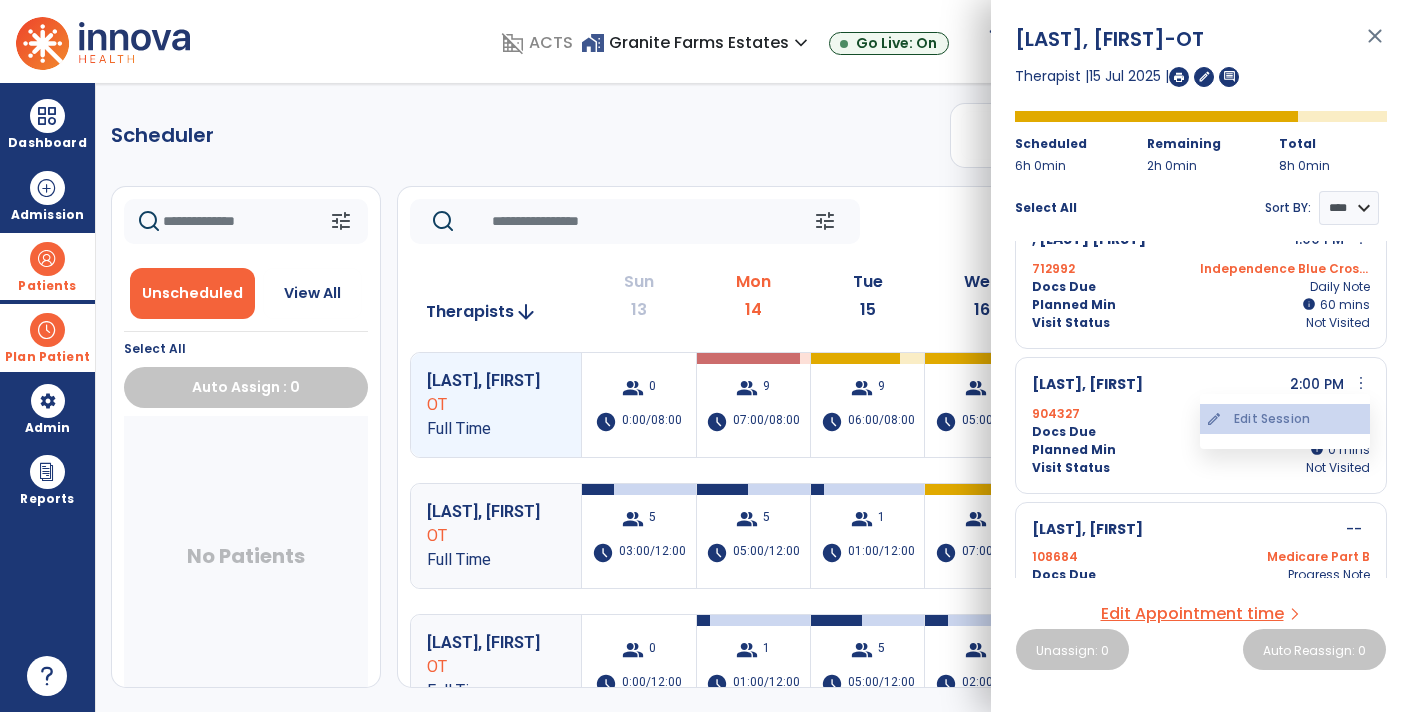 click on "edit   Edit Session" at bounding box center (1285, 419) 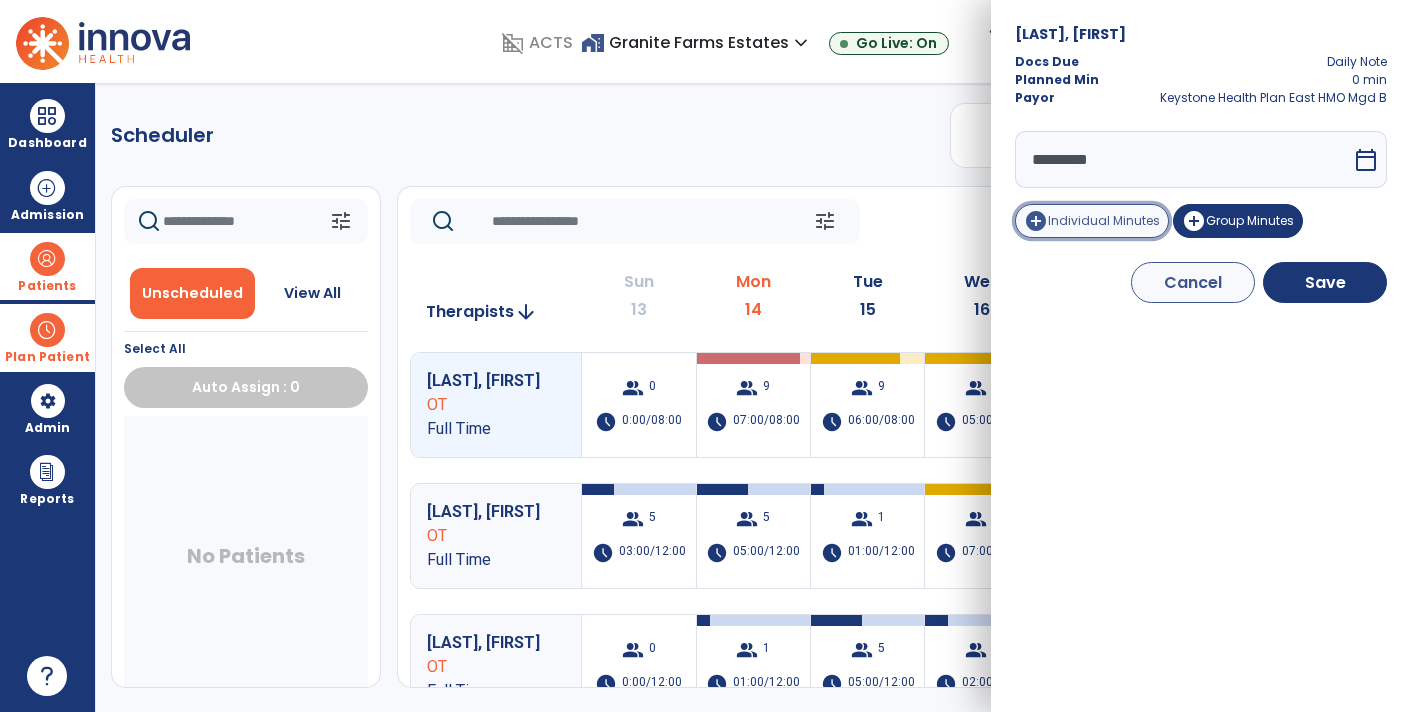 click on "Individual Minutes" at bounding box center (1104, 220) 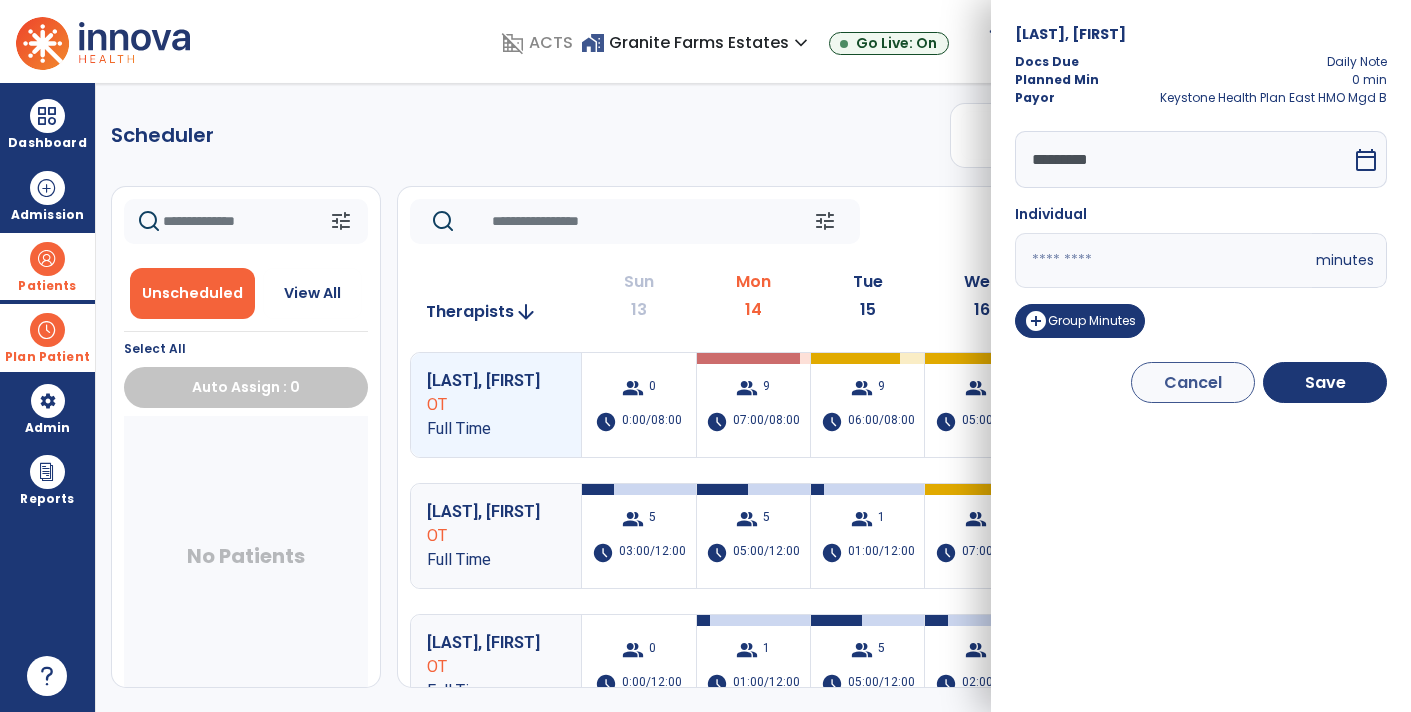 drag, startPoint x: 1101, startPoint y: 265, endPoint x: 928, endPoint y: 243, distance: 174.39323 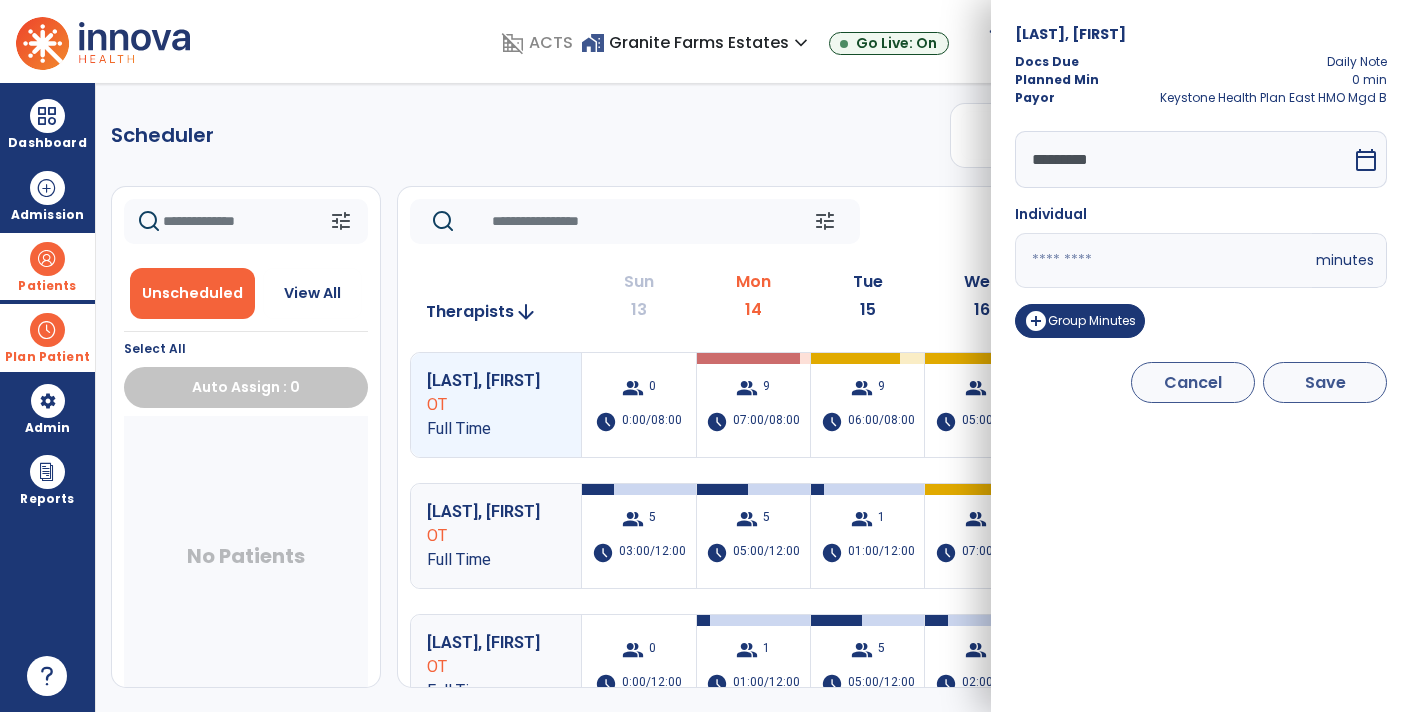 type on "**" 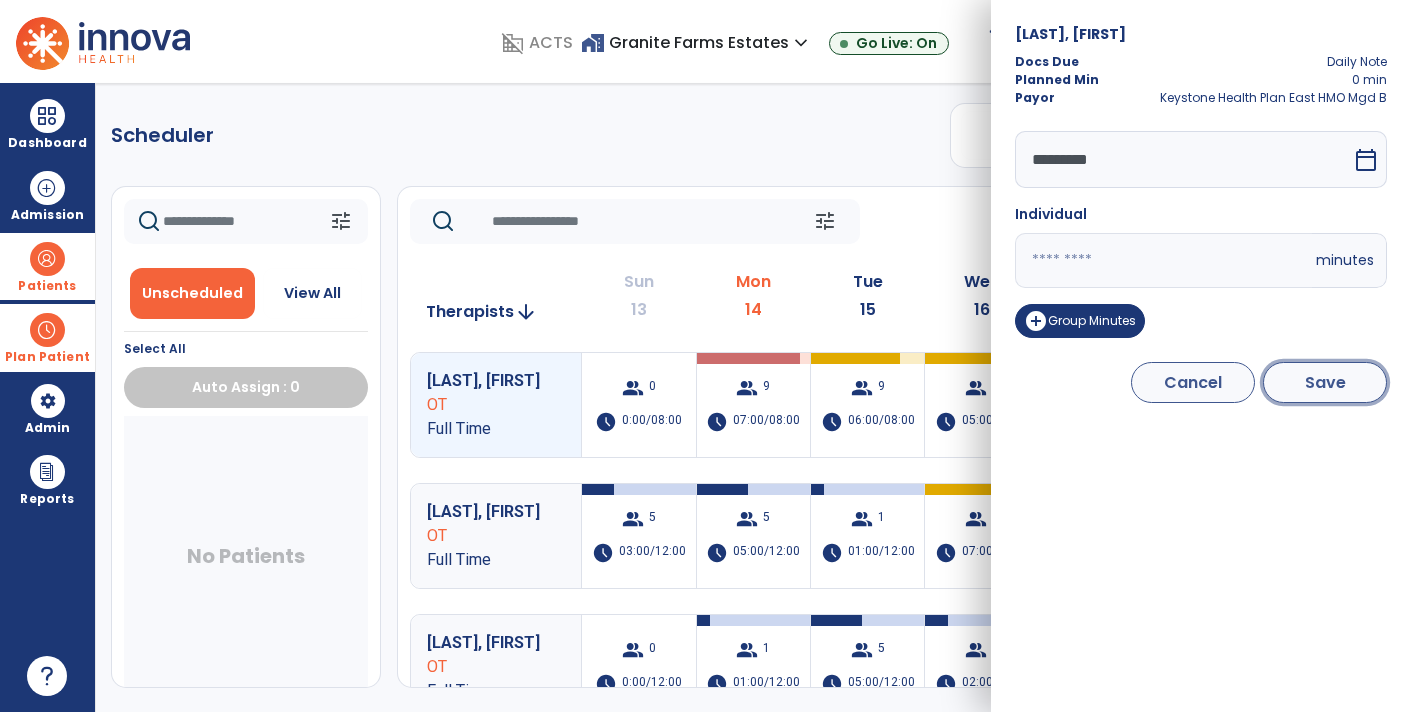 click on "Save" at bounding box center (1325, 382) 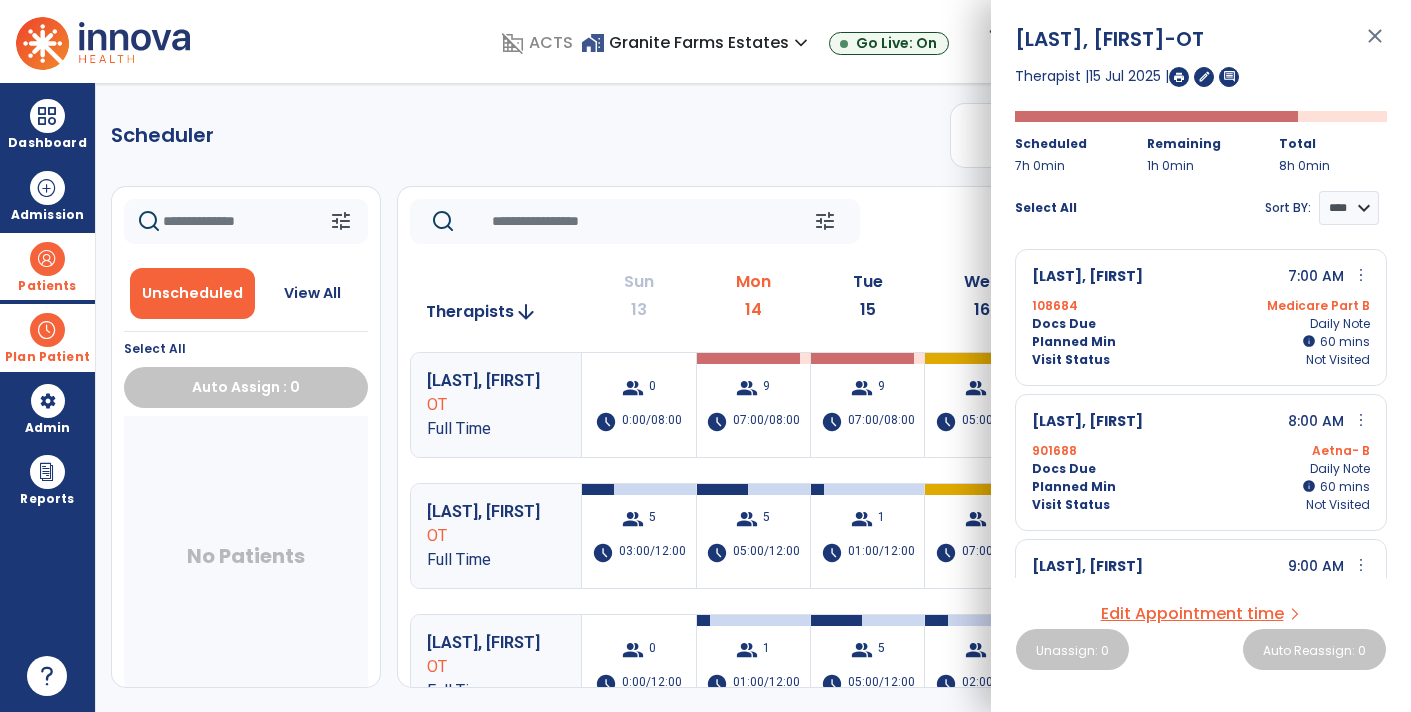 click on "close" at bounding box center (1375, 45) 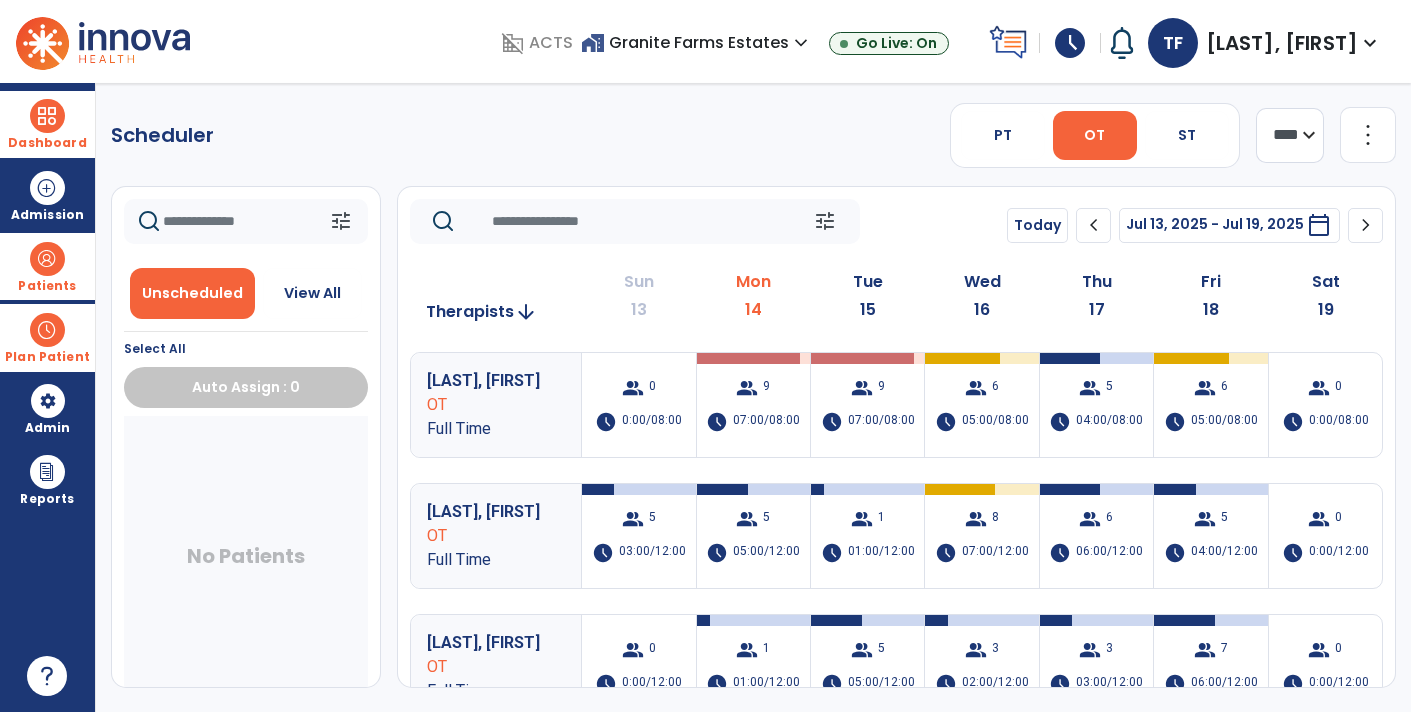 click on "Dashboard" at bounding box center [47, 124] 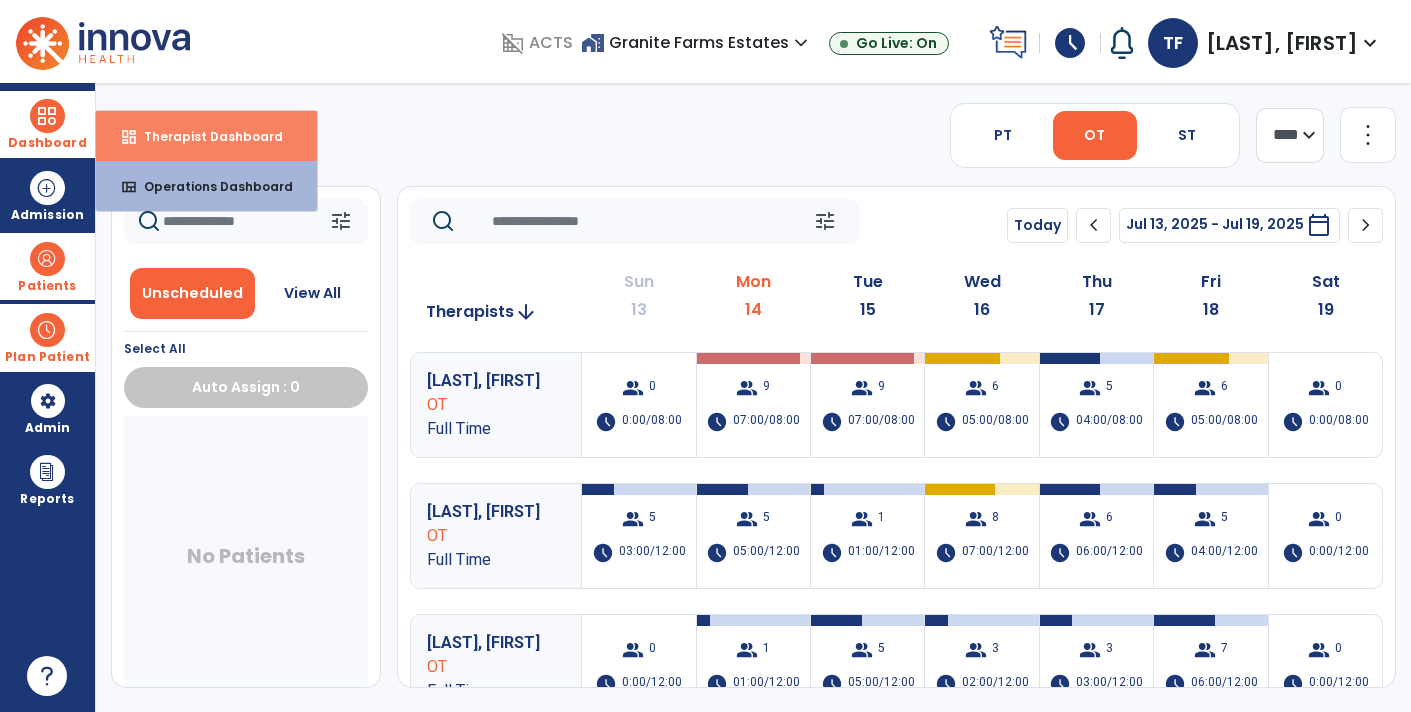 click on "dashboard  Therapist Dashboard" at bounding box center [206, 136] 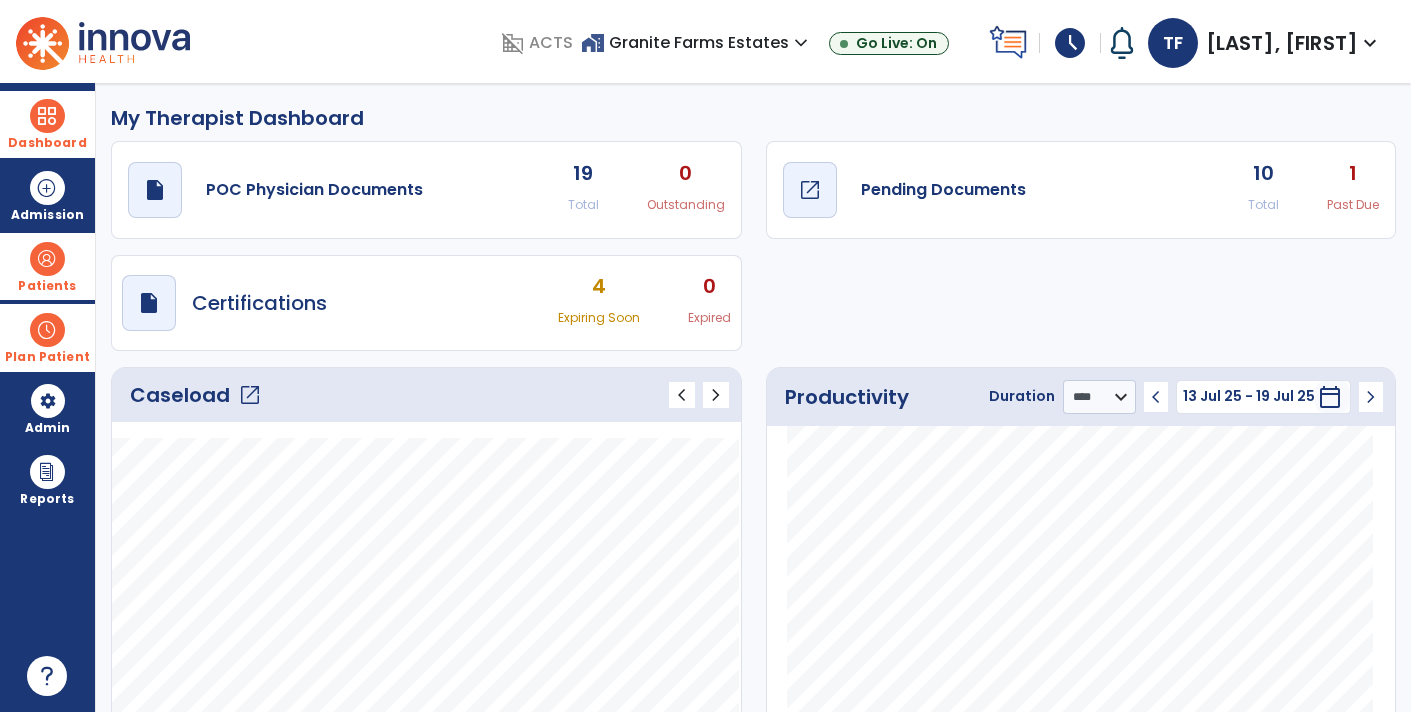 click on "draft   open_in_new  Pending Documents" 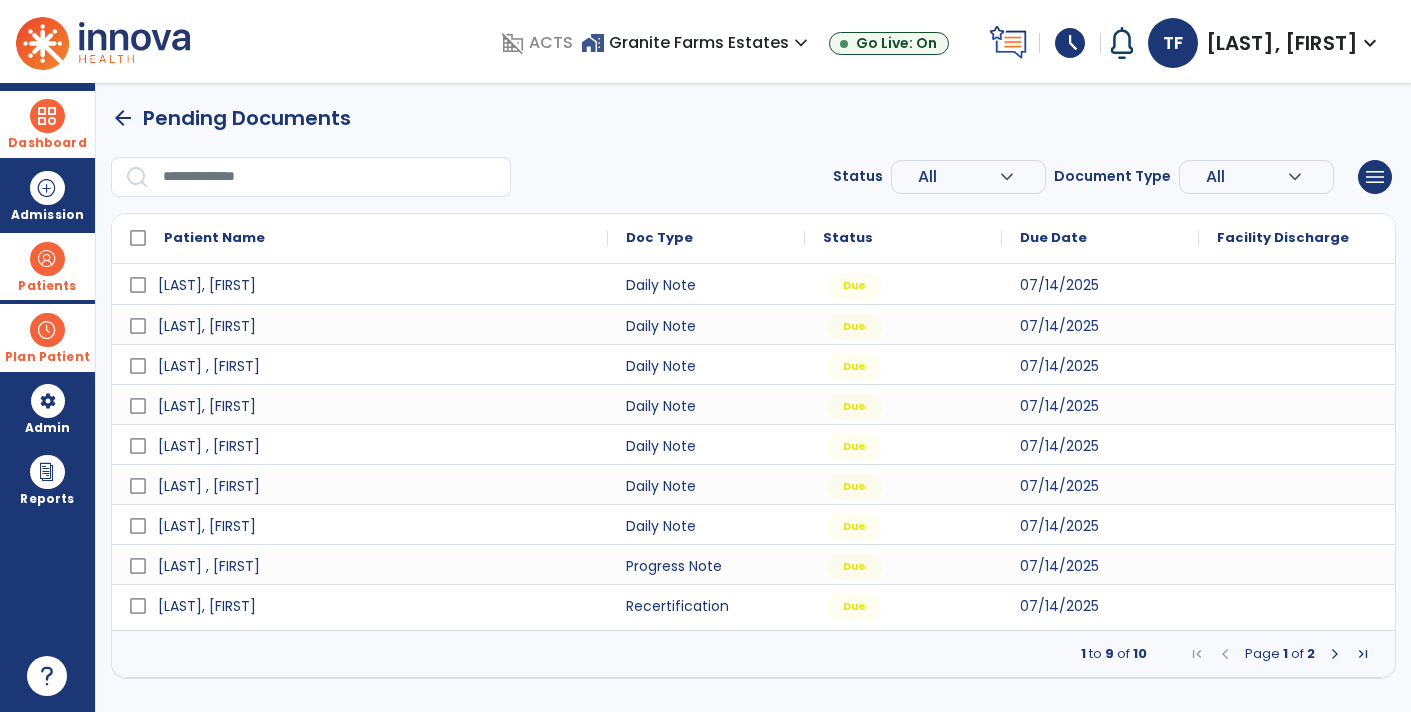 click on "Dashboard" at bounding box center (47, 124) 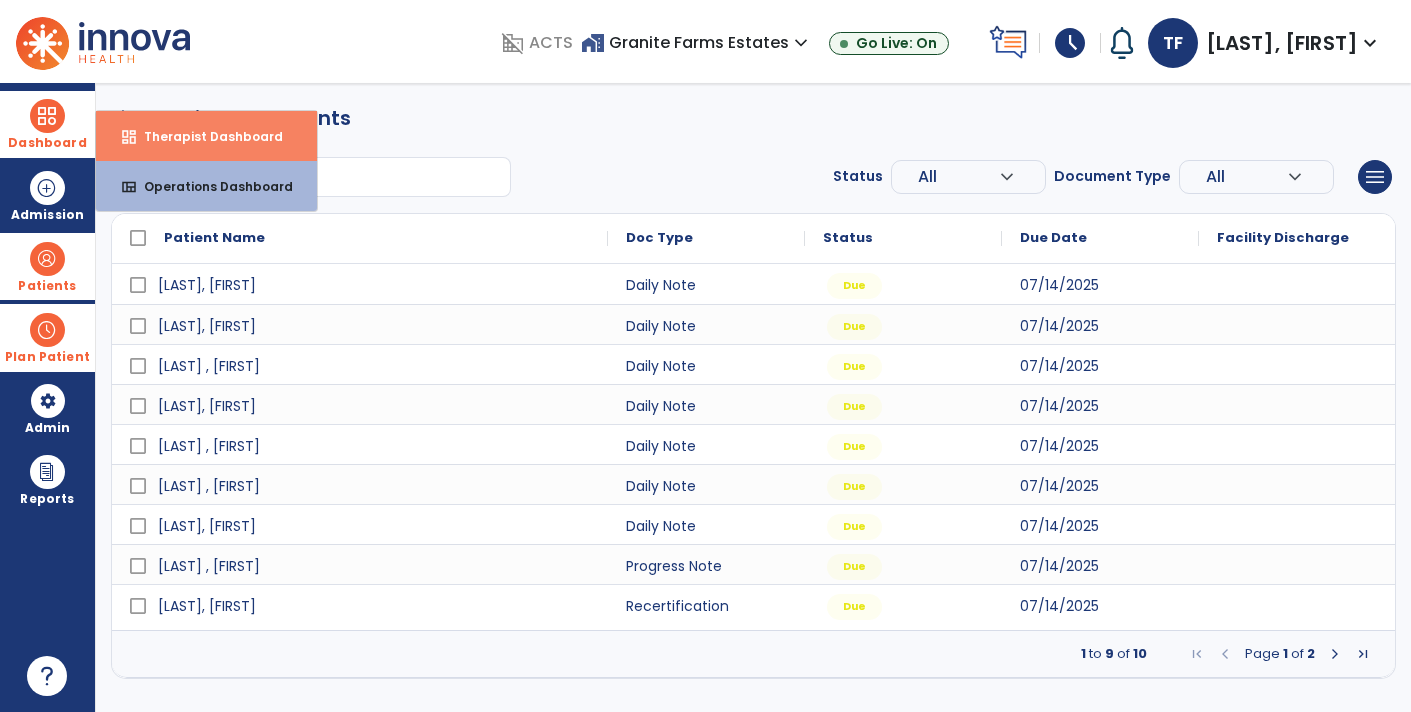 click on "Therapist Dashboard" at bounding box center [205, 136] 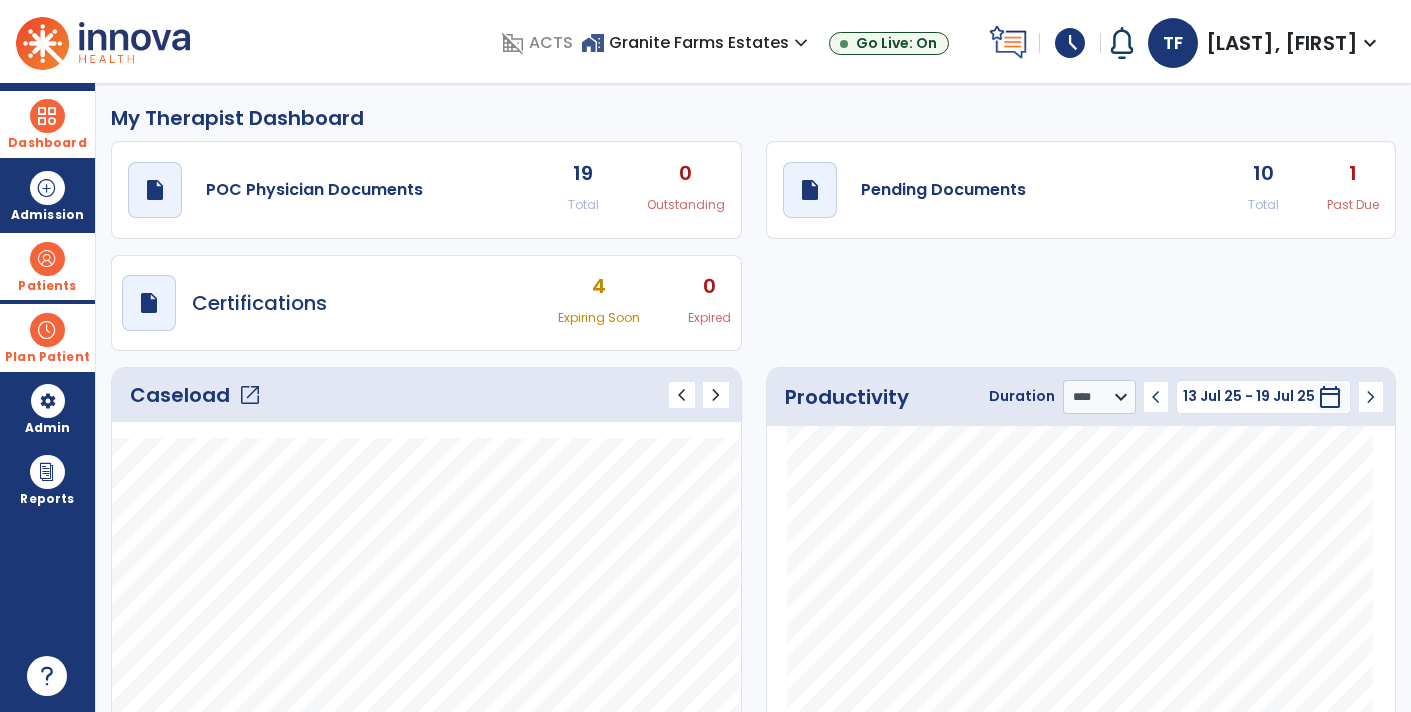 click on "draft   open_in_new  Certifications 4 Expiring Soon 0 Expired" at bounding box center [426, 303] 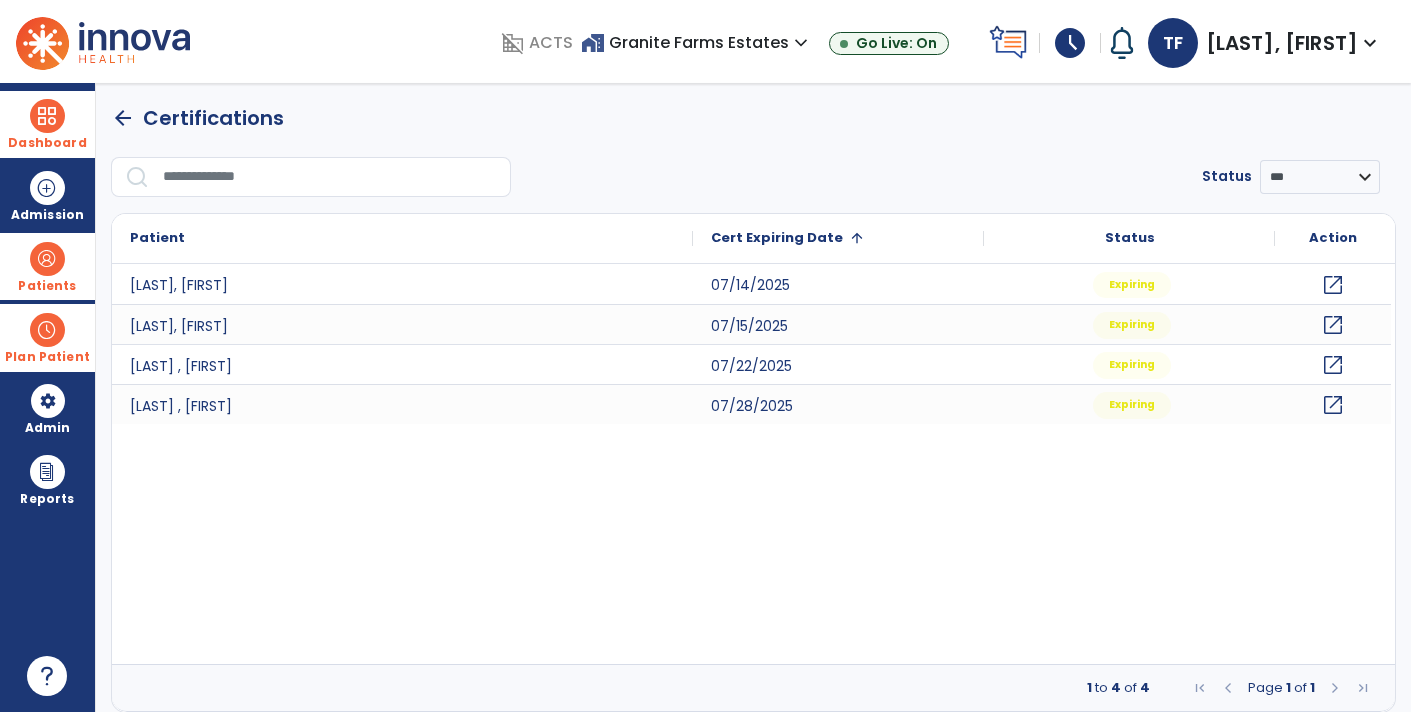 click on "Patients" at bounding box center (47, 266) 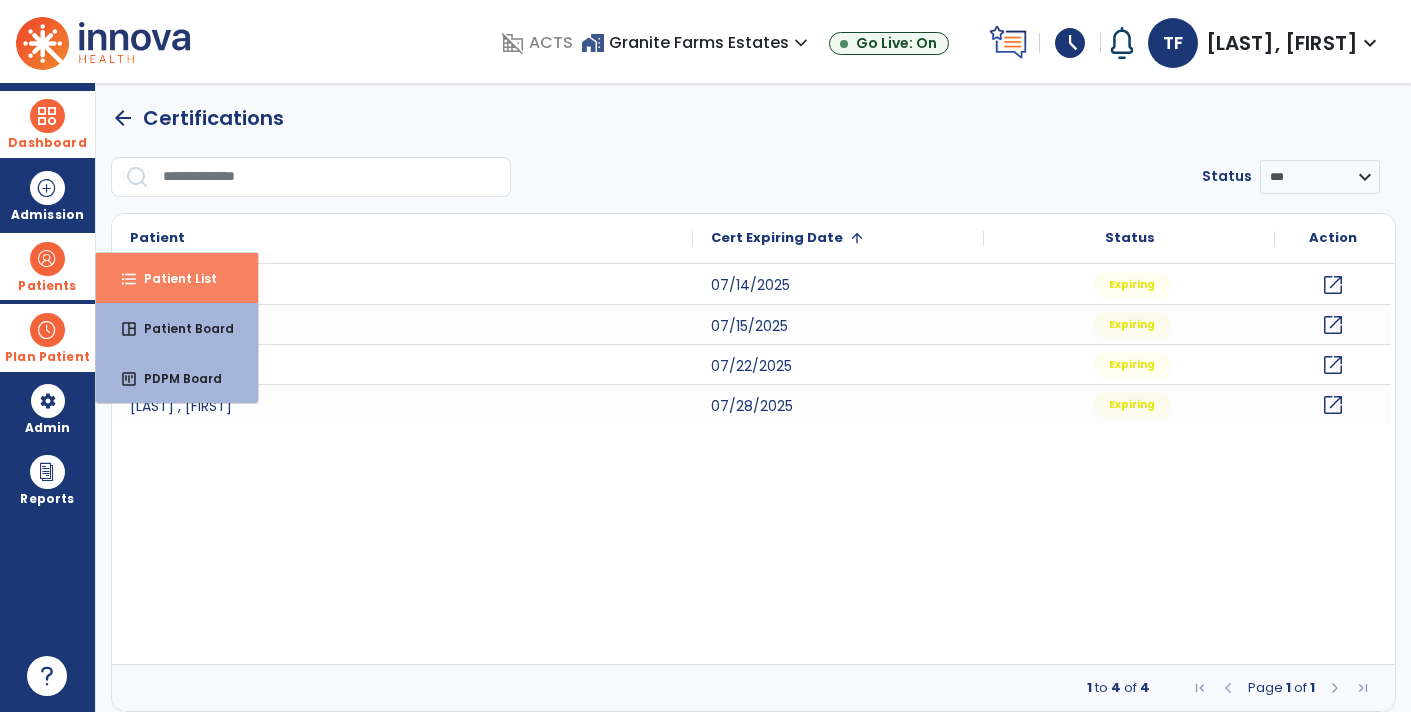 click on "Patient List" at bounding box center (172, 278) 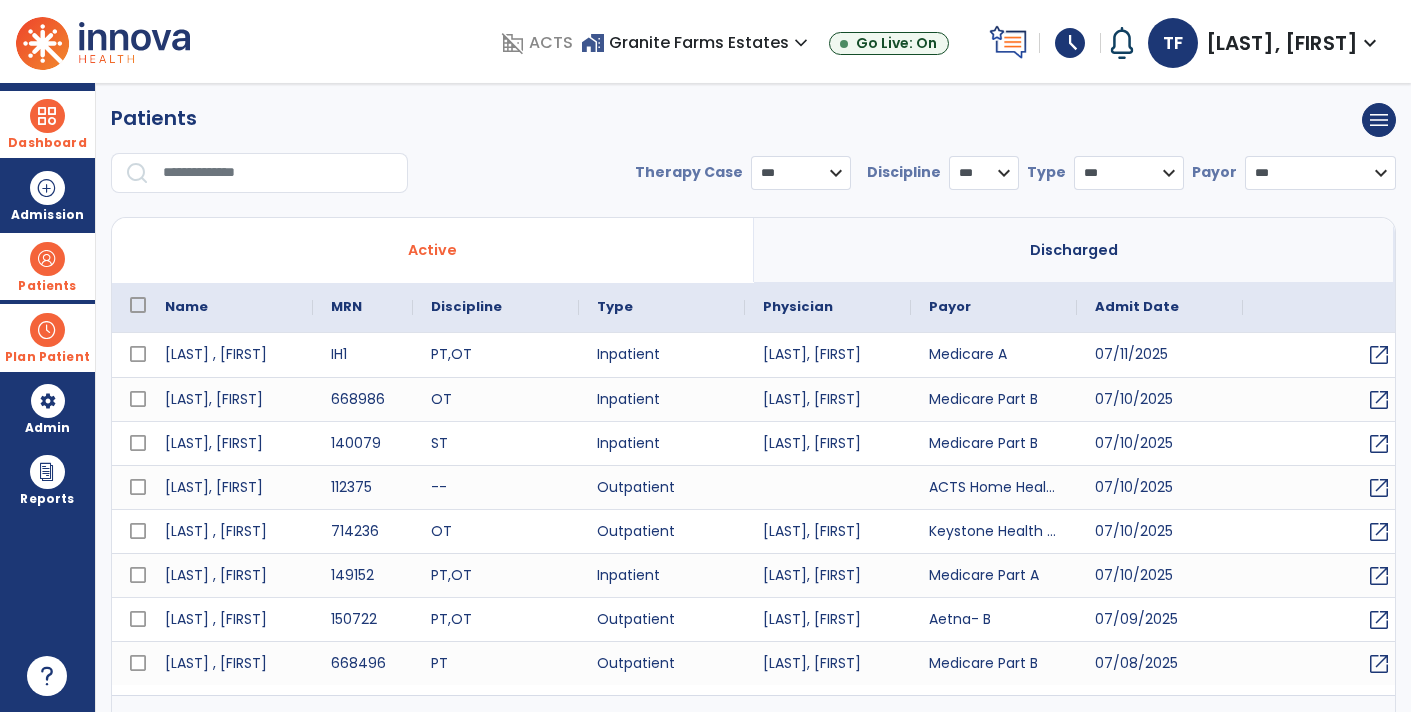 select on "***" 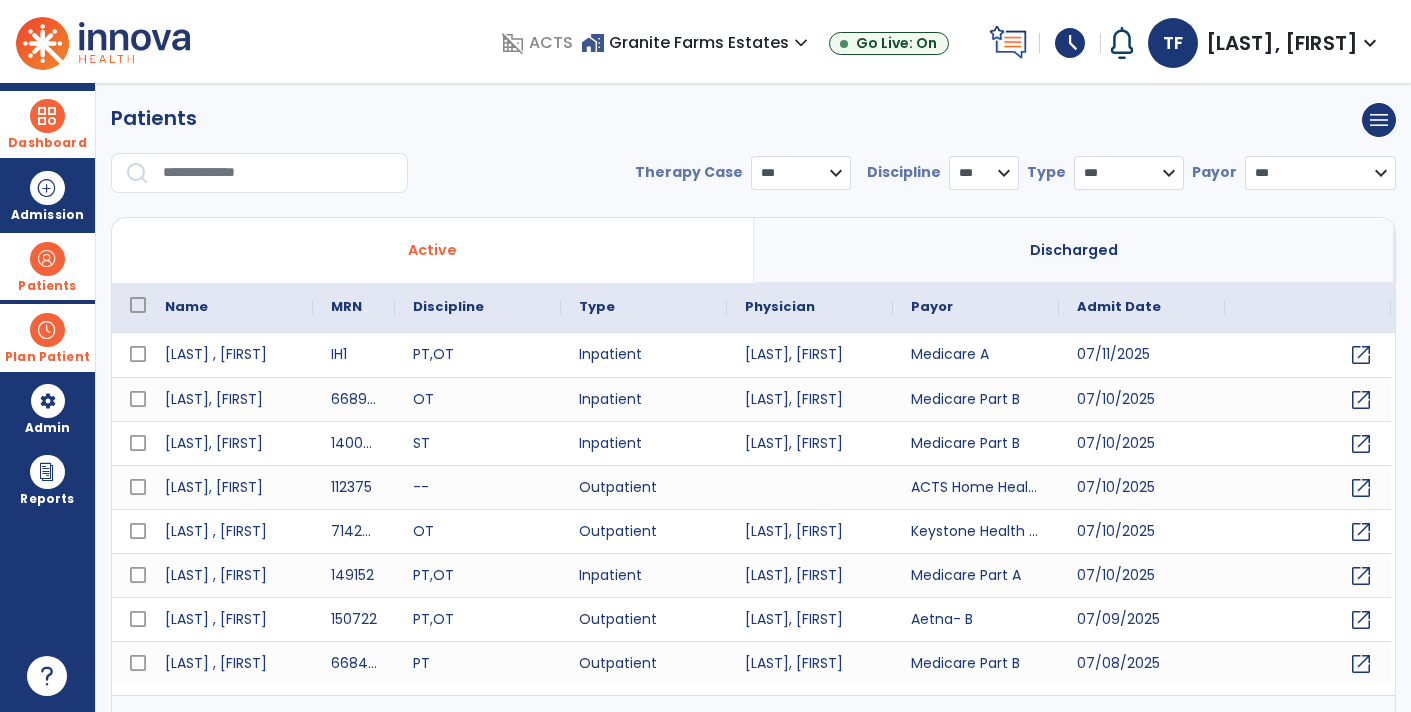 click at bounding box center [278, 173] 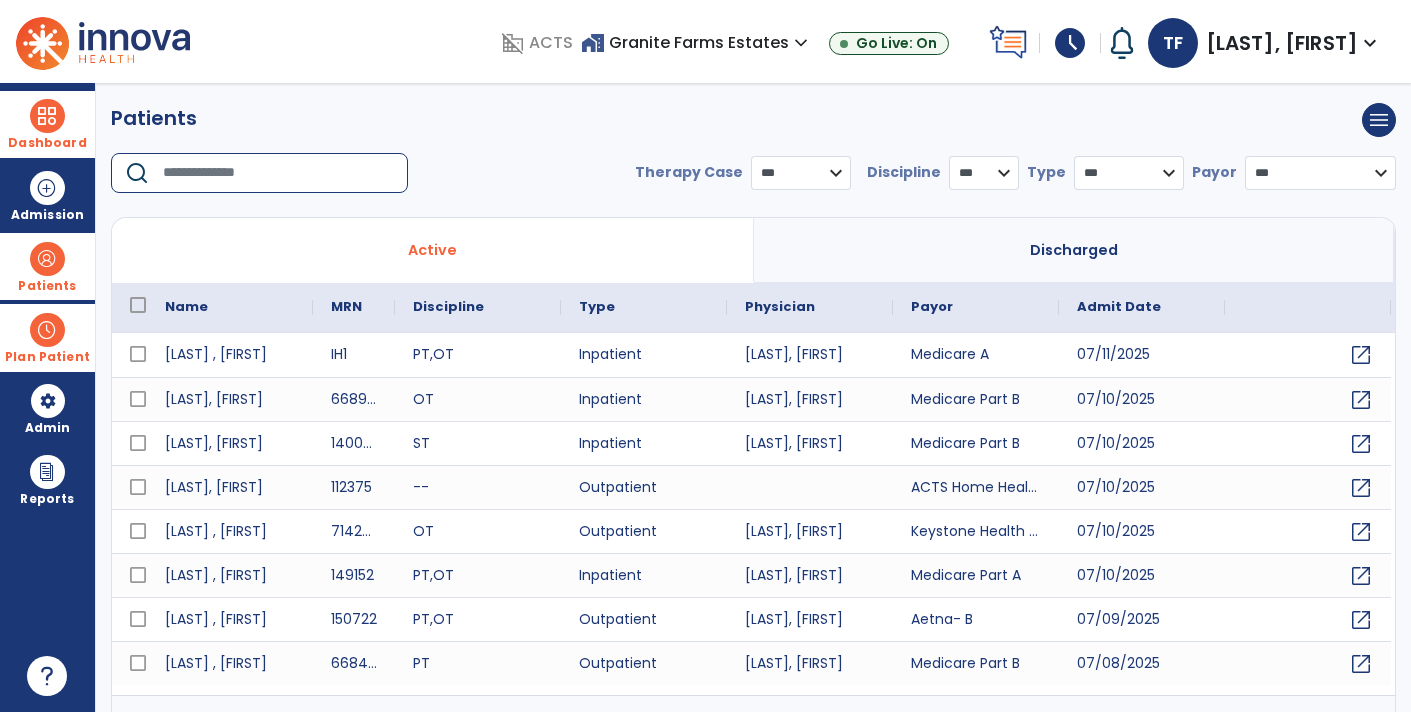 type on "*" 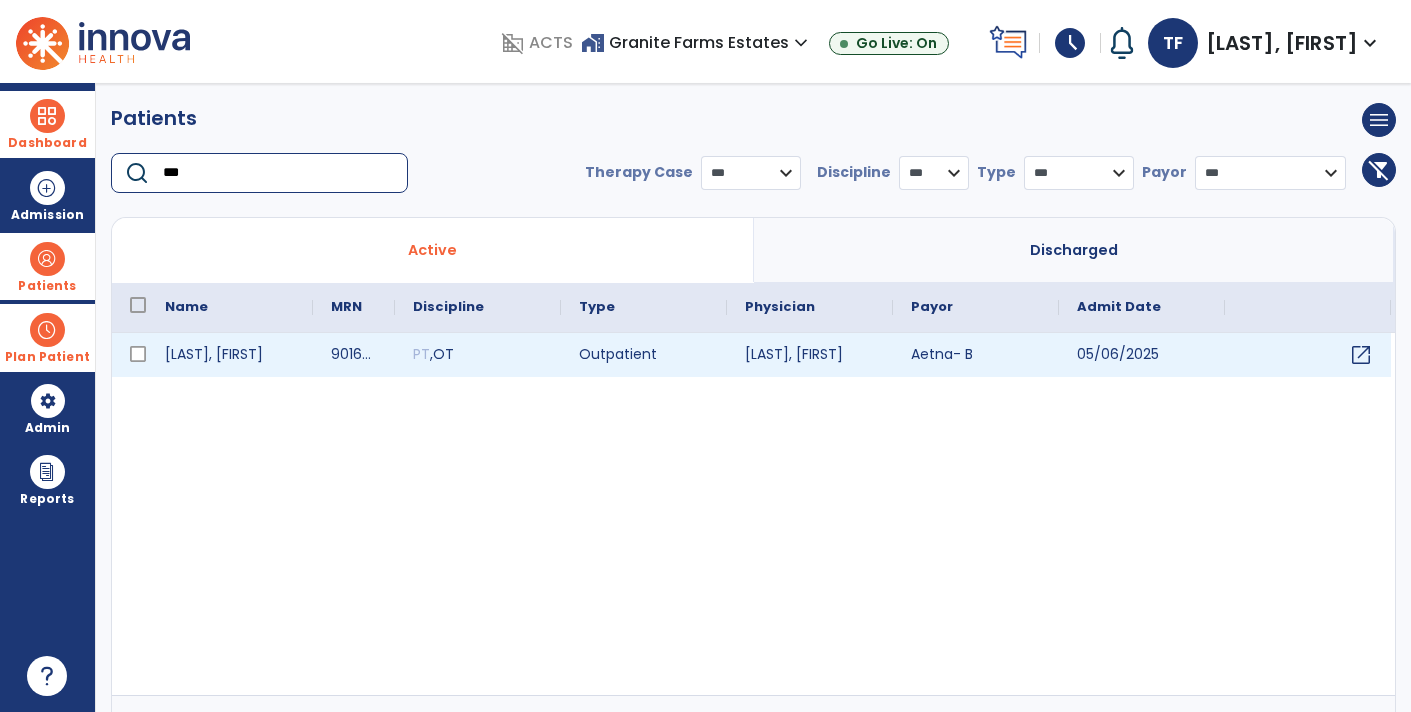 type on "***" 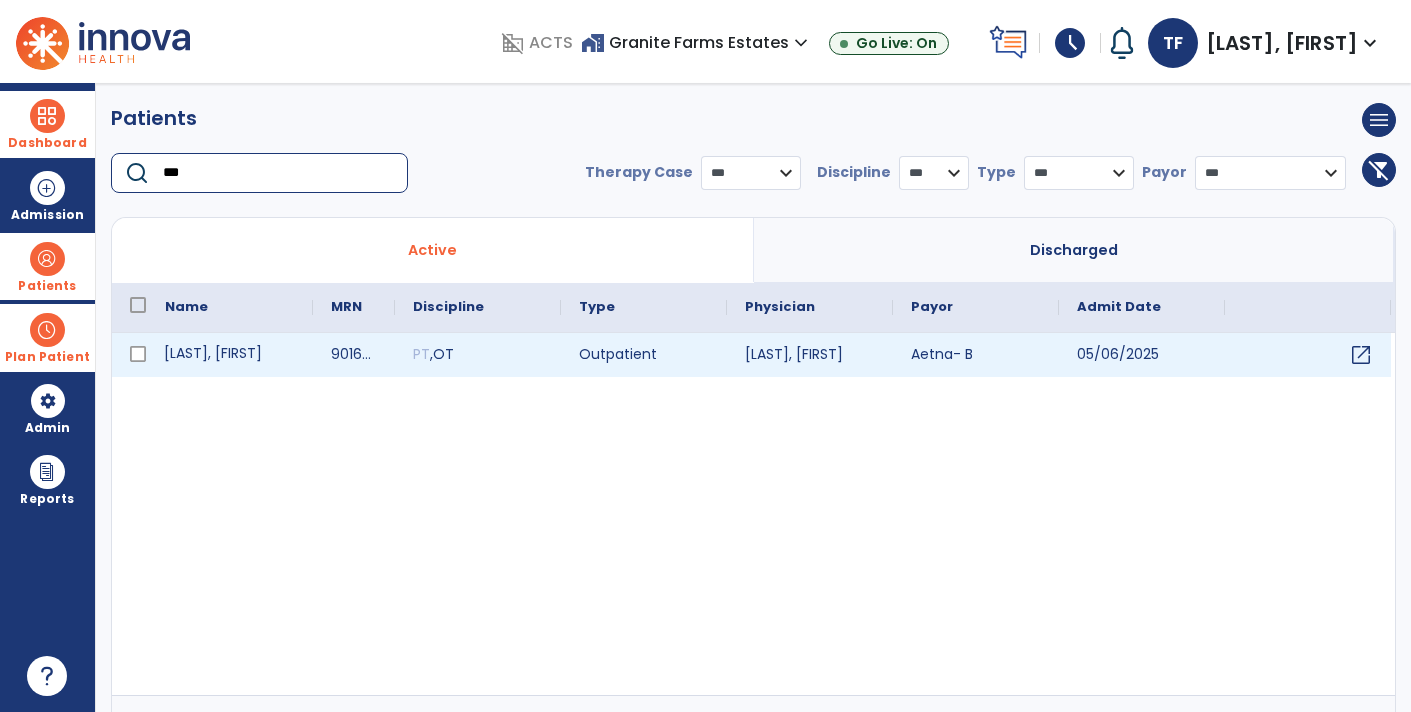 click on "[LAST], [FIRST]" at bounding box center [230, 355] 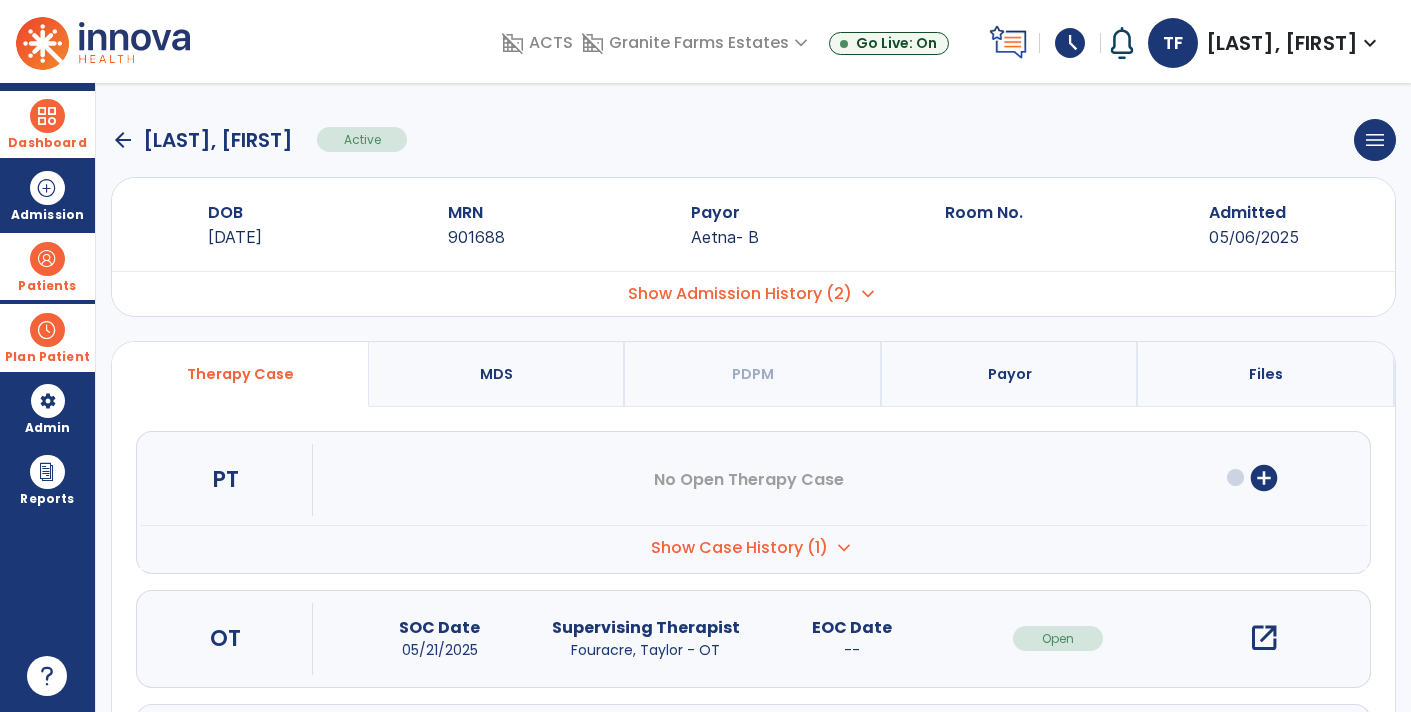click on "open_in_new" at bounding box center (1264, 638) 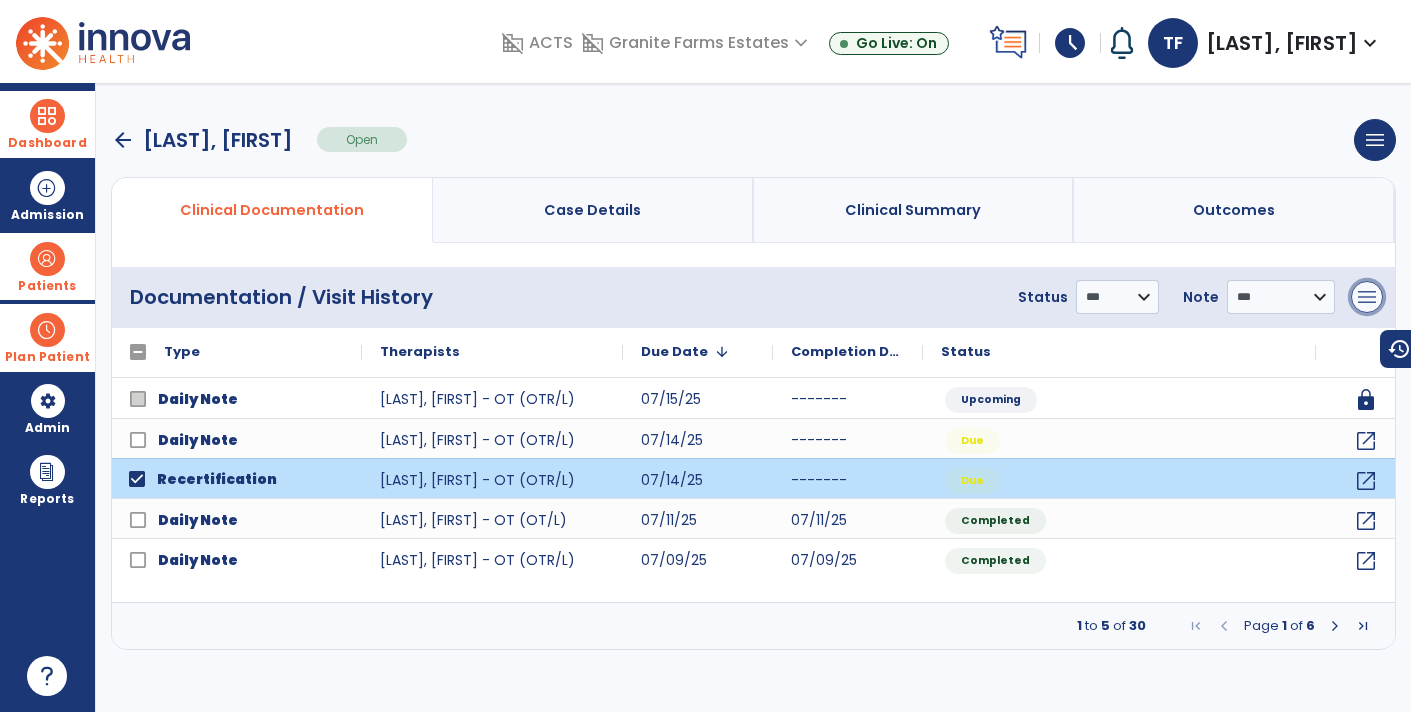 click on "menu" at bounding box center (1367, 297) 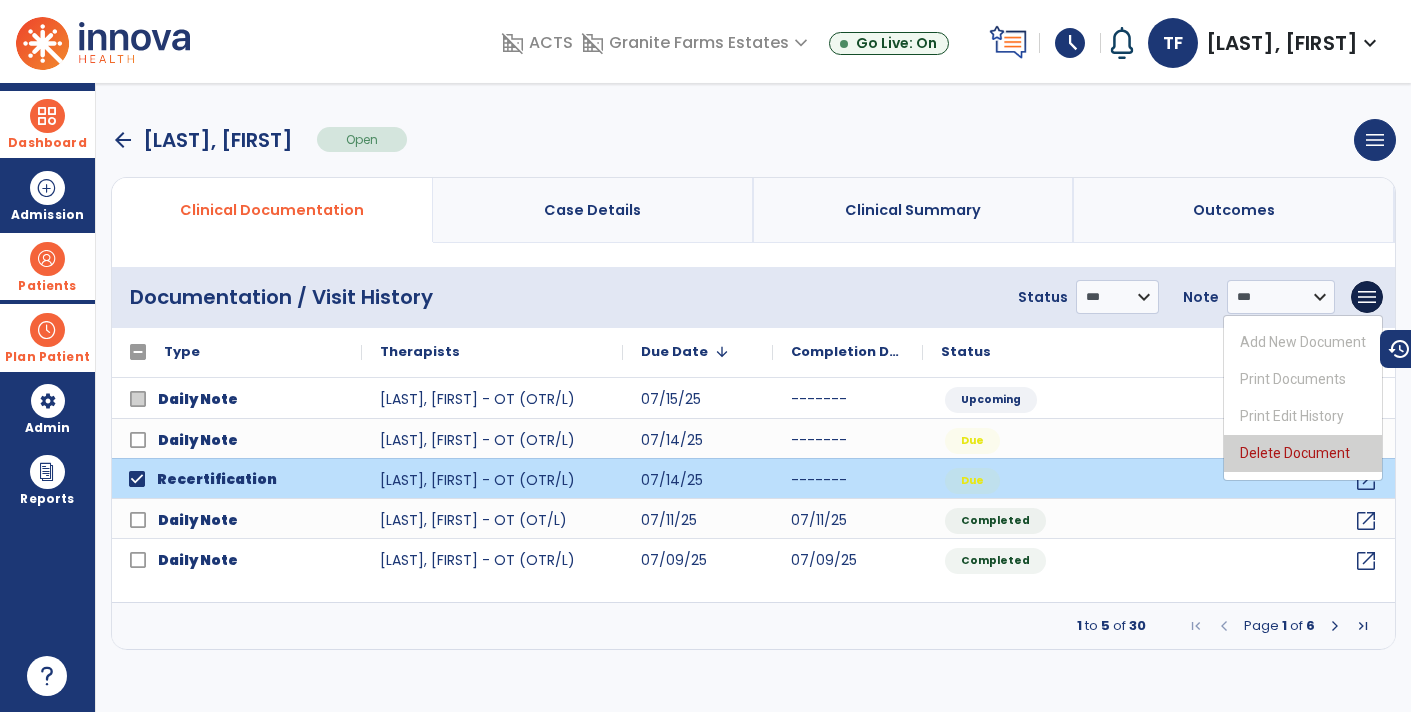 click on "Delete Document" at bounding box center [1303, 453] 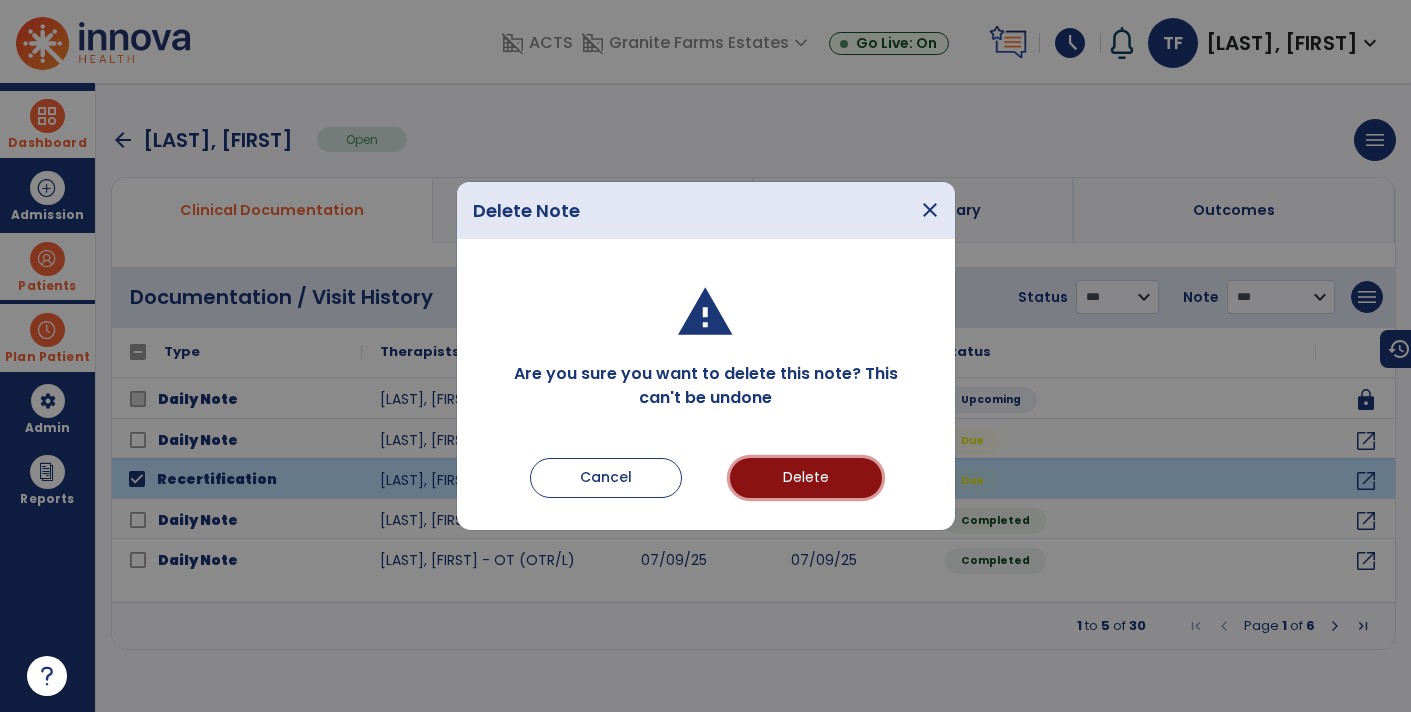 click on "Delete" at bounding box center [806, 478] 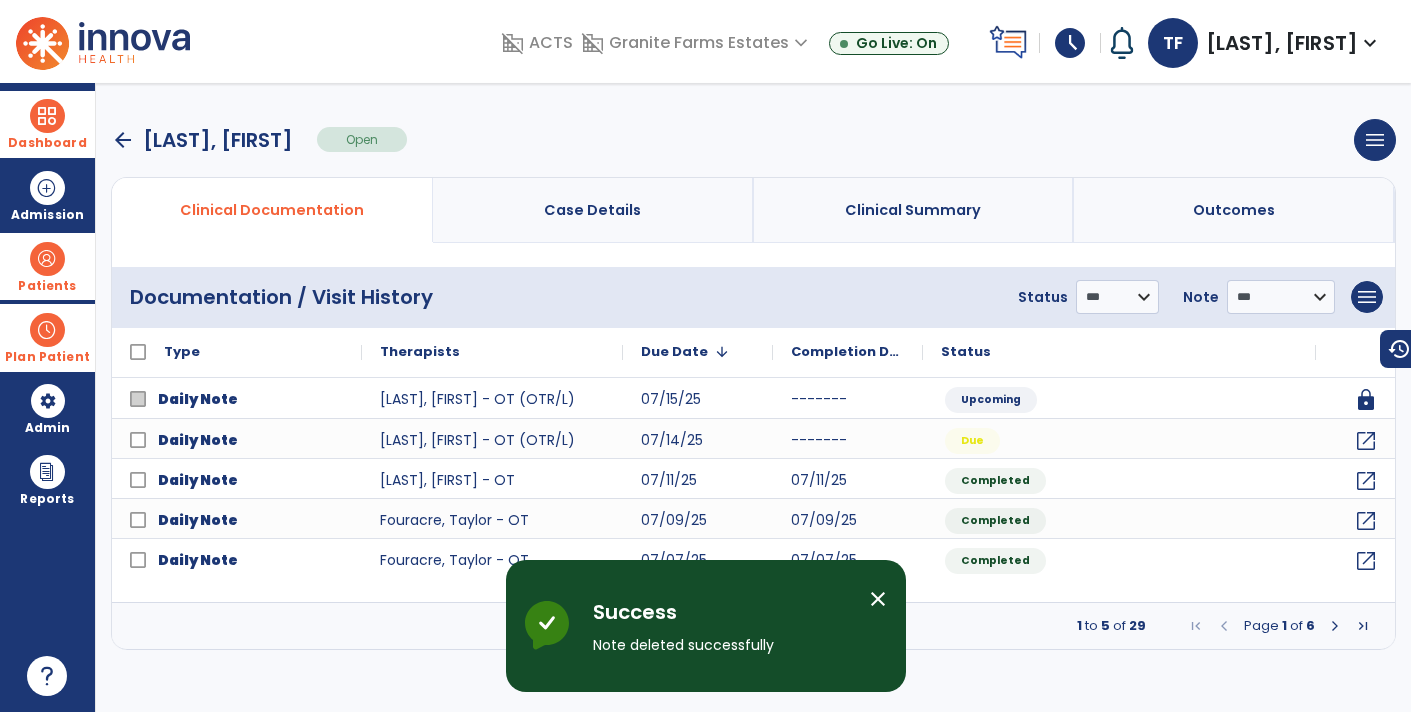 click at bounding box center [47, 116] 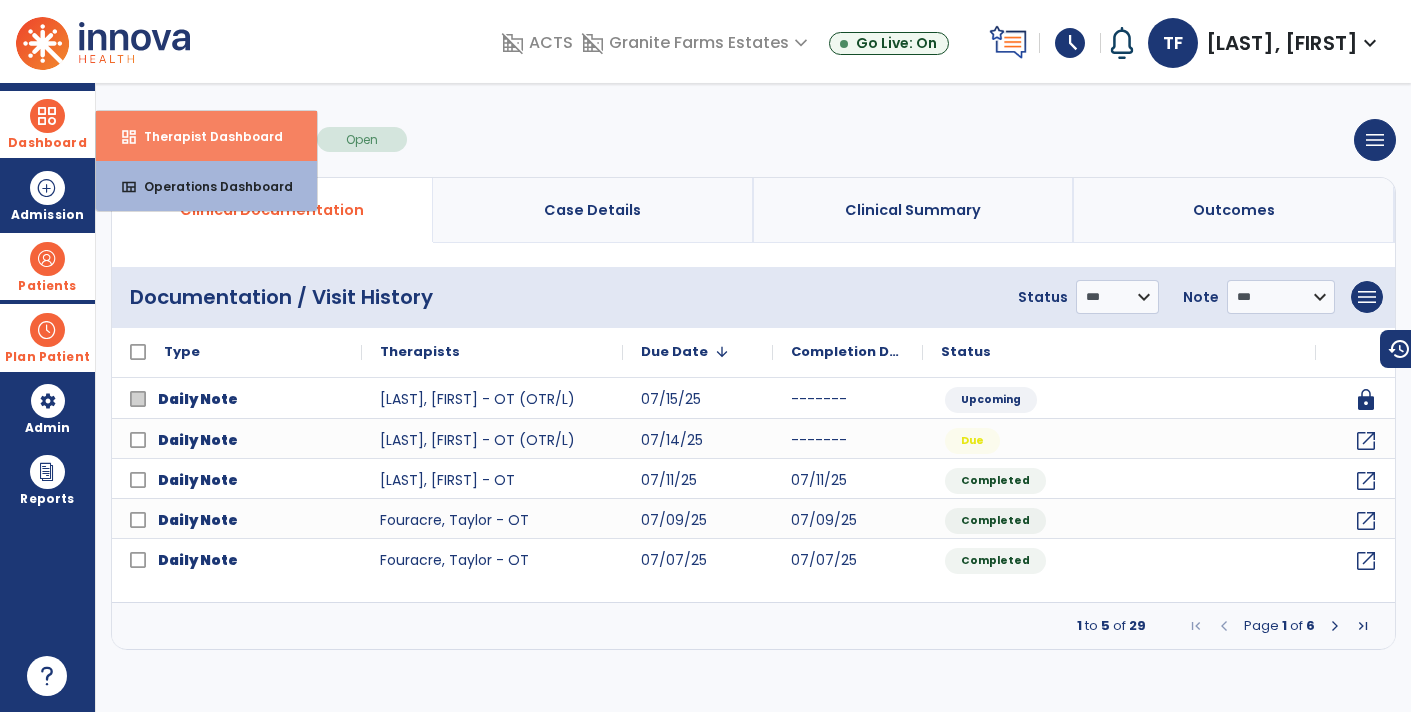 click on "Therapist Dashboard" at bounding box center (205, 136) 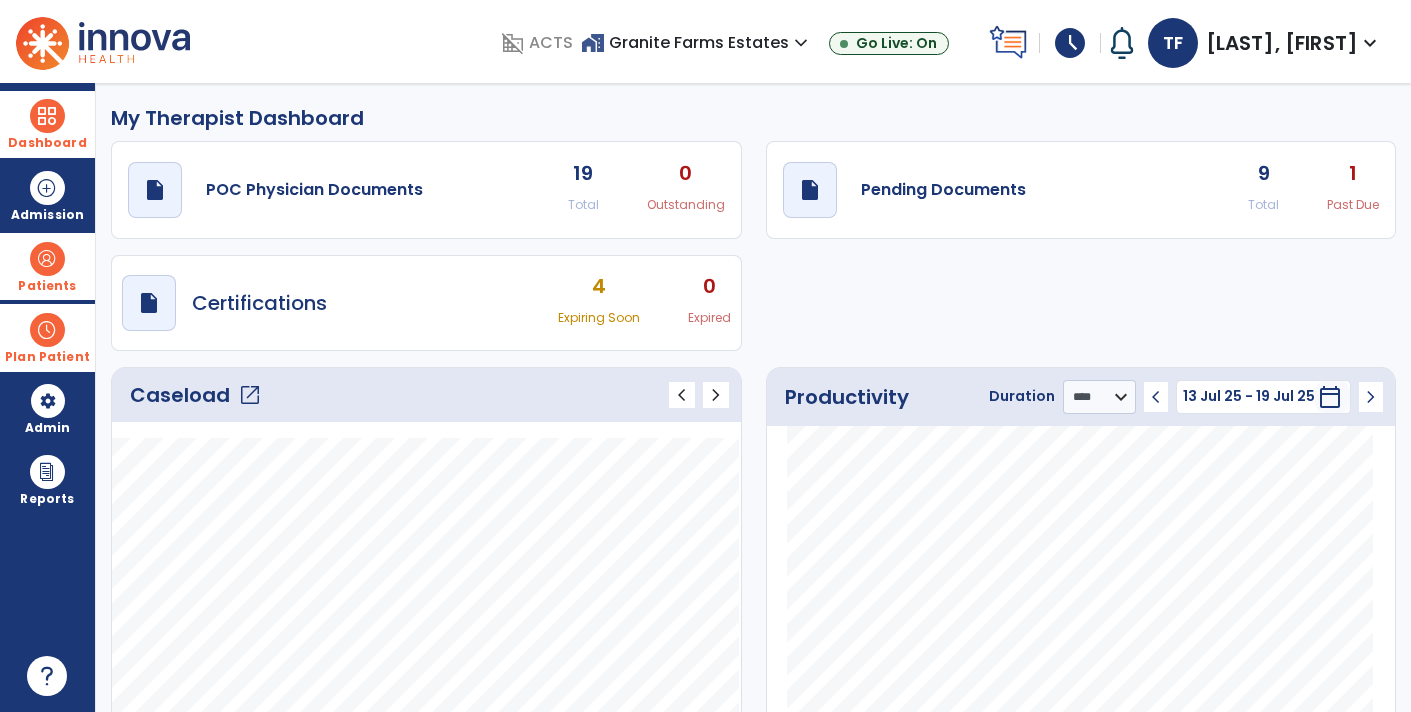 click on "draft   open_in_new  Pending Documents 9 Total 1 Past Due" 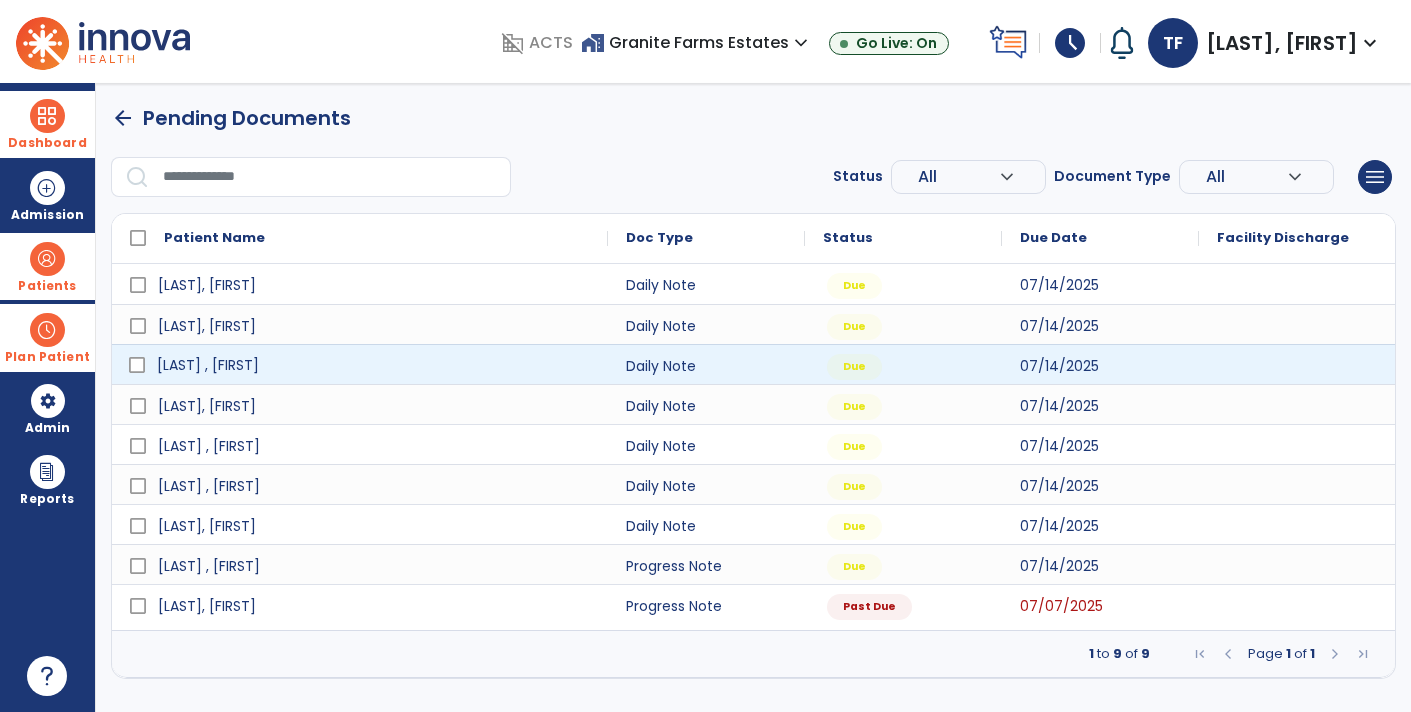click on "[LAST] , [FIRST]" at bounding box center [374, 365] 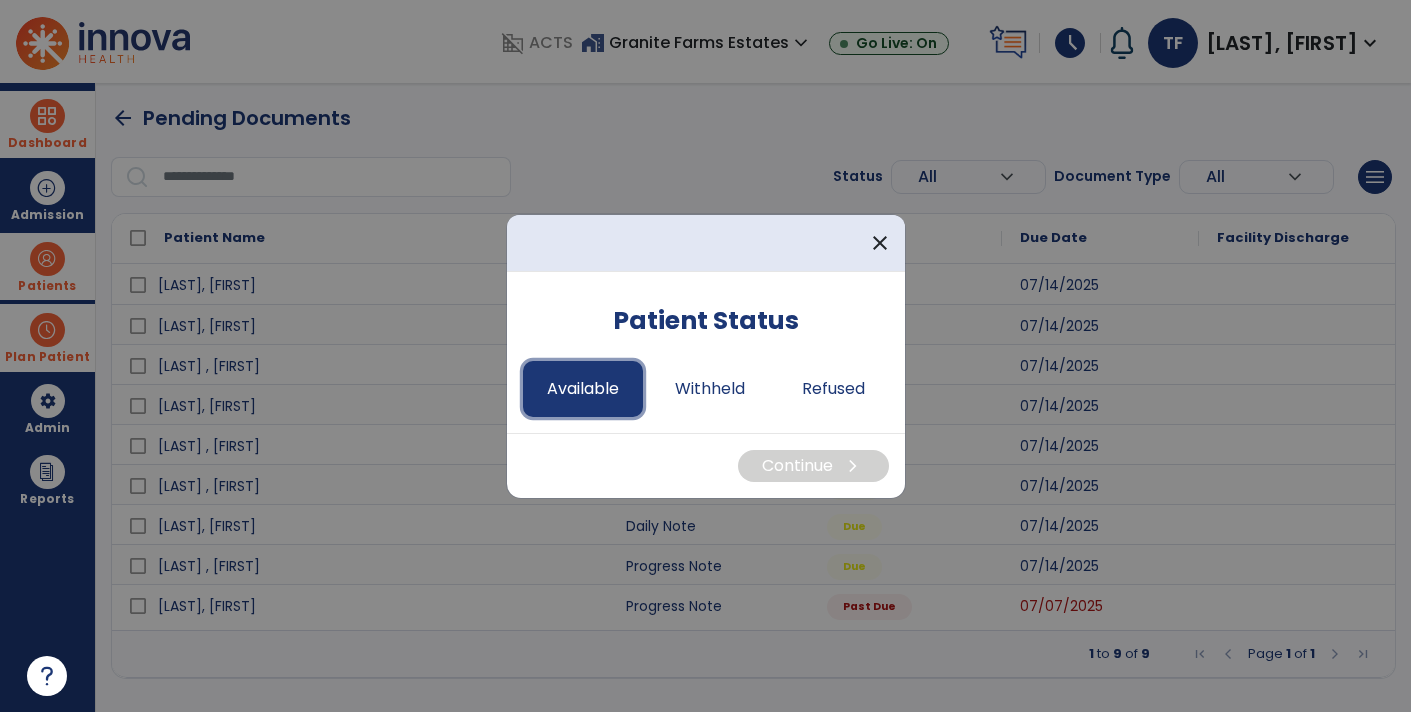 click on "Available" at bounding box center [583, 389] 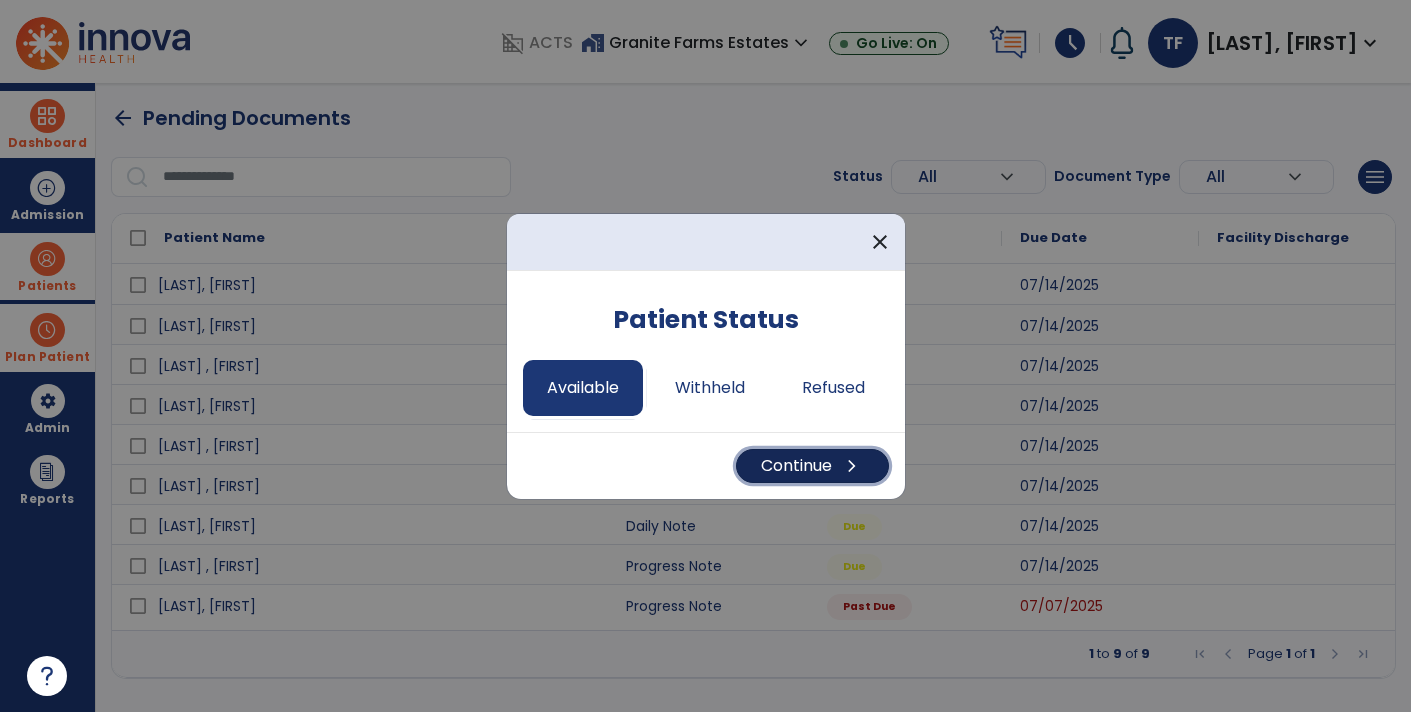 click on "Continue   chevron_right" at bounding box center (812, 466) 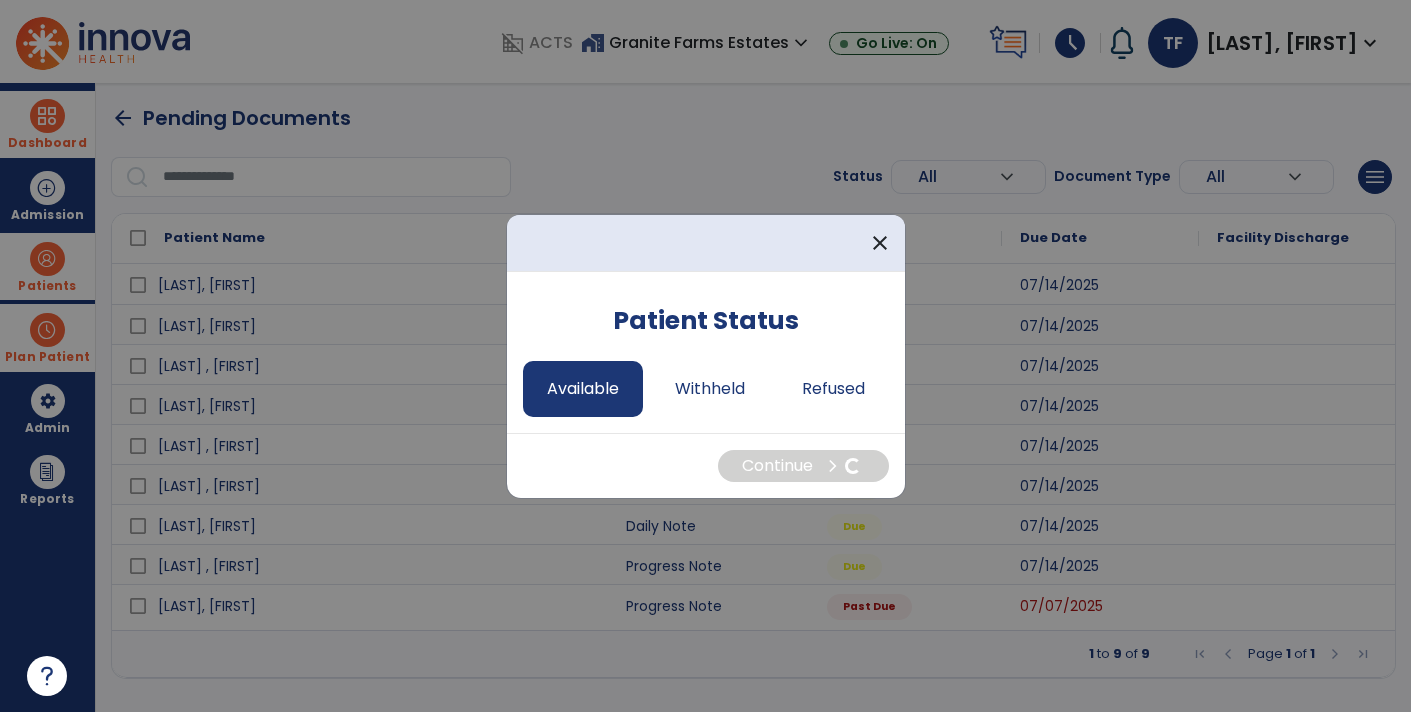 select on "*" 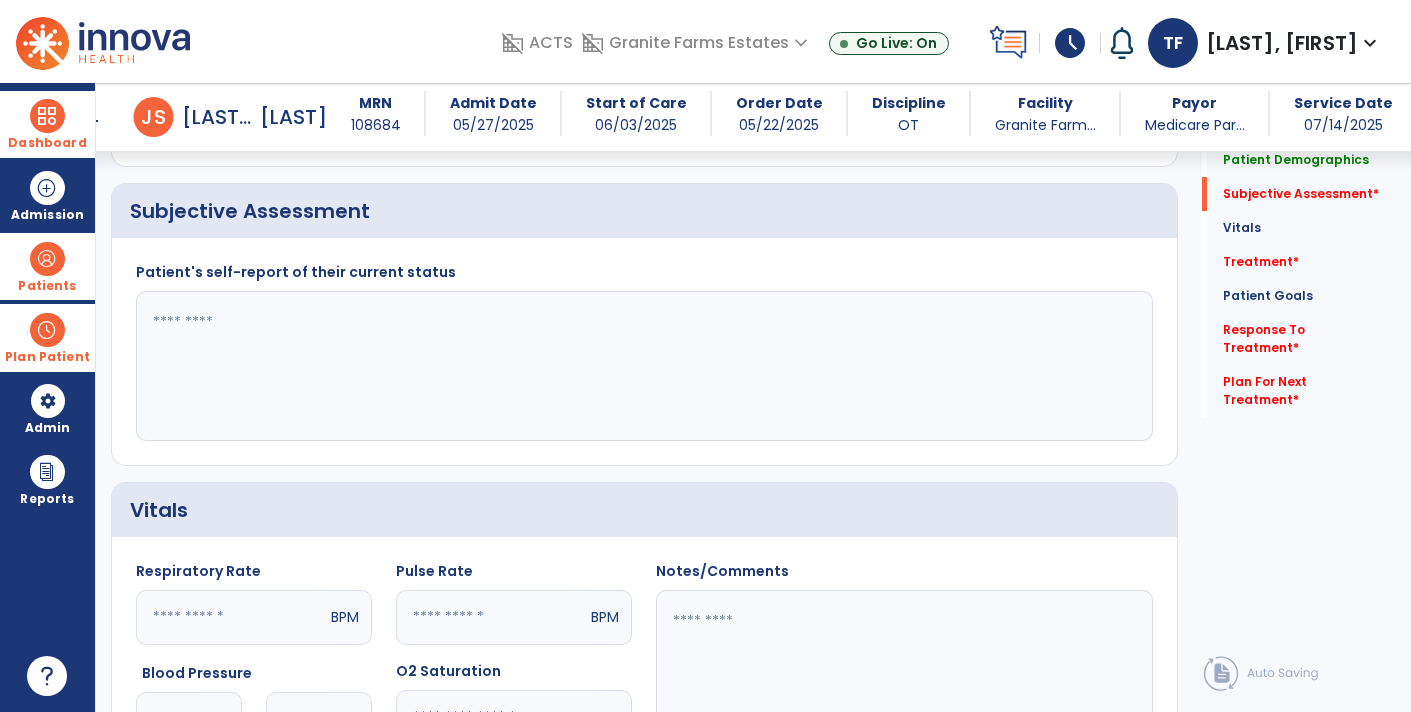 scroll, scrollTop: 456, scrollLeft: 0, axis: vertical 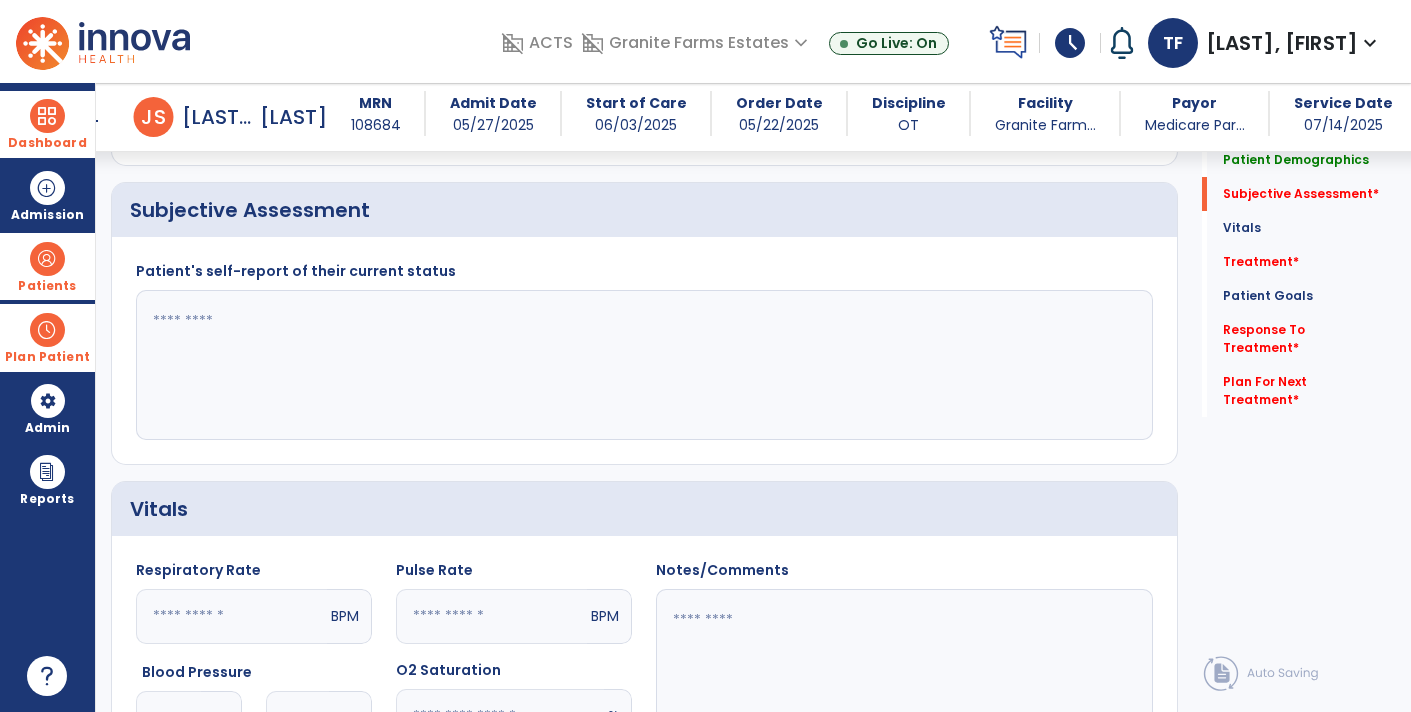 click 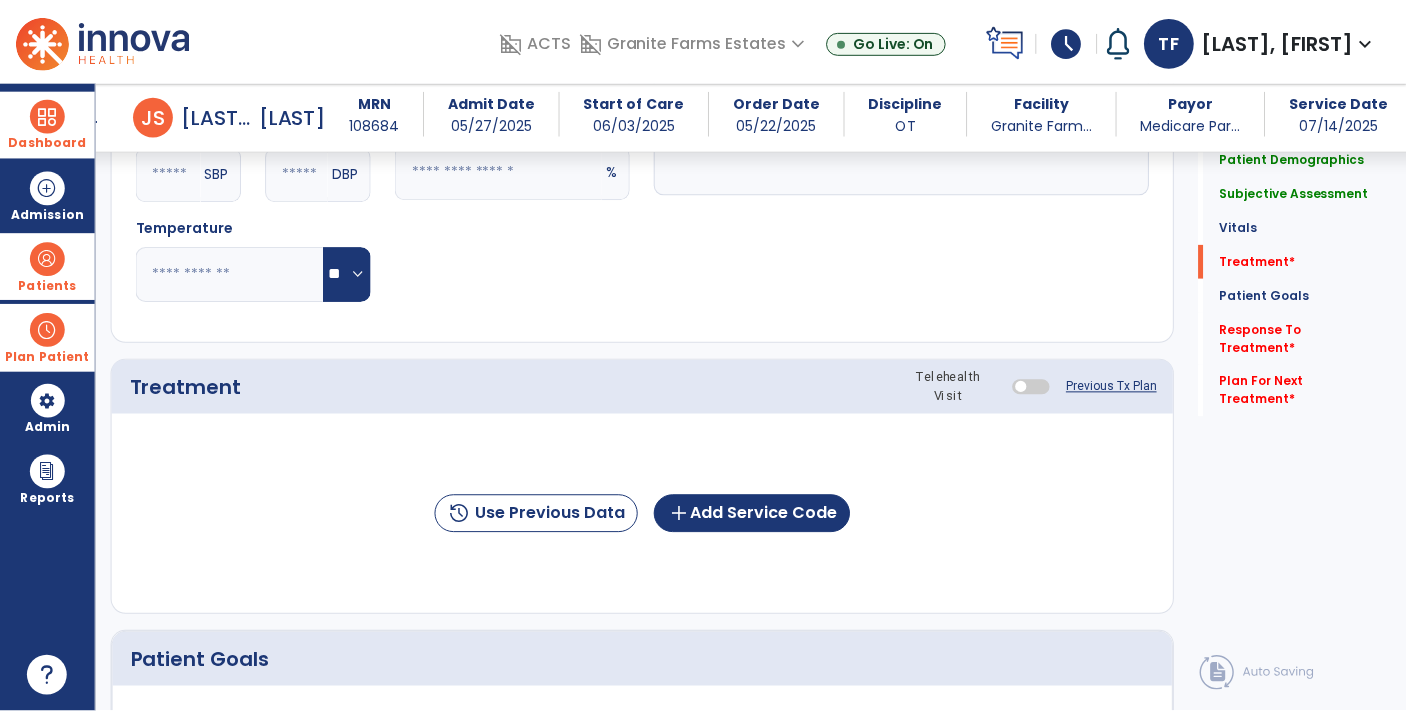 scroll, scrollTop: 1023, scrollLeft: 0, axis: vertical 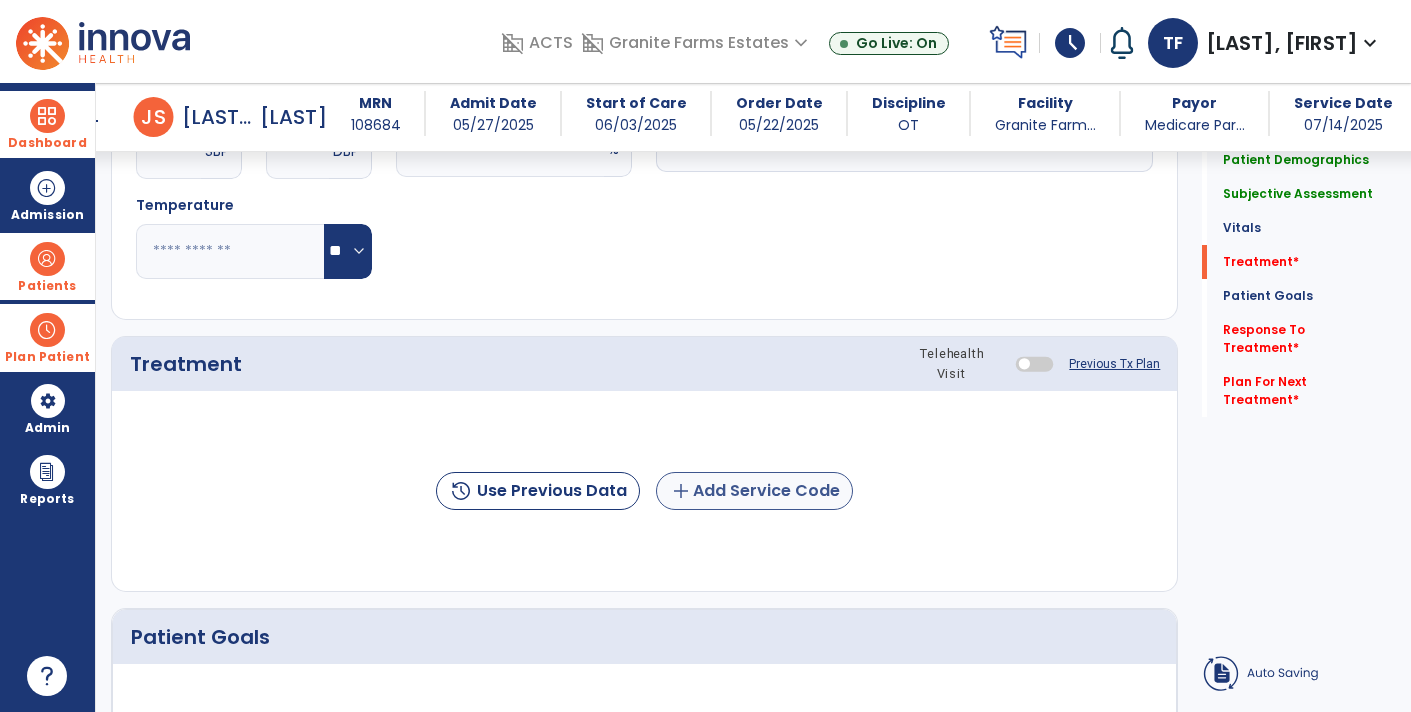 type on "**********" 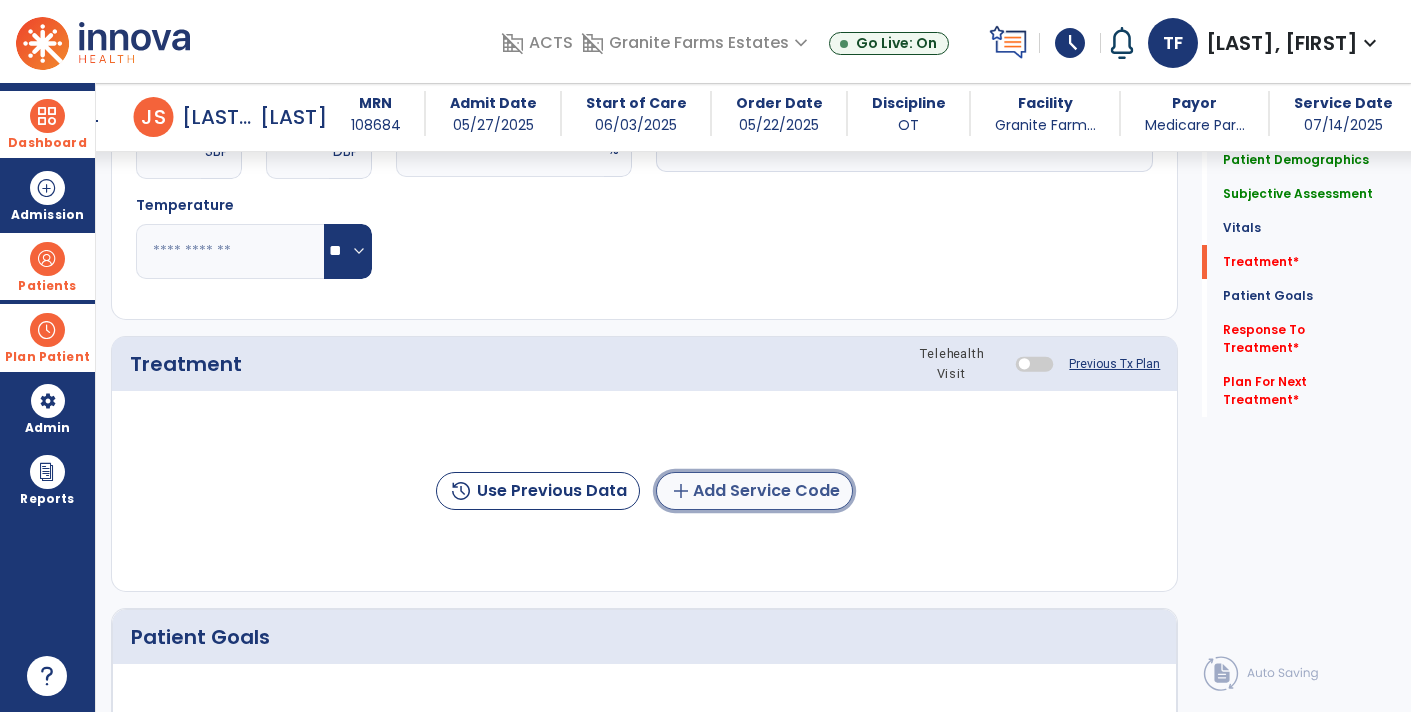 click on "add  Add Service Code" 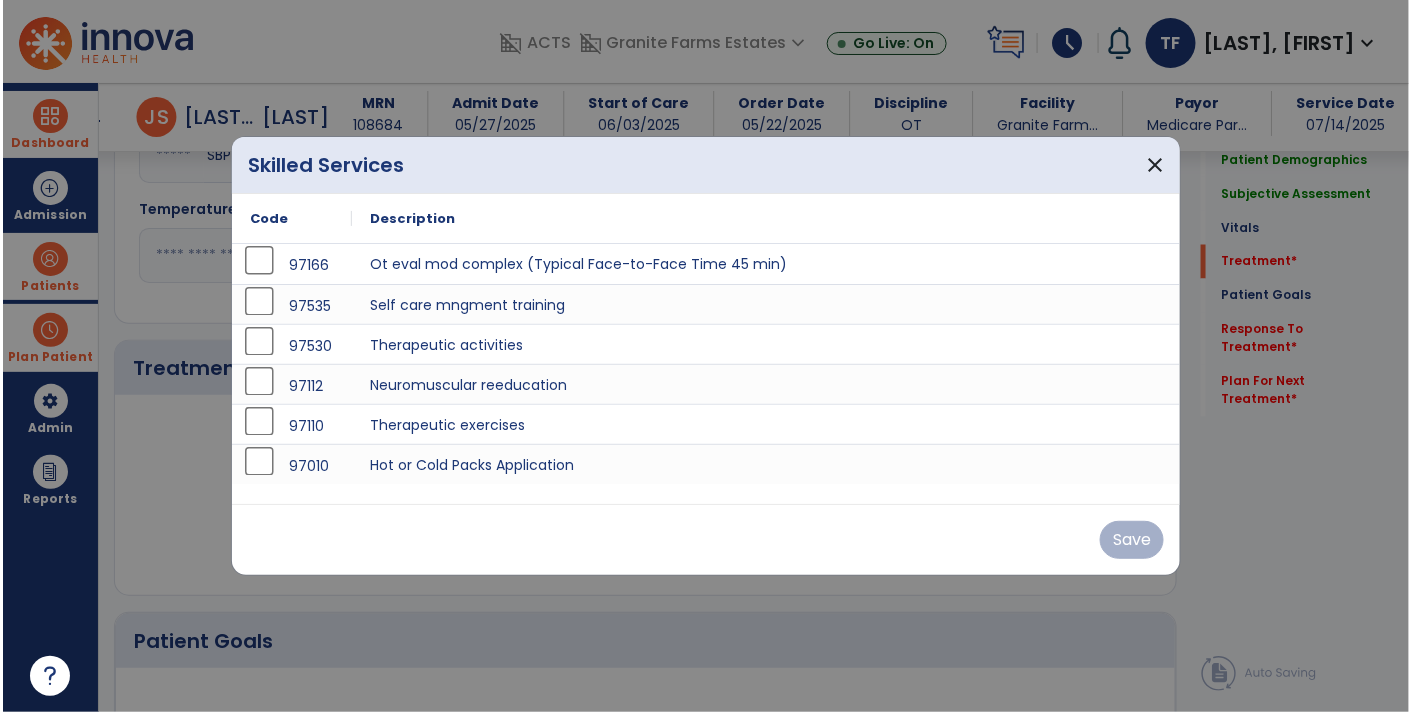 scroll, scrollTop: 1023, scrollLeft: 0, axis: vertical 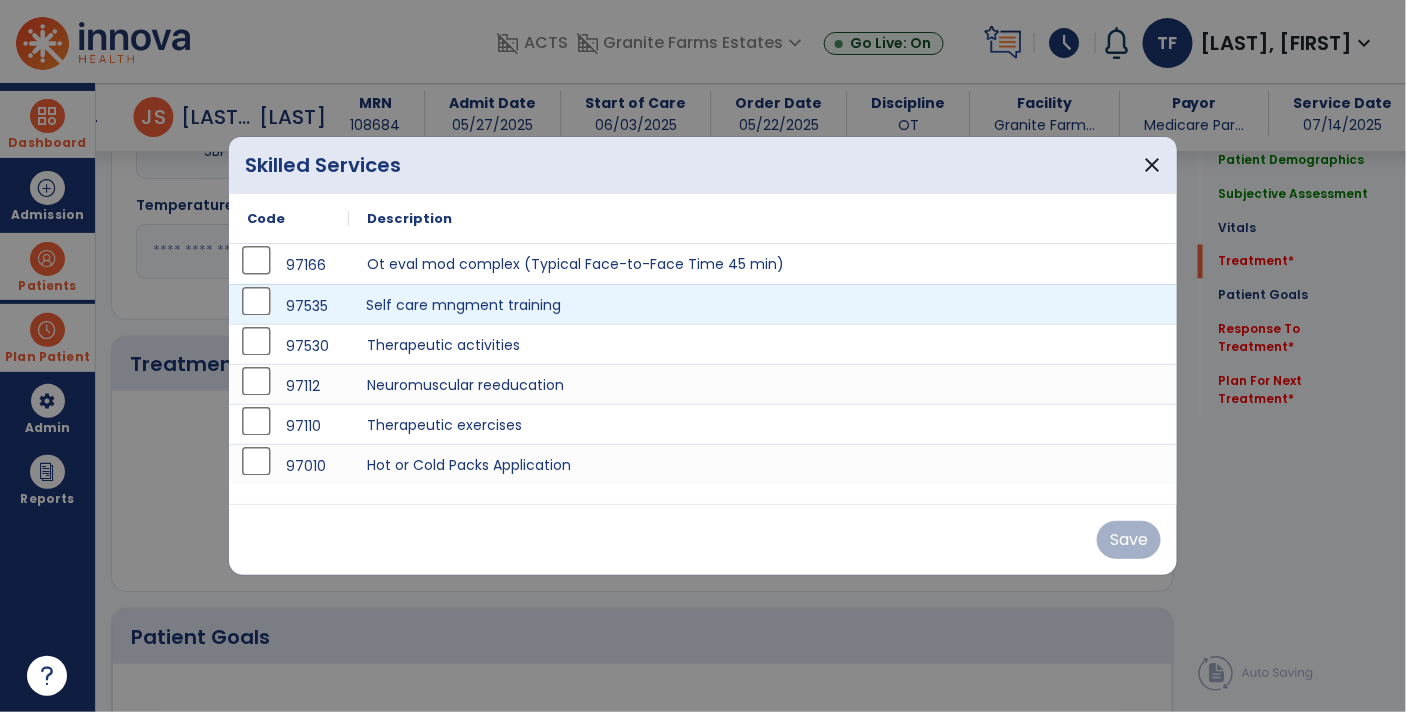 click on "Self care mngment training" at bounding box center [763, 304] 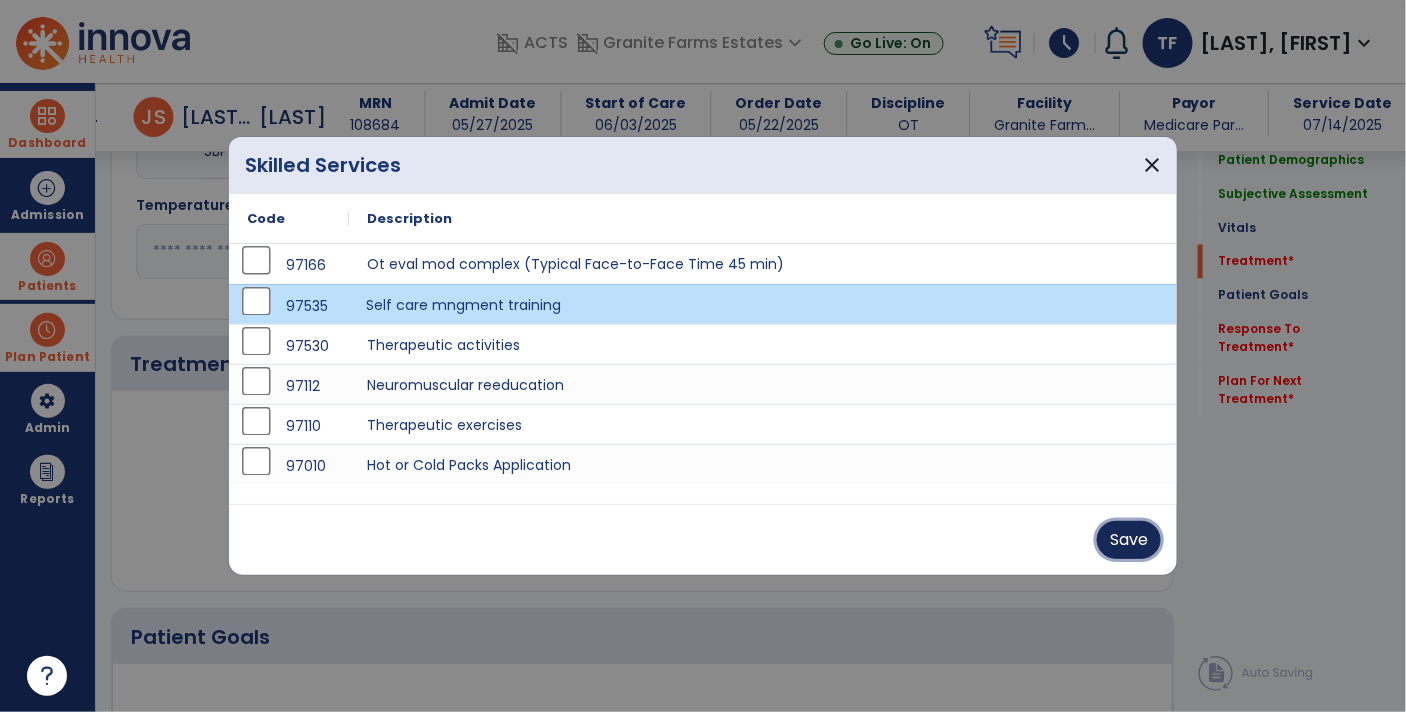 click on "Save" at bounding box center [1129, 540] 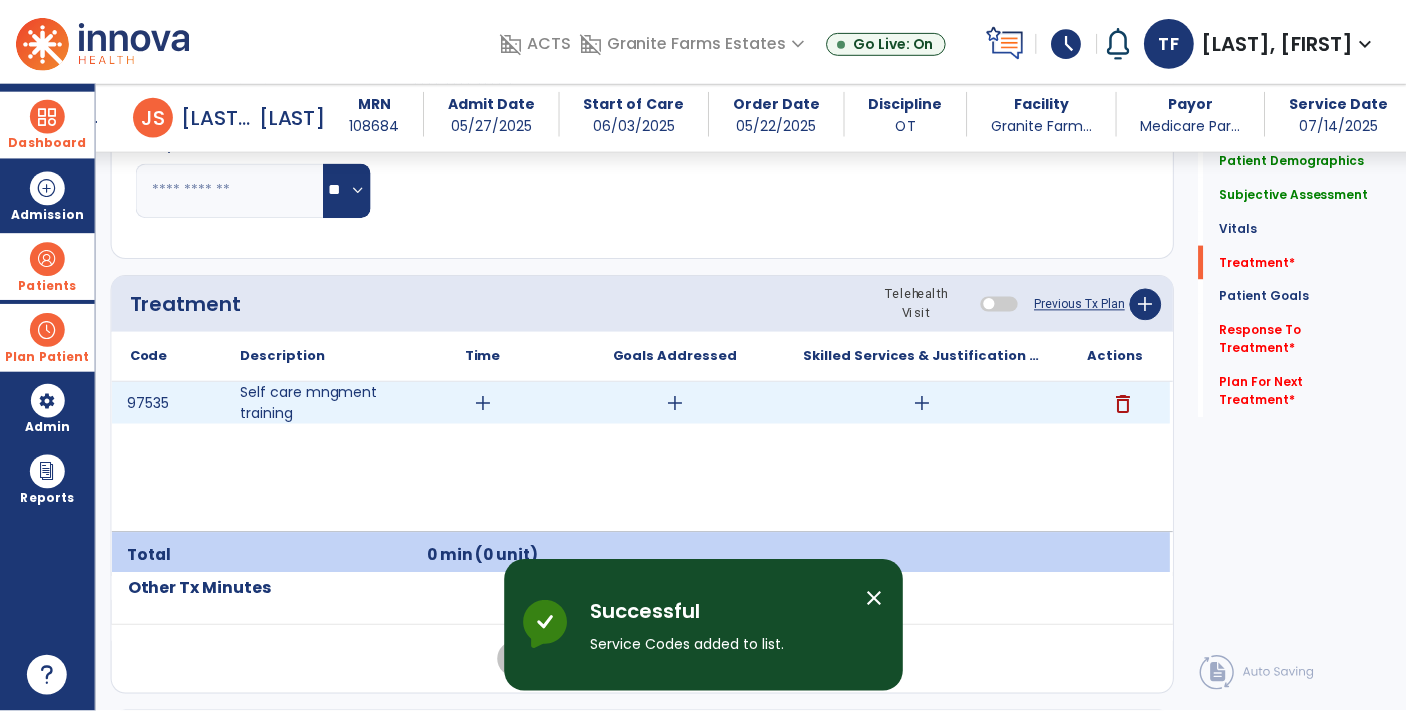 scroll, scrollTop: 1089, scrollLeft: 0, axis: vertical 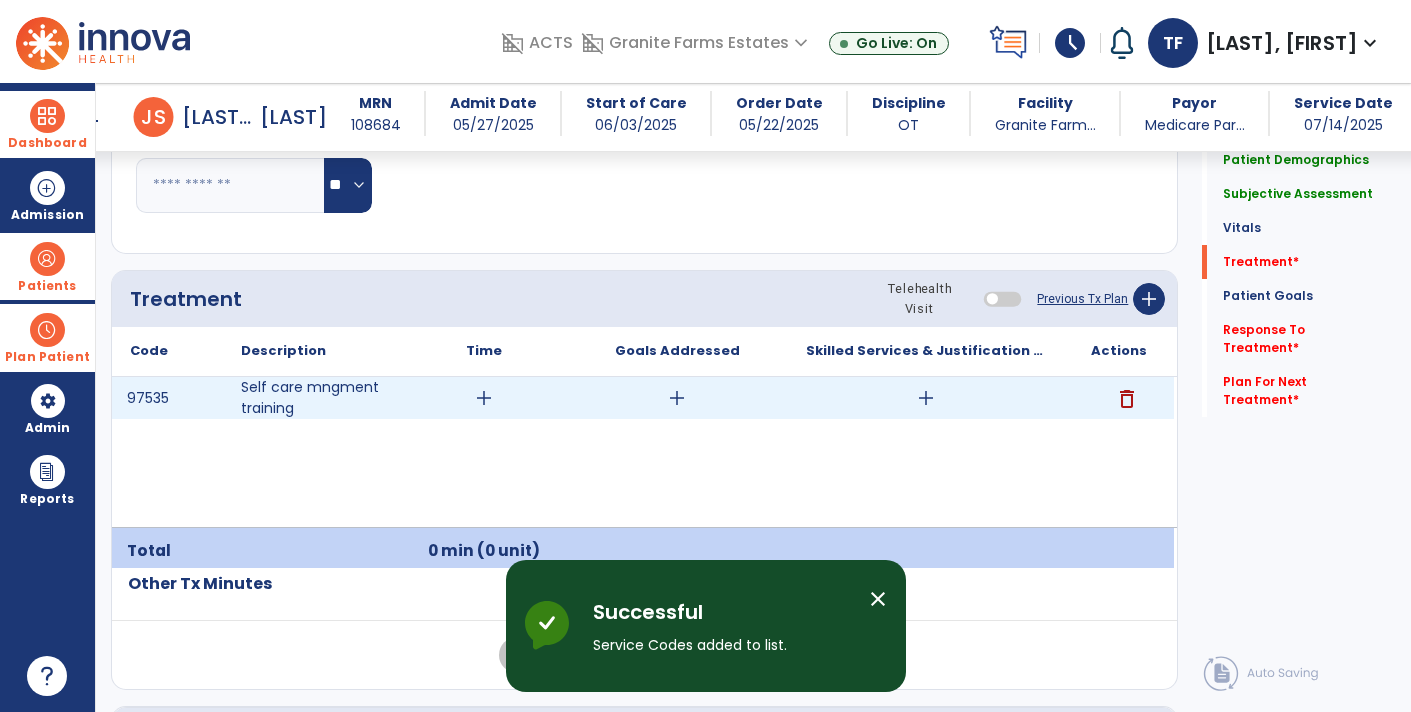 click on "add" at bounding box center (926, 398) 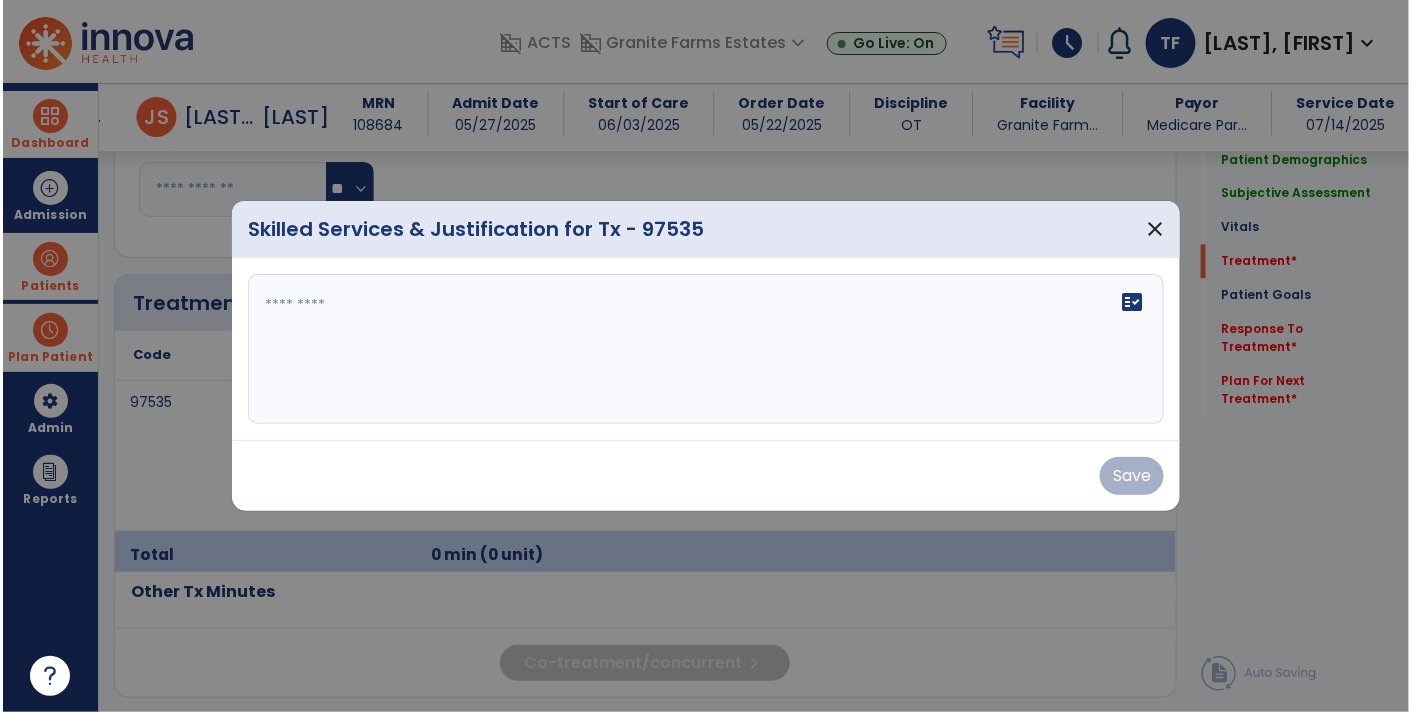 scroll, scrollTop: 1089, scrollLeft: 0, axis: vertical 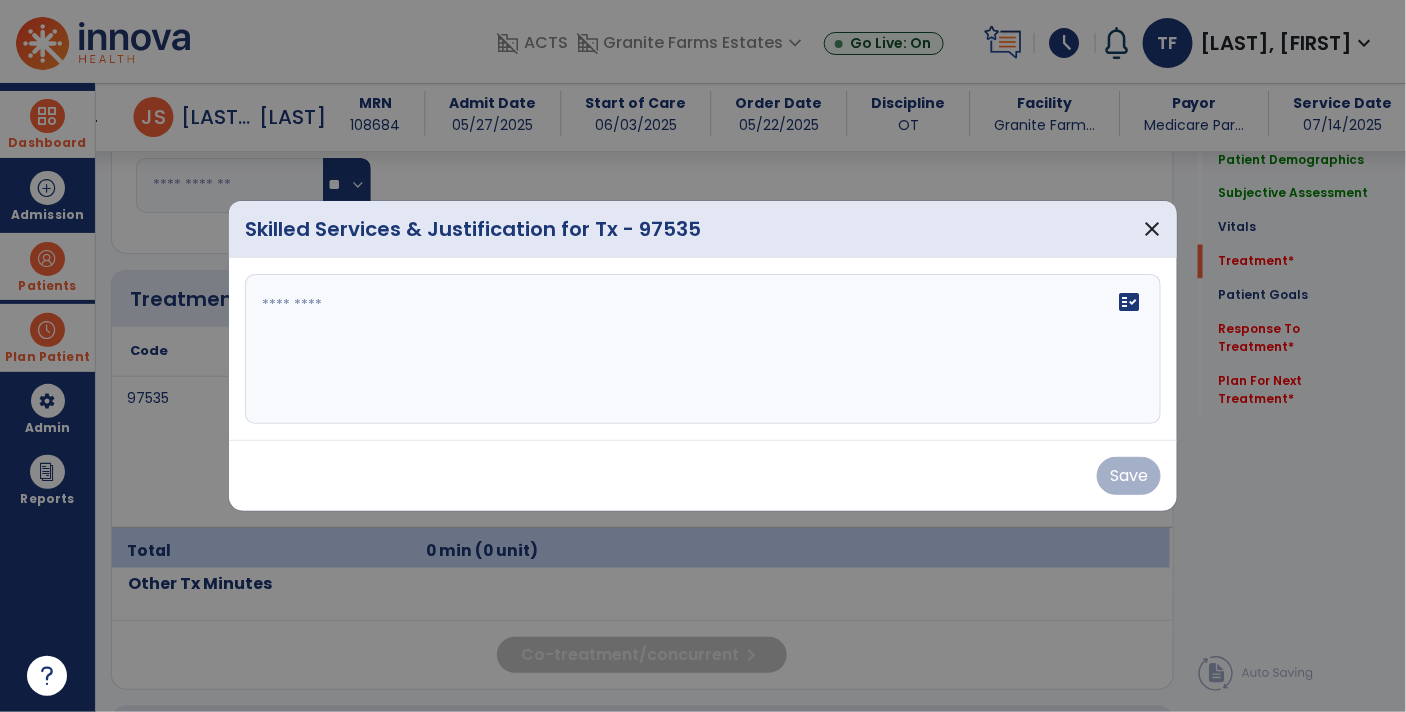 click on "fact_check" at bounding box center (703, 349) 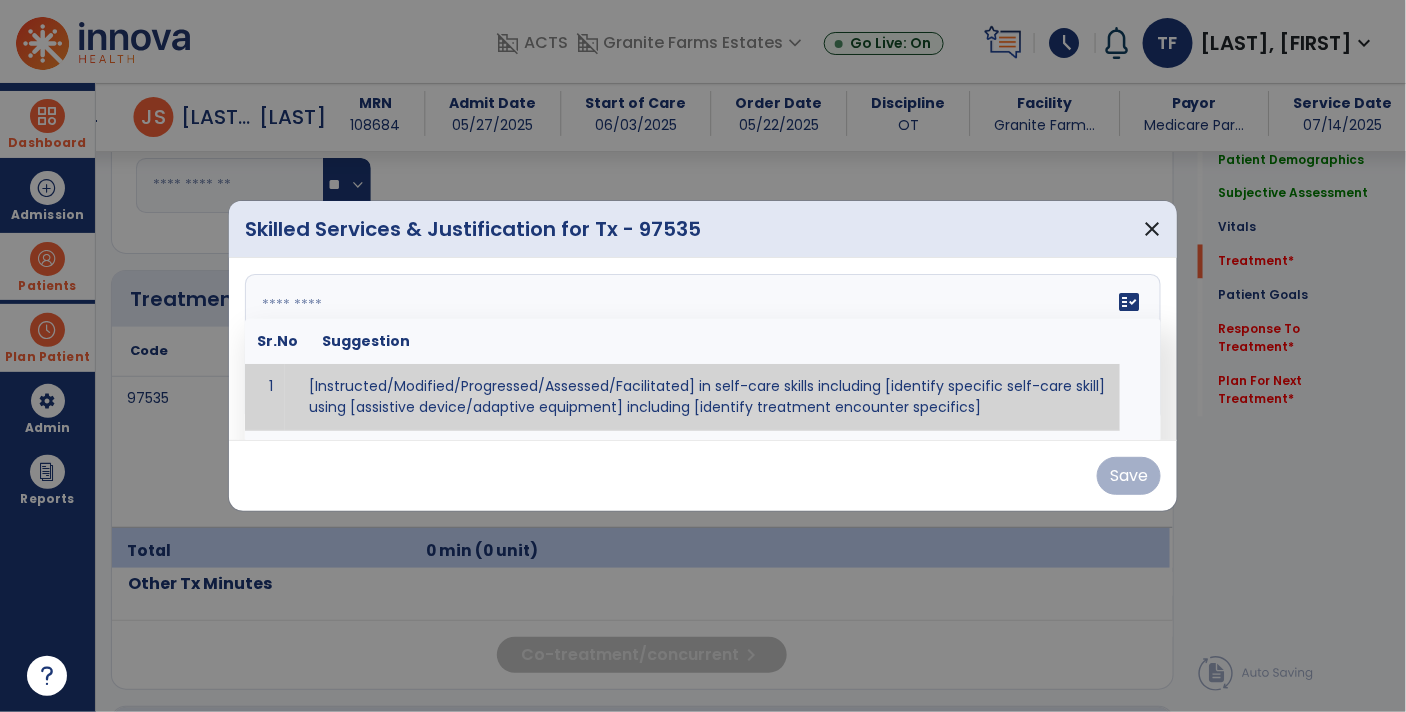 paste on "**********" 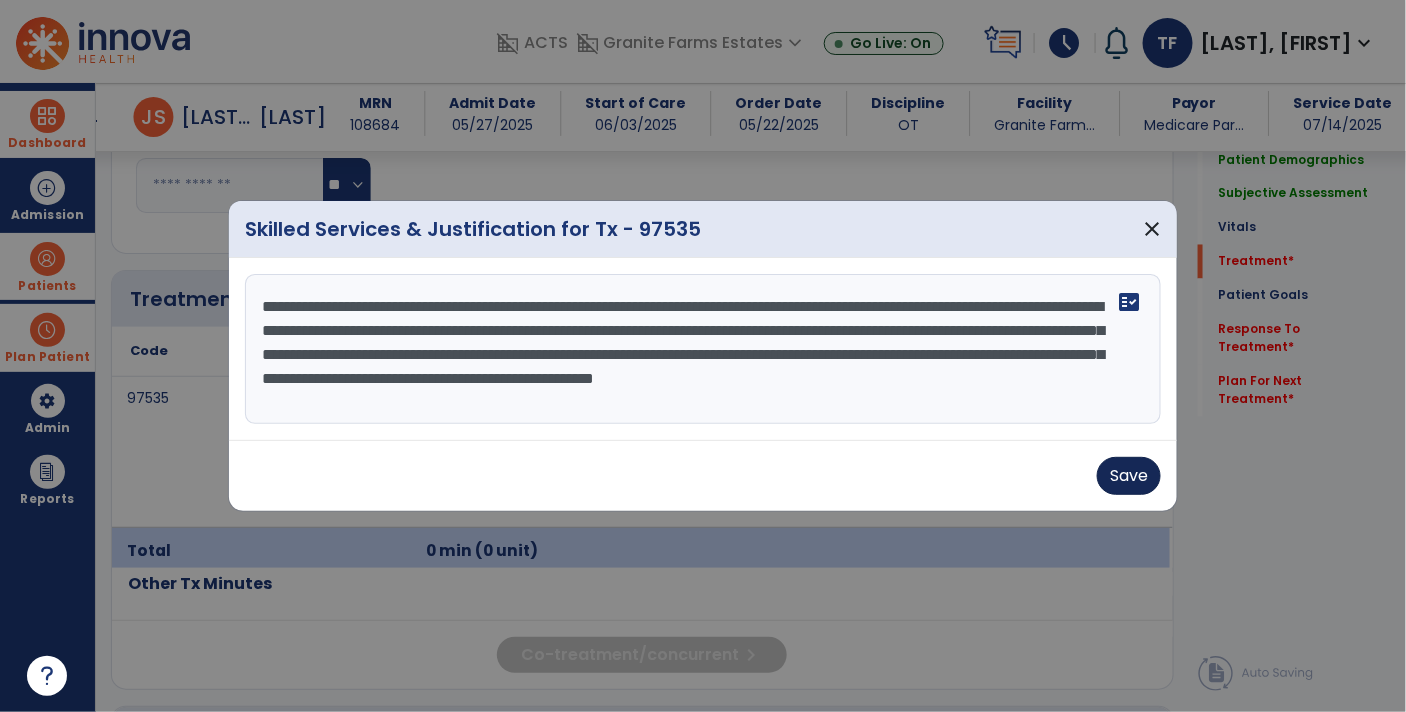 type on "**********" 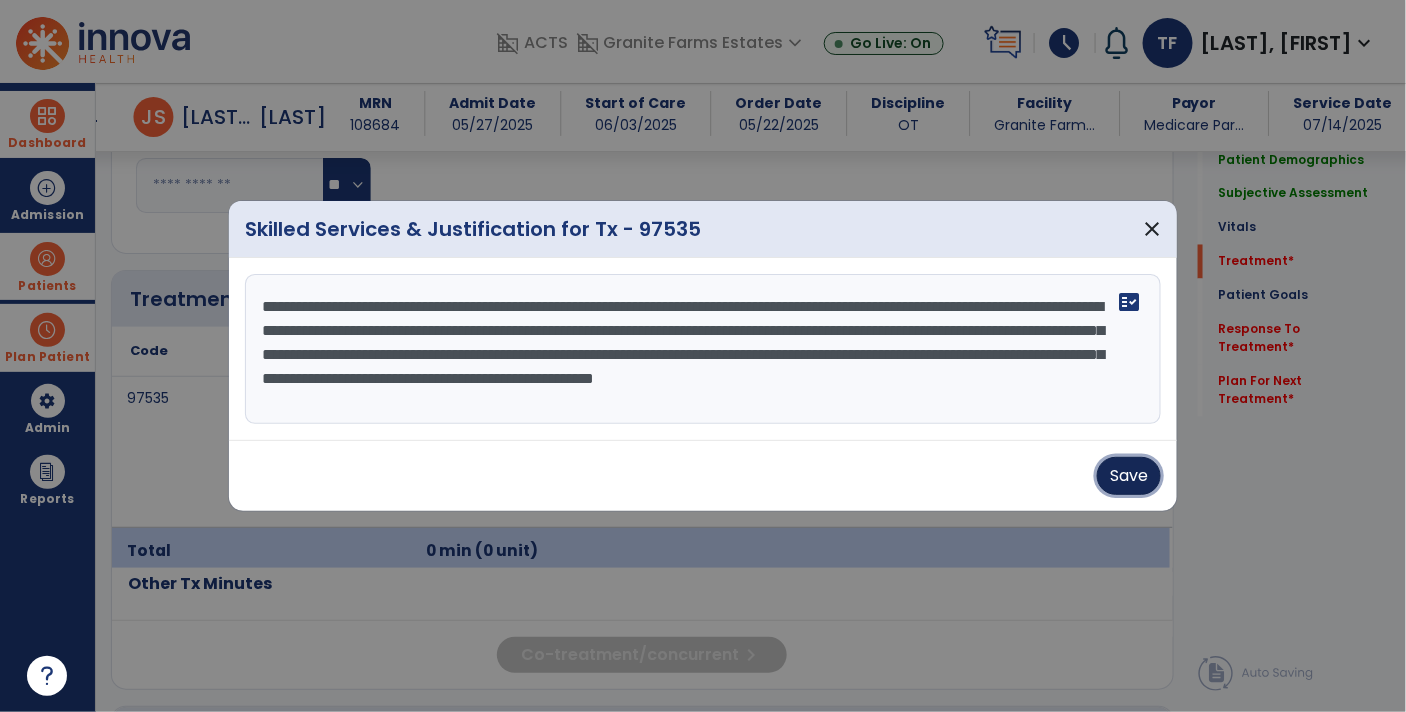 click on "Save" at bounding box center (1129, 476) 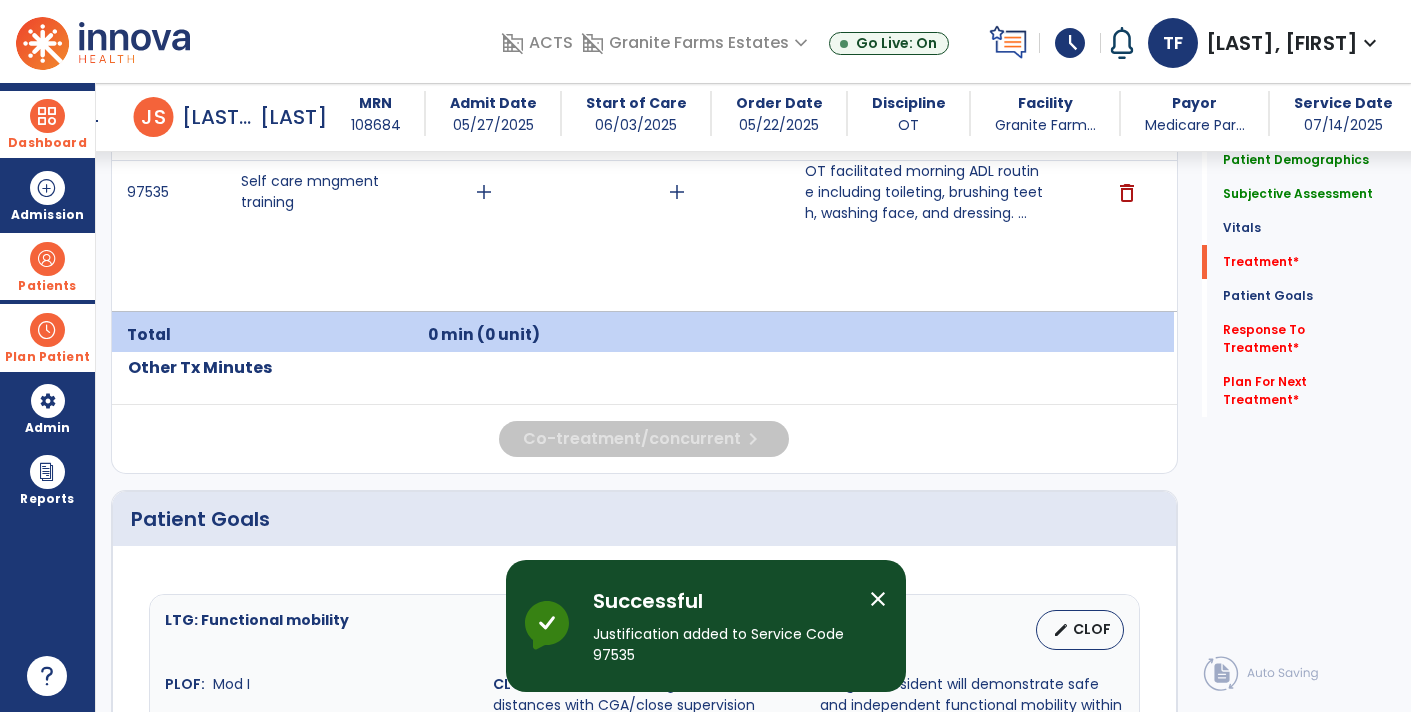scroll, scrollTop: 1323, scrollLeft: 0, axis: vertical 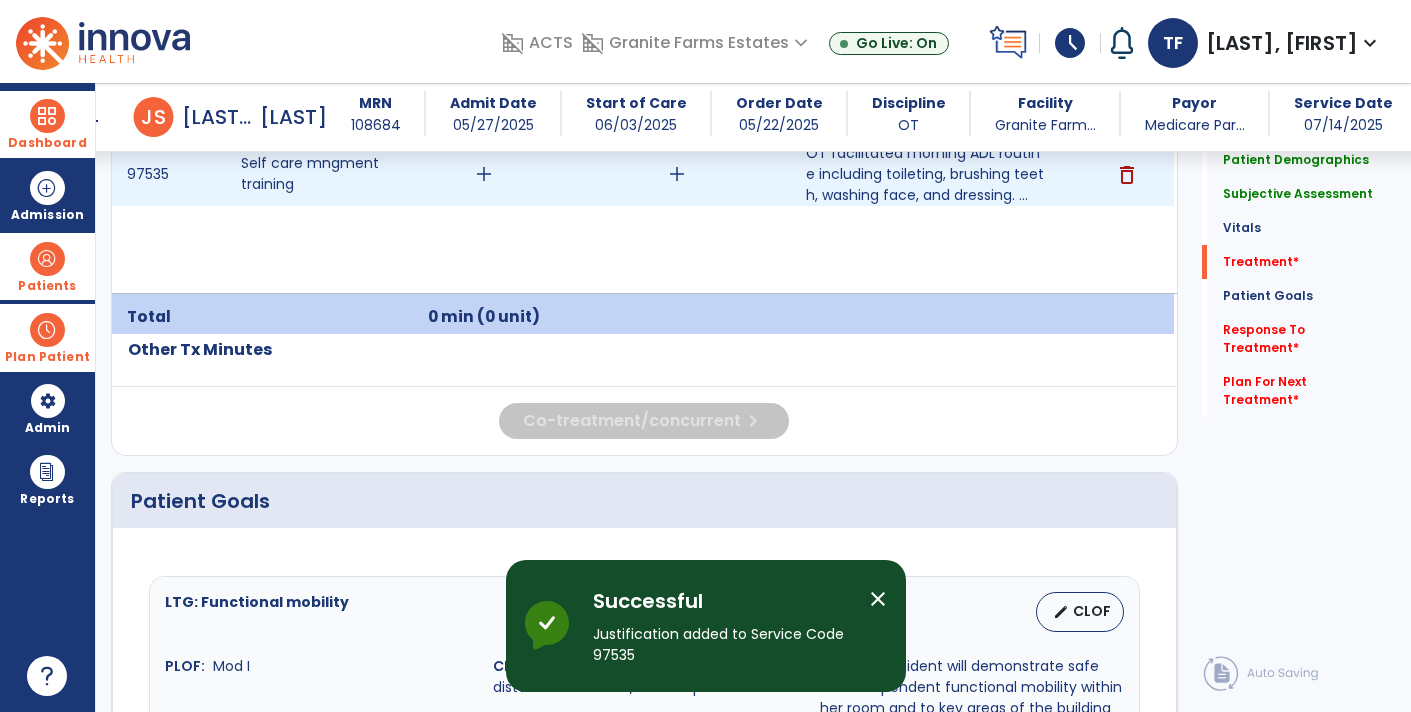 click on "add" at bounding box center [484, 174] 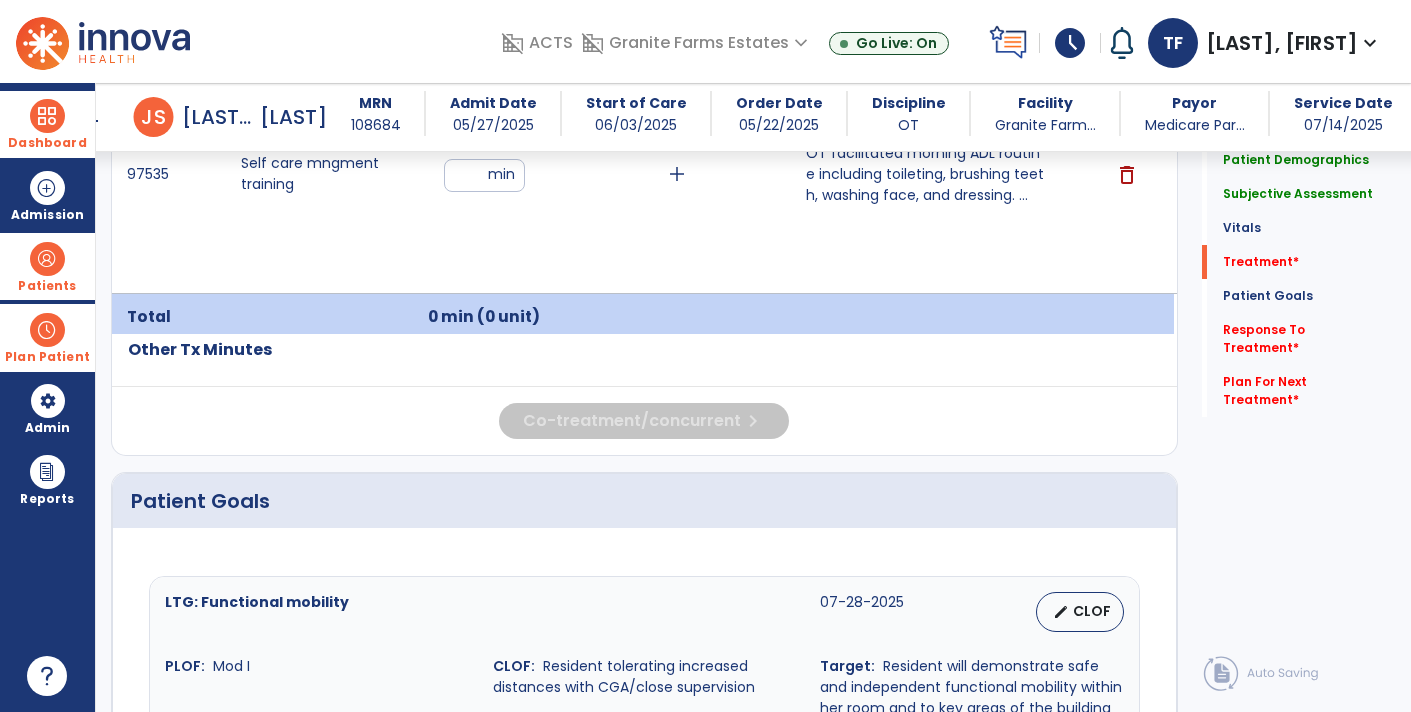 type on "**" 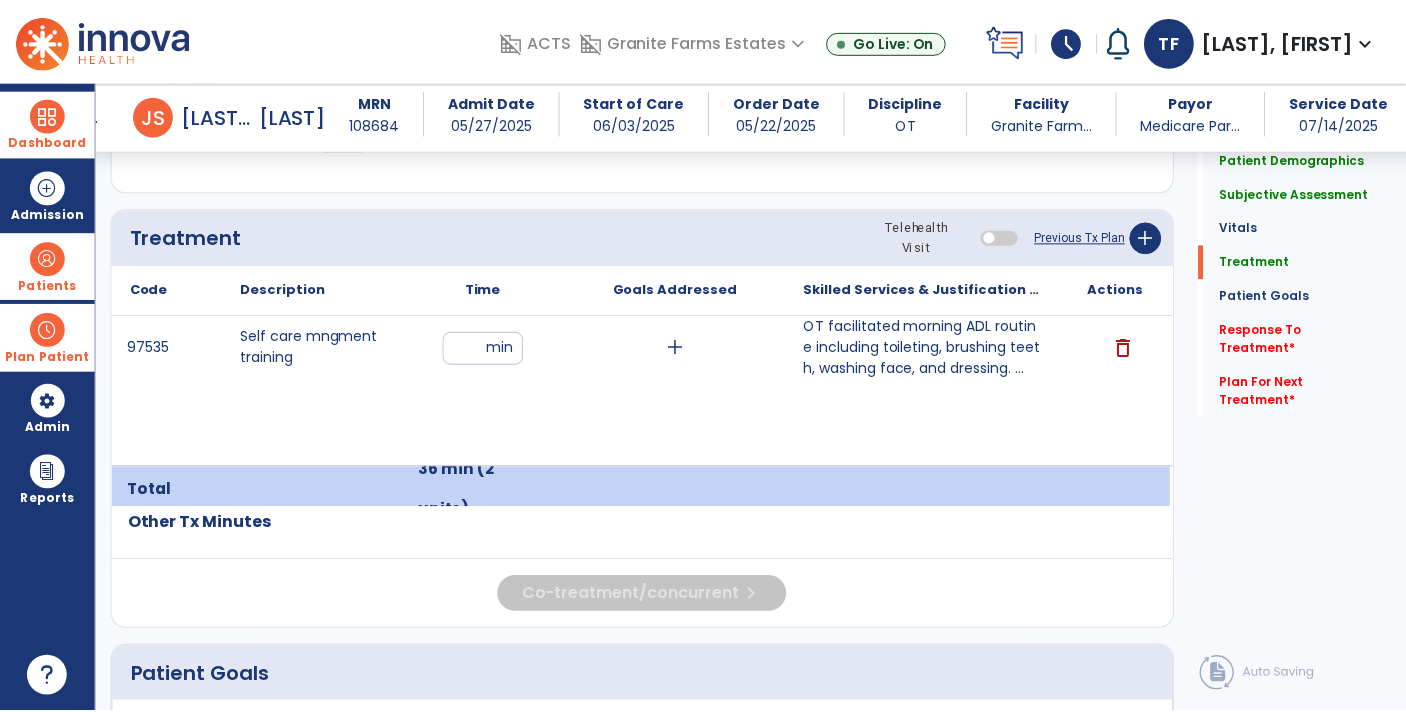 scroll, scrollTop: 1093, scrollLeft: 0, axis: vertical 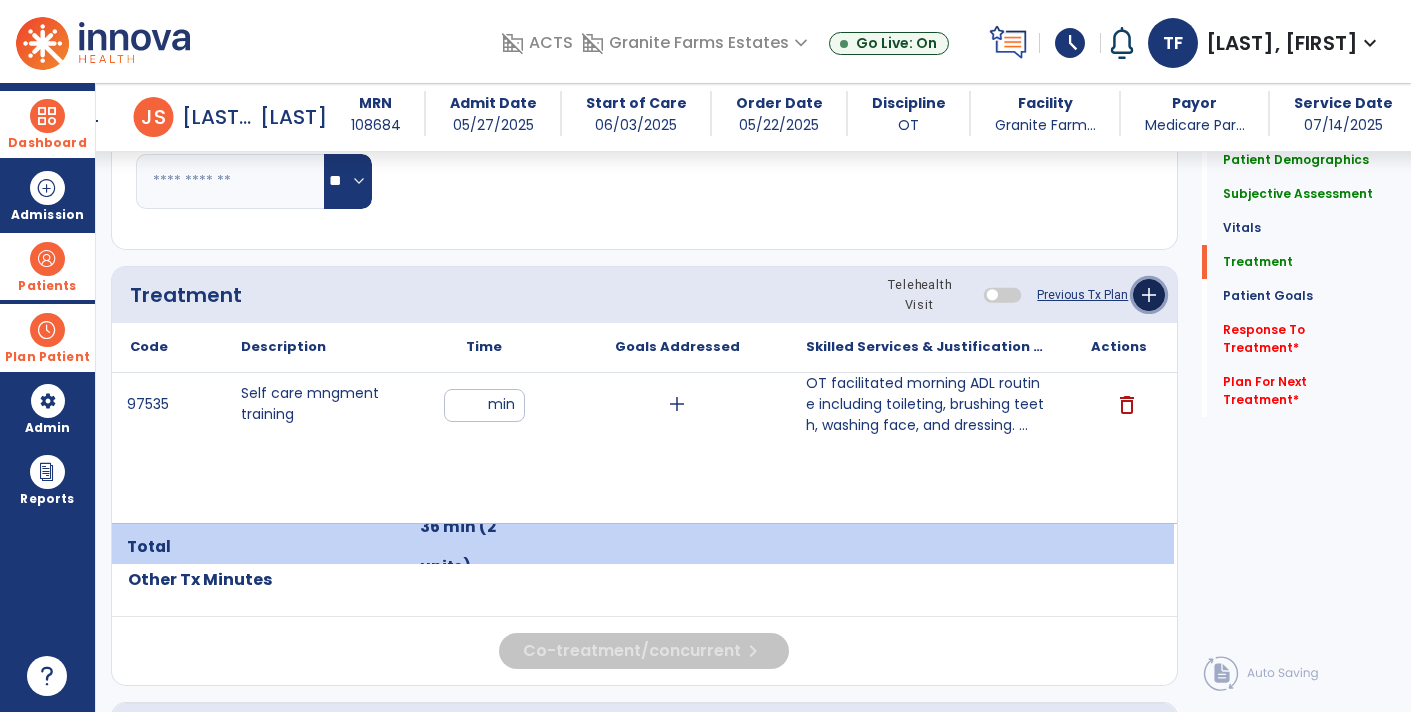 click on "add" 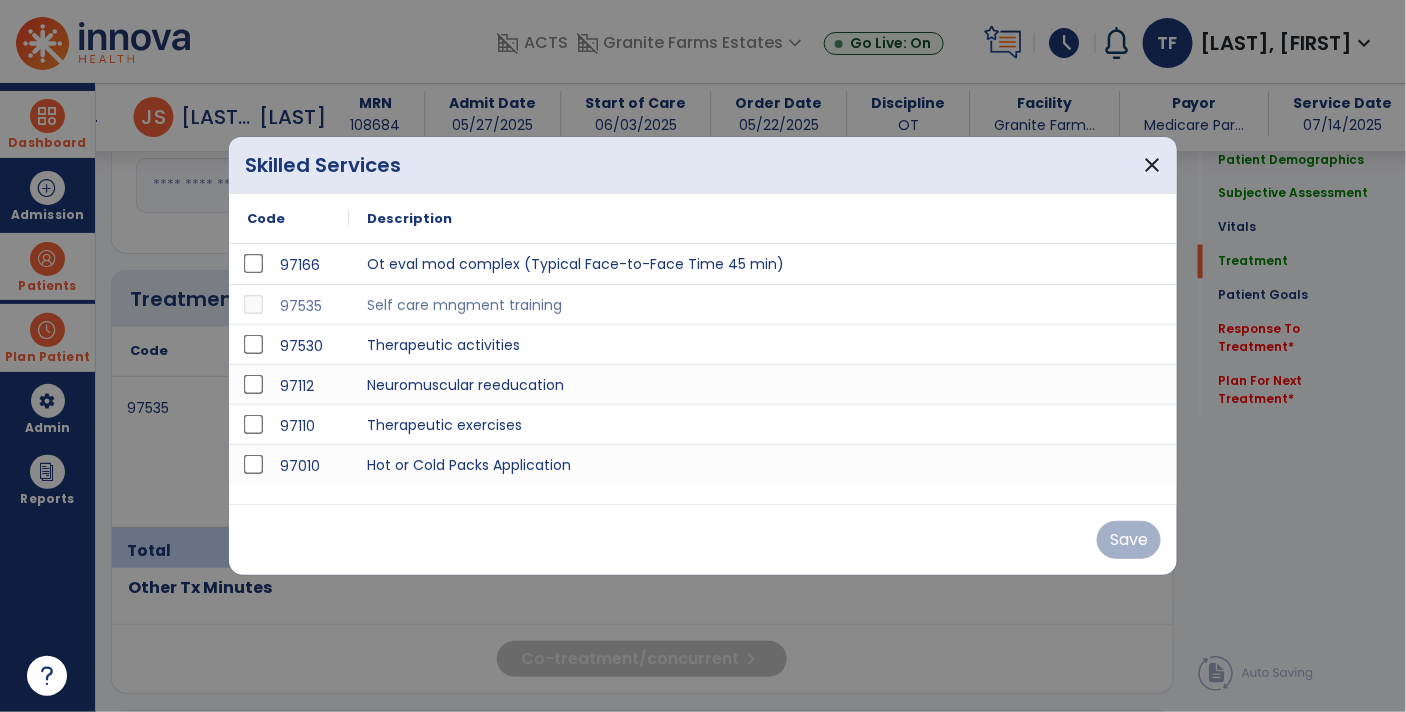 scroll, scrollTop: 1093, scrollLeft: 0, axis: vertical 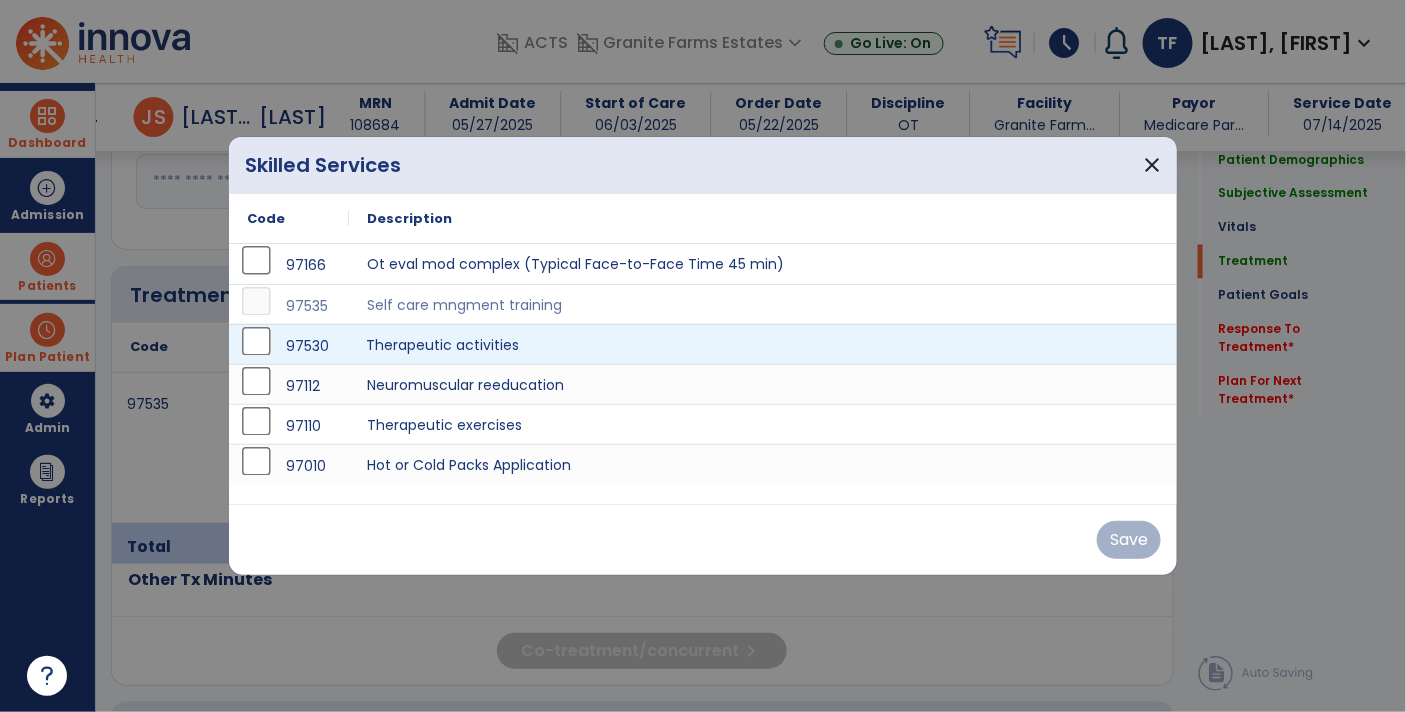 click on "Therapeutic activities" at bounding box center [763, 344] 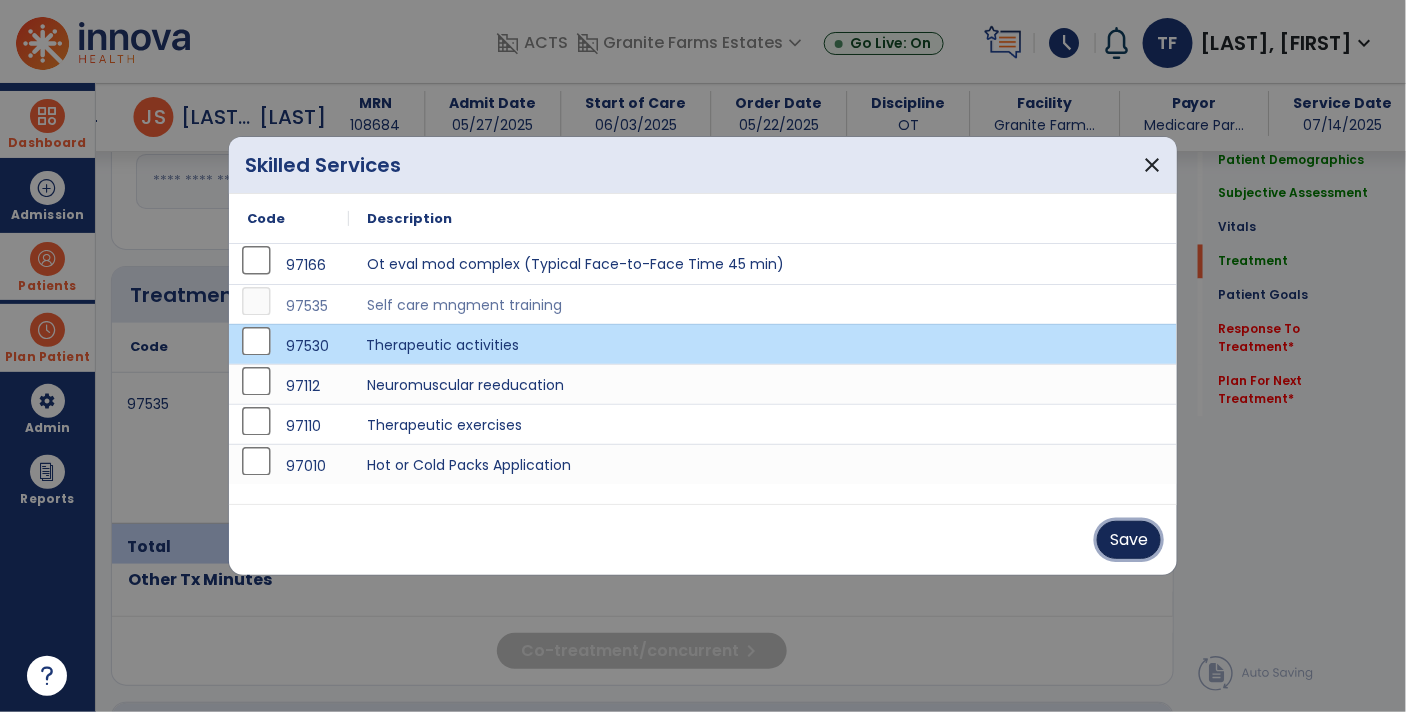 click on "Save" at bounding box center (1129, 540) 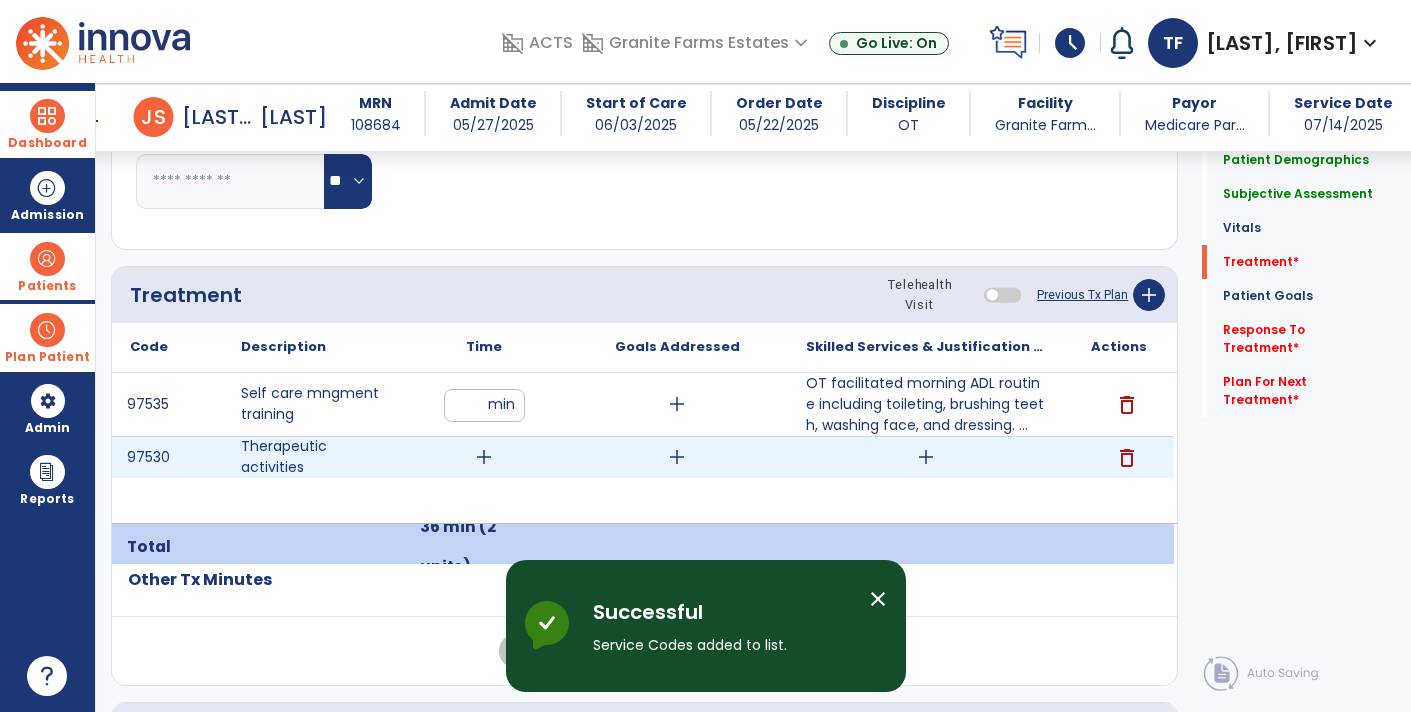 click on "add" at bounding box center [926, 457] 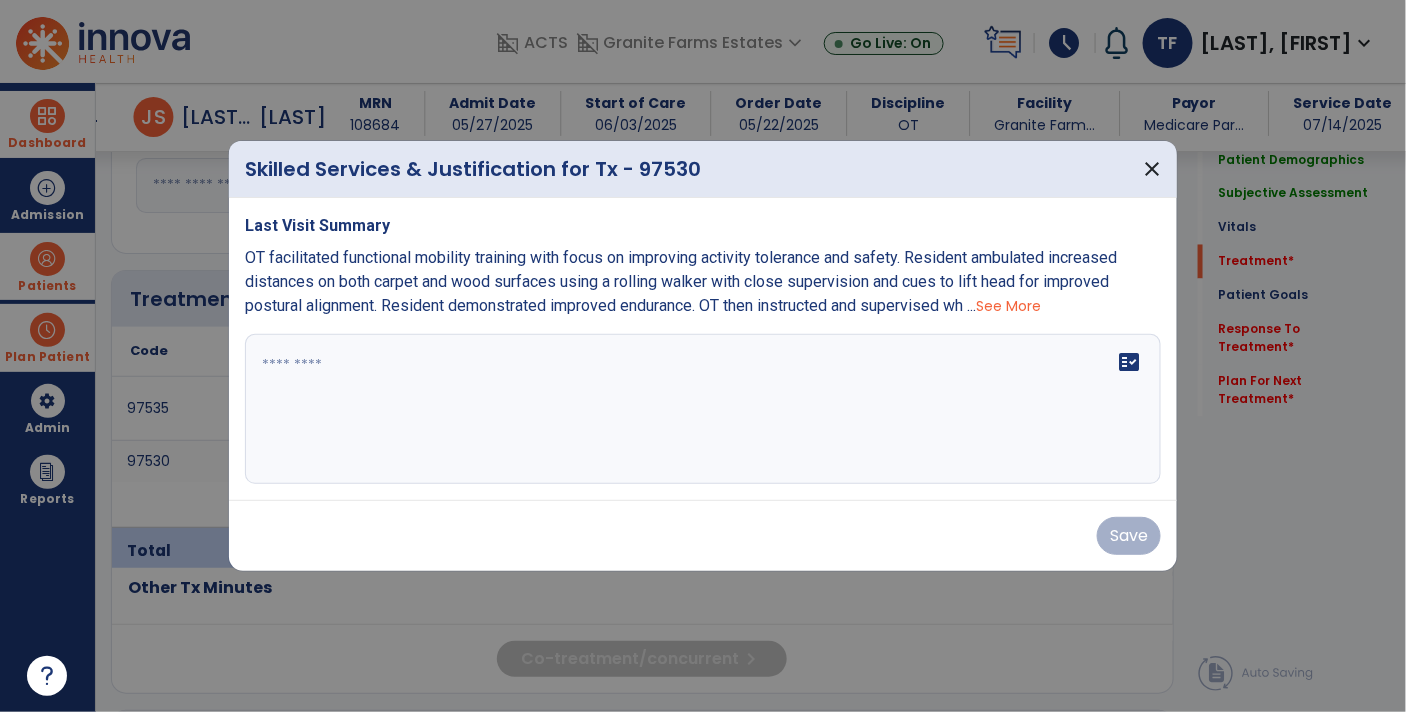 scroll, scrollTop: 1093, scrollLeft: 0, axis: vertical 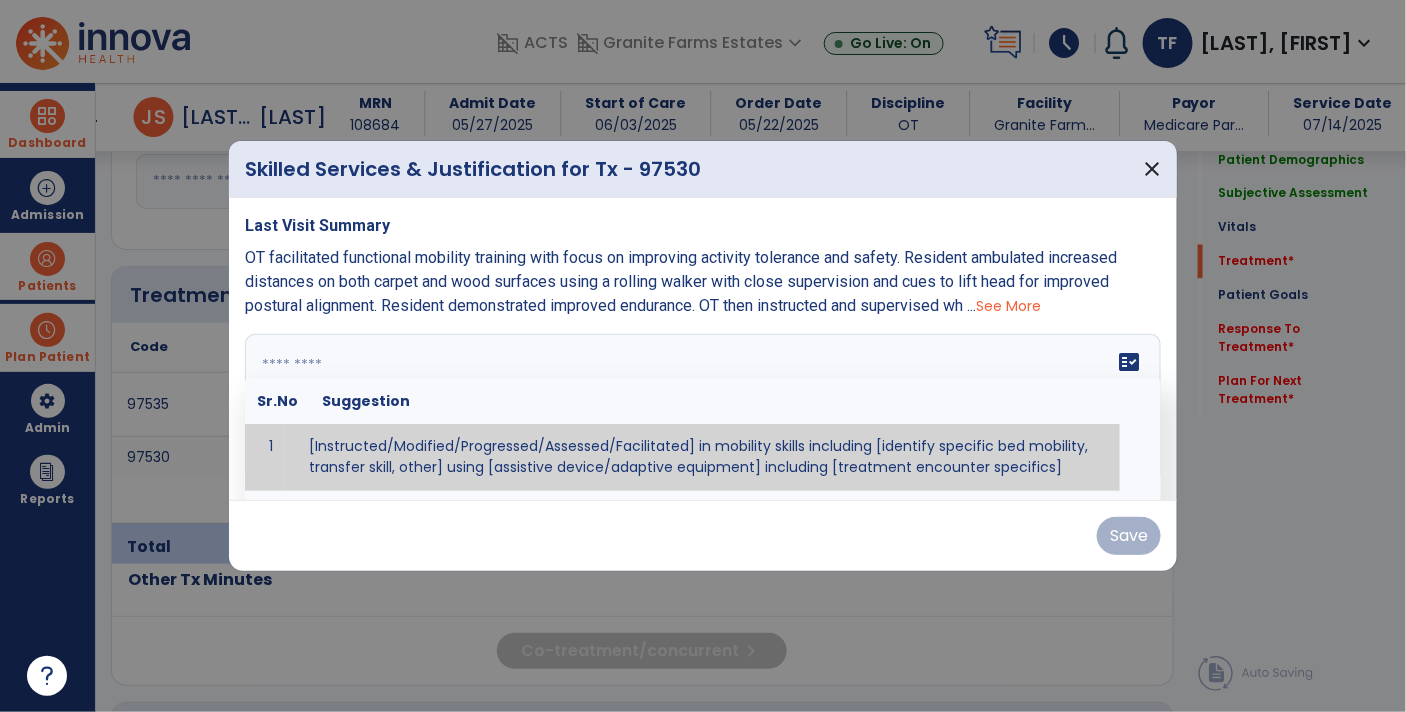 click on "fact_check  Sr.No Suggestion 1 [Instructed/Modified/Progressed/Assessed/Facilitated] in mobility skills including [identify specific bed mobility, transfer skill, other] using [assistive device/adaptive equipment] including [treatment encounter specifics]" at bounding box center [703, 409] 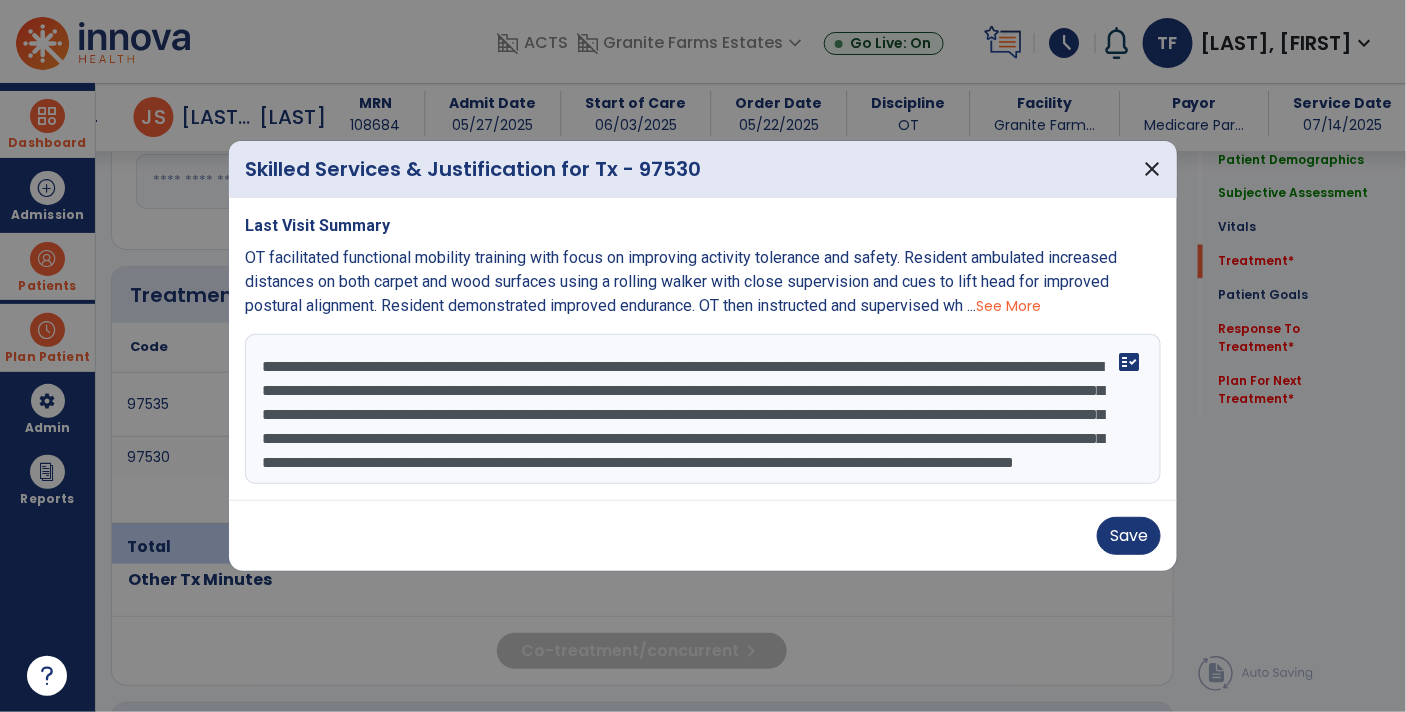 scroll, scrollTop: 38, scrollLeft: 0, axis: vertical 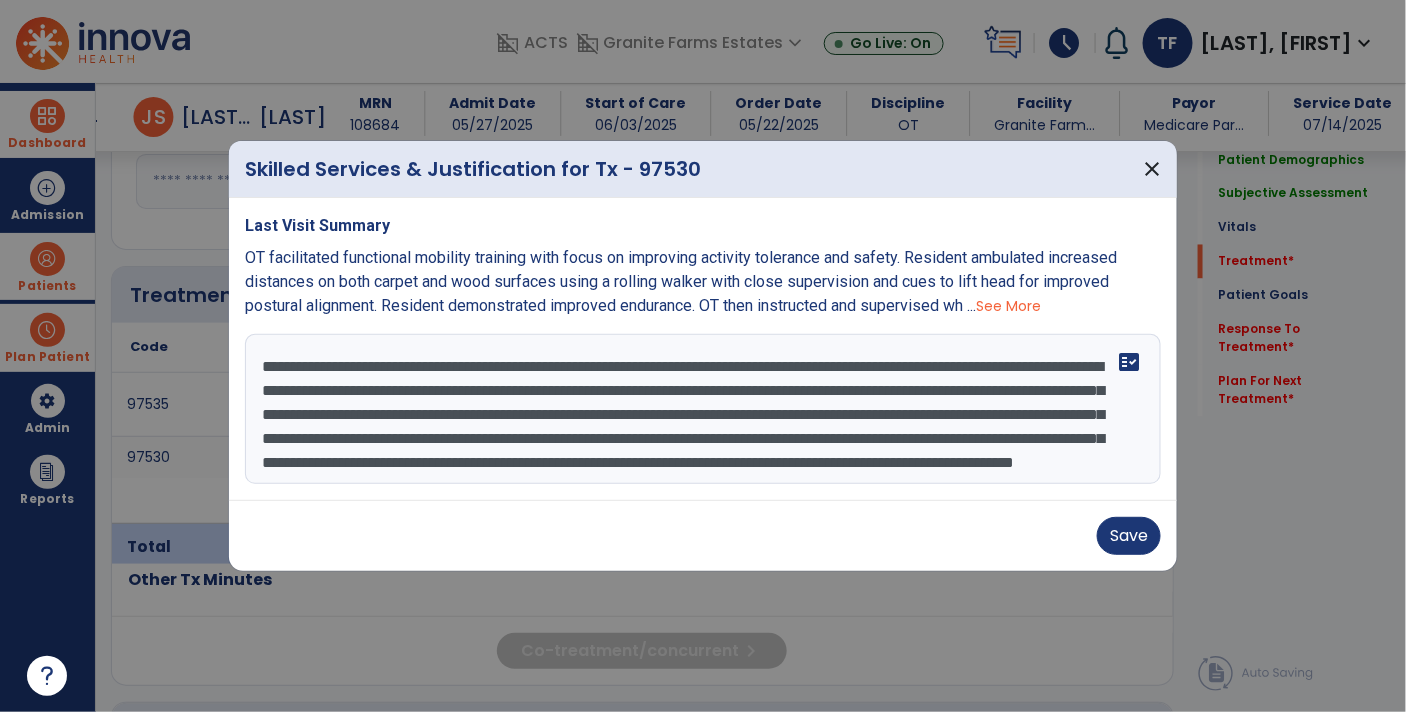 click on "**********" at bounding box center (703, 409) 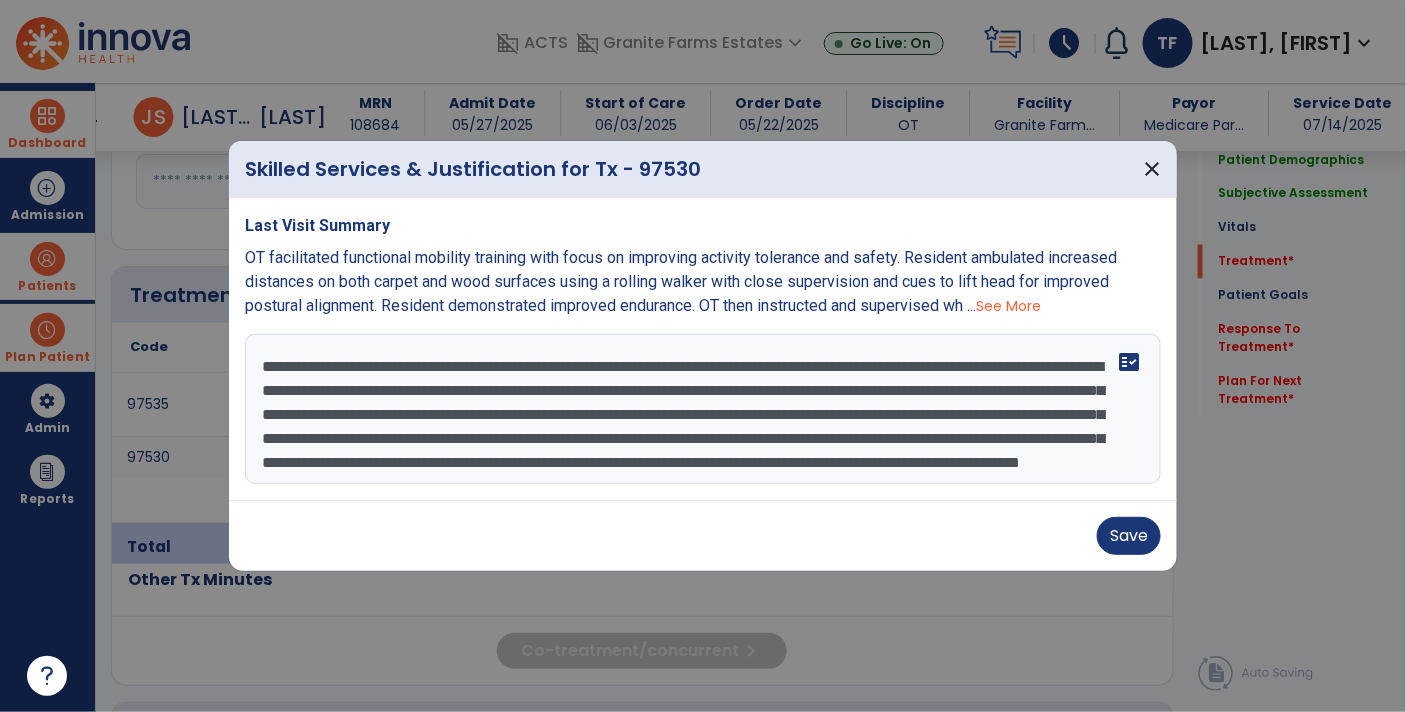 click on "**********" at bounding box center (703, 409) 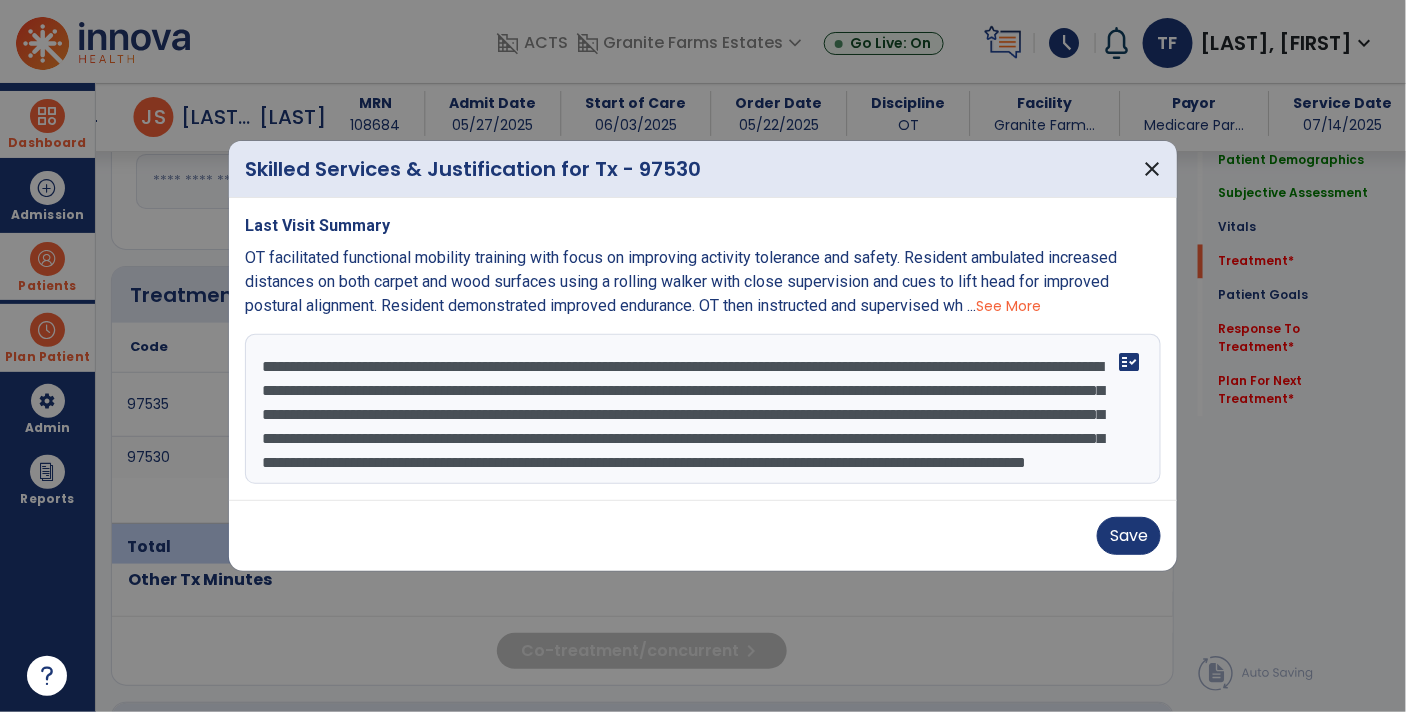 drag, startPoint x: 652, startPoint y: 388, endPoint x: 671, endPoint y: 392, distance: 19.416489 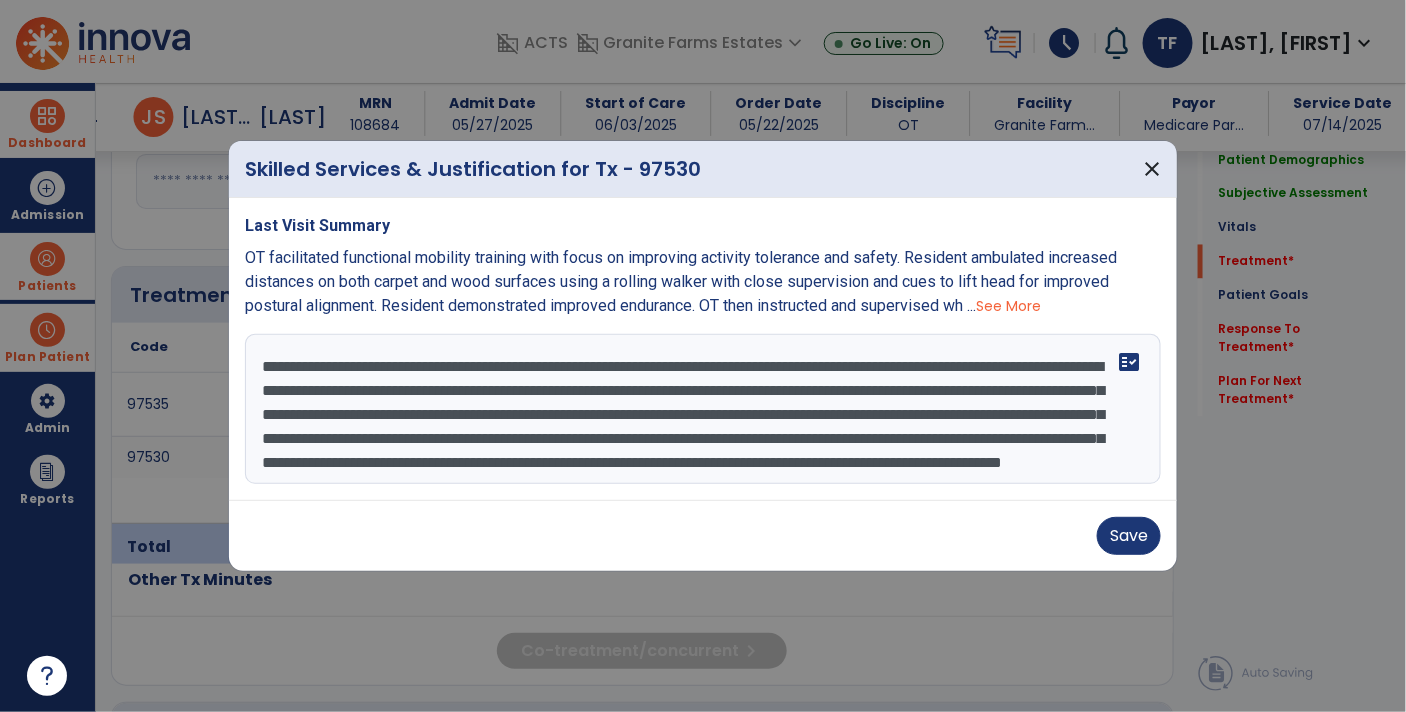 scroll, scrollTop: 47, scrollLeft: 0, axis: vertical 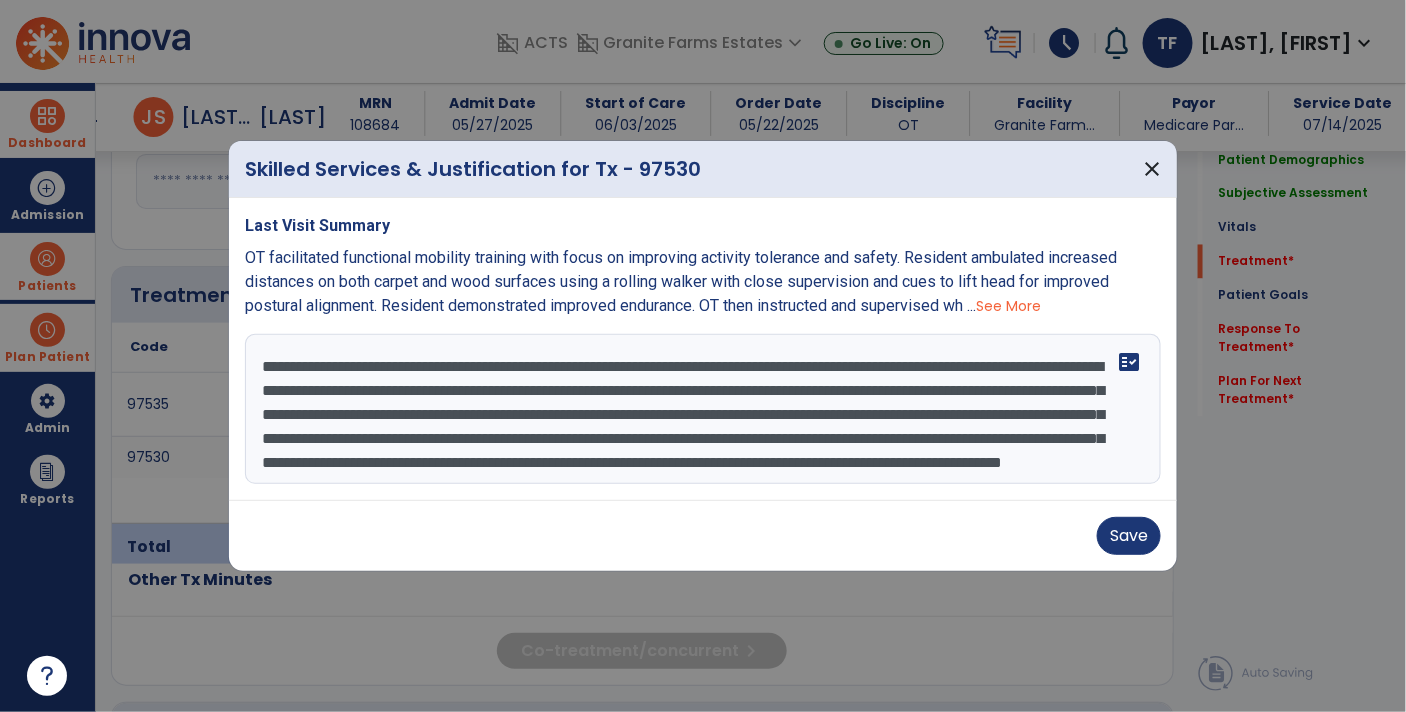 drag, startPoint x: 975, startPoint y: 382, endPoint x: 1024, endPoint y: 389, distance: 49.497475 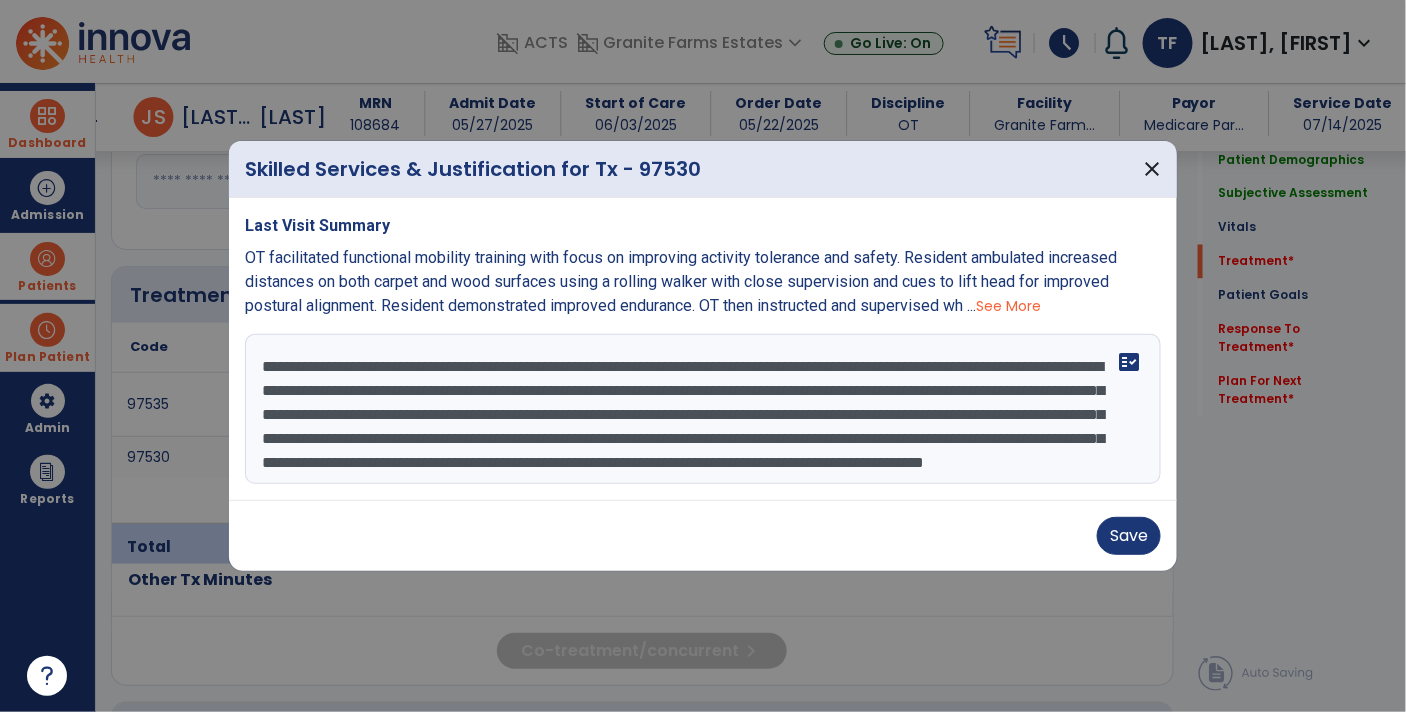 click on "**********" at bounding box center (703, 409) 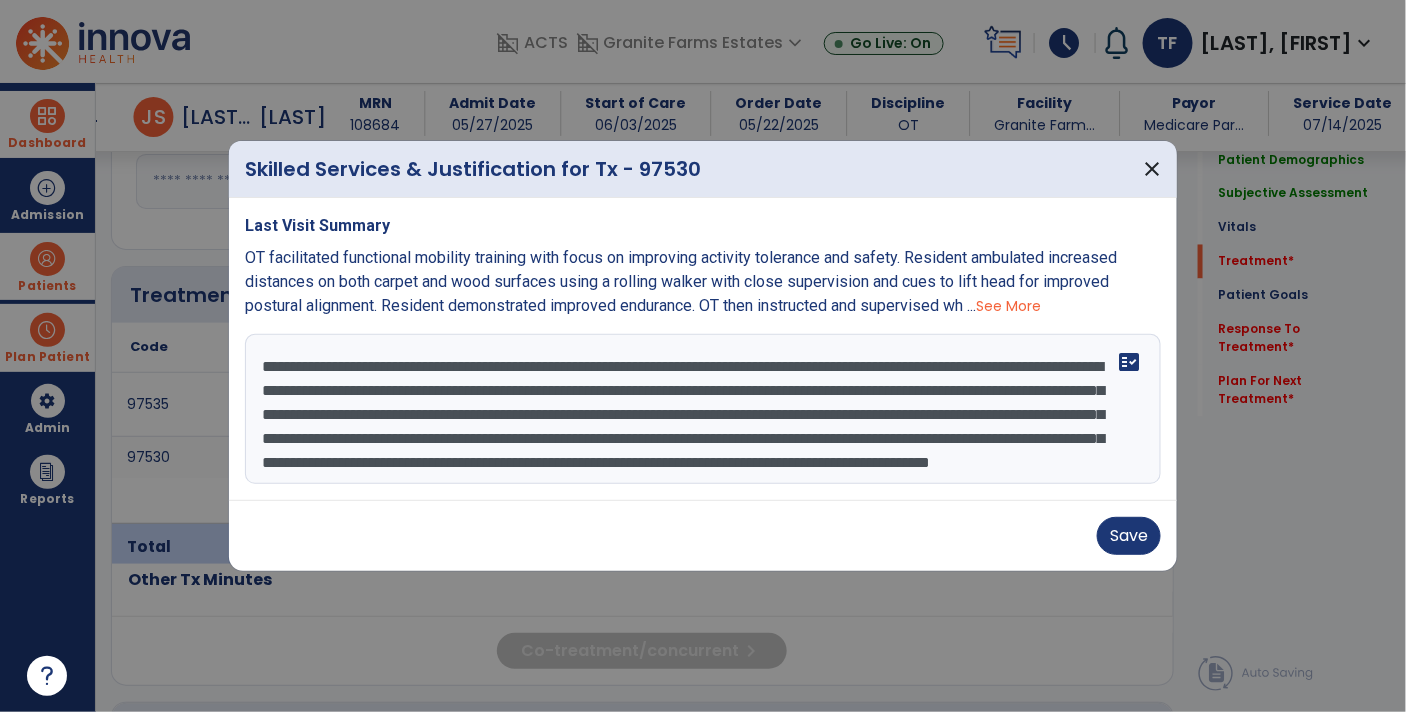 scroll, scrollTop: 33, scrollLeft: 0, axis: vertical 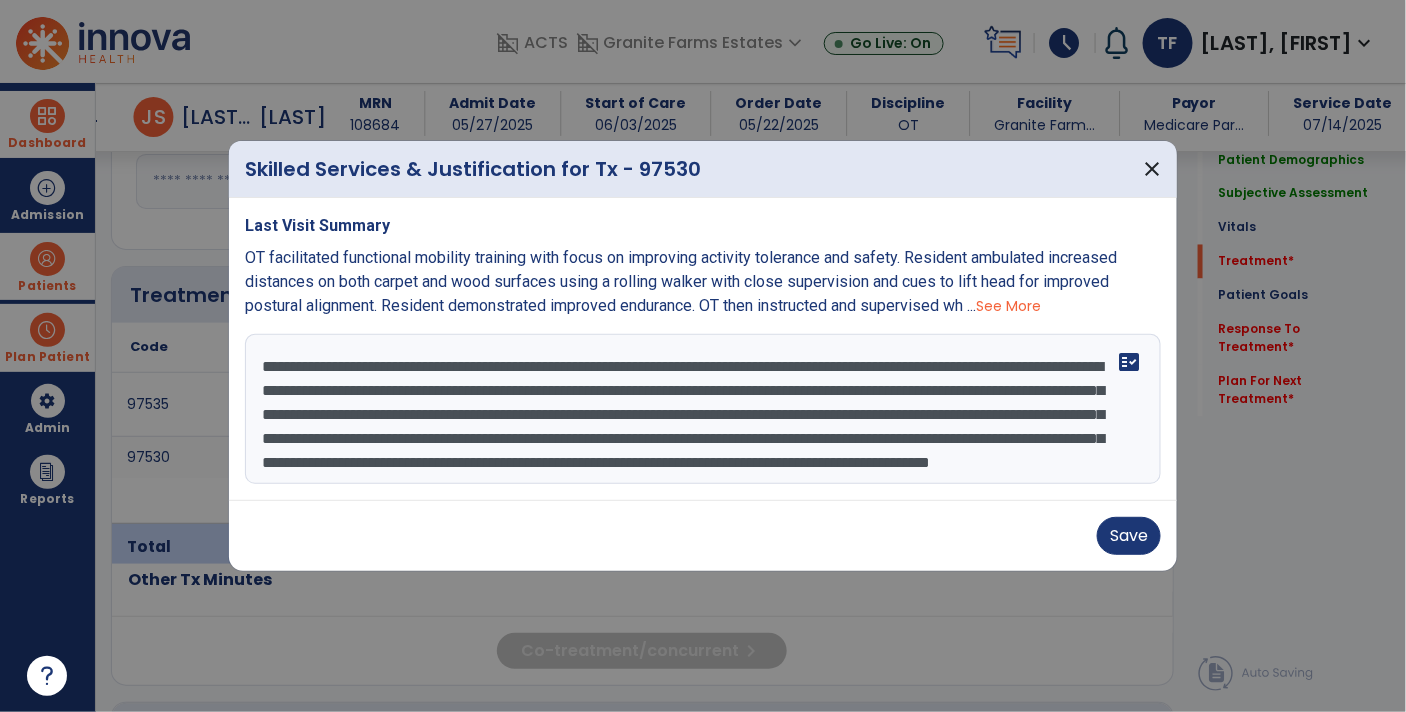 click on "**********" at bounding box center (703, 409) 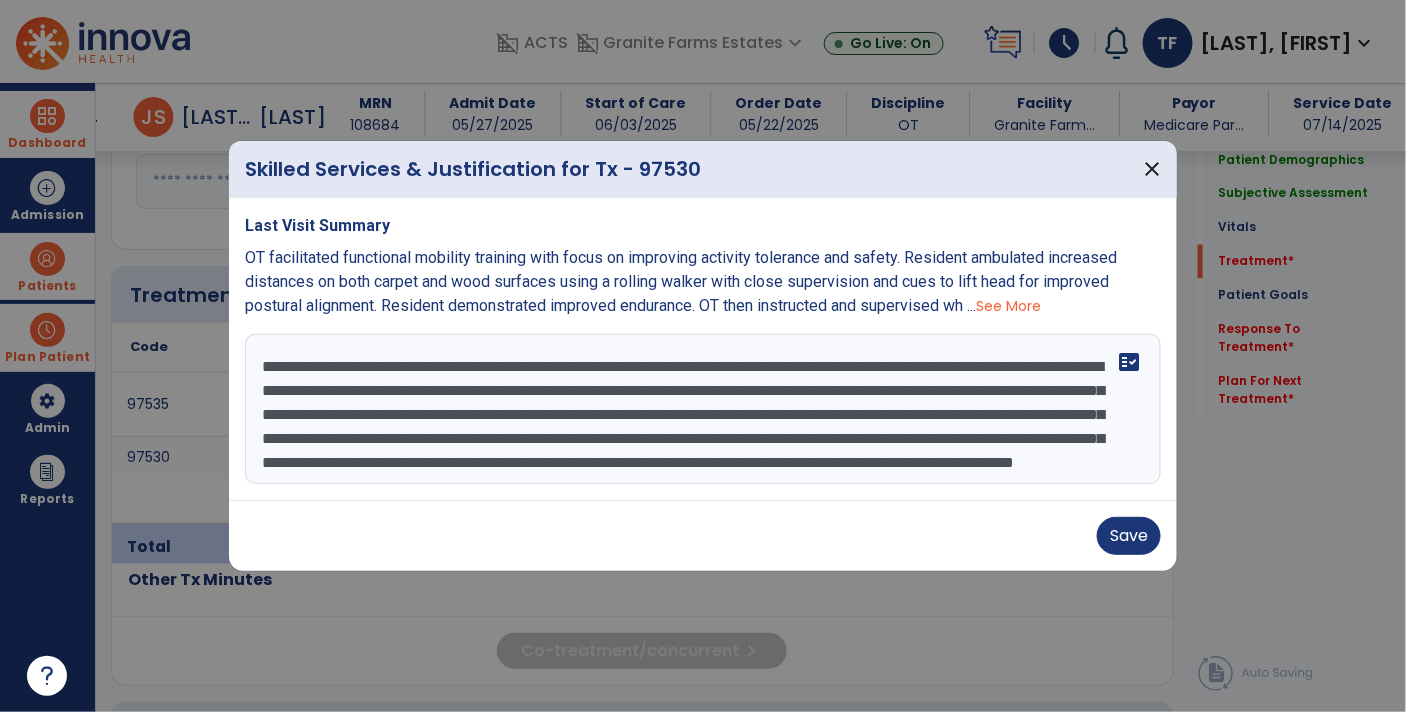 drag, startPoint x: 644, startPoint y: 416, endPoint x: 746, endPoint y: 426, distance: 102.48902 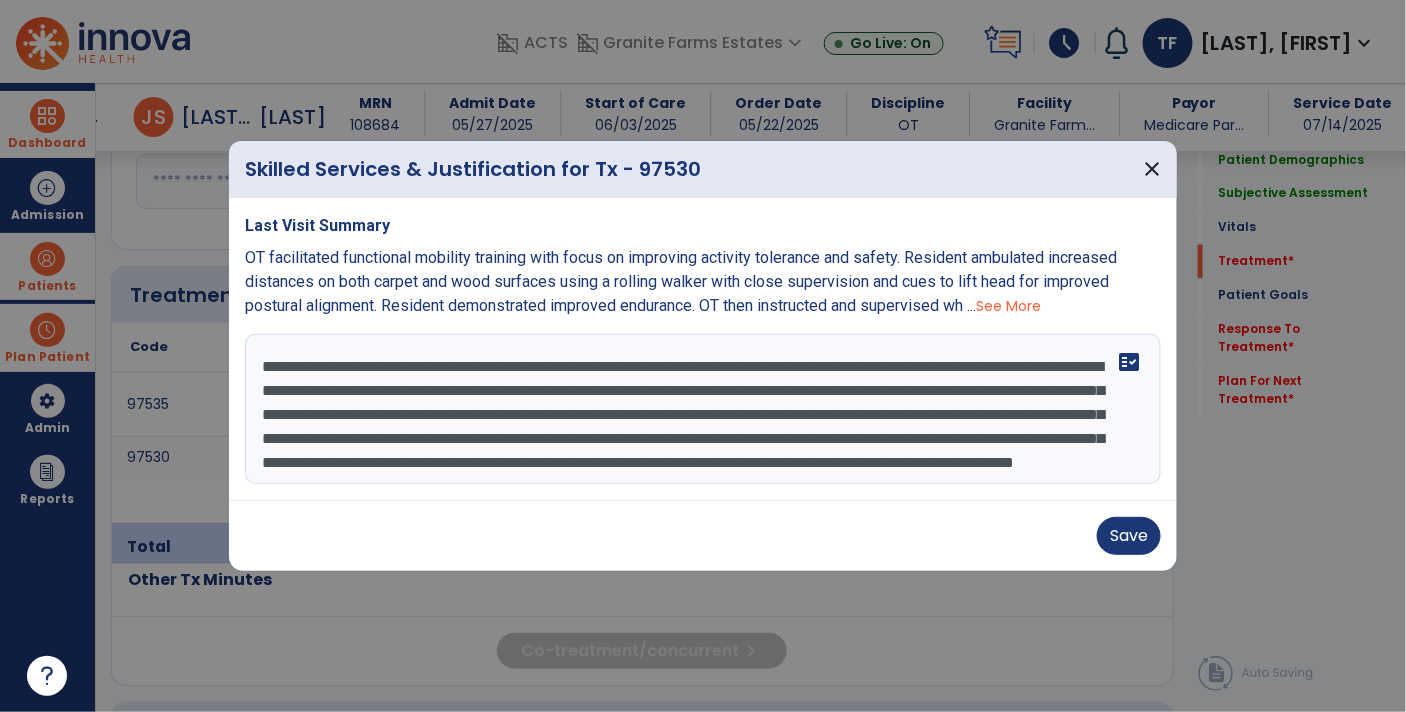 click on "**********" at bounding box center (703, 409) 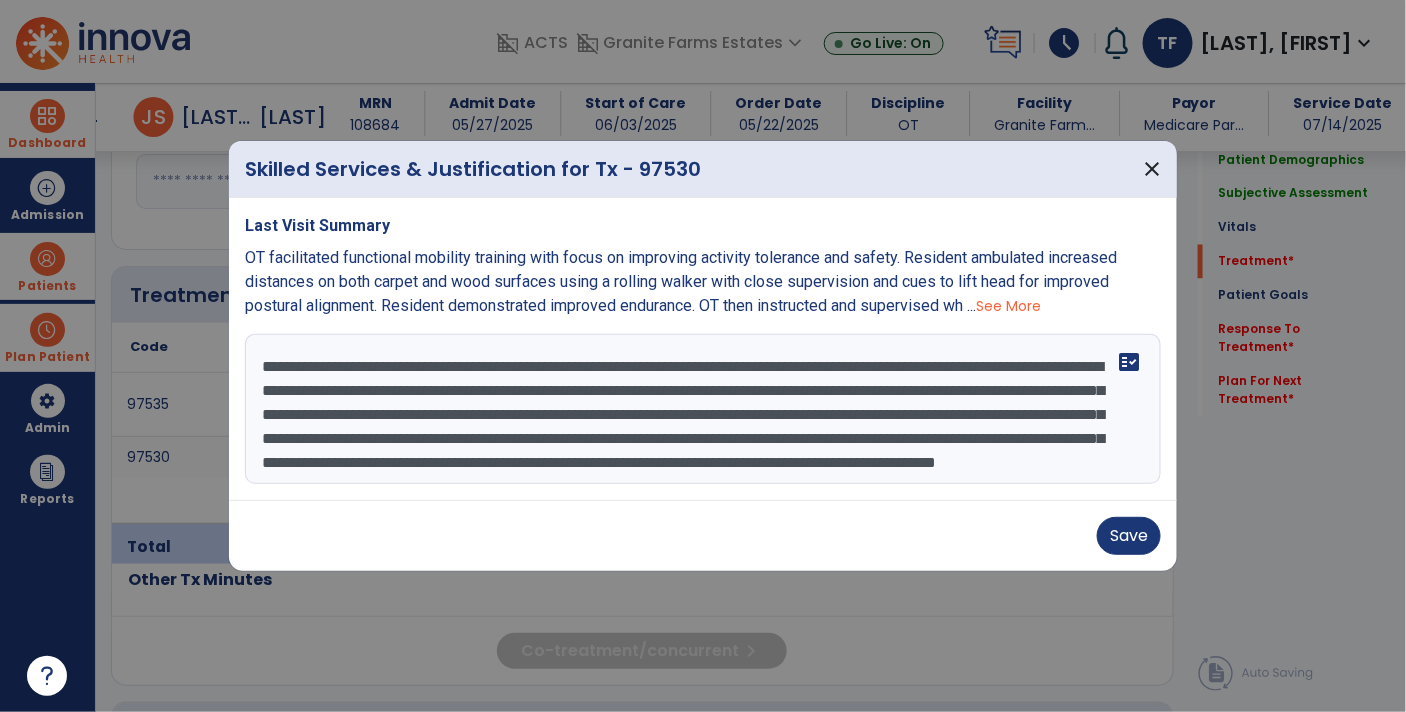 click on "**********" at bounding box center [703, 409] 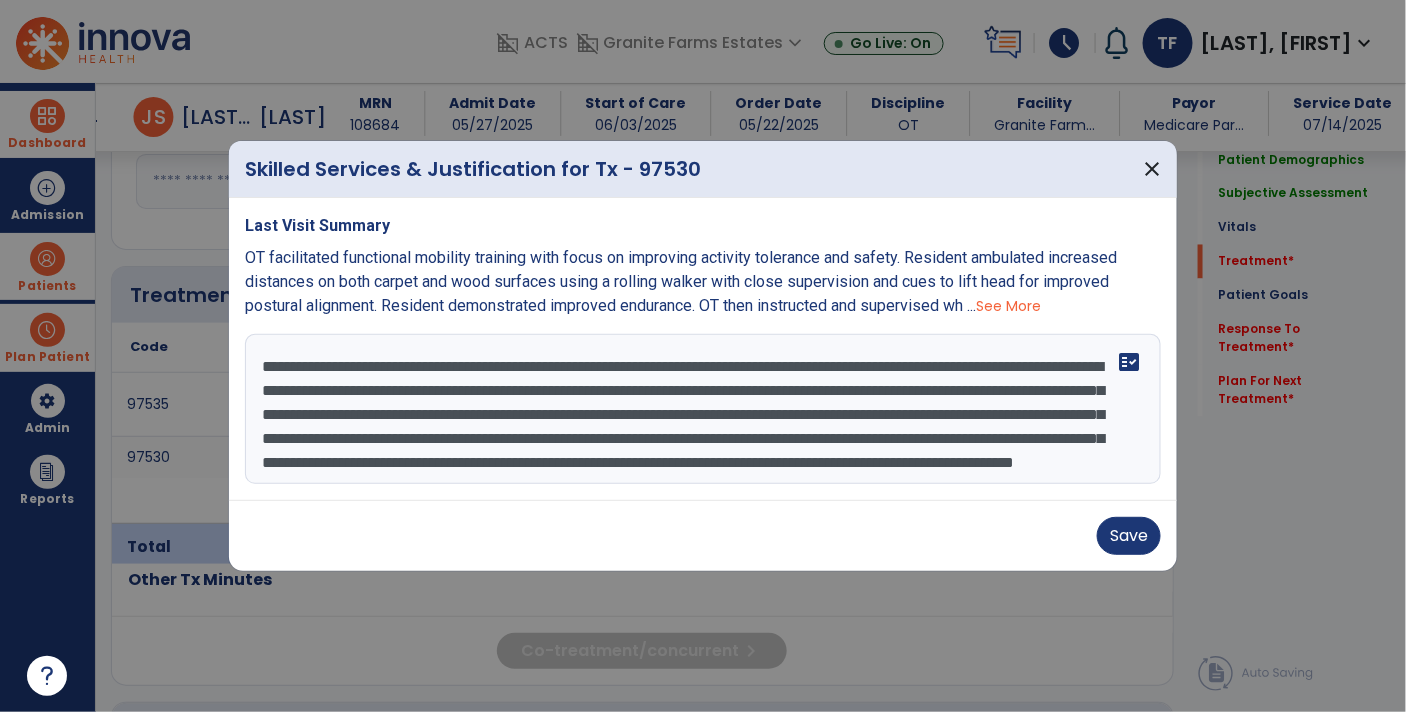 drag, startPoint x: 1027, startPoint y: 436, endPoint x: 1093, endPoint y: 446, distance: 66.75328 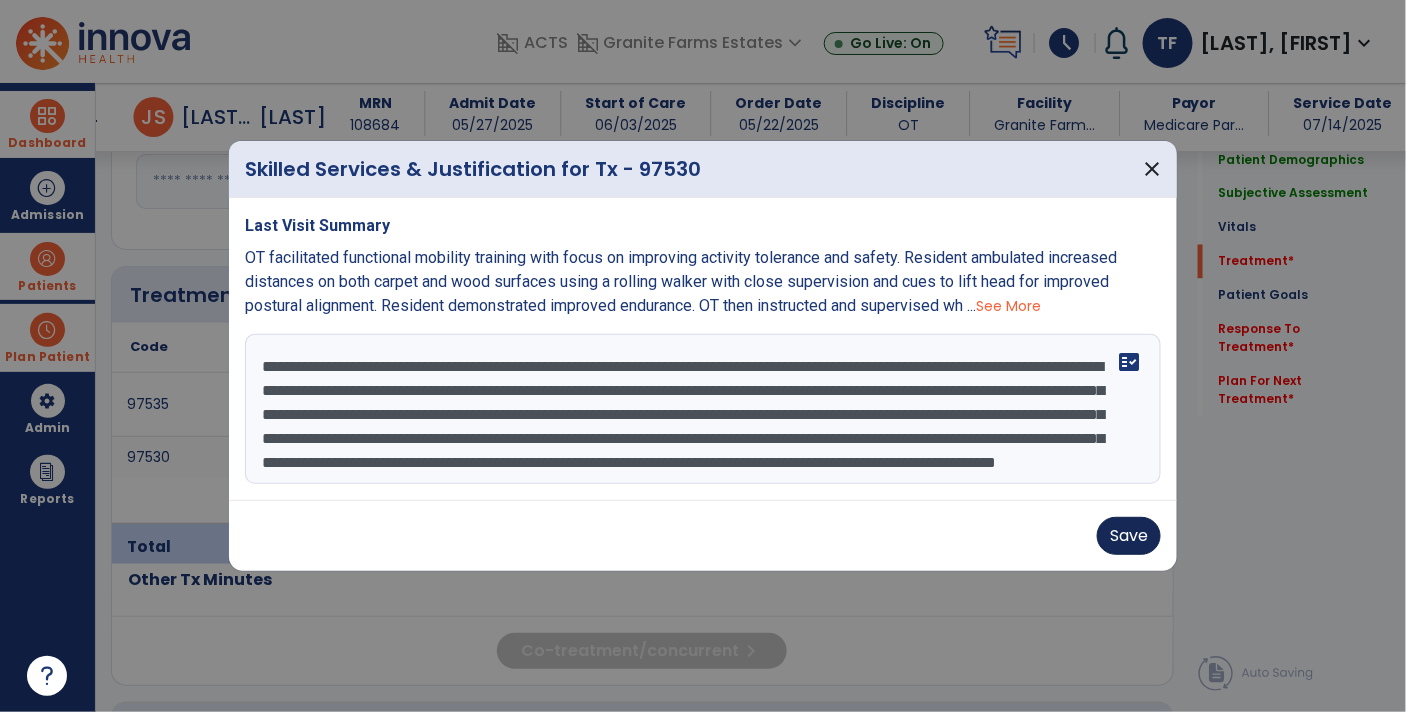 type on "**********" 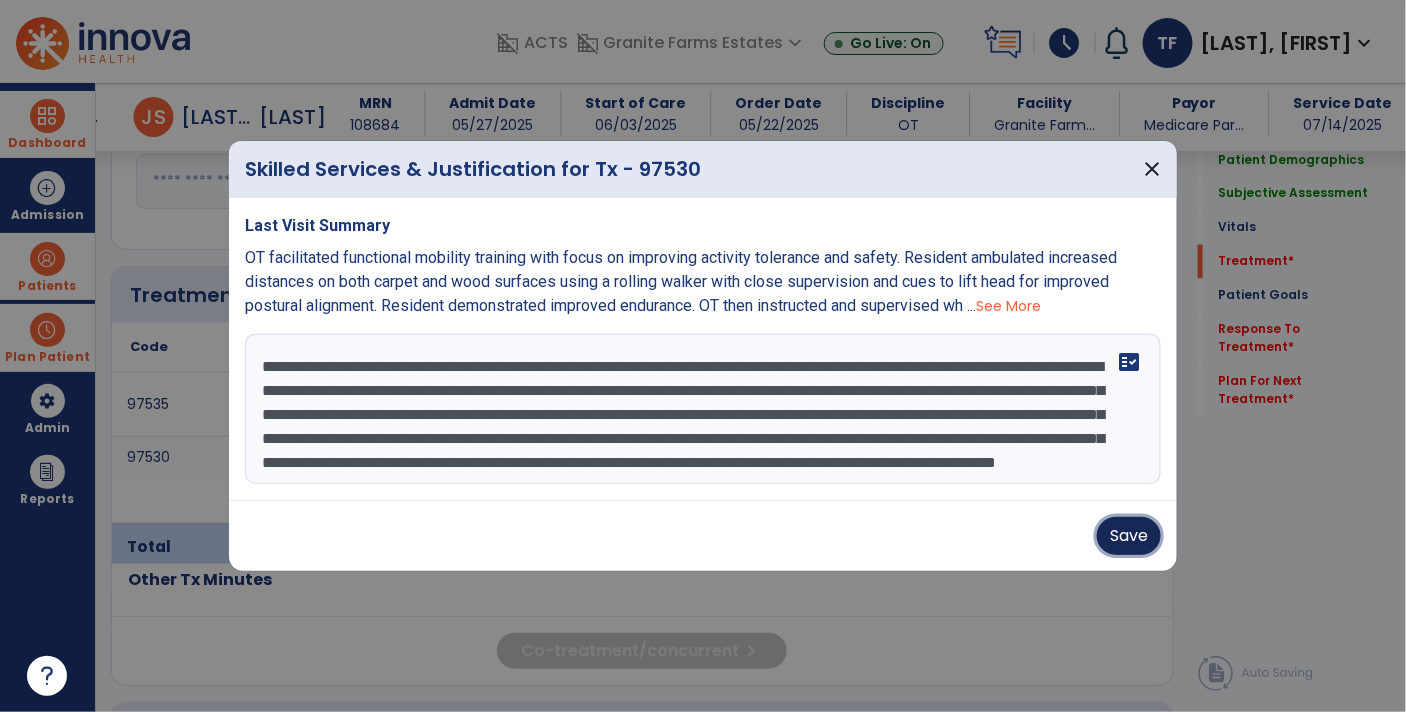 click on "Save" at bounding box center [1129, 536] 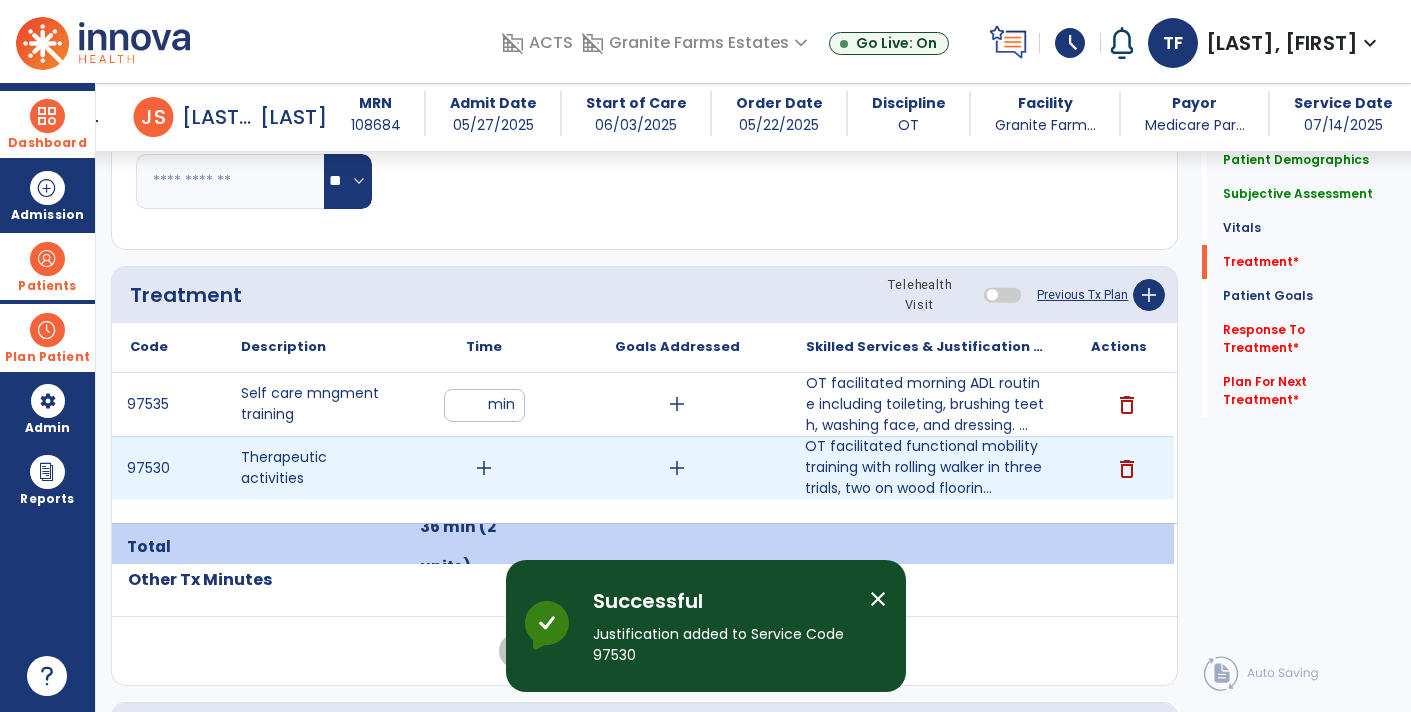 click on "add" at bounding box center [484, 468] 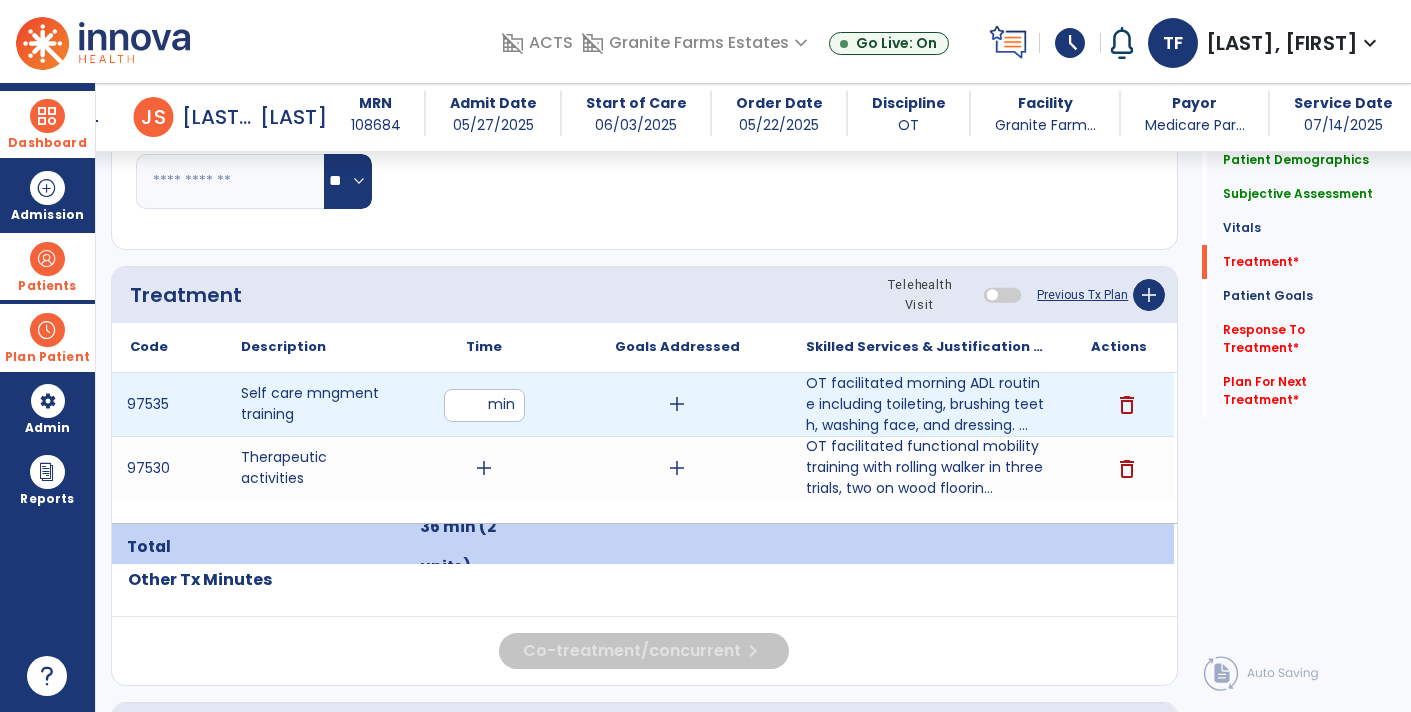 click on "**" at bounding box center (484, 405) 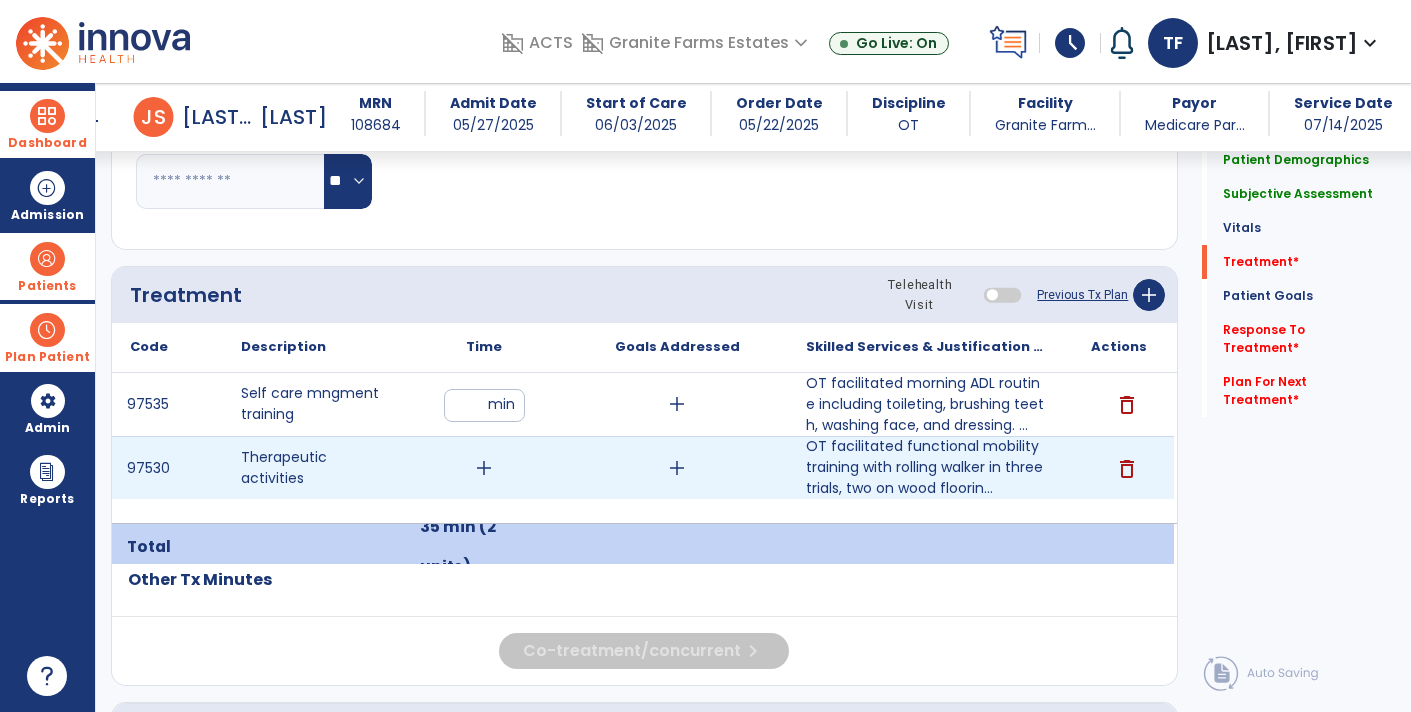 click on "add" at bounding box center [484, 468] 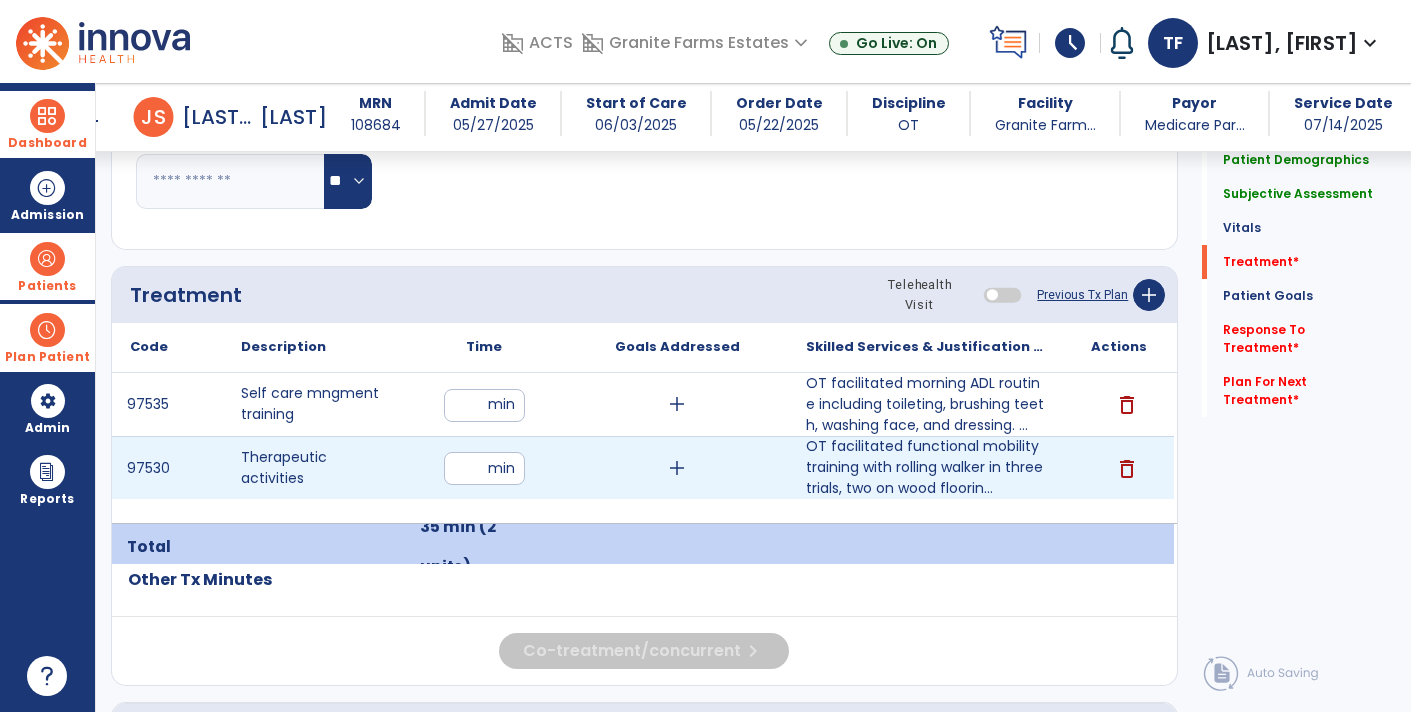 type on "**" 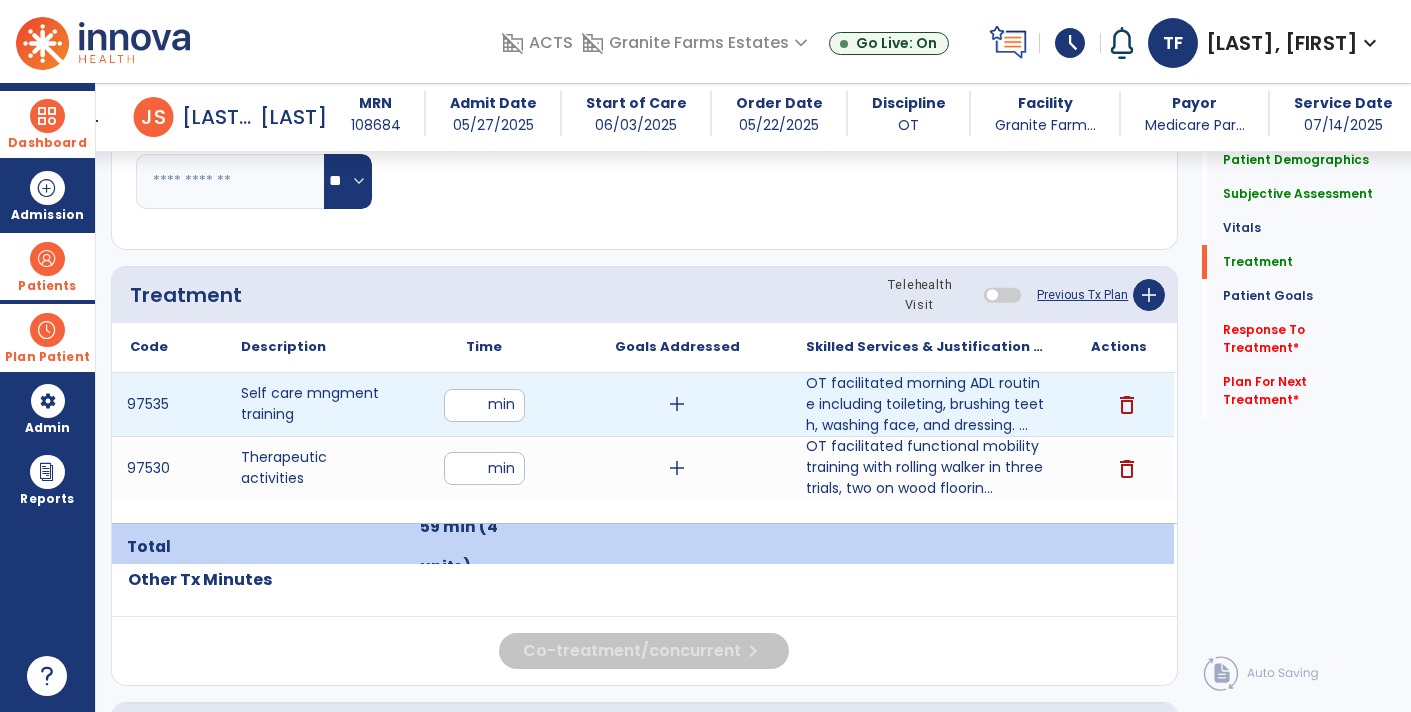 click on "**" at bounding box center [484, 405] 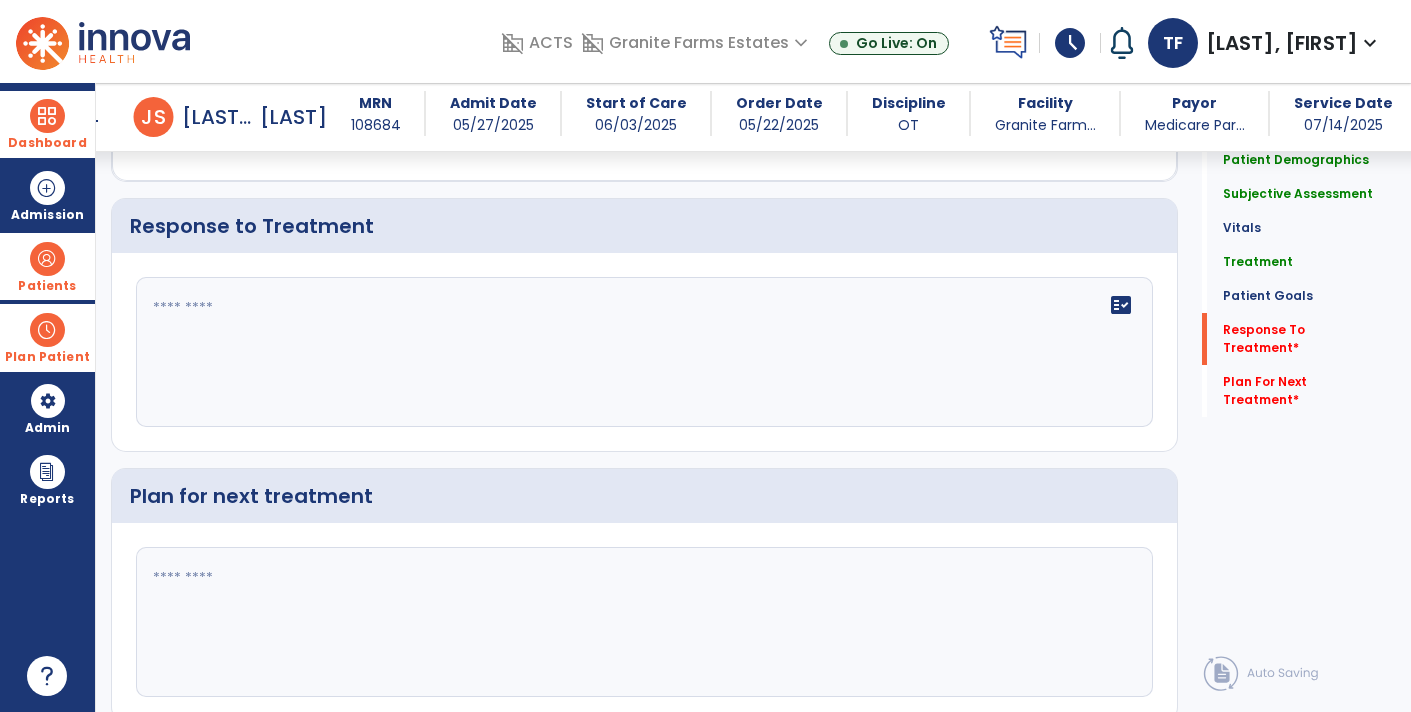 scroll, scrollTop: 2982, scrollLeft: 0, axis: vertical 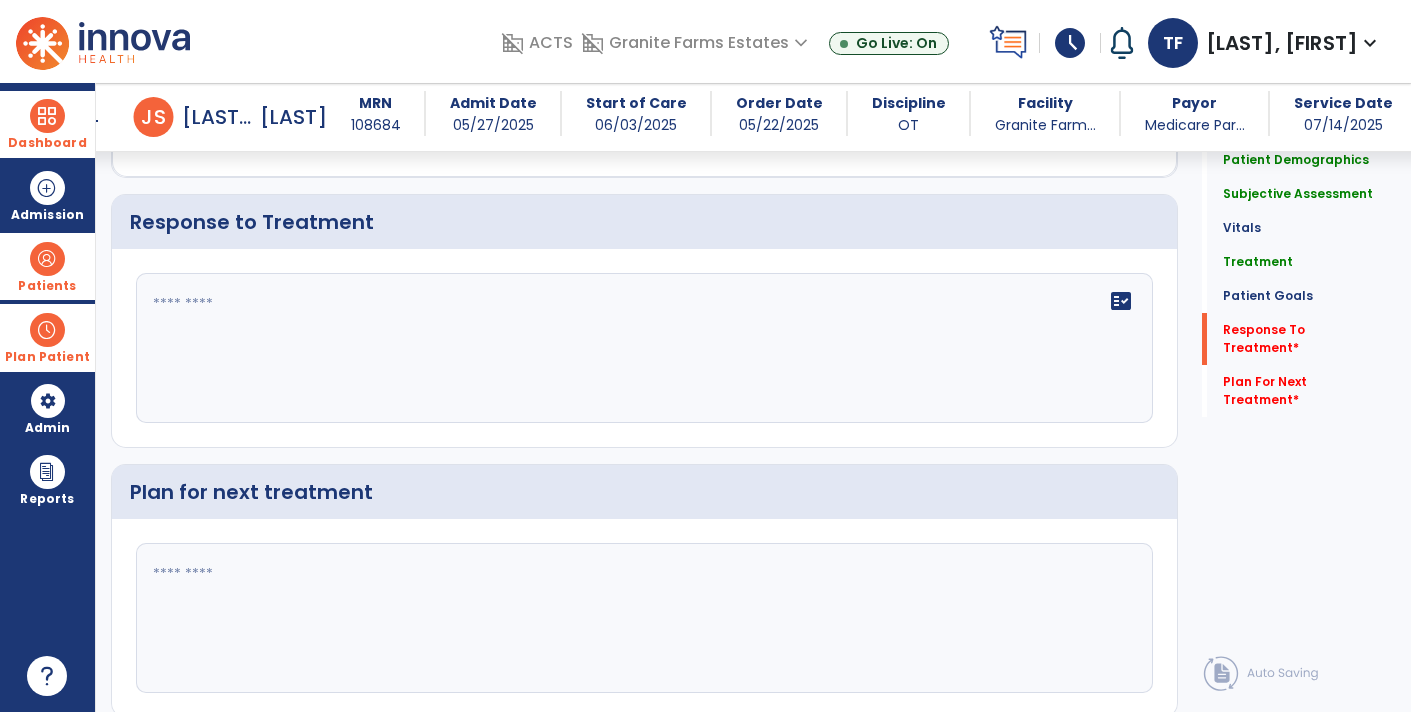 click on "fact_check" 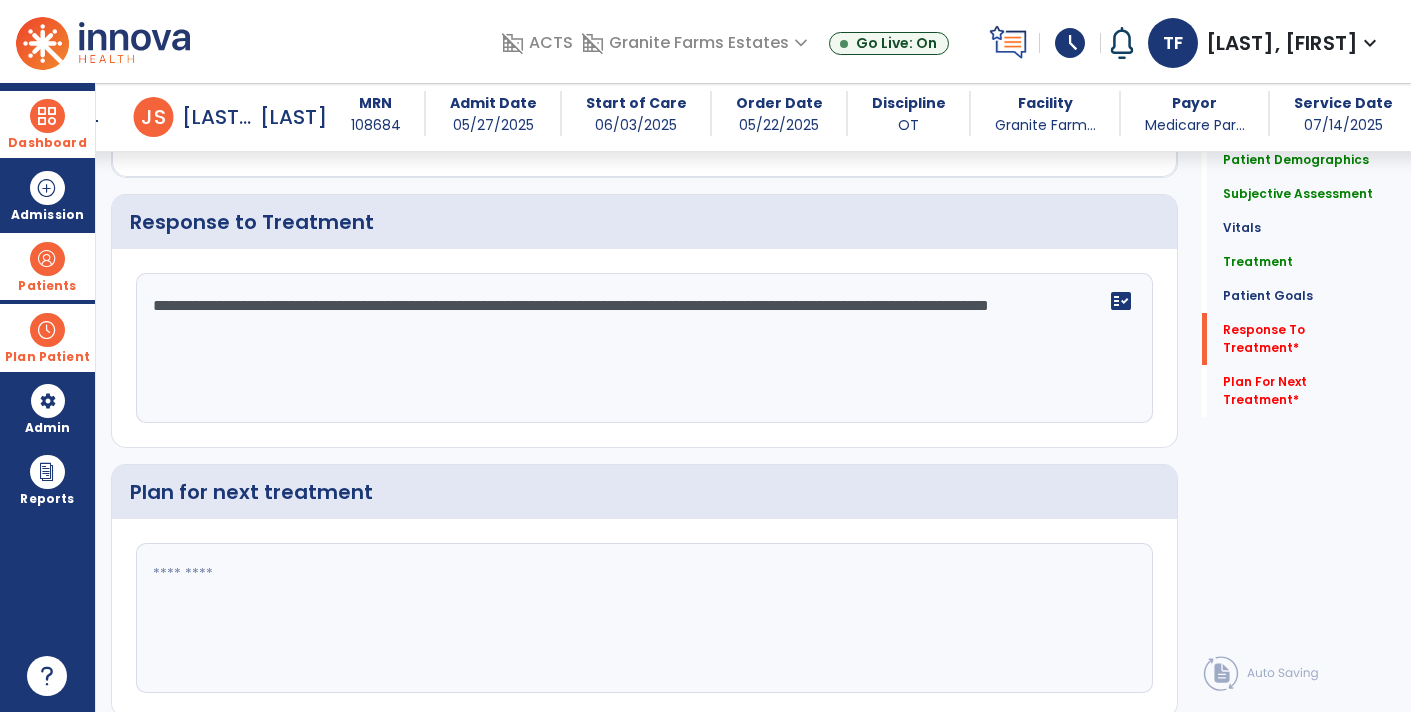 type on "**********" 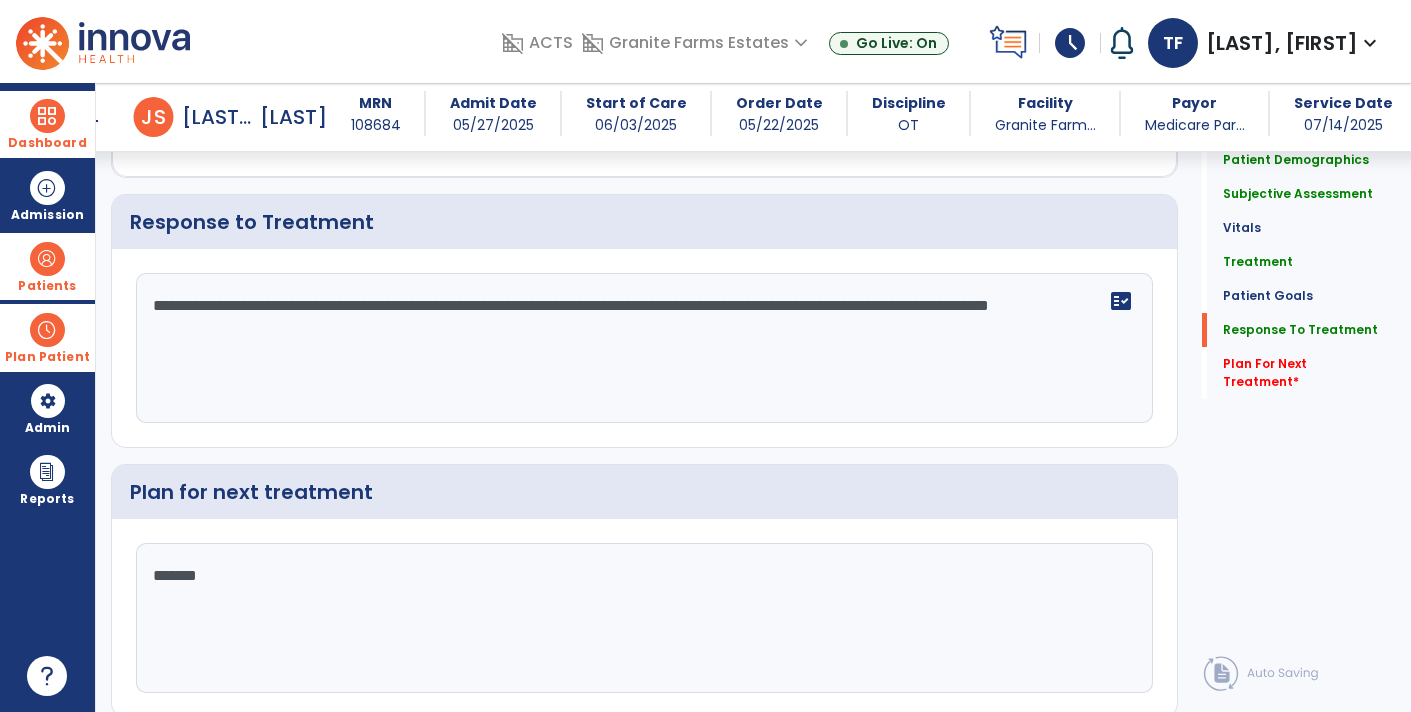 type on "********" 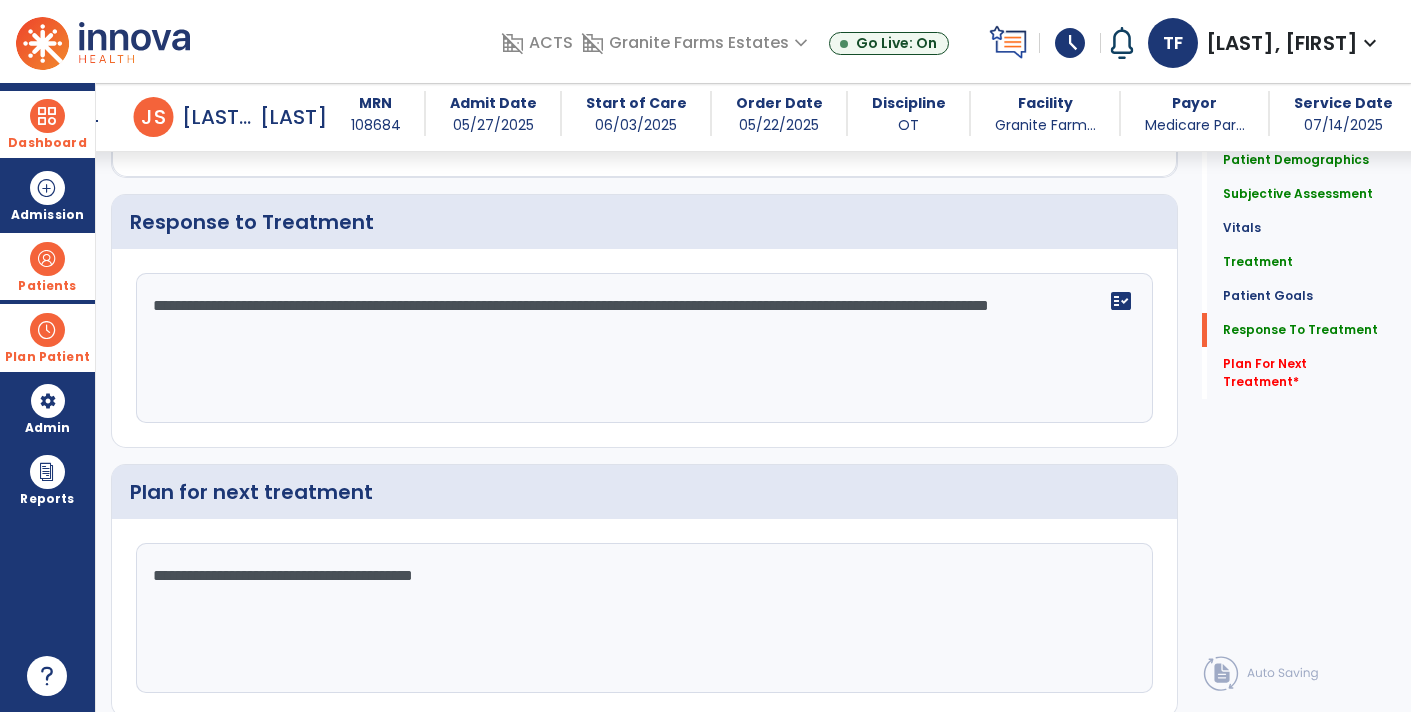 type on "**********" 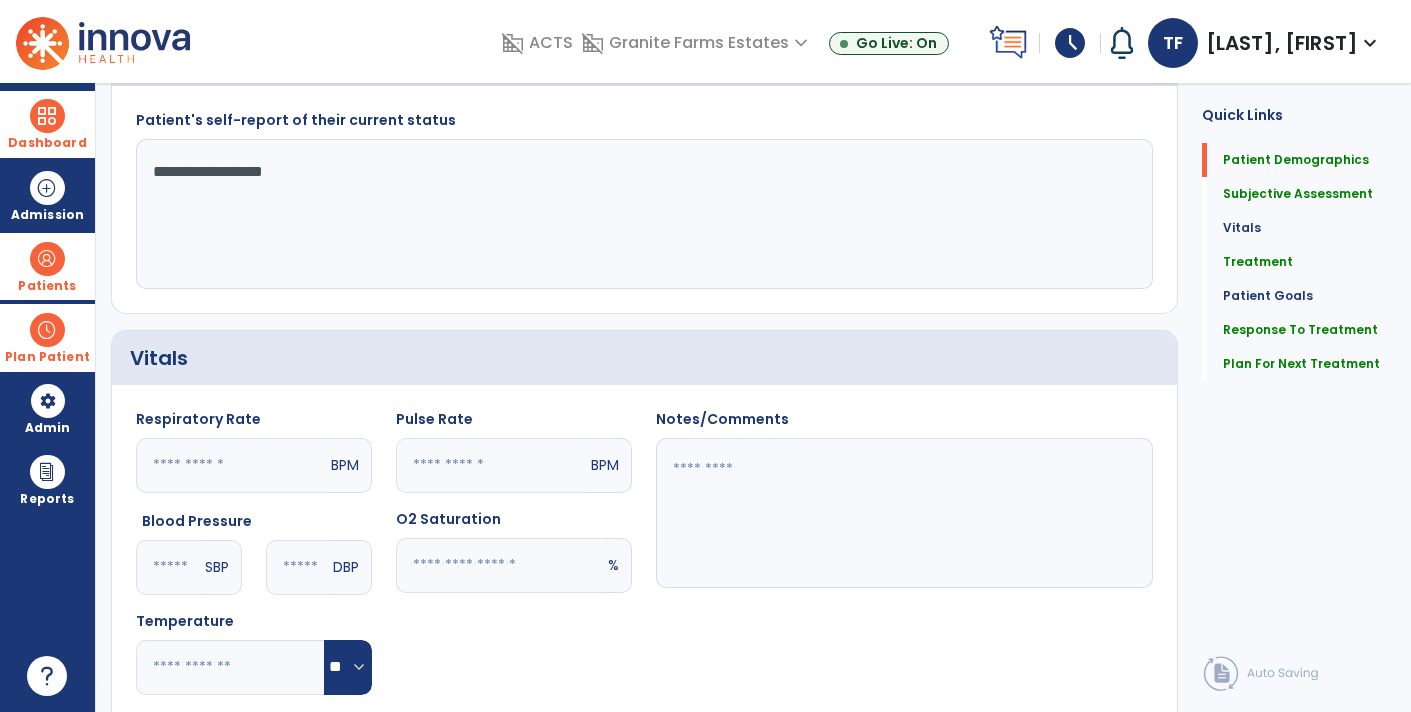 scroll, scrollTop: 0, scrollLeft: 0, axis: both 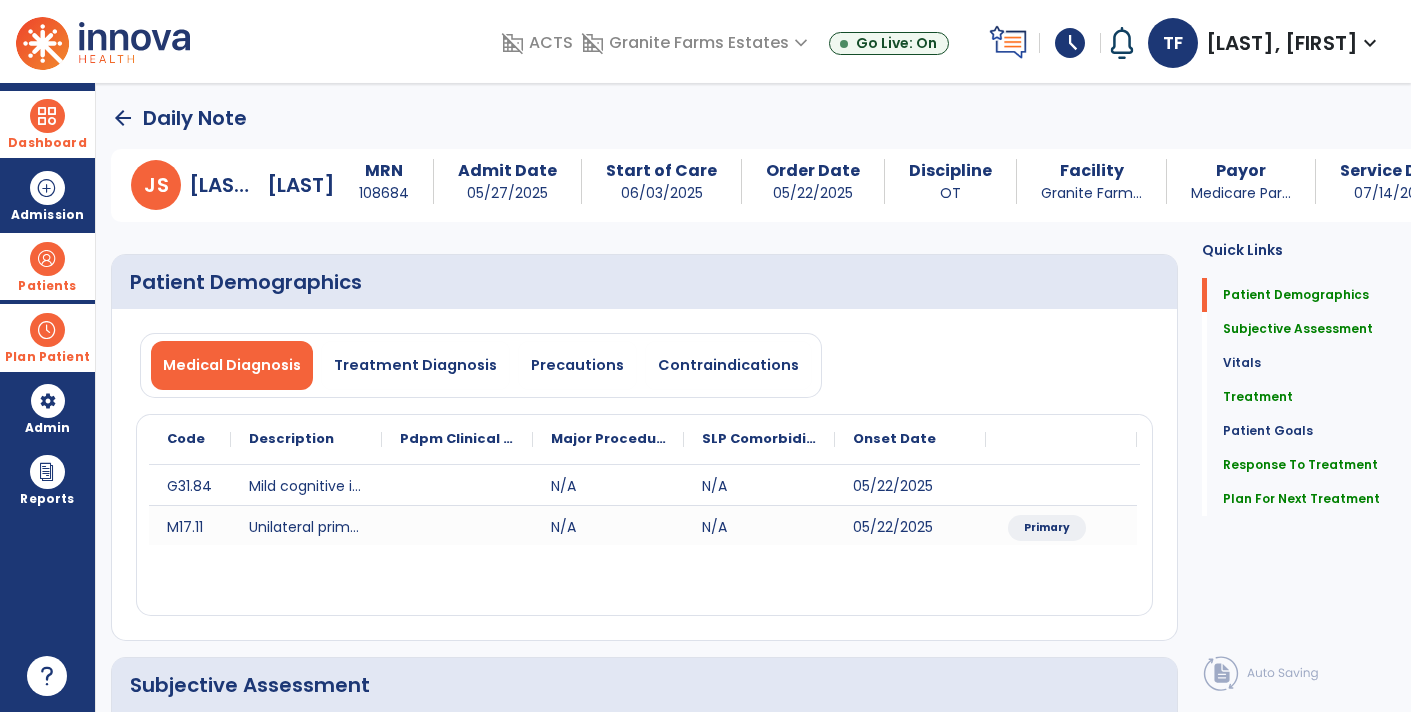 click on "arrow_back" 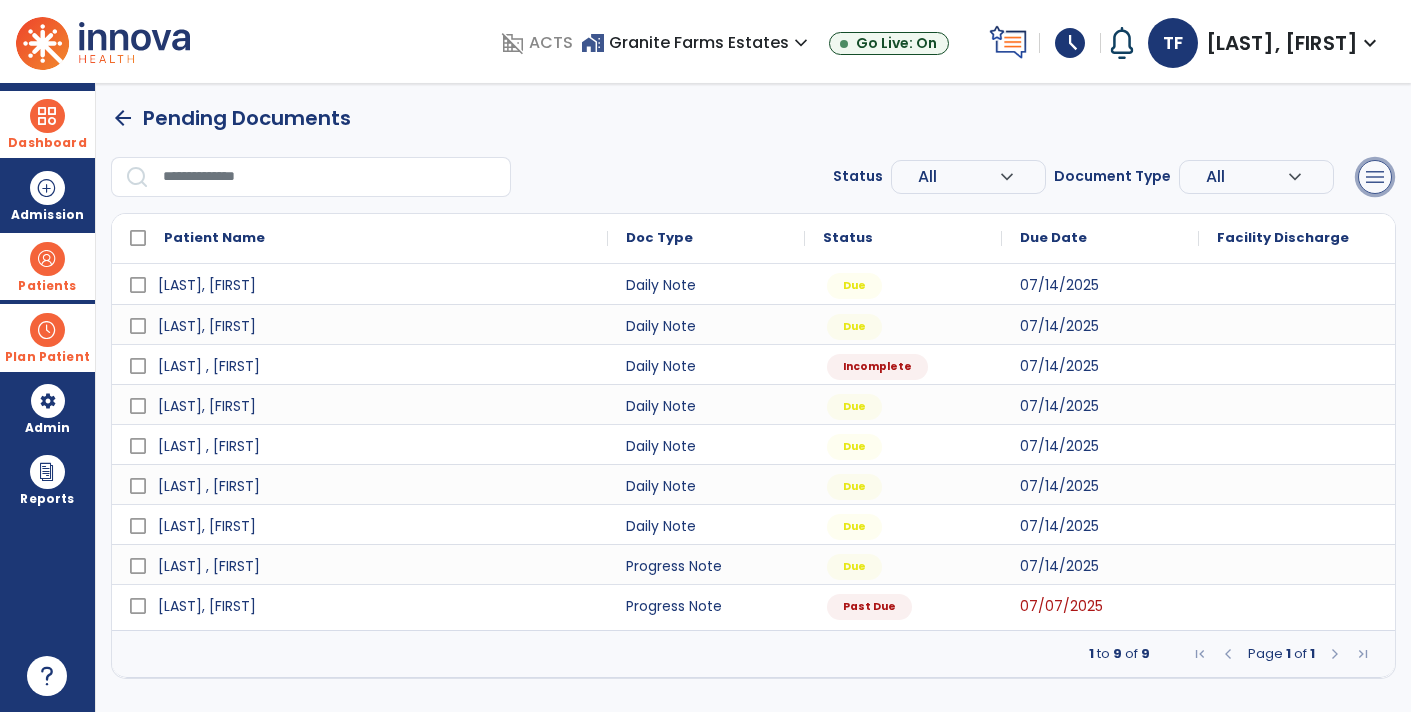 click on "menu" at bounding box center (1375, 177) 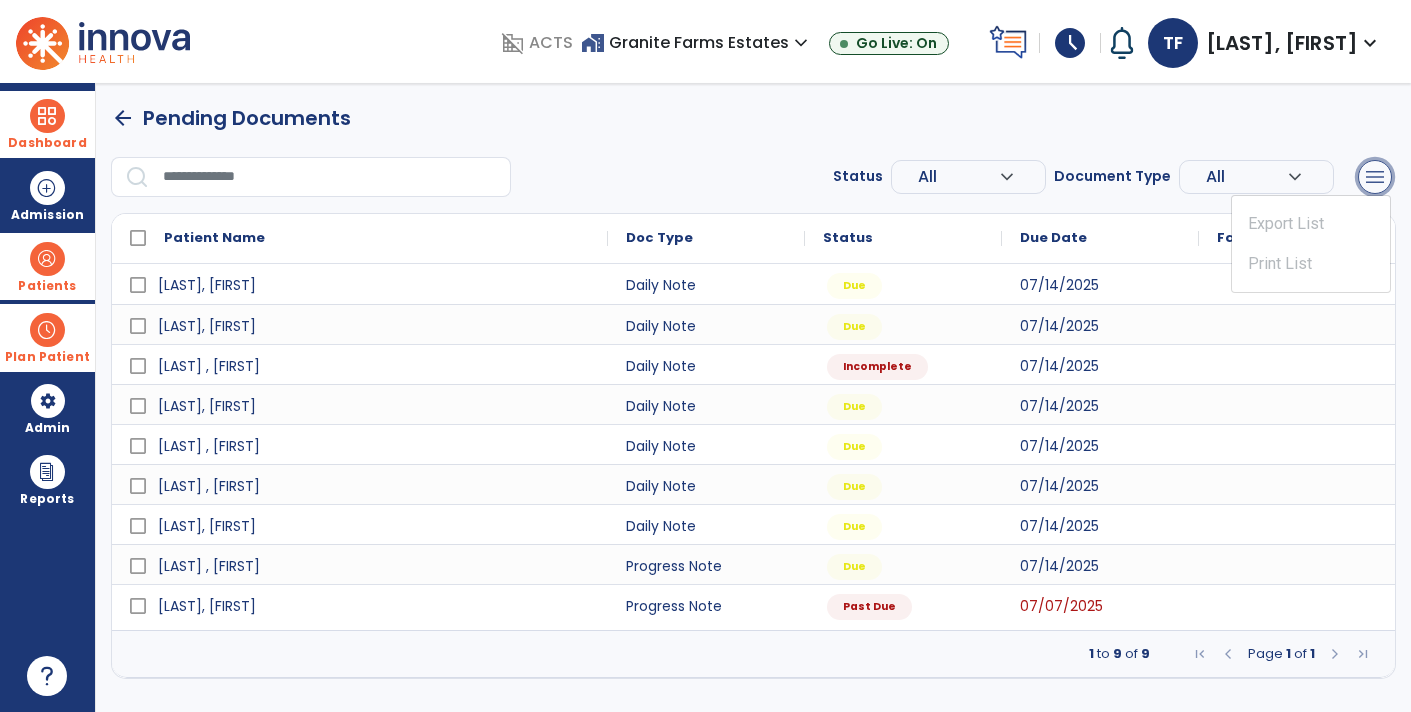 click on "menu" at bounding box center [1375, 177] 